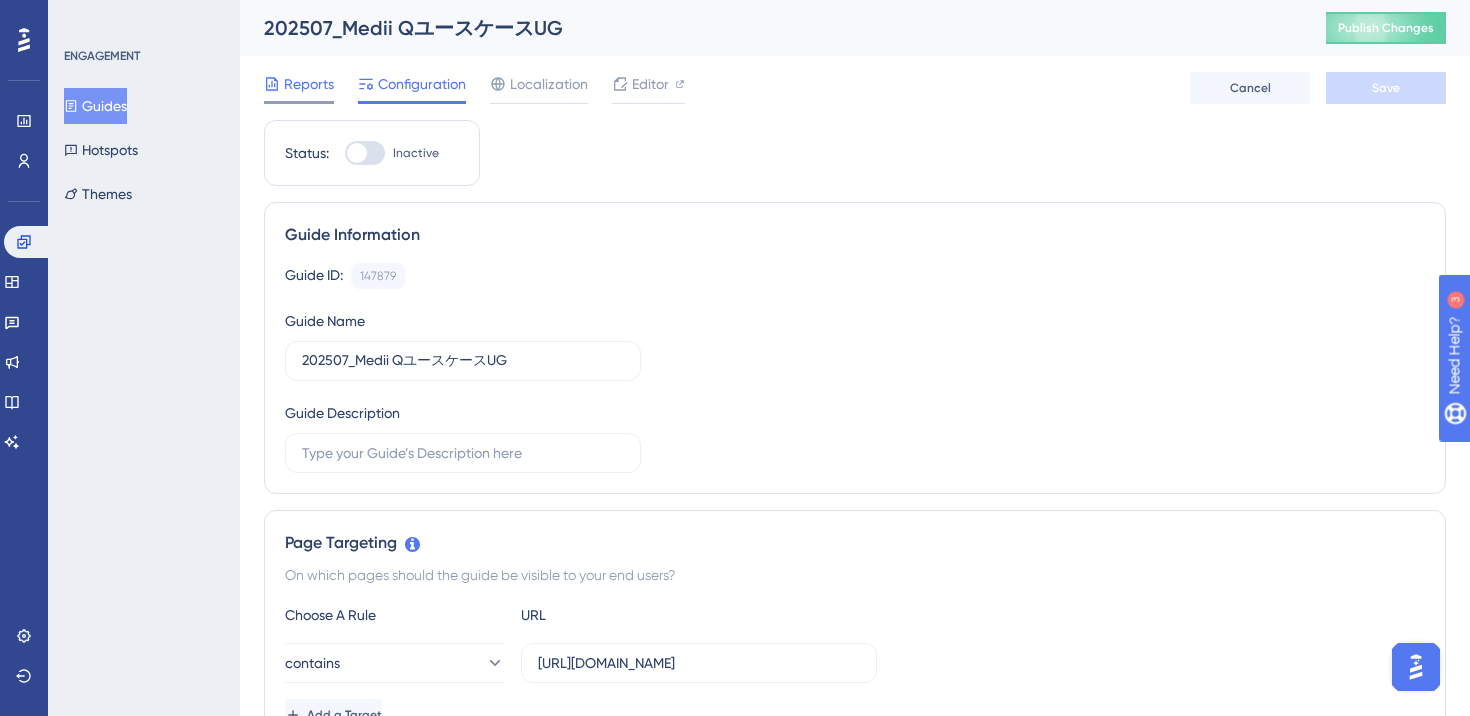 scroll, scrollTop: 0, scrollLeft: 0, axis: both 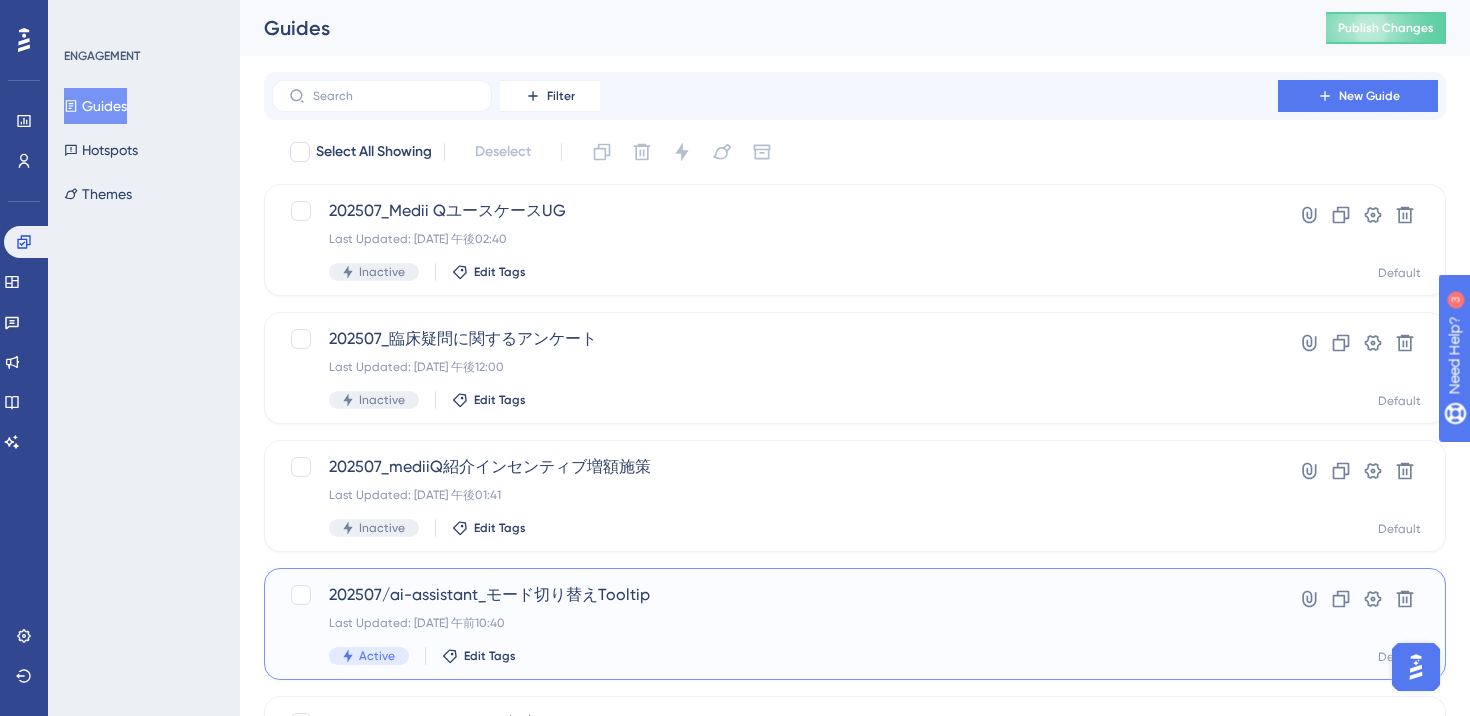 click on "202507/ai-assistant_モード切り替えTooltip Last Updated: 2025年7月15日 午前10:40 Active Edit Tags" at bounding box center [775, 624] 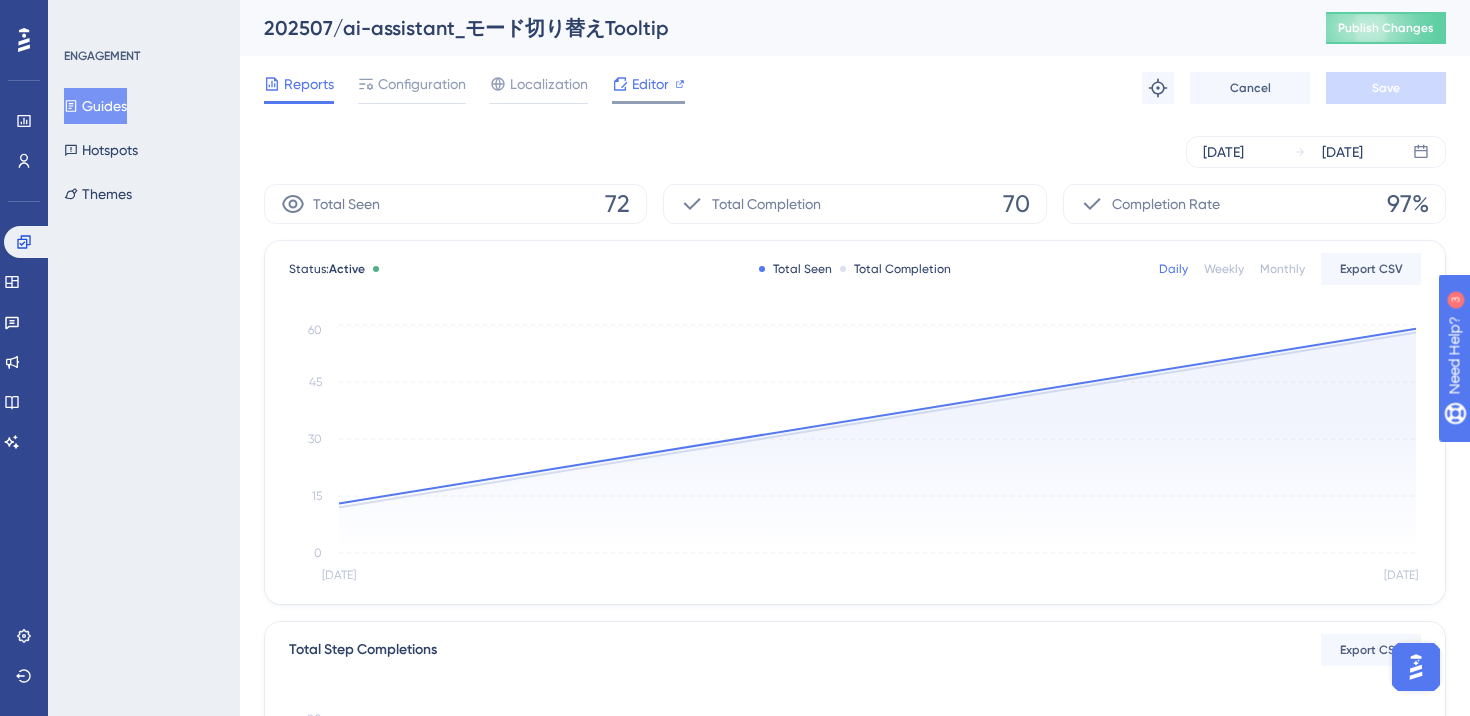 click on "Editor" at bounding box center (650, 84) 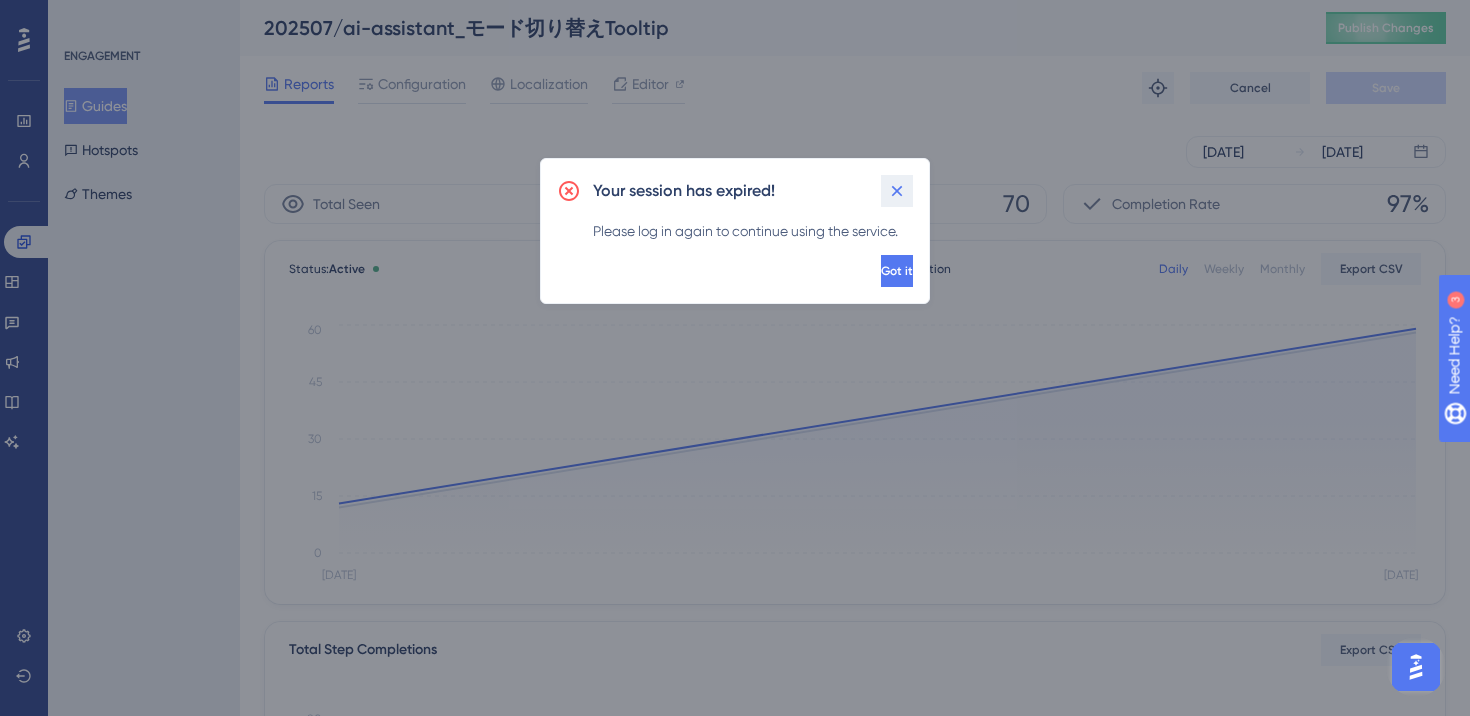 click 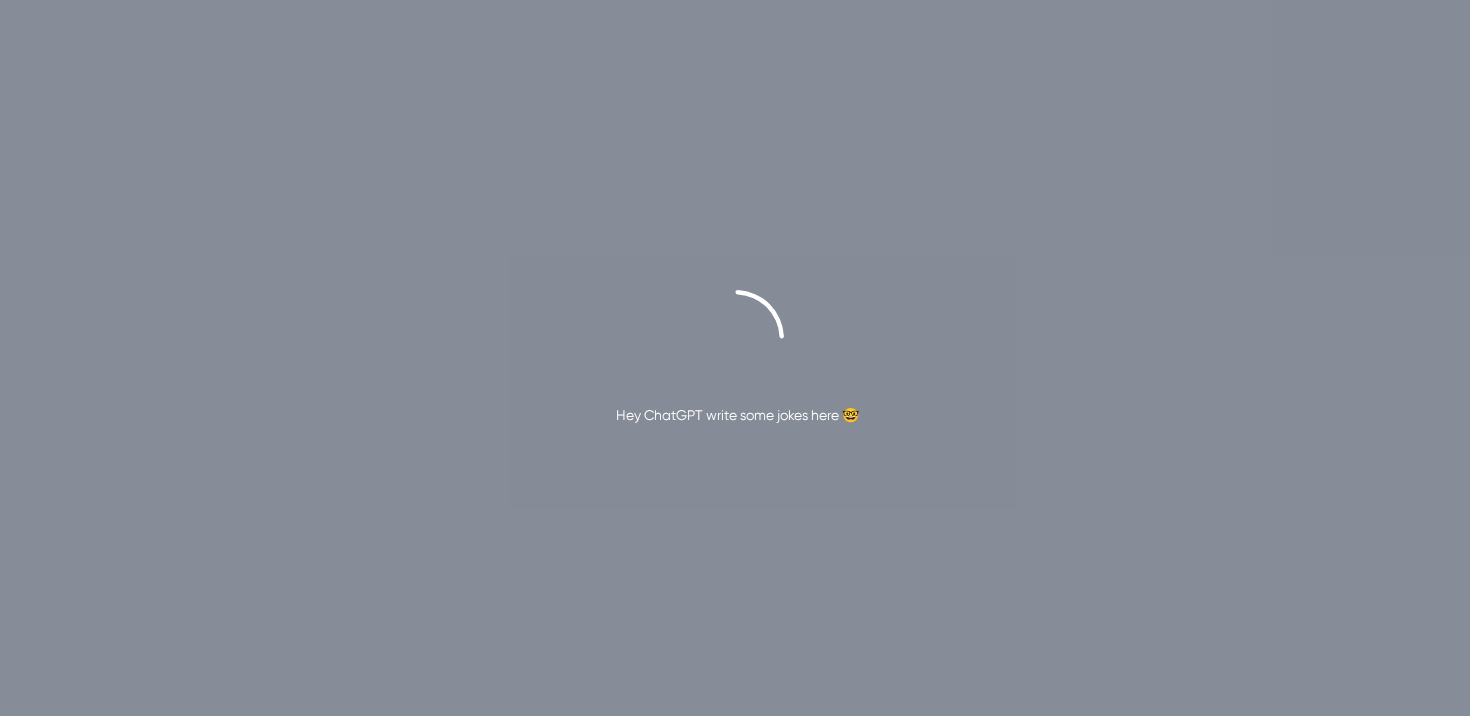 scroll, scrollTop: 0, scrollLeft: 0, axis: both 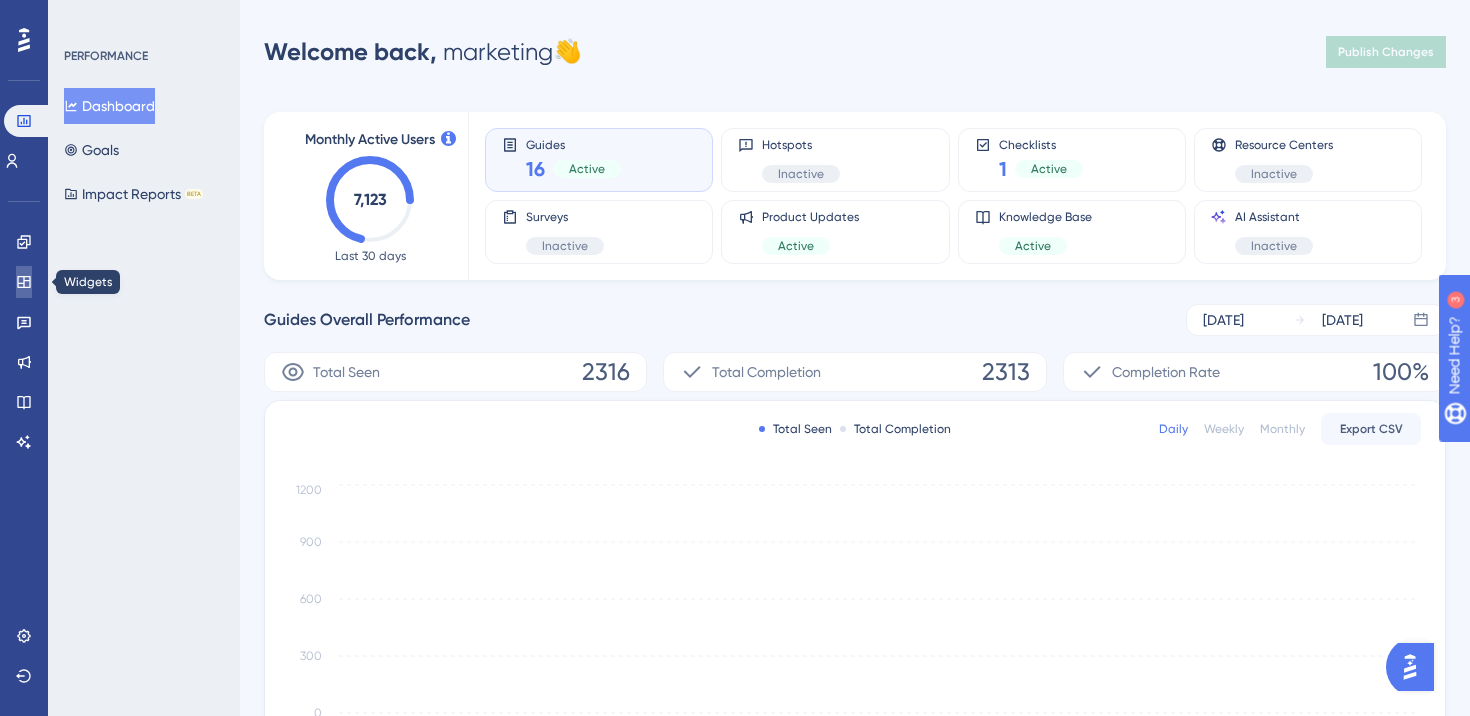 click 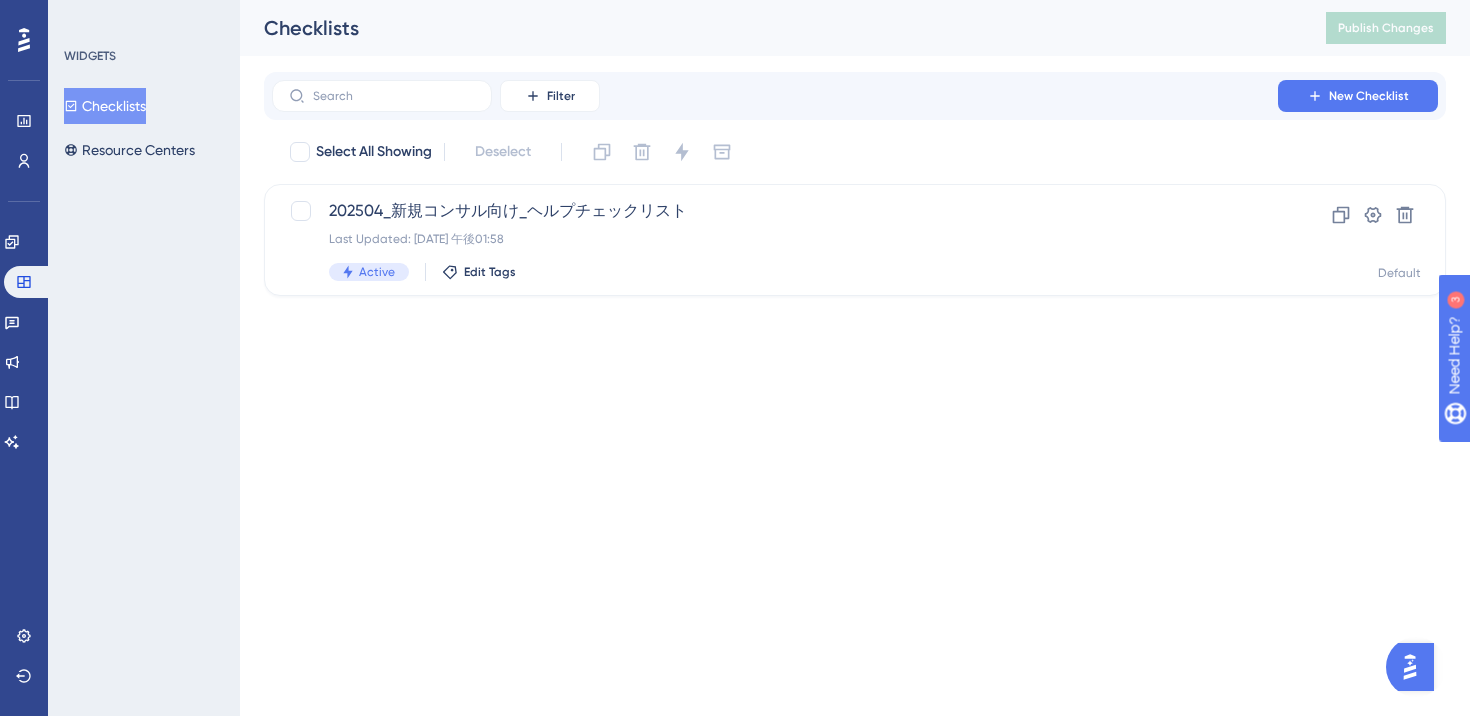 click on "Performance Users Engagement Widgets Feedback Product Updates Knowledge Base AI Assistant Settings Logout WIDGETS Checklists Resource Centers Checklists Publish Changes Filter New Checklist Select All Showing Deselect 202504_新規コンサル向け_ヘルプチェックリスト Last Updated: 2025年6月06日 午後01:58 Active Edit Tags Clone Settings Delete Default
15" at bounding box center [735, 0] 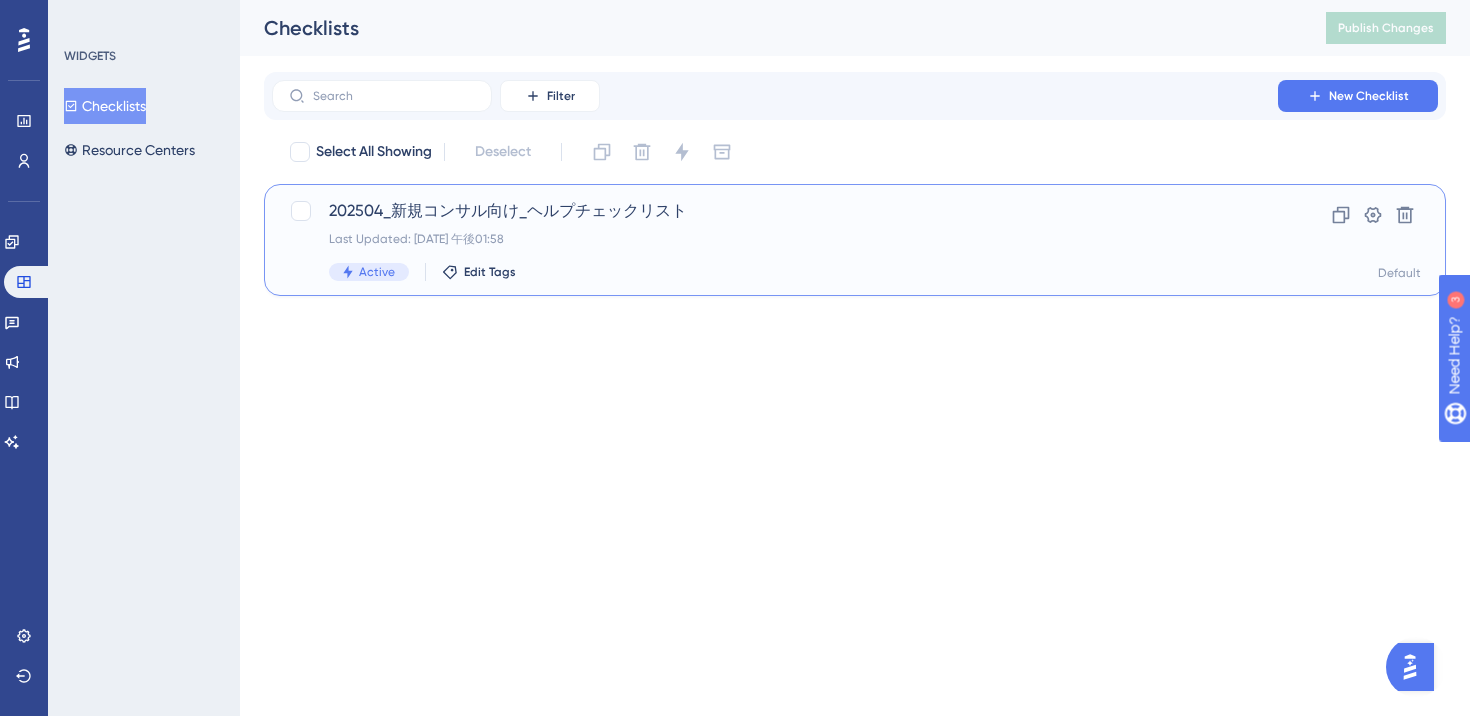 click on "202504_新規コンサル向け_ヘルプチェックリスト Last Updated: 2025年6月06日 午後01:58 Active Edit Tags" at bounding box center (775, 240) 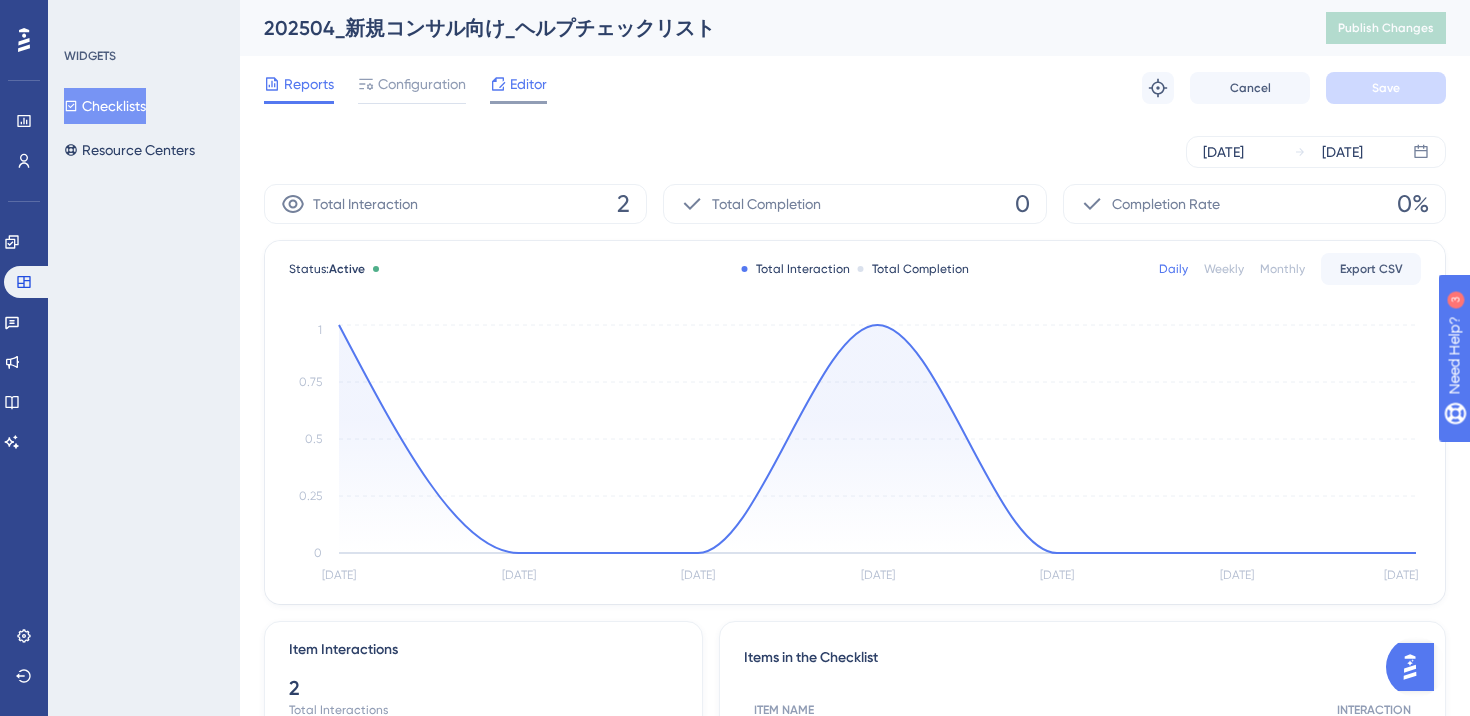 click on "Editor" at bounding box center (528, 84) 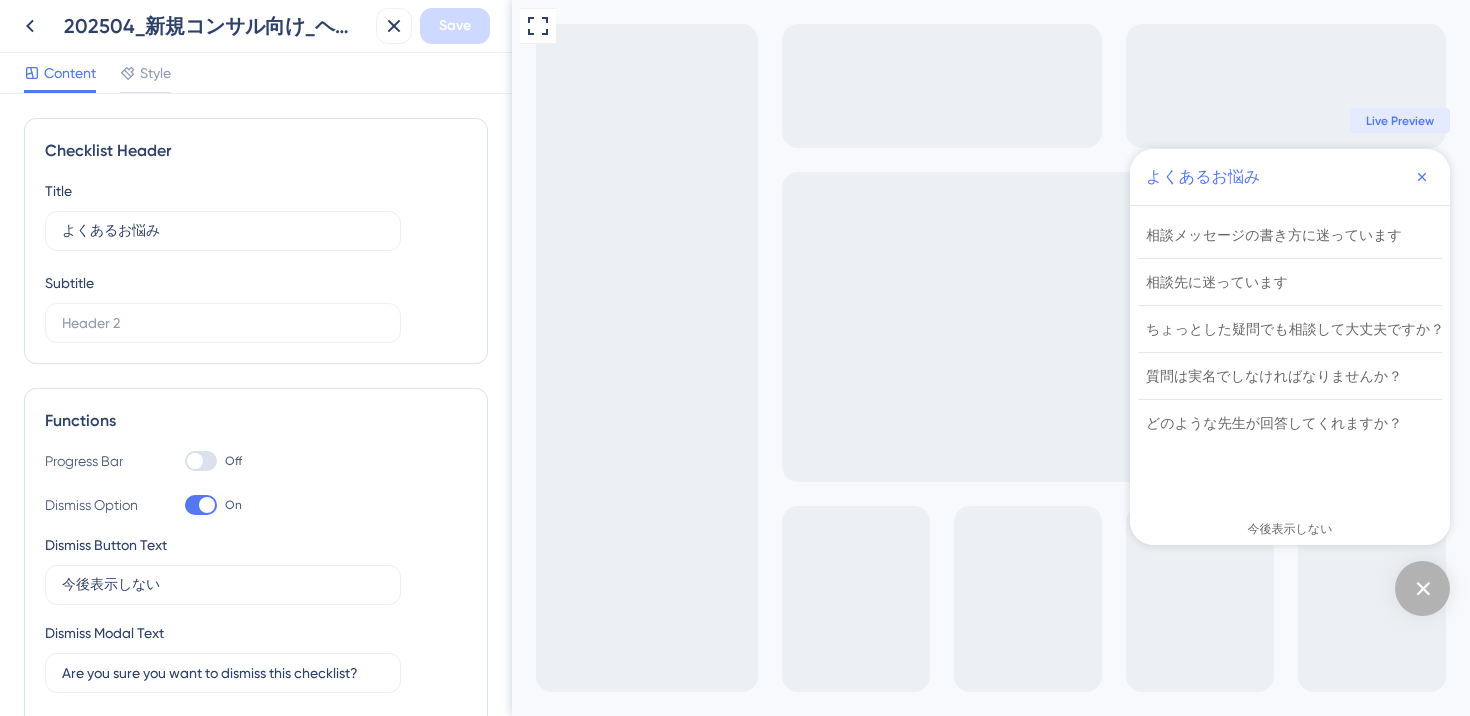 scroll, scrollTop: 0, scrollLeft: 0, axis: both 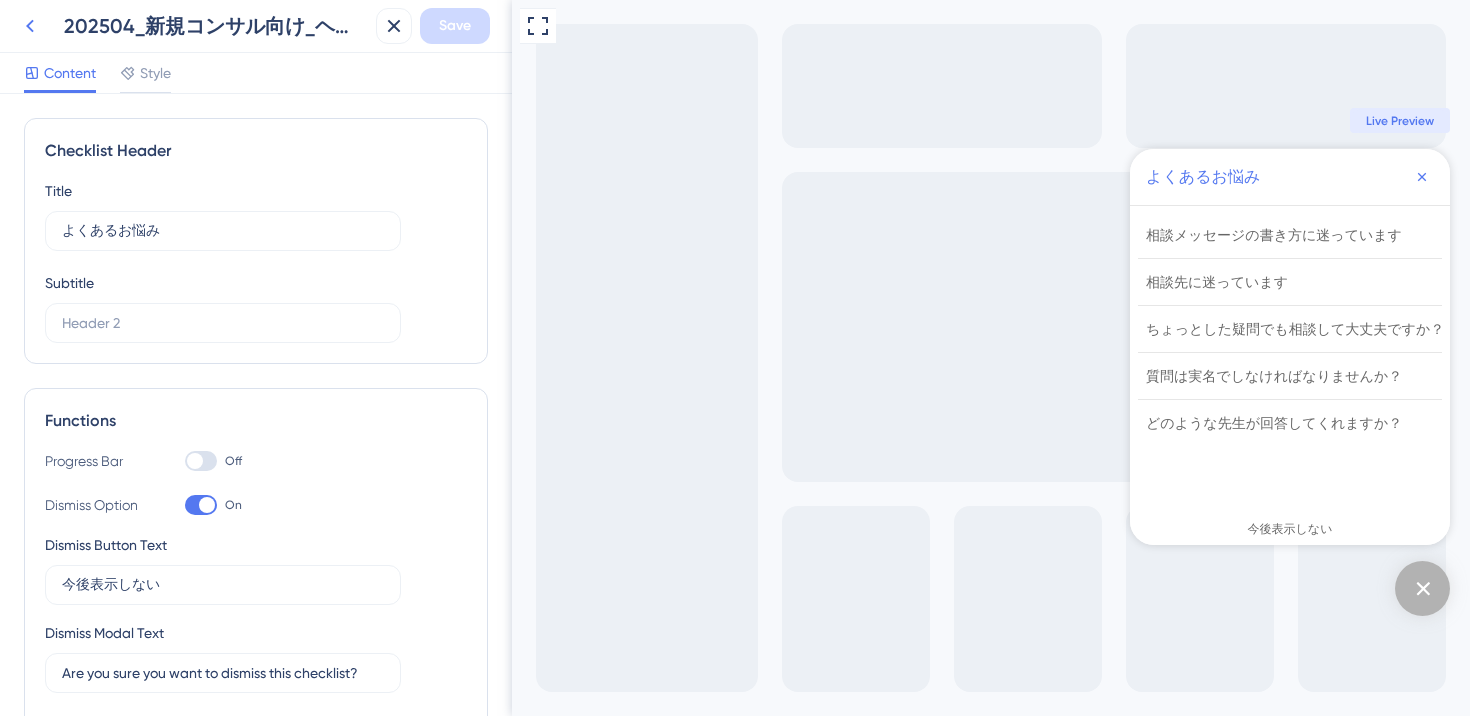 click 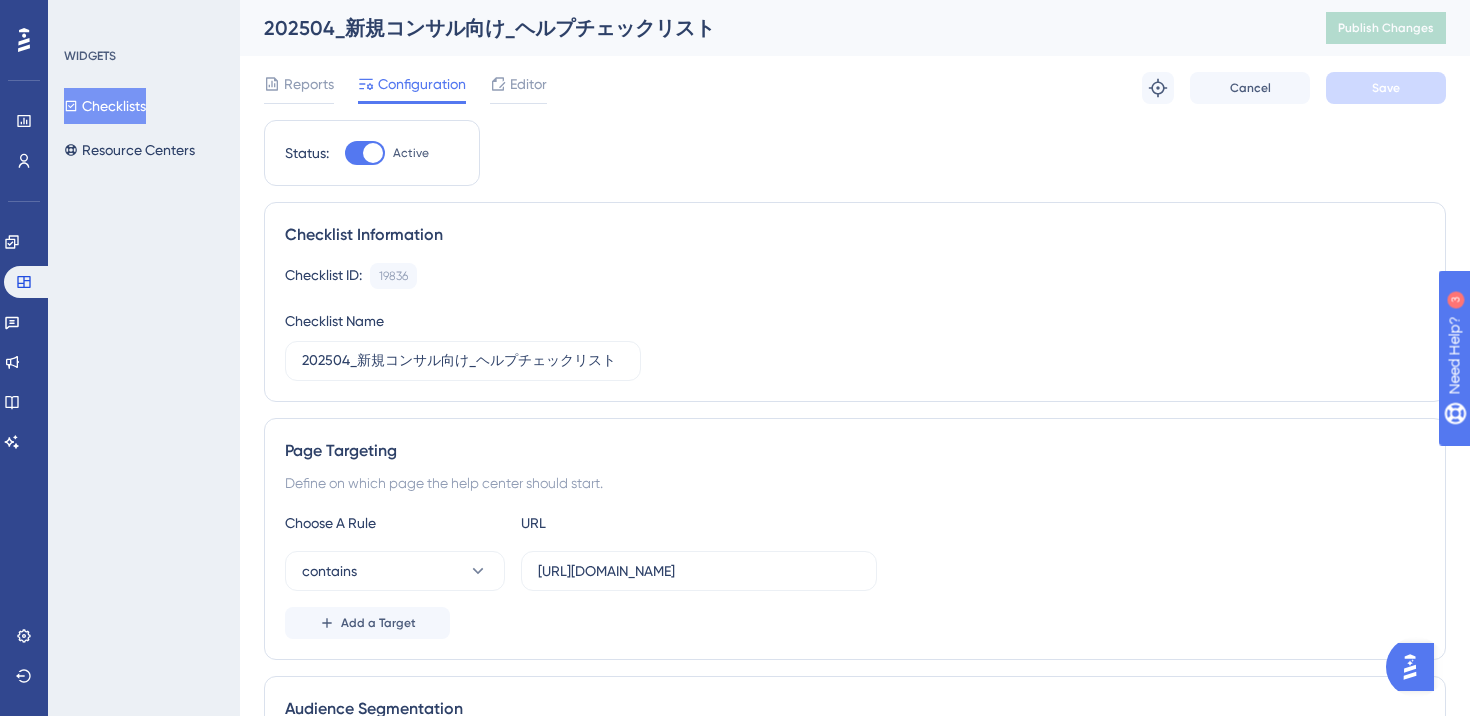 scroll, scrollTop: 0, scrollLeft: 0, axis: both 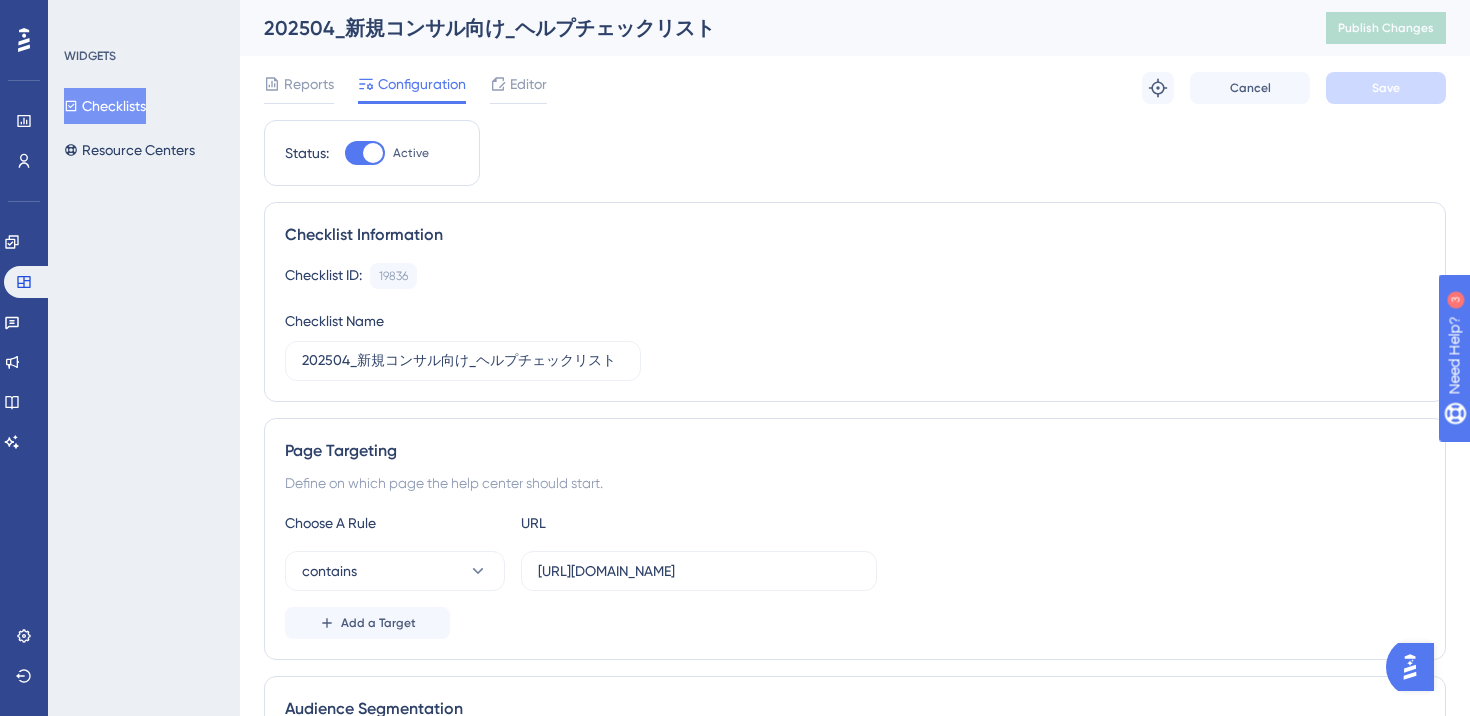 click on "Checklists" at bounding box center (105, 106) 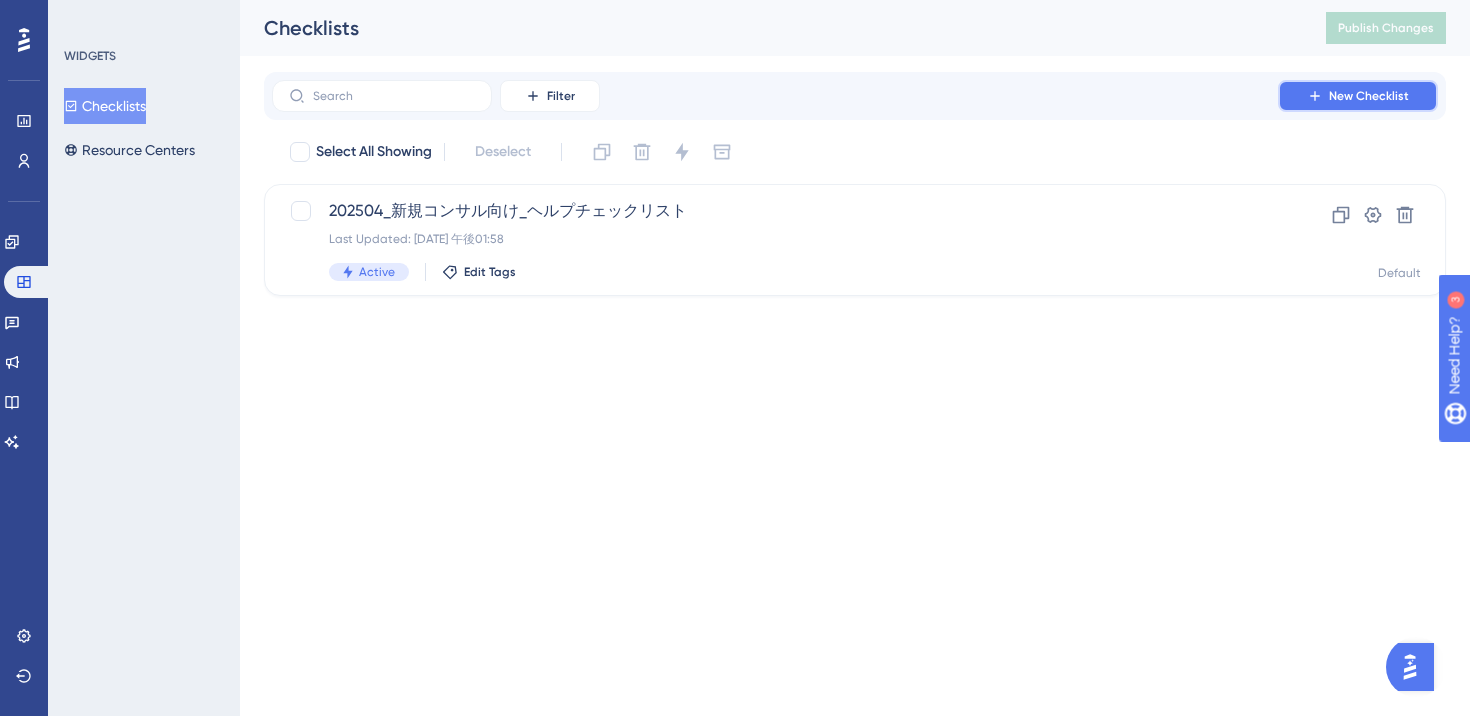 click on "New Checklist" at bounding box center [1369, 96] 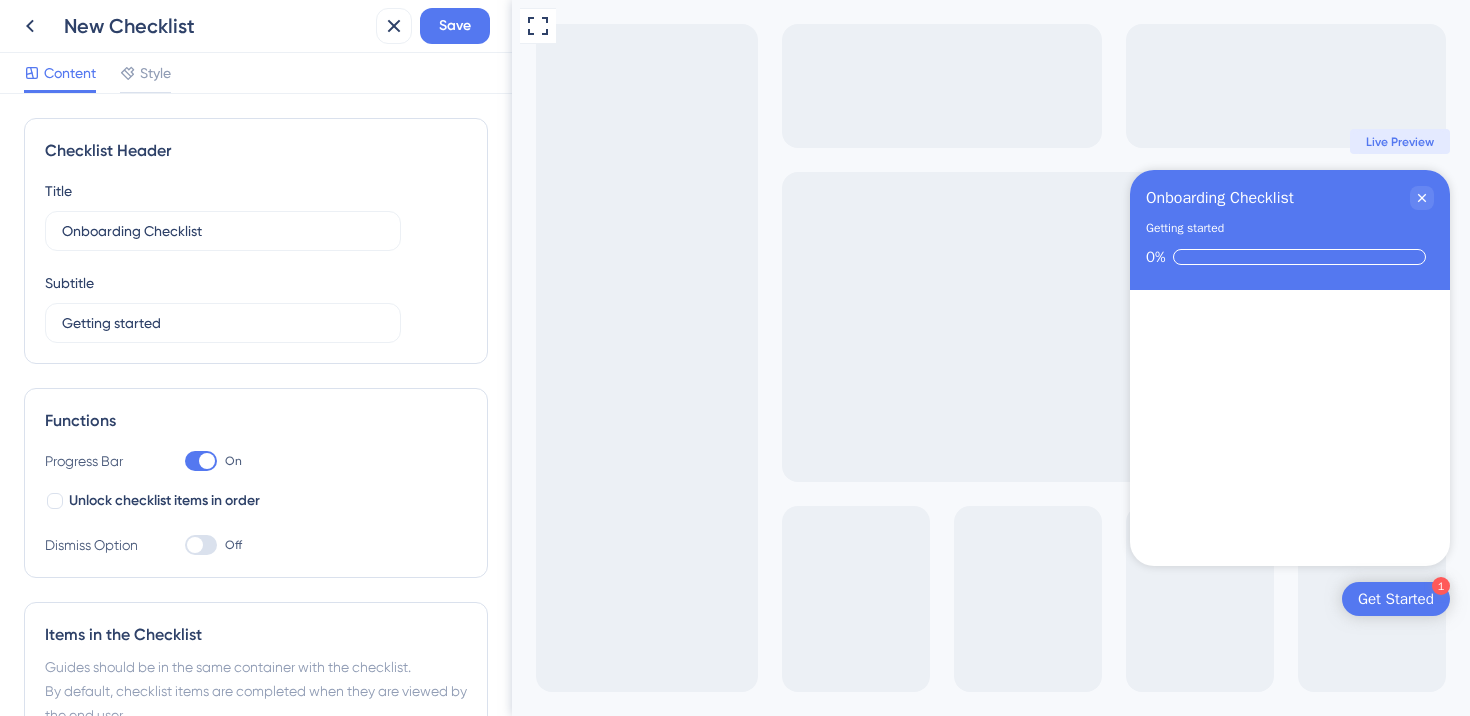 scroll, scrollTop: 0, scrollLeft: 0, axis: both 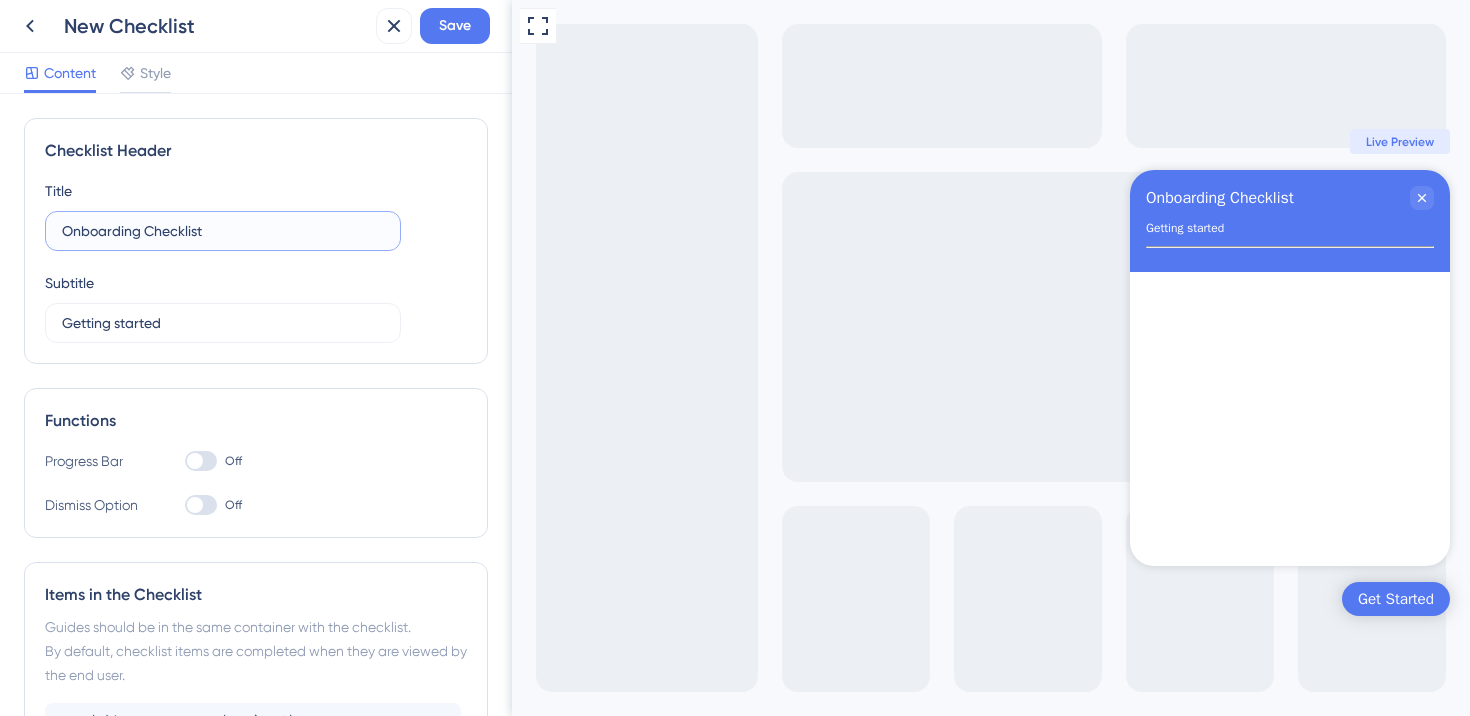 drag, startPoint x: 226, startPoint y: 236, endPoint x: 53, endPoint y: 234, distance: 173.01157 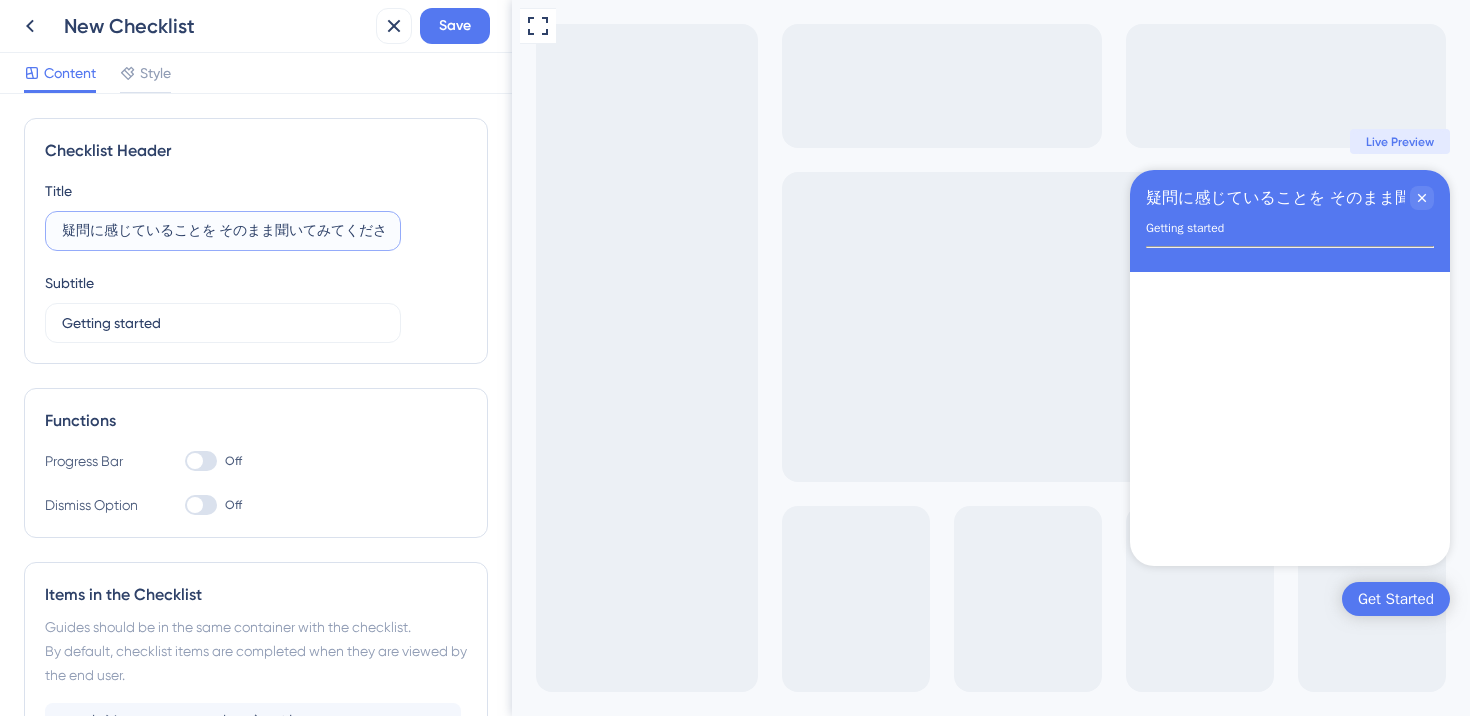scroll, scrollTop: 0, scrollLeft: 205, axis: horizontal 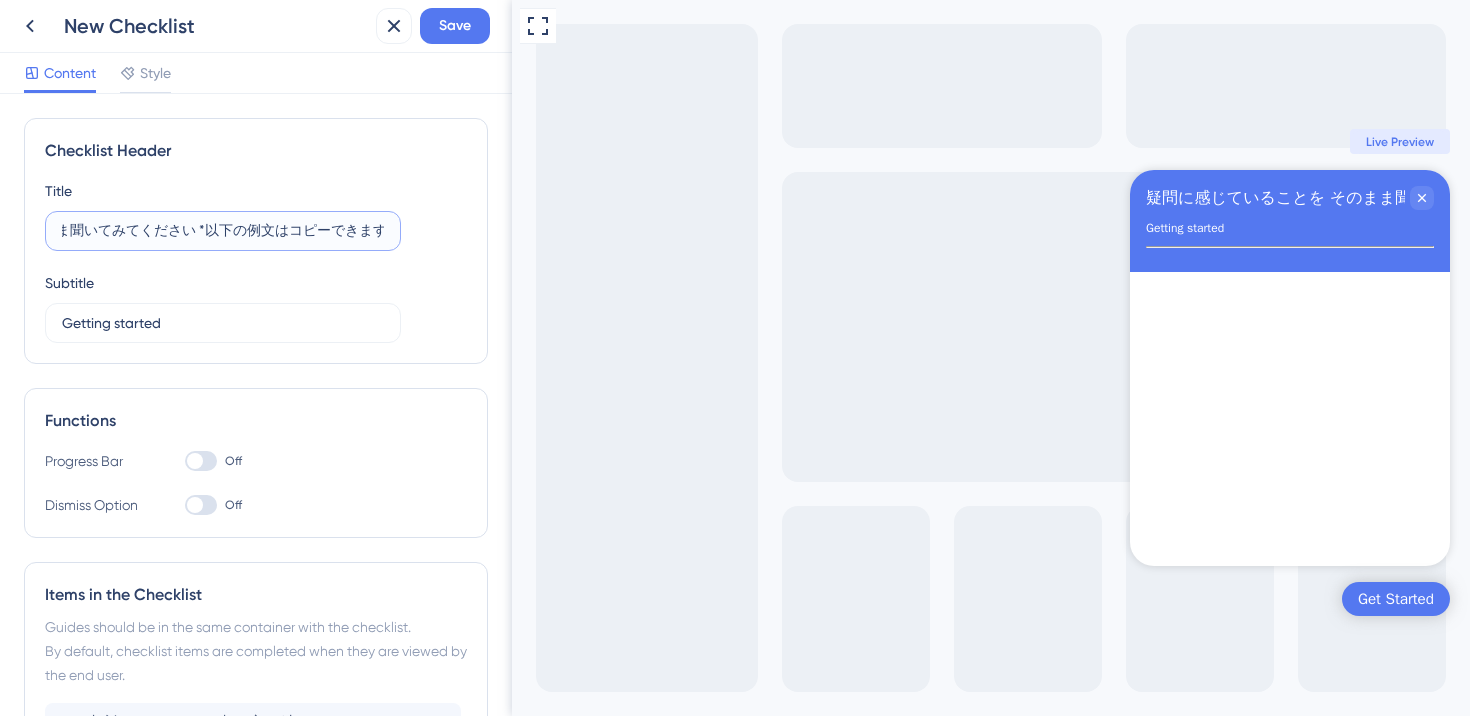 drag, startPoint x: 197, startPoint y: 234, endPoint x: 396, endPoint y: 239, distance: 199.0628 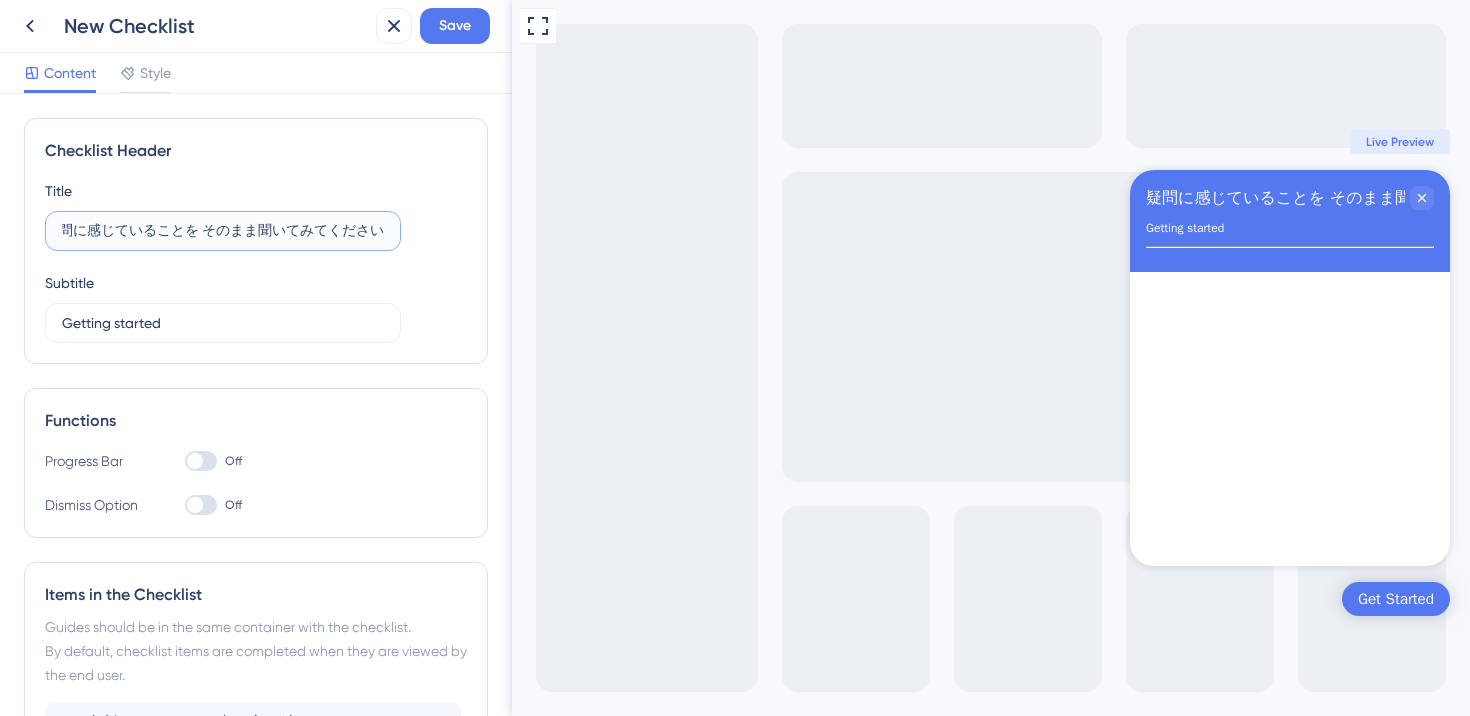 scroll, scrollTop: 0, scrollLeft: 19, axis: horizontal 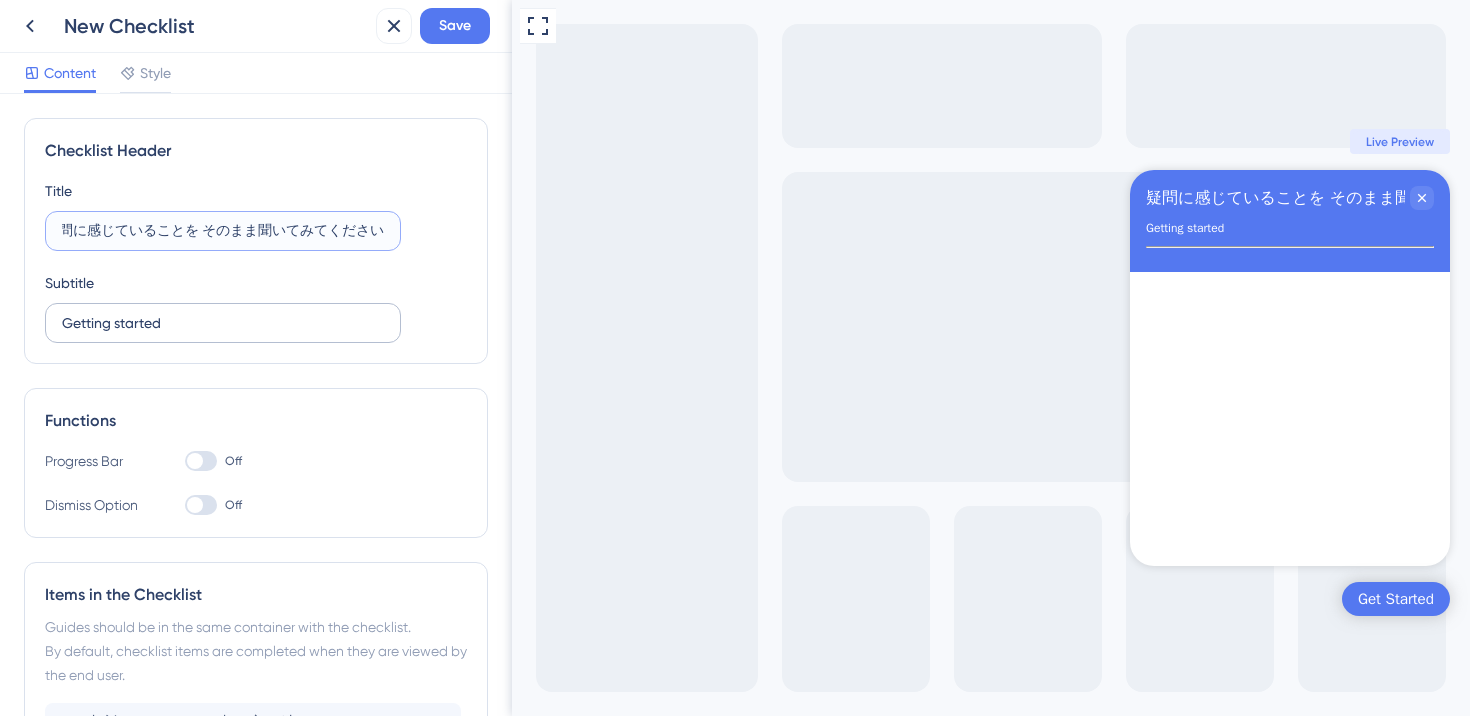 type on "疑問に感じていることを そのまま聞いてみてください" 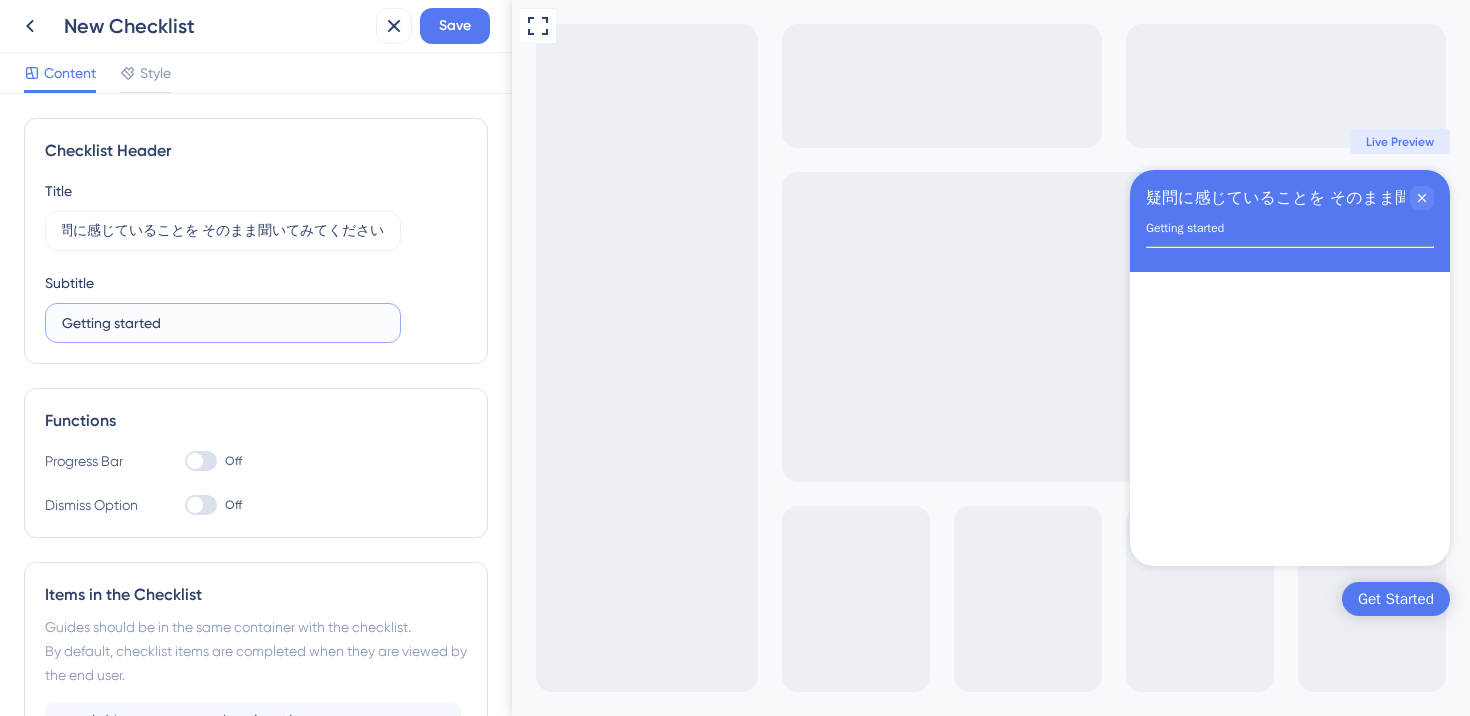 scroll, scrollTop: 0, scrollLeft: 0, axis: both 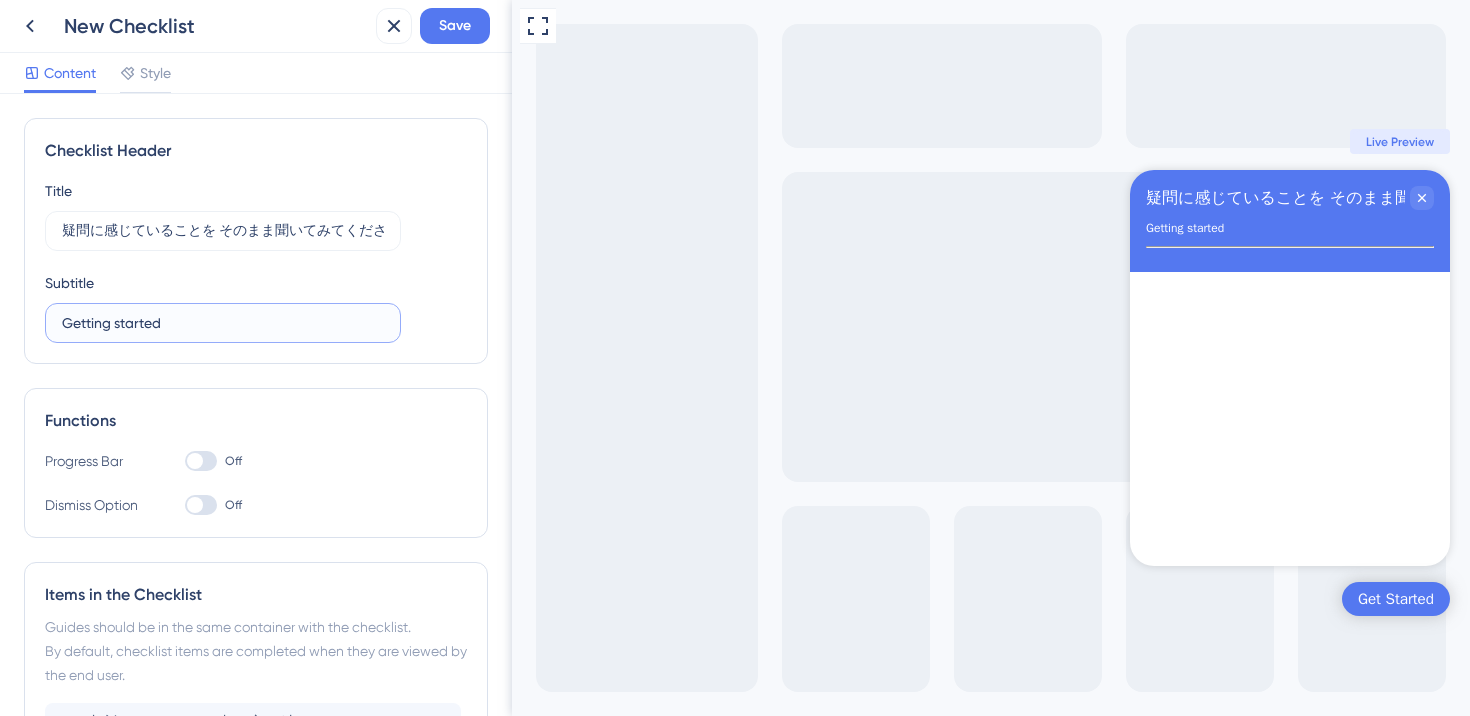 click on "Getting started" at bounding box center [223, 323] 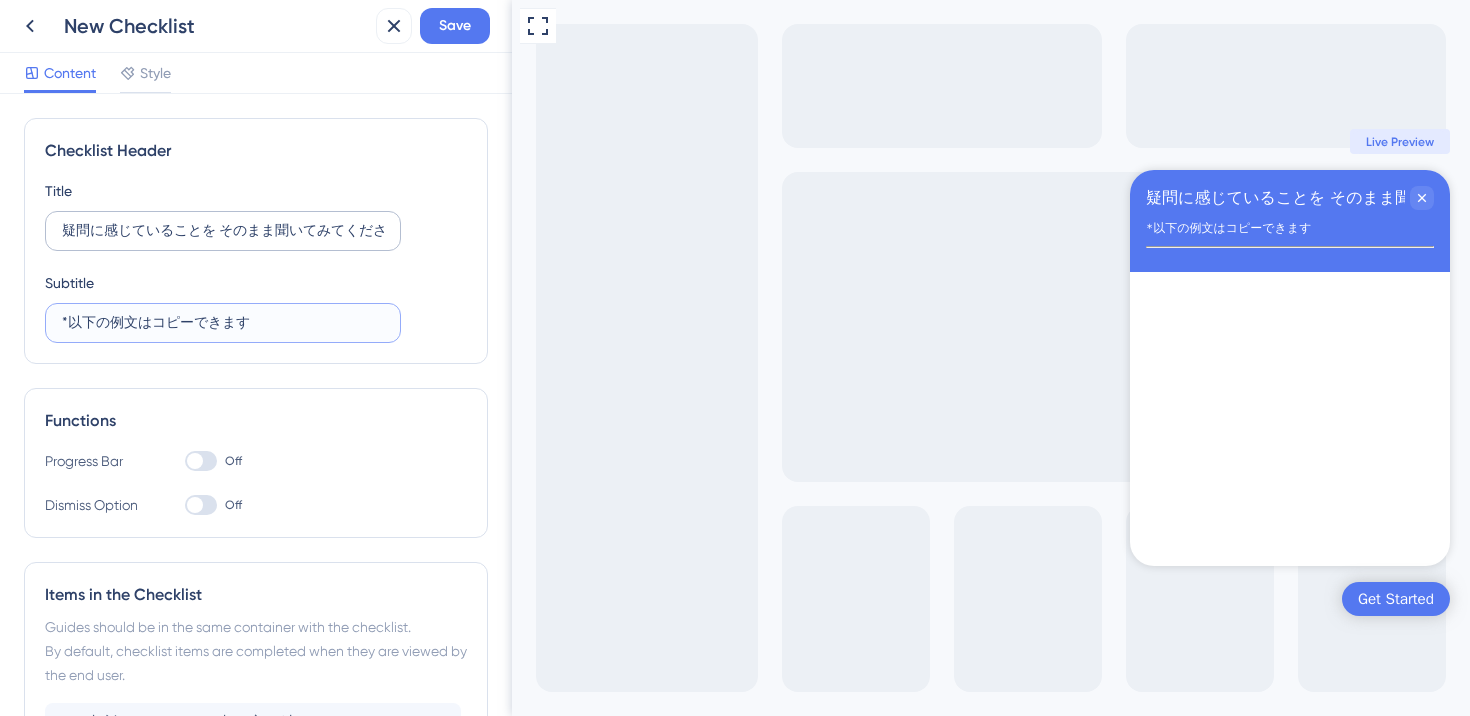 type on "*以下の例文はコピーできます" 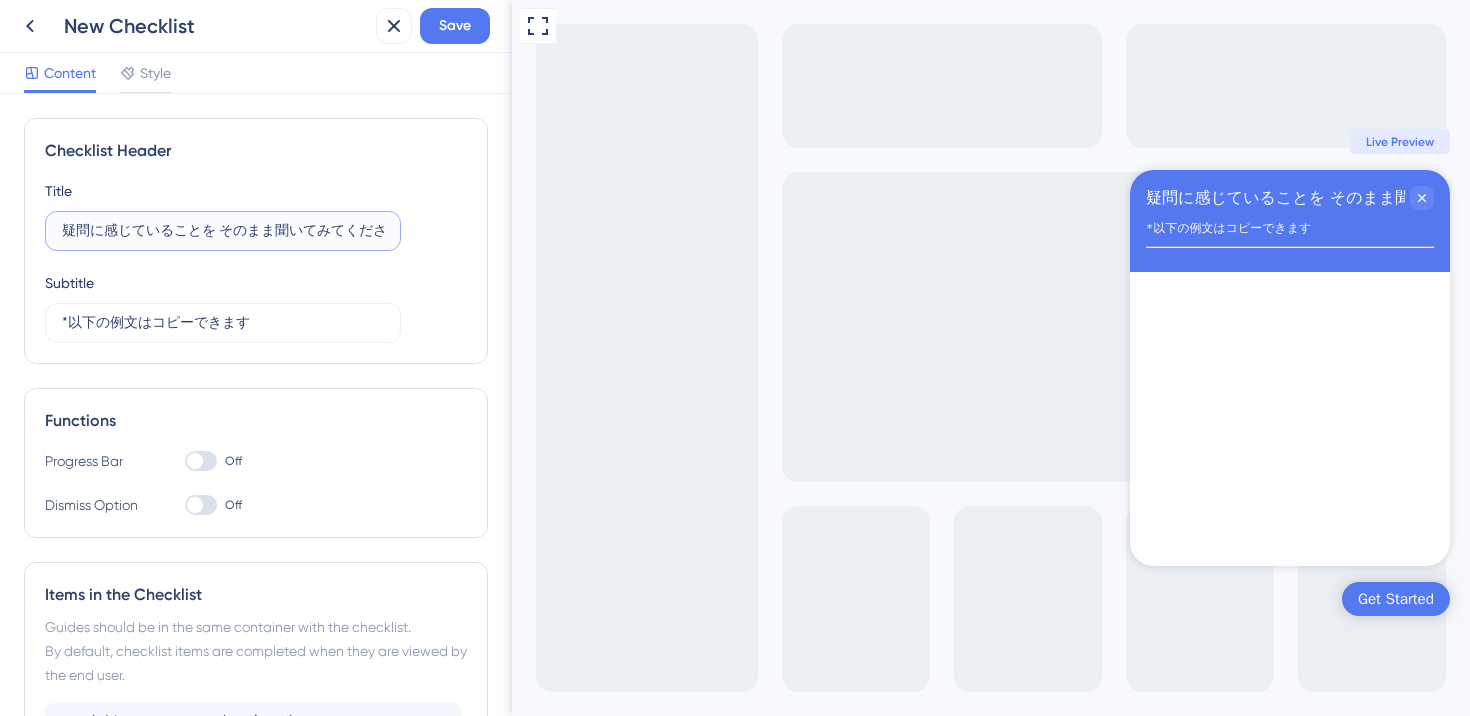click on "疑問に感じていることを そのまま聞いてみてください" at bounding box center (223, 231) 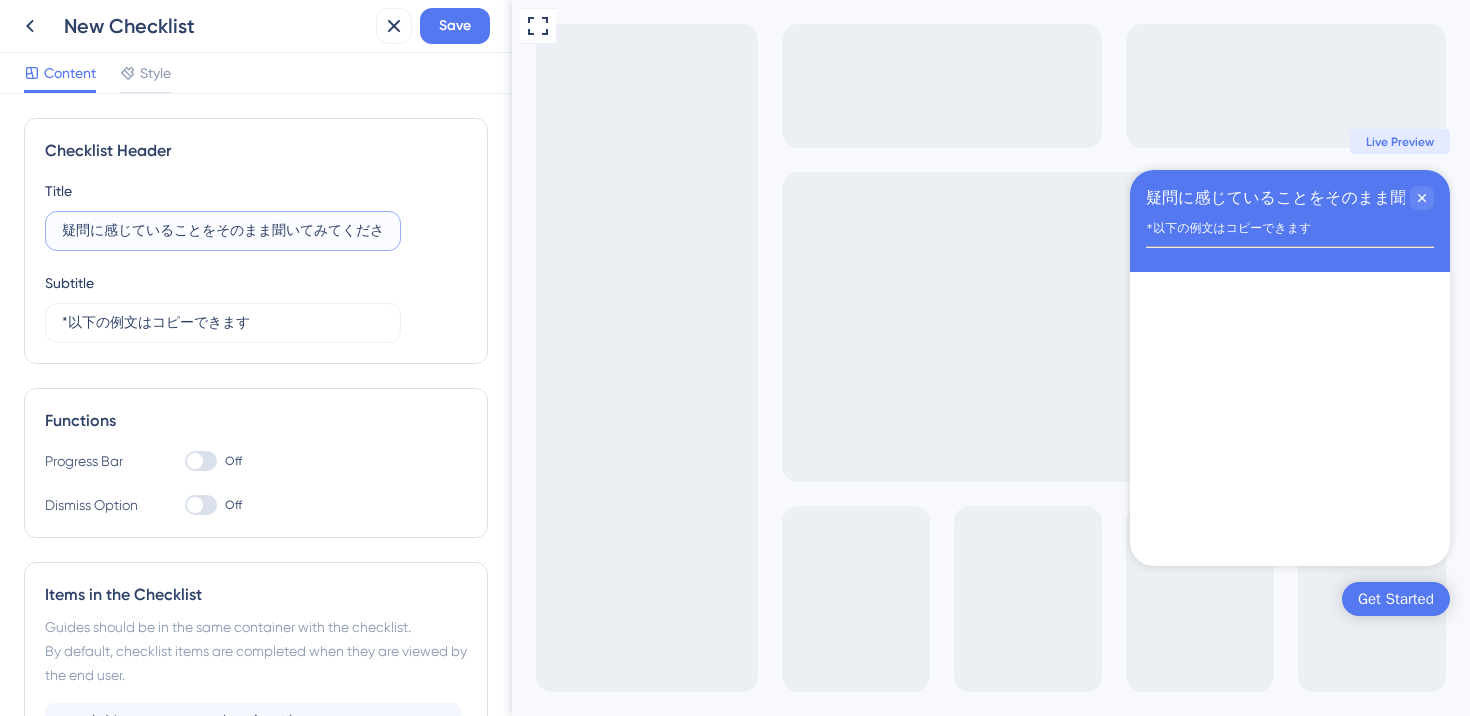 type on "疑問に感じていることをそのまま聞いてみてください" 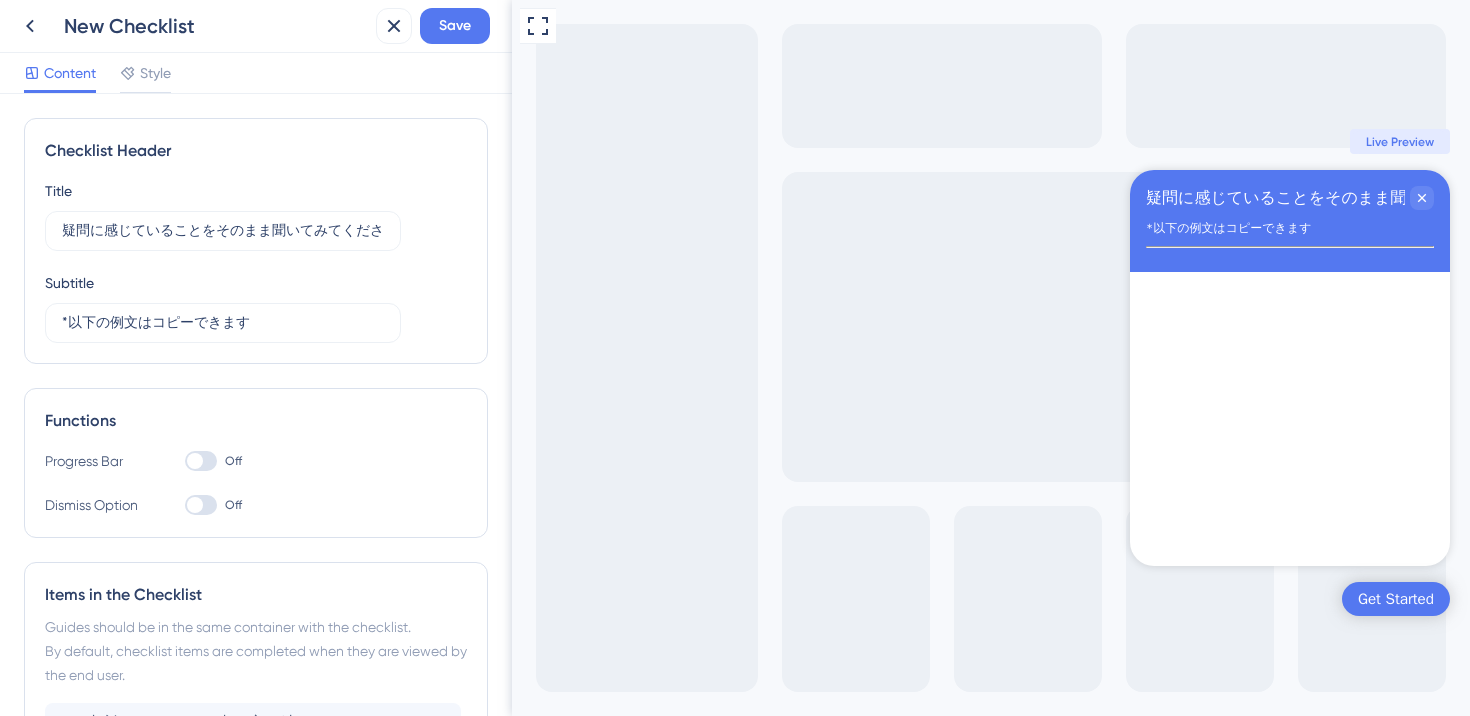 click on "Functions Progress Bar Off Dismiss Option Off" at bounding box center [256, 463] 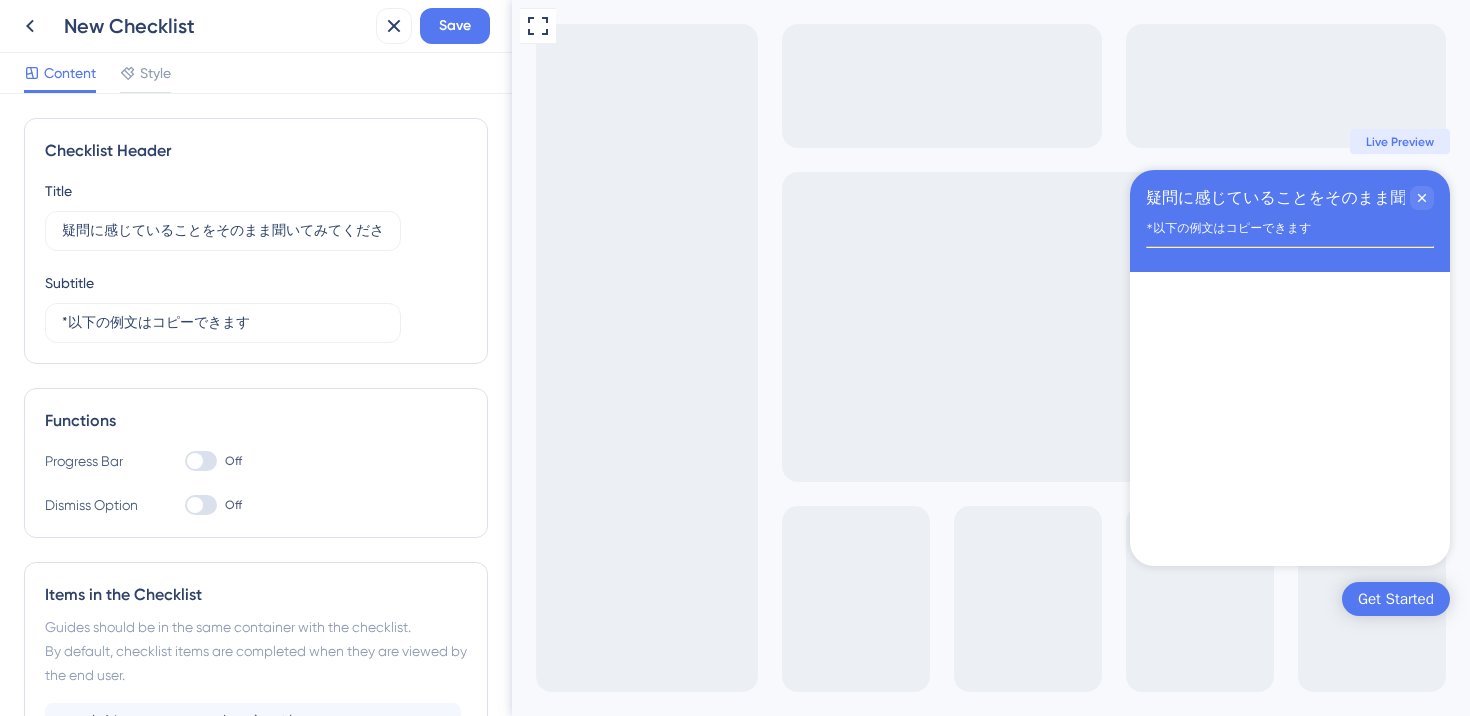 click on "Functions Progress Bar Off Dismiss Option Off" at bounding box center [256, 463] 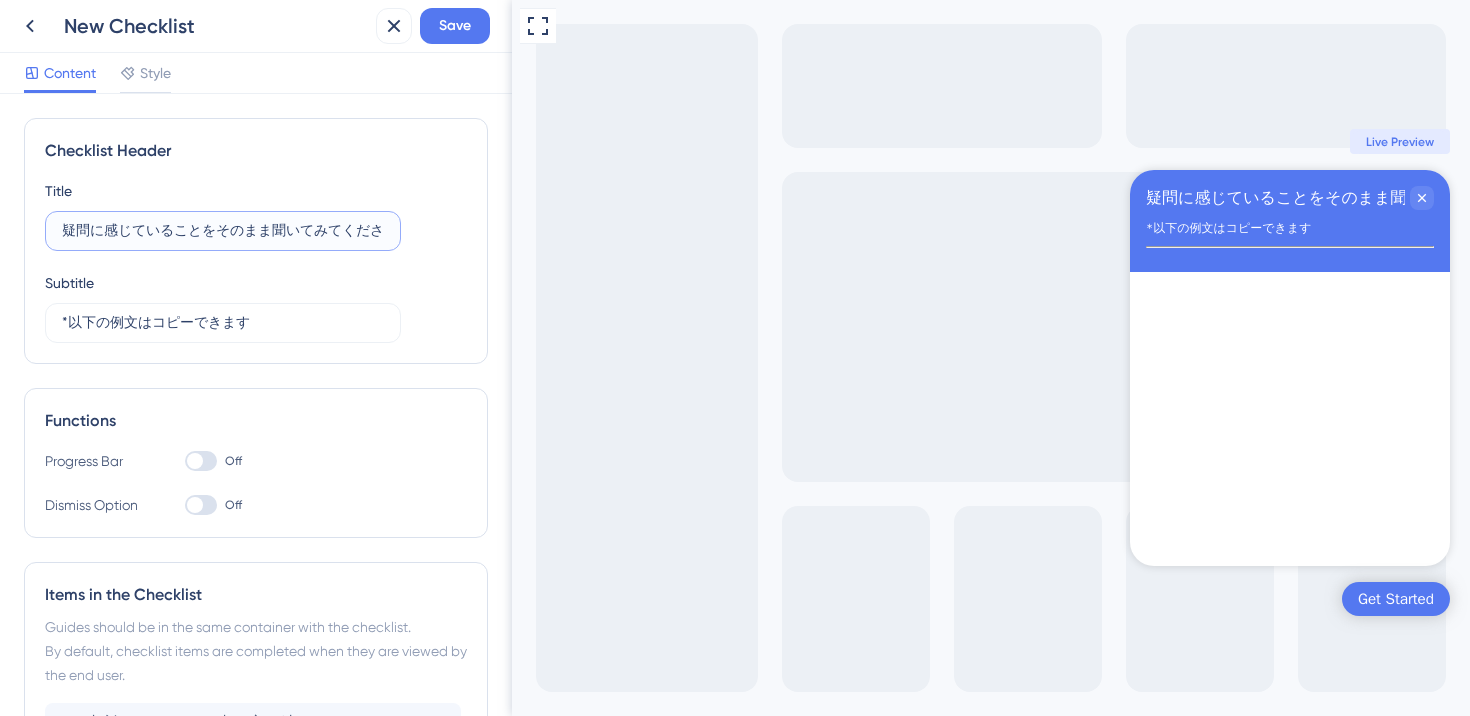 click on "疑問に感じていることをそのまま聞いてみてください" at bounding box center [223, 231] 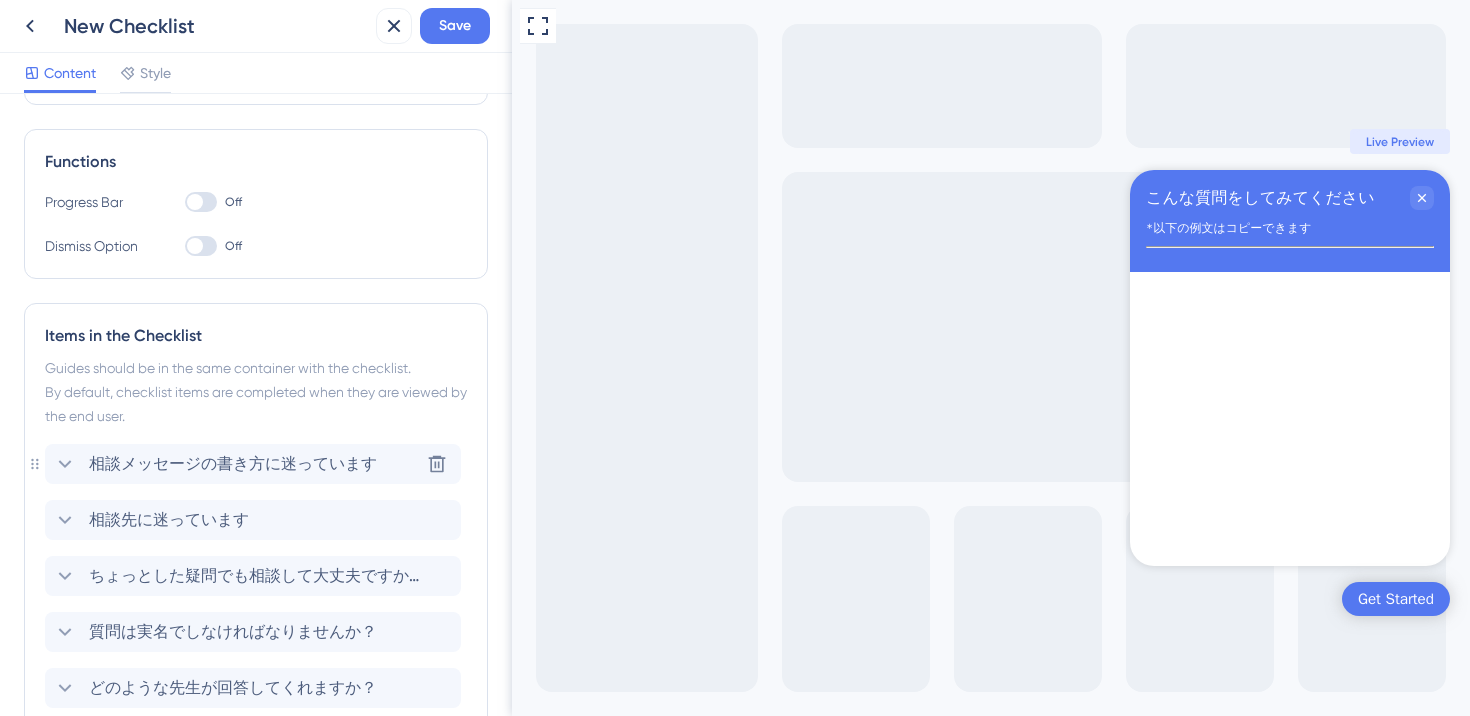 scroll, scrollTop: 428, scrollLeft: 0, axis: vertical 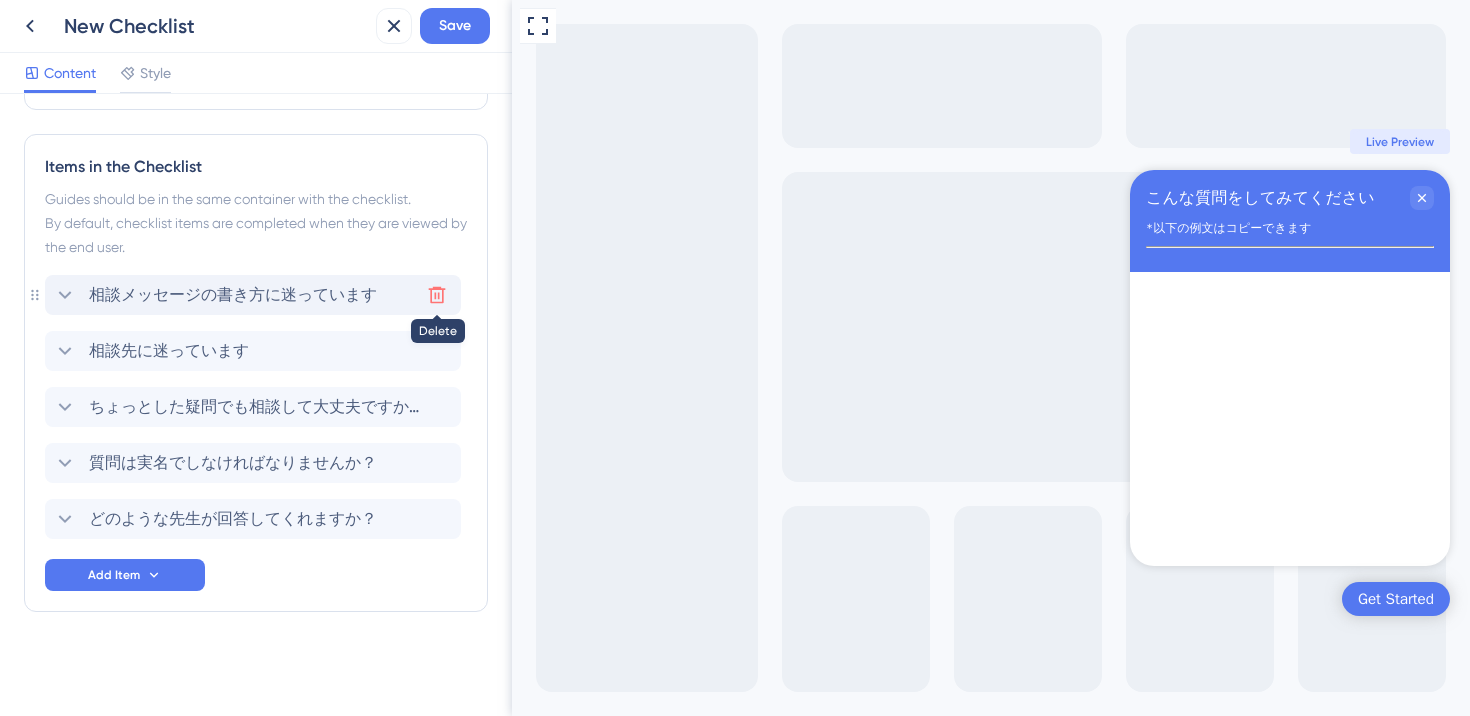 type on "こんな質問をしてみてください" 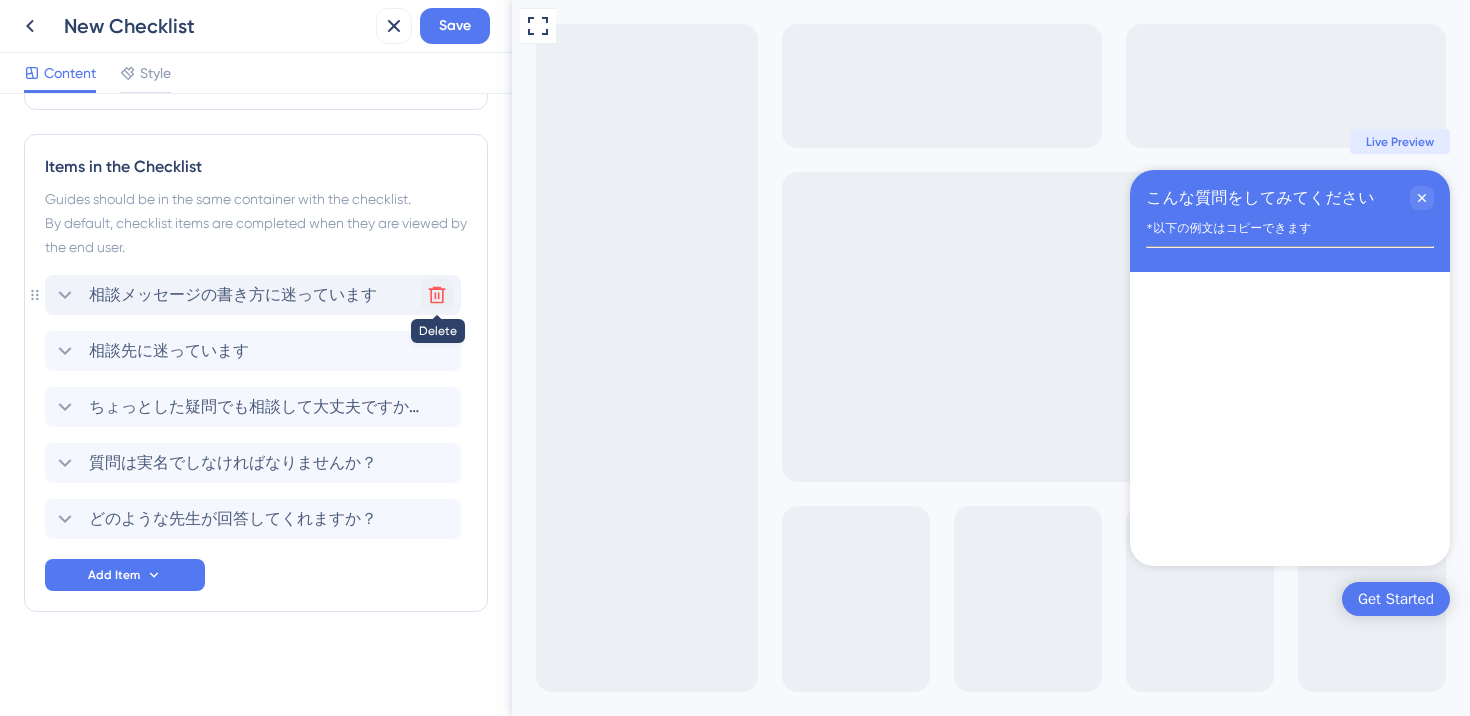 click 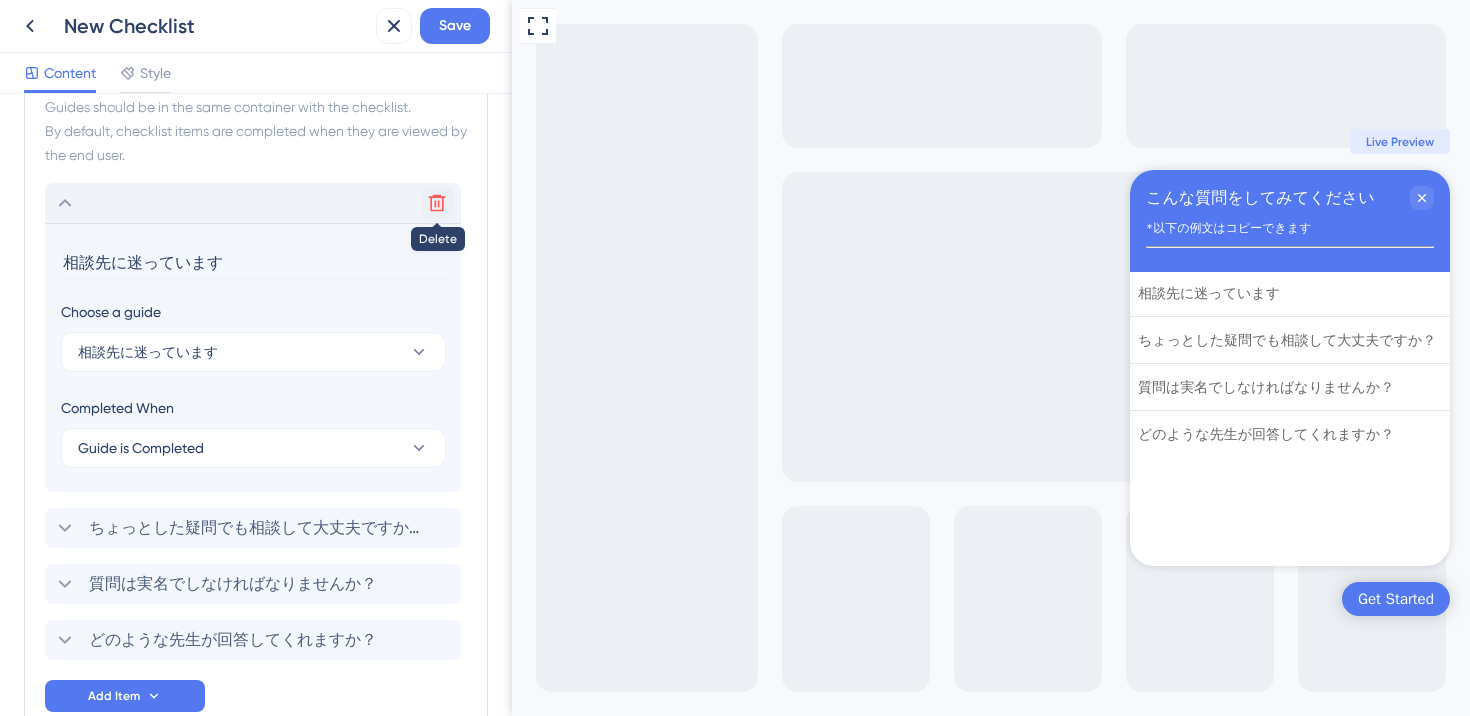 click 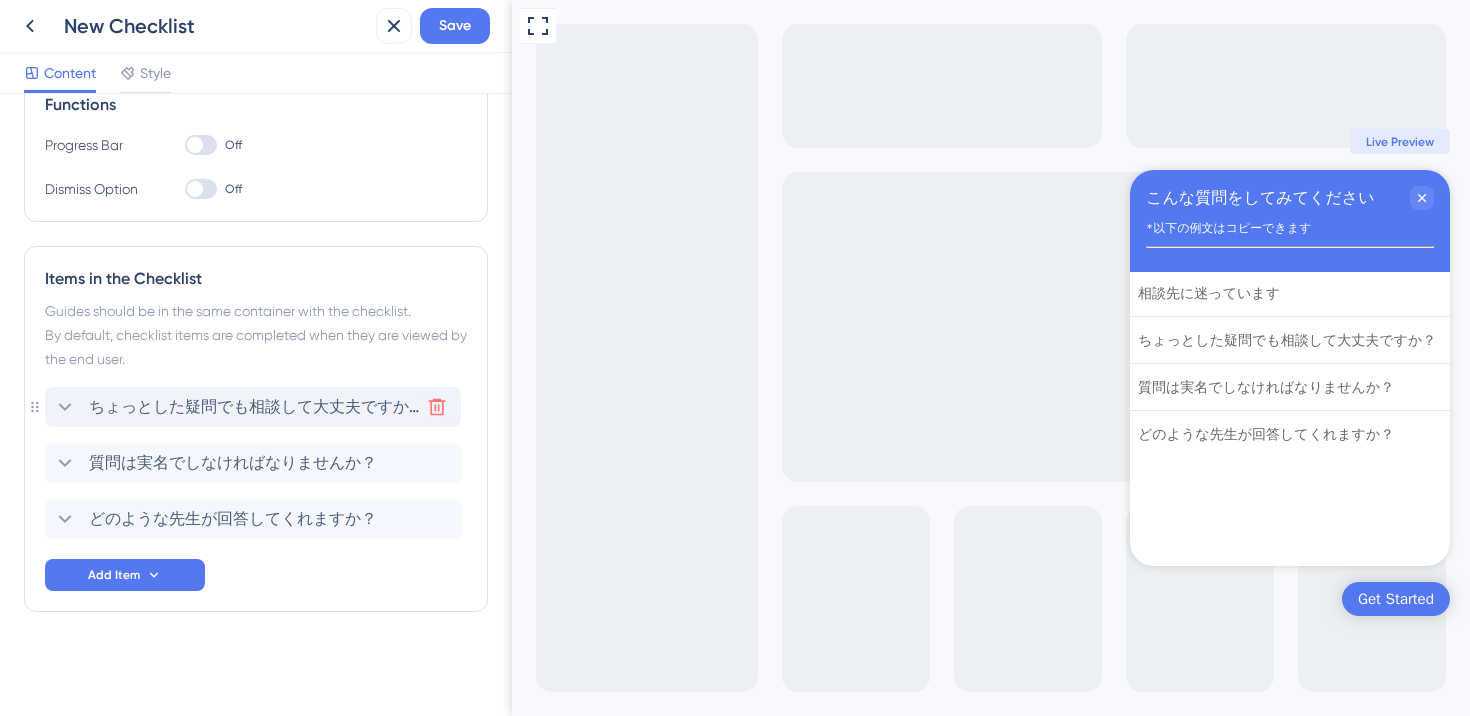 scroll, scrollTop: 316, scrollLeft: 0, axis: vertical 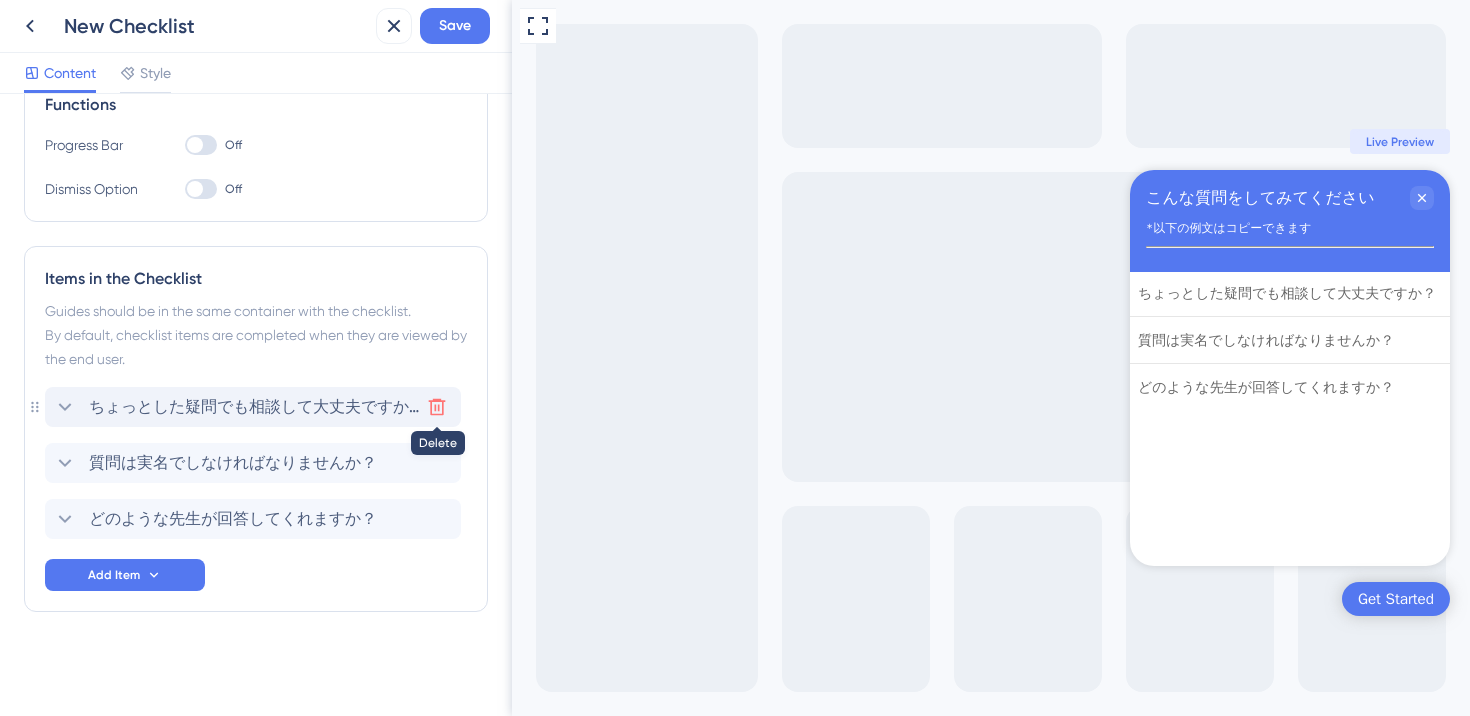 click 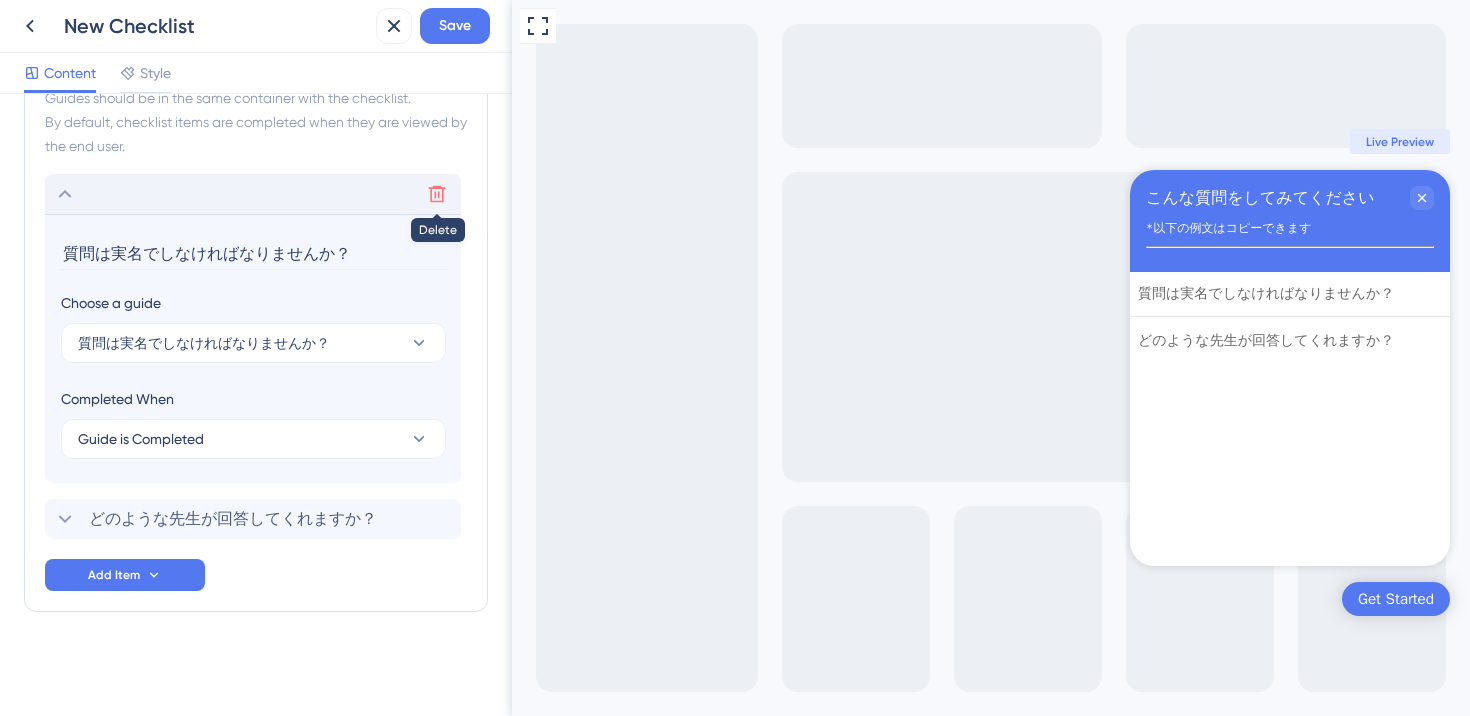 click 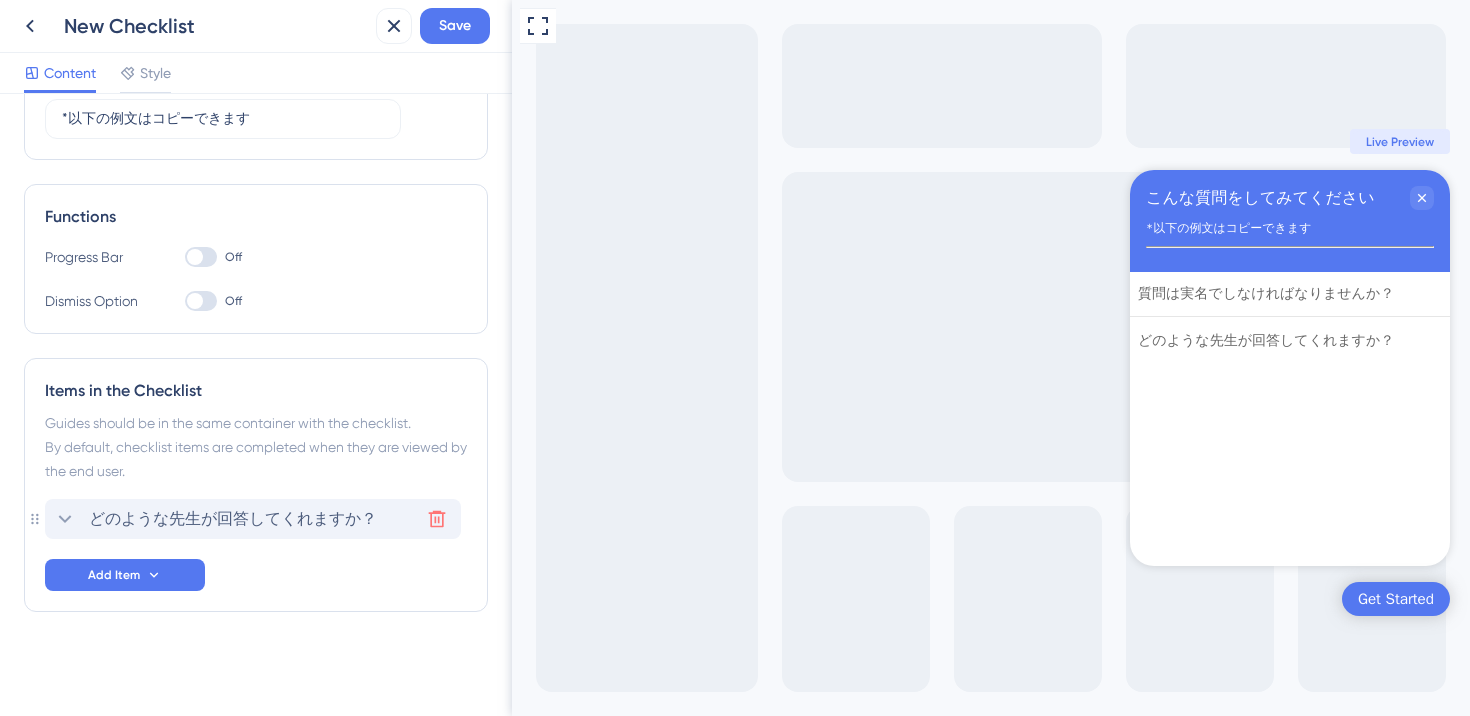 scroll, scrollTop: 204, scrollLeft: 0, axis: vertical 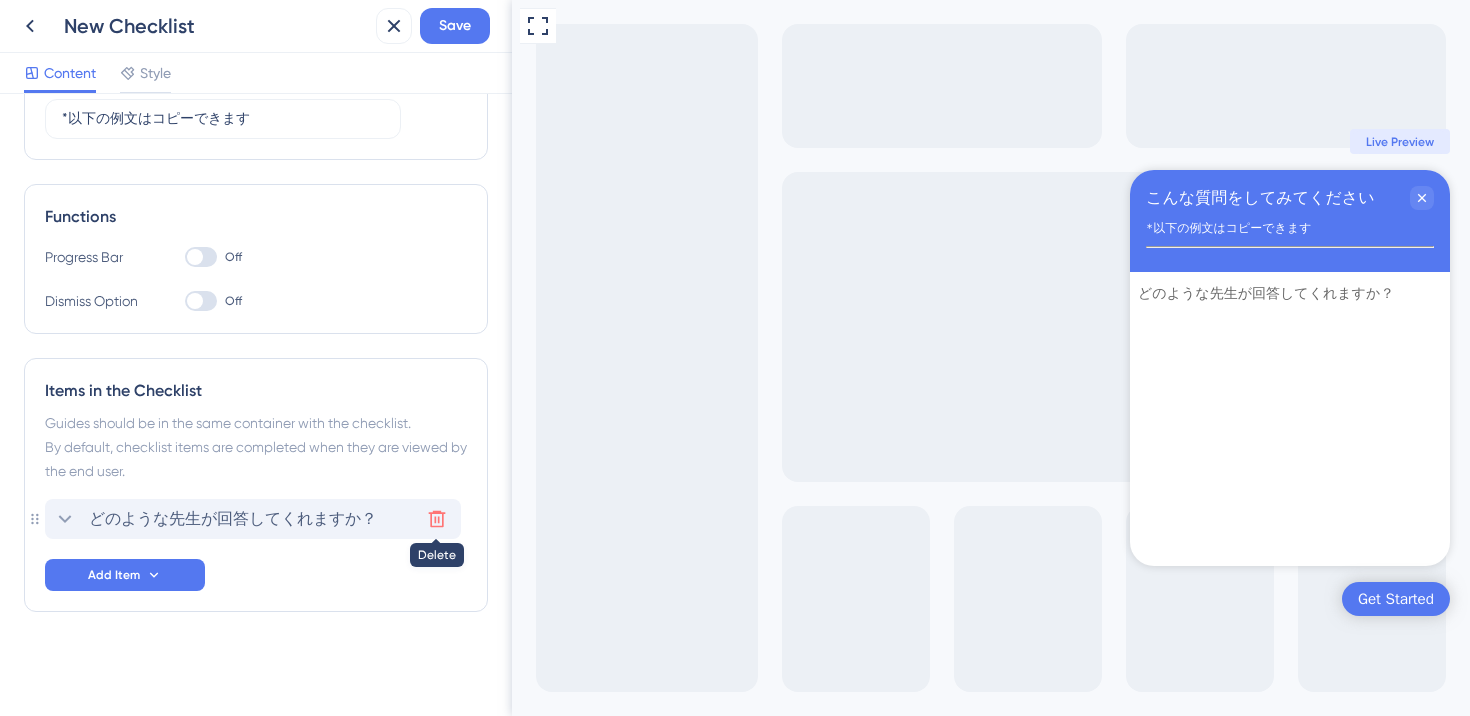 click 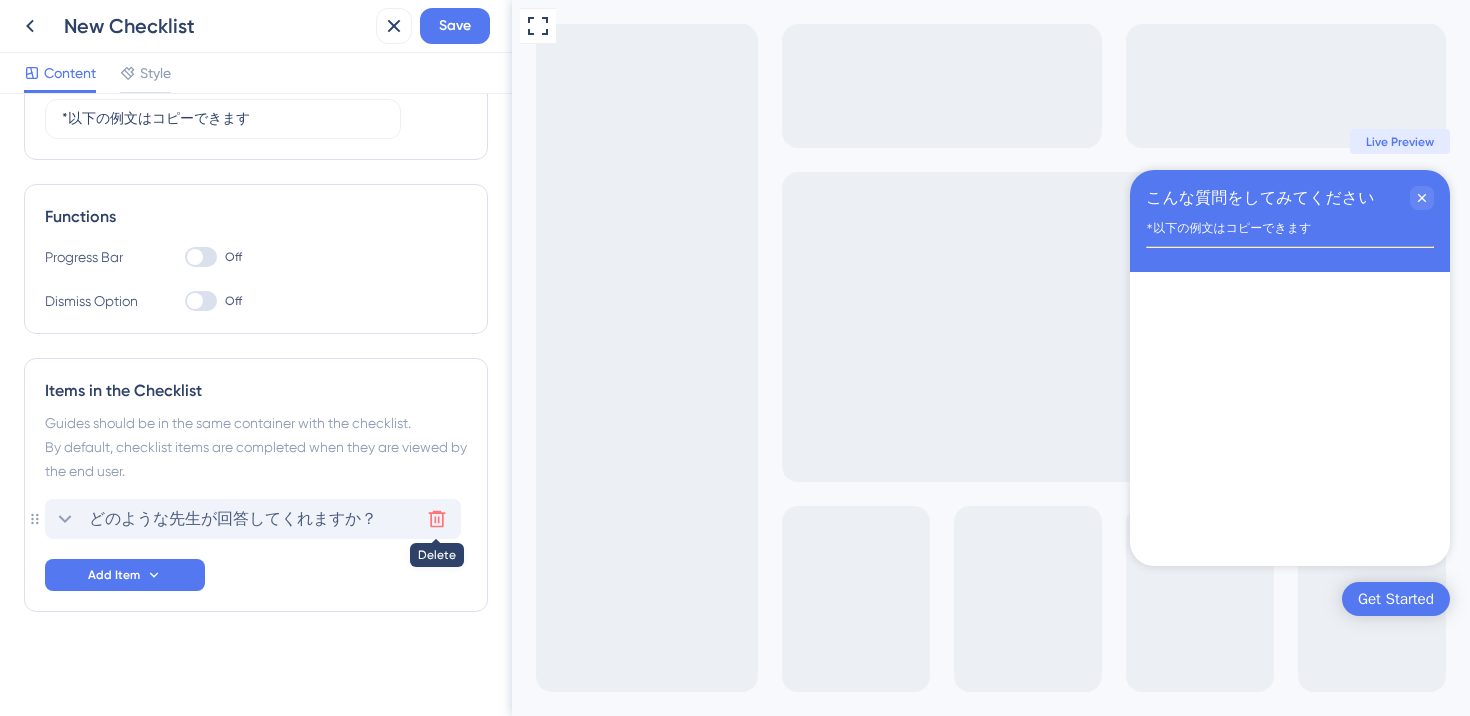 scroll, scrollTop: 144, scrollLeft: 0, axis: vertical 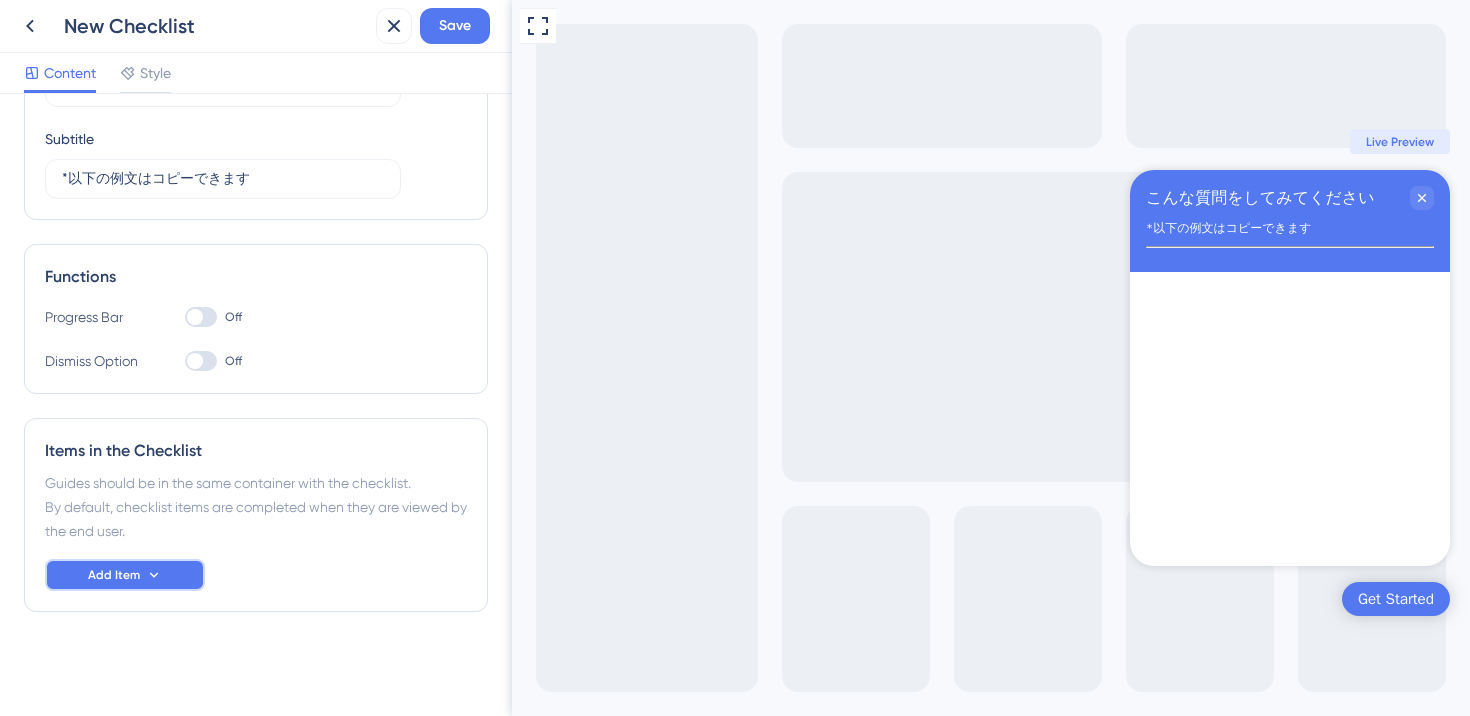 click on "Add Item" at bounding box center (114, 575) 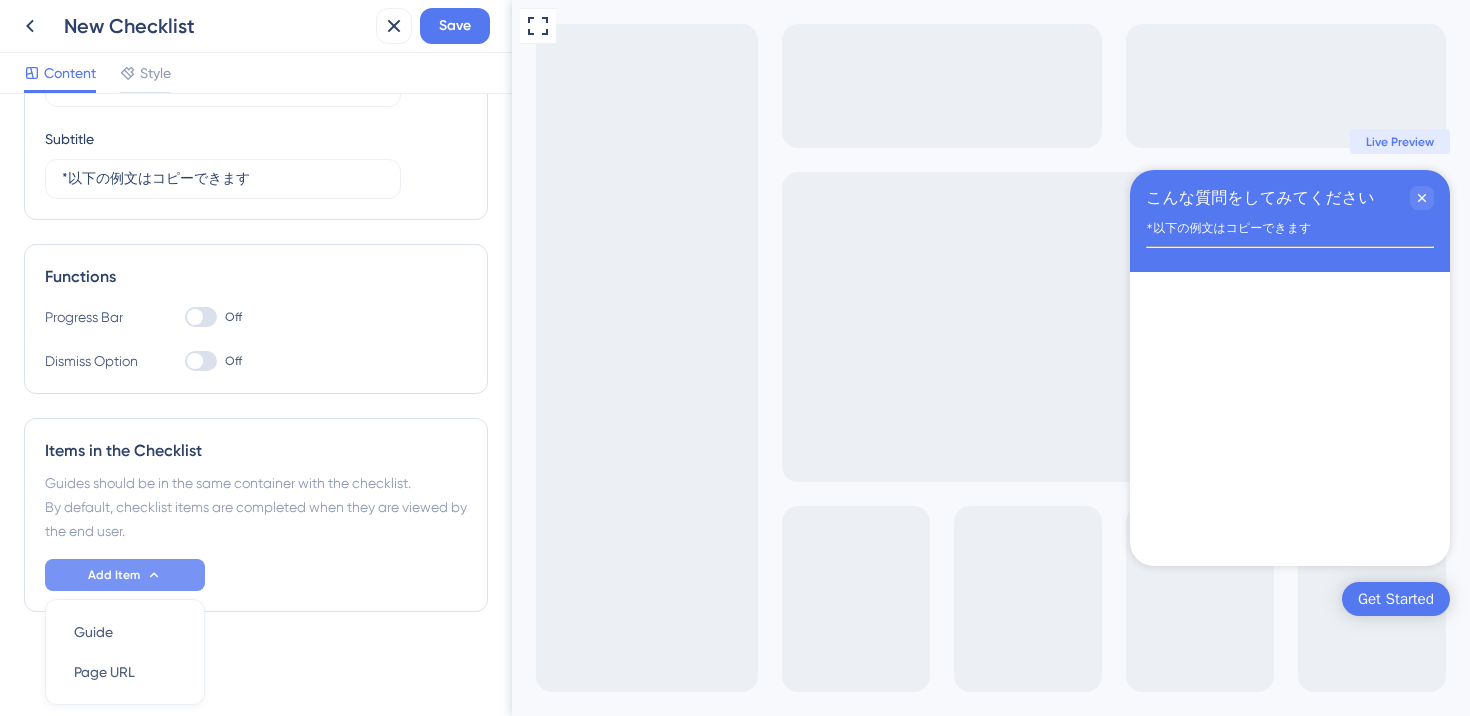 scroll, scrollTop: 213, scrollLeft: 0, axis: vertical 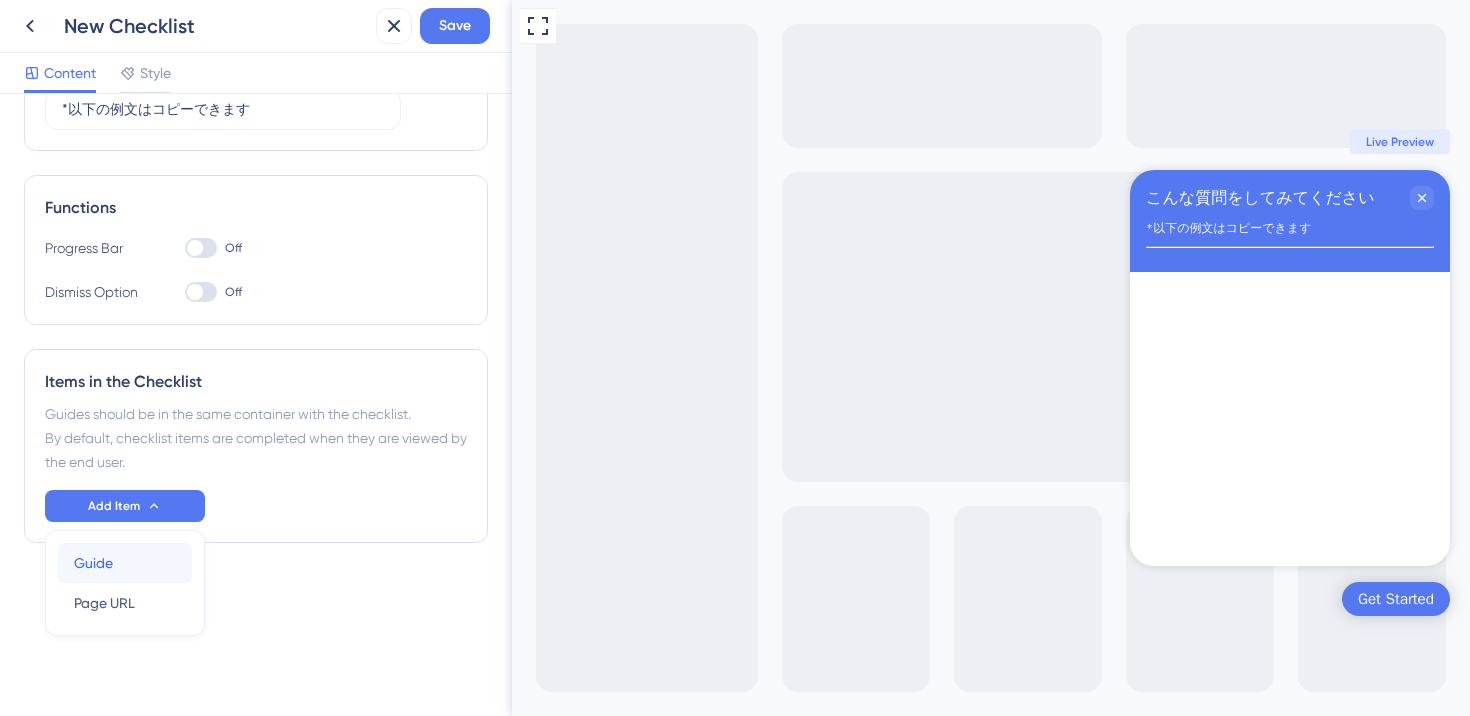 click on "Guide Guide" at bounding box center [125, 563] 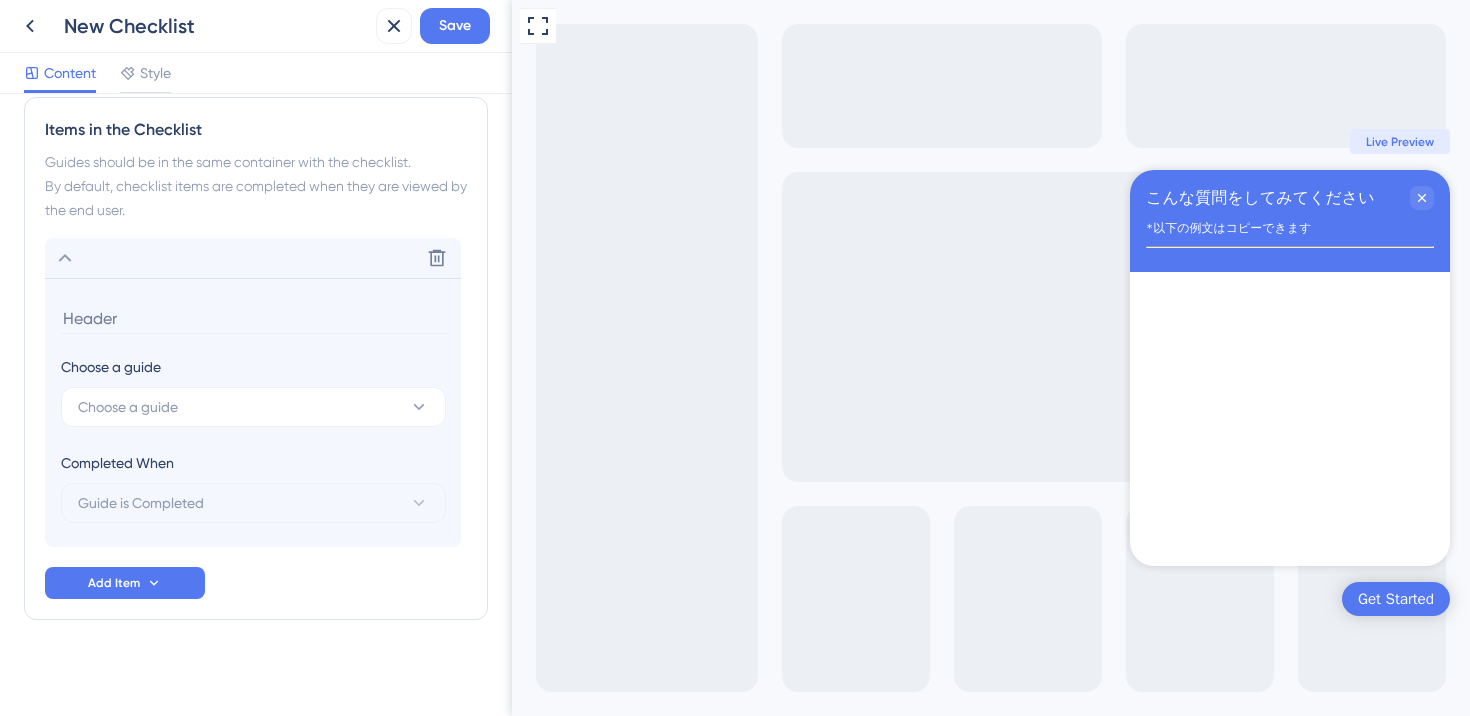 scroll, scrollTop: 473, scrollLeft: 0, axis: vertical 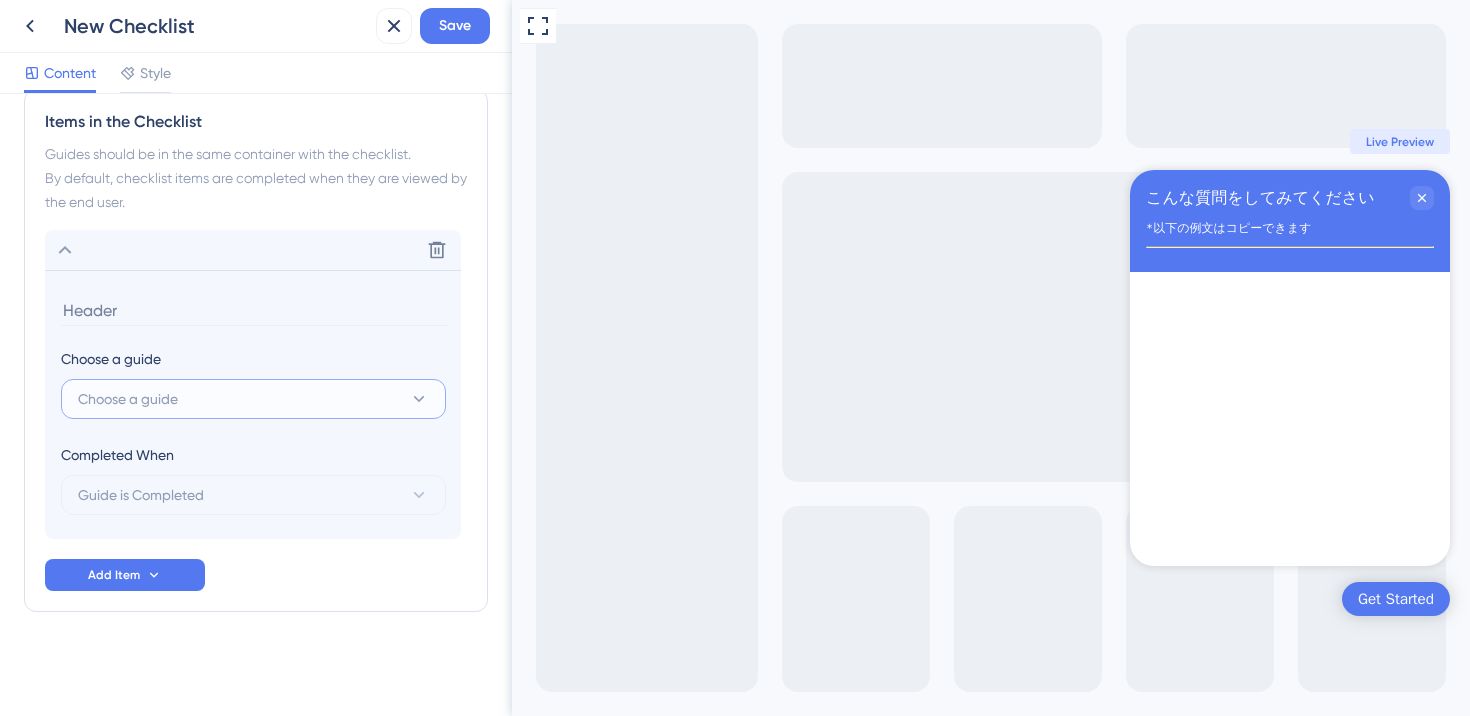 click on "Choose a guide" at bounding box center (253, 399) 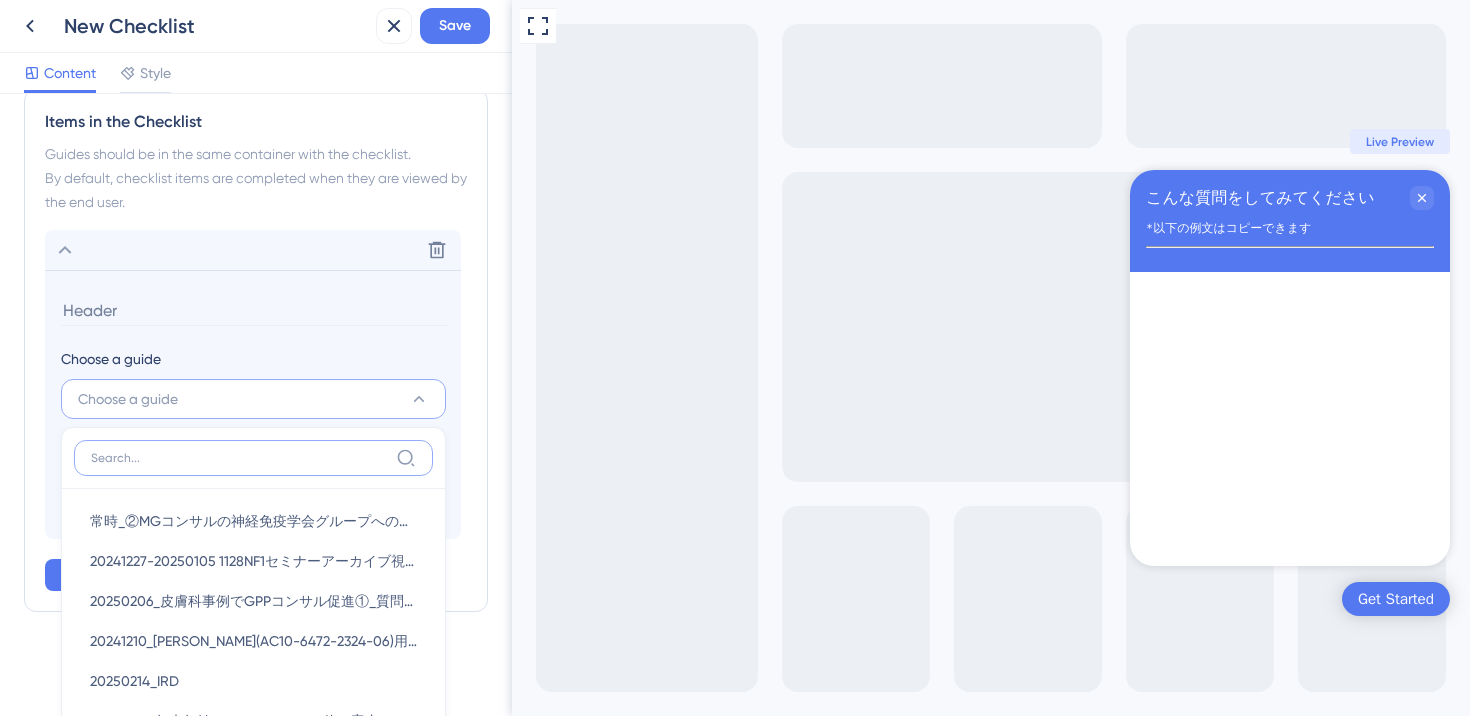 scroll, scrollTop: 656, scrollLeft: 0, axis: vertical 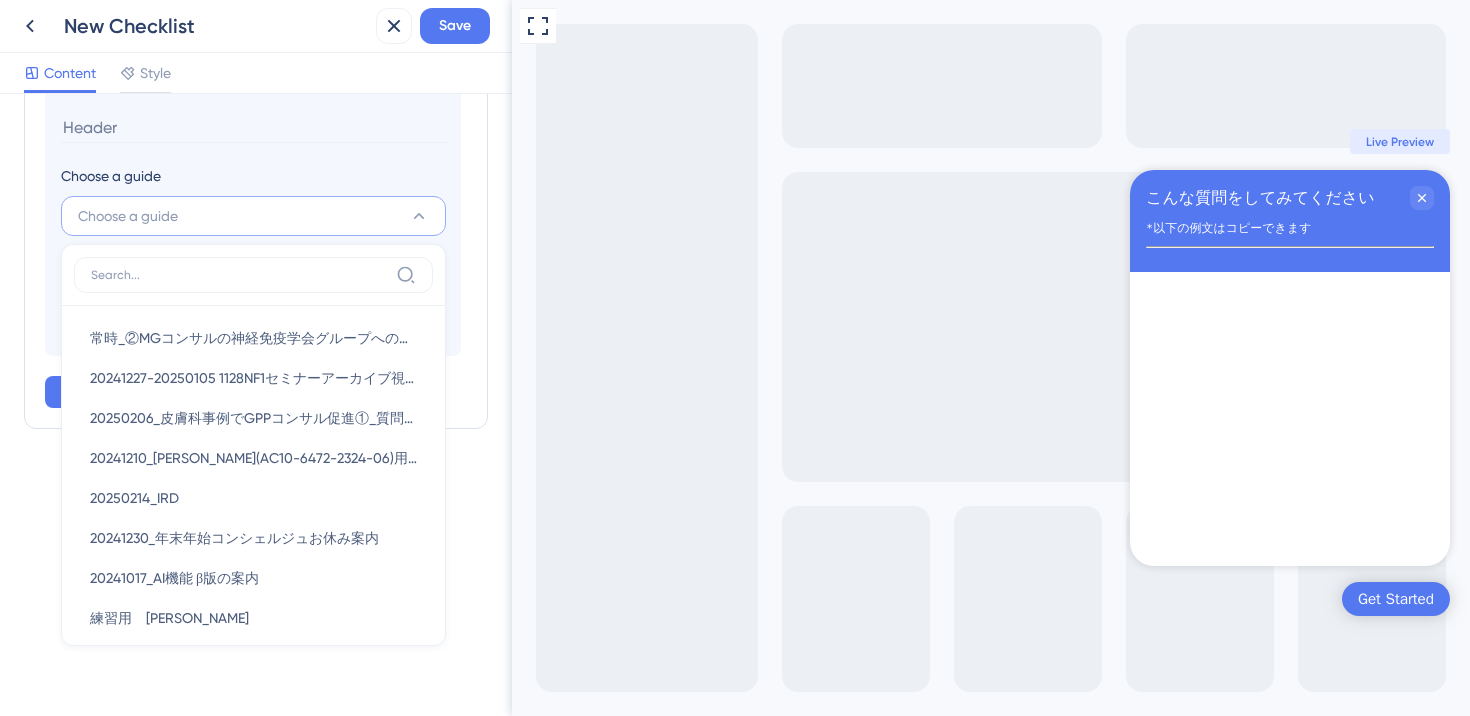 click on "Choose a guide Choose a guide 常時_②MGコンサルの神経免疫学会グループへの導線 常時_②MGコンサルの神経免疫学会グループへの導線 20241227-20250105 1128NF1セミナーアーカイブ視聴促進 20241227-20250105 1128NF1セミナーアーカイブ視聴促進 20250206_皮膚科事例でGPPコンサル促進①_質問回数０回 20250206_皮膚科事例でGPPコンサル促進①_質問回数０回 20241210_金木 昌弘先生(AC10-6472-2324-06)用_1/15 IBDセミナー第二弾 20241210_金木 昌弘先生(AC10-6472-2324-06)用_1/15 IBDセミナー第二弾 20250214_IRD 20250214_IRD 20241230_年末年始コンシェルジュお休み案内 20241230_年末年始コンシェルジュお休み案内 20241017_AI機能 β版の案内 20241017_AI機能 β版の案内 練習用　筧 練習用　筧 KOL用オンボ_事例掲載許可 KOL用オンボ_事例掲載許可 相談先に迷っています 相談先に迷っています マニュアル用 マニュアル用 test-1" at bounding box center (253, 221) 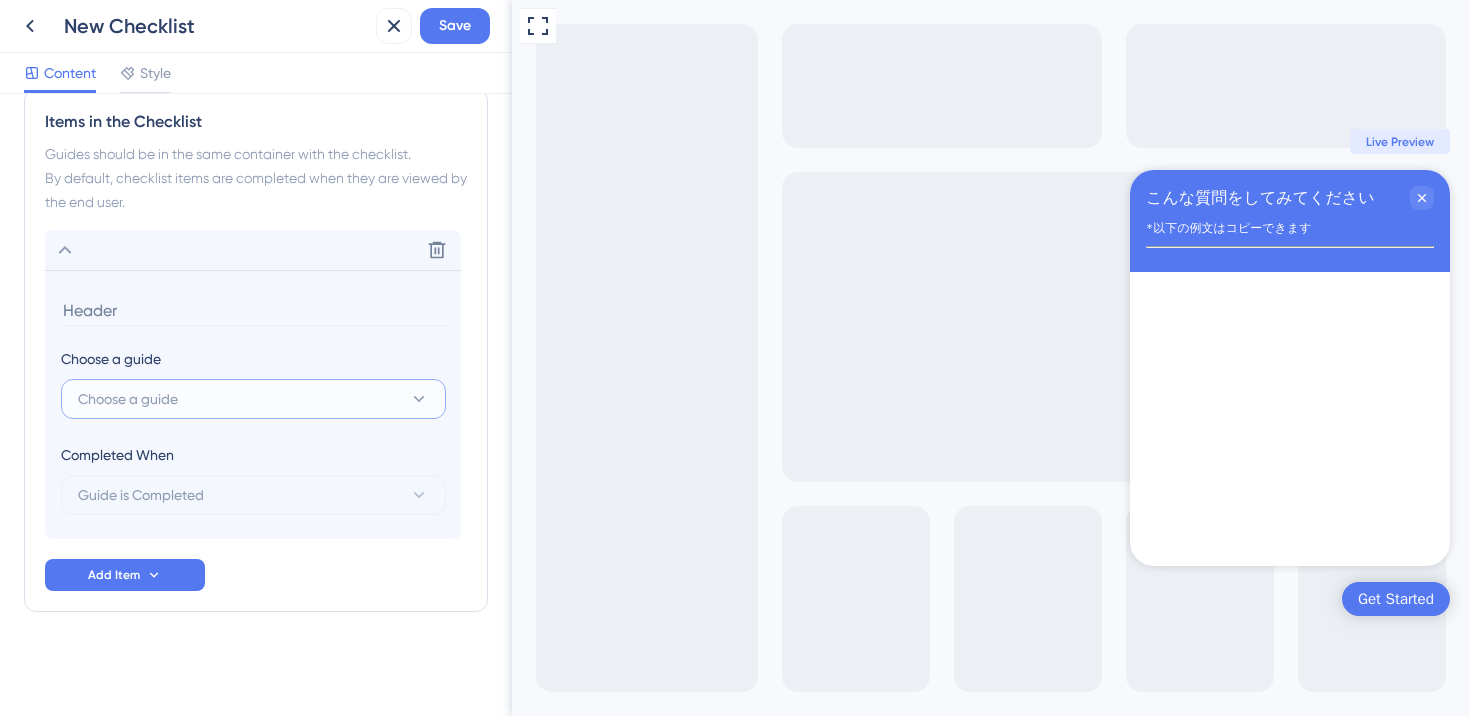 click on "Choose a guide" at bounding box center (253, 399) 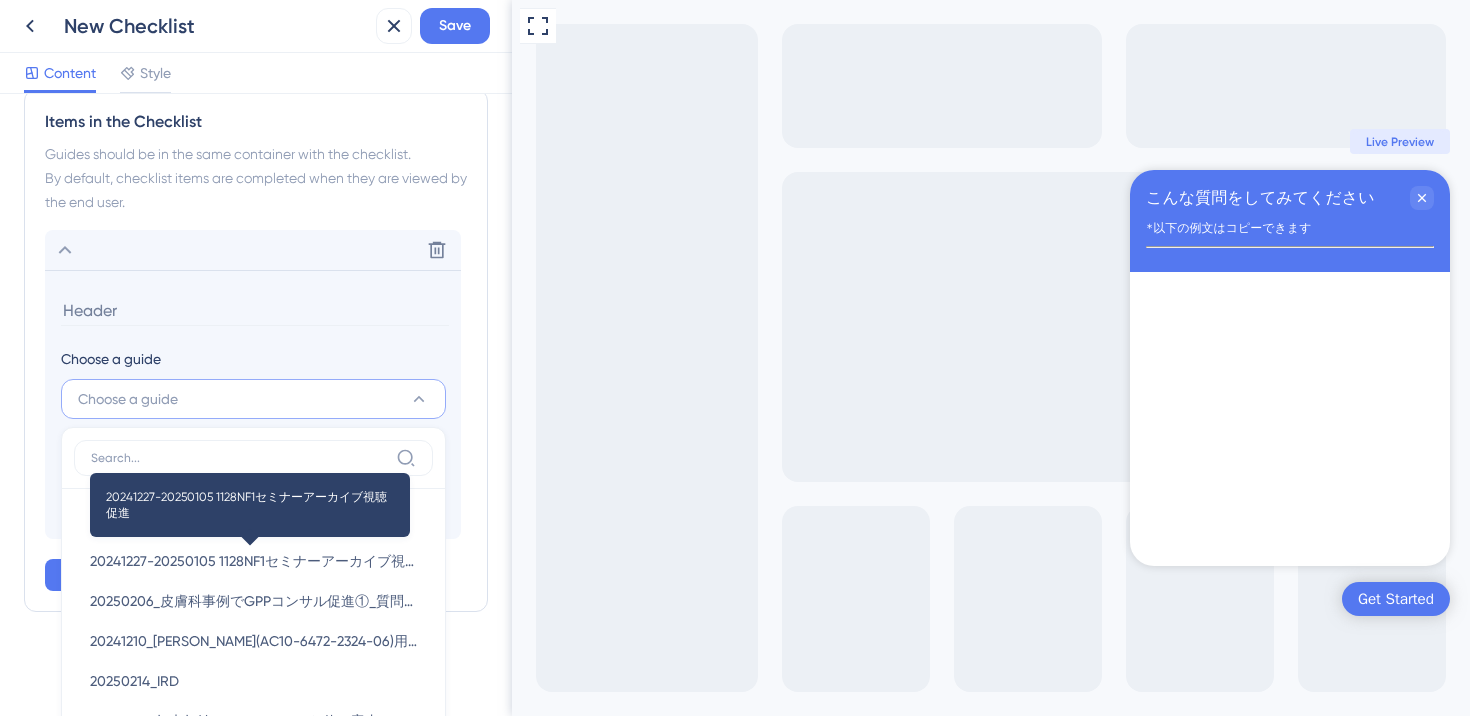 scroll, scrollTop: 610, scrollLeft: 0, axis: vertical 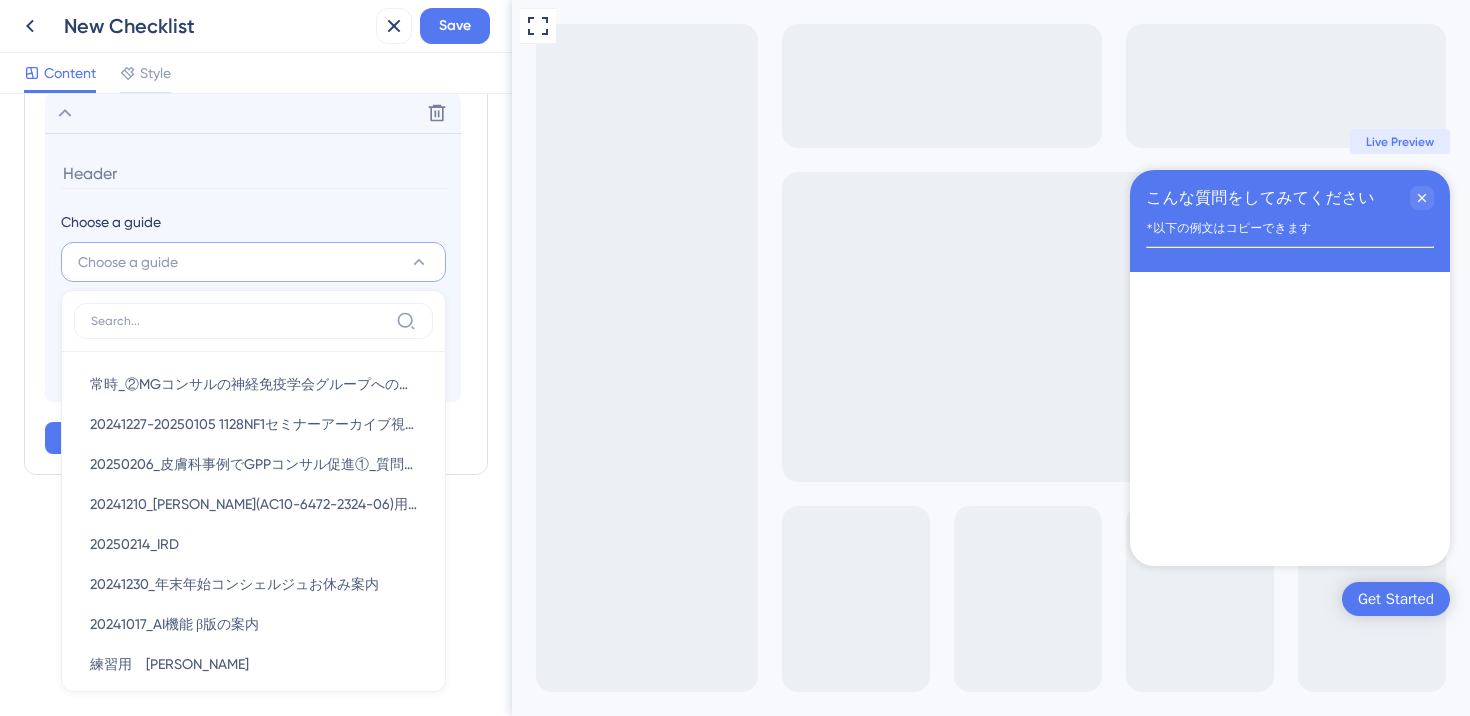 click on "Items in the Checklist Guides should be in the same container with the checklist. By default, checklist items are completed when they are viewed by the end user. Delete Choose a guide Choose a guide 常時_②MGコンサルの神経免疫学会グループへの導線 常時_②MGコンサルの神経免疫学会グループへの導線 20241227-20250105 1128NF1セミナーアーカイブ視聴促進 20241227-20250105 1128NF1セミナーアーカイブ視聴促進 20250206_皮膚科事例でGPPコンサル促進①_質問回数０回 20250206_皮膚科事例でGPPコンサル促進①_質問回数０回 20241210_金木 昌弘先生(AC10-6472-2324-06)用_1/15 IBDセミナー第二弾 20241210_金木 昌弘先生(AC10-6472-2324-06)用_1/15 IBDセミナー第二弾 20250214_IRD 20250214_IRD 20241230_年末年始コンシェルジュお休み案内 20241230_年末年始コンシェルジュお休み案内 20241017_AI機能 β版の案内 20241017_AI機能 β版の案内 練習用　筧 練習用　筧 test-1 test" at bounding box center [256, 213] 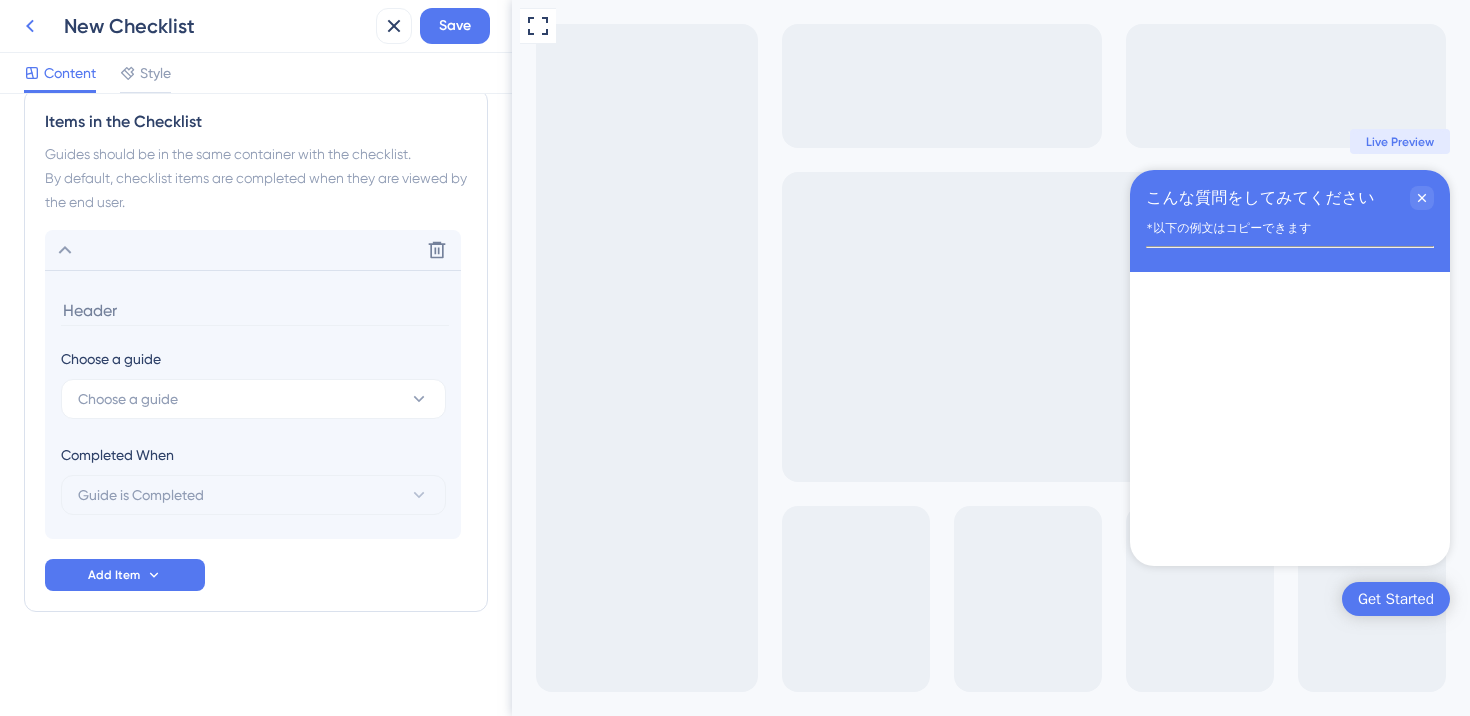 click 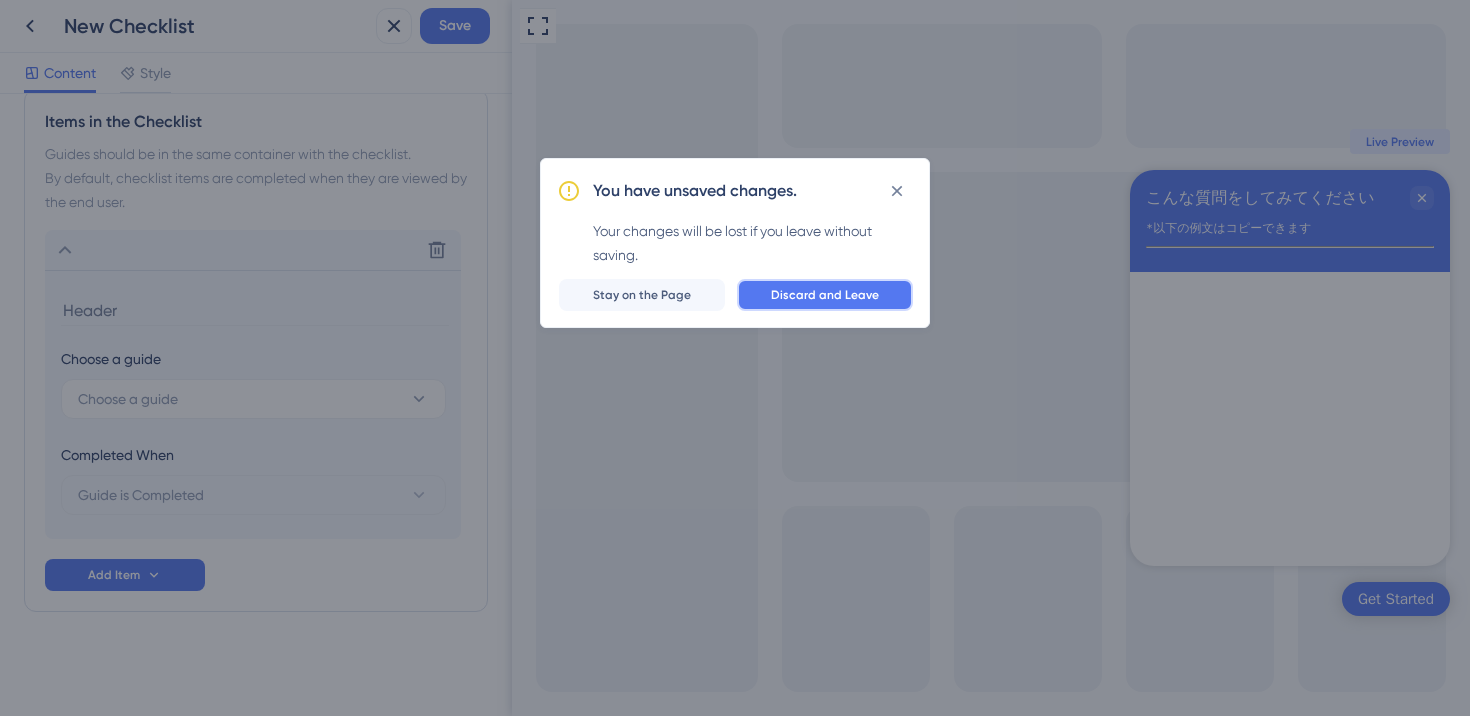 click on "Discard and Leave" at bounding box center [825, 295] 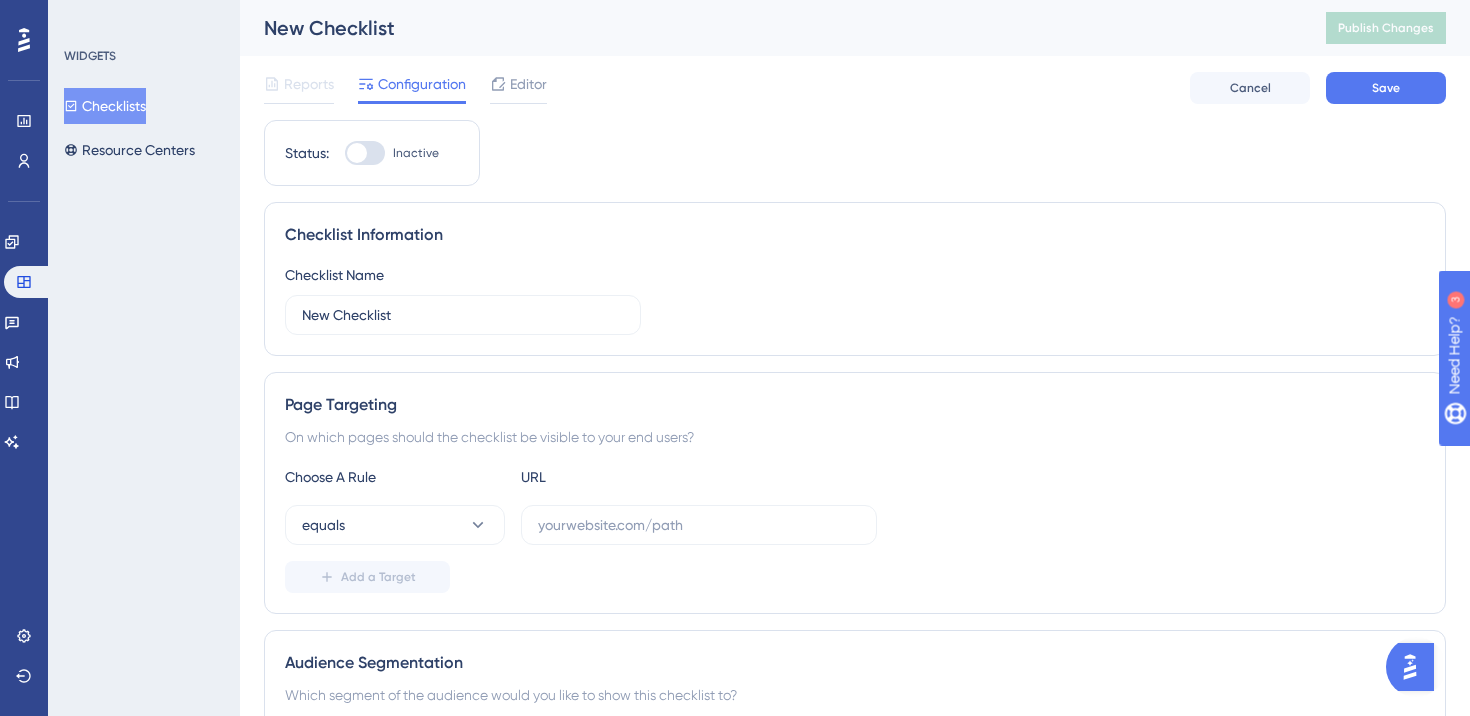 scroll, scrollTop: 0, scrollLeft: 0, axis: both 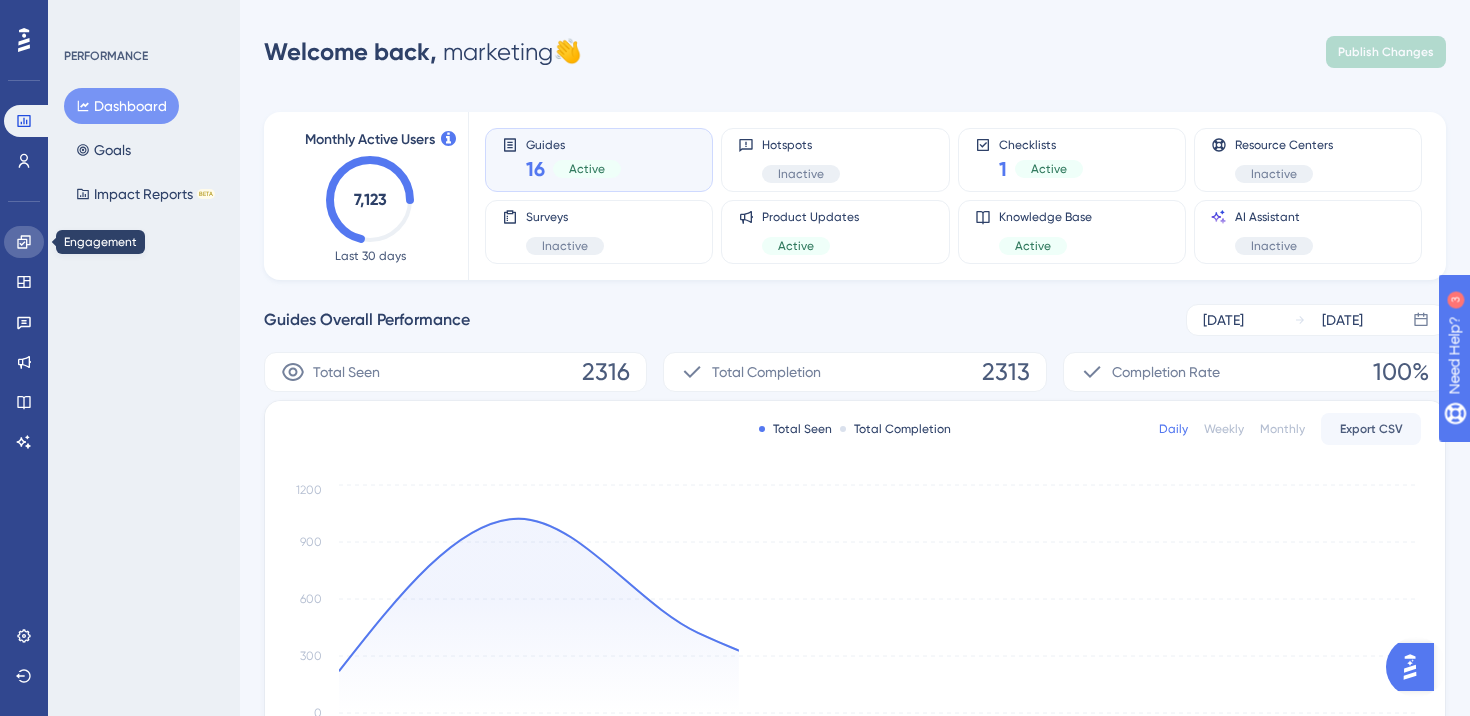 click 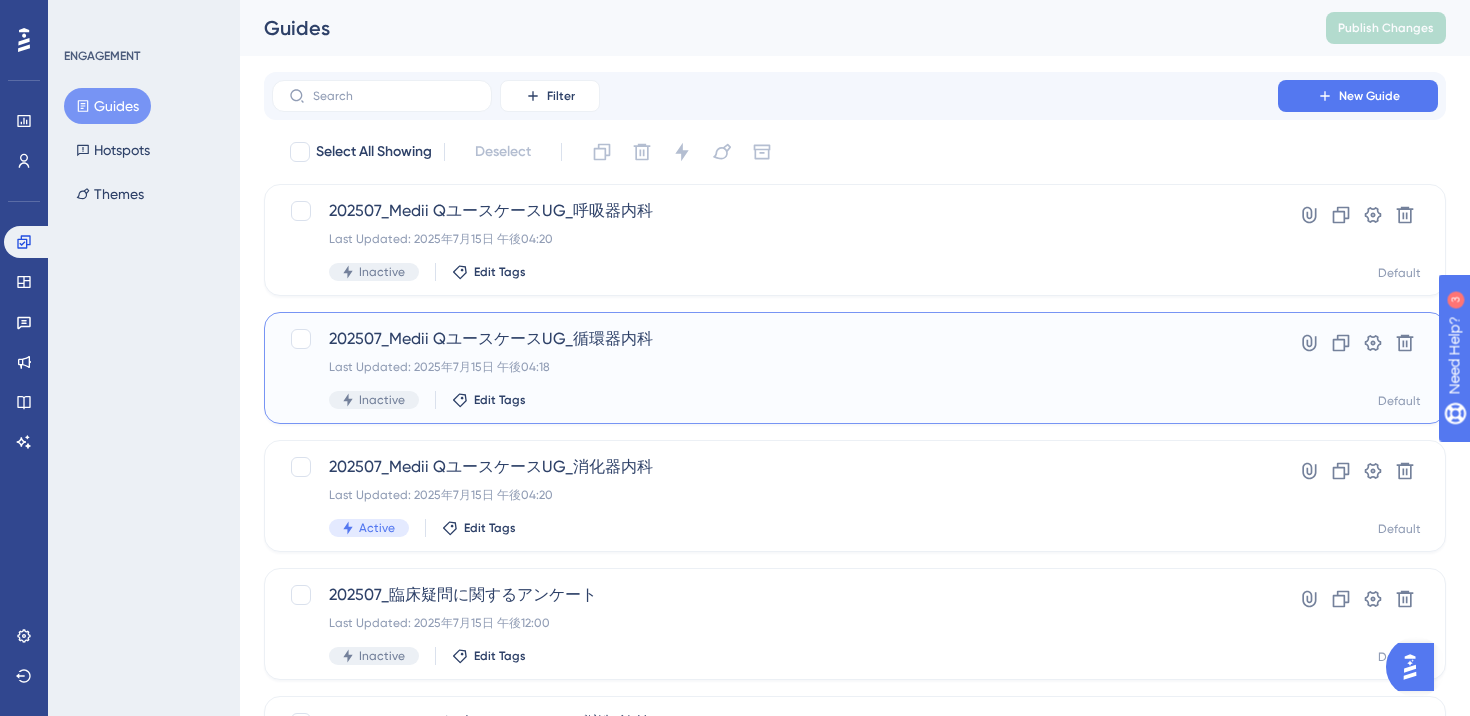 click on "Last Updated: 2025年7月15日 午後04:18" at bounding box center (775, 367) 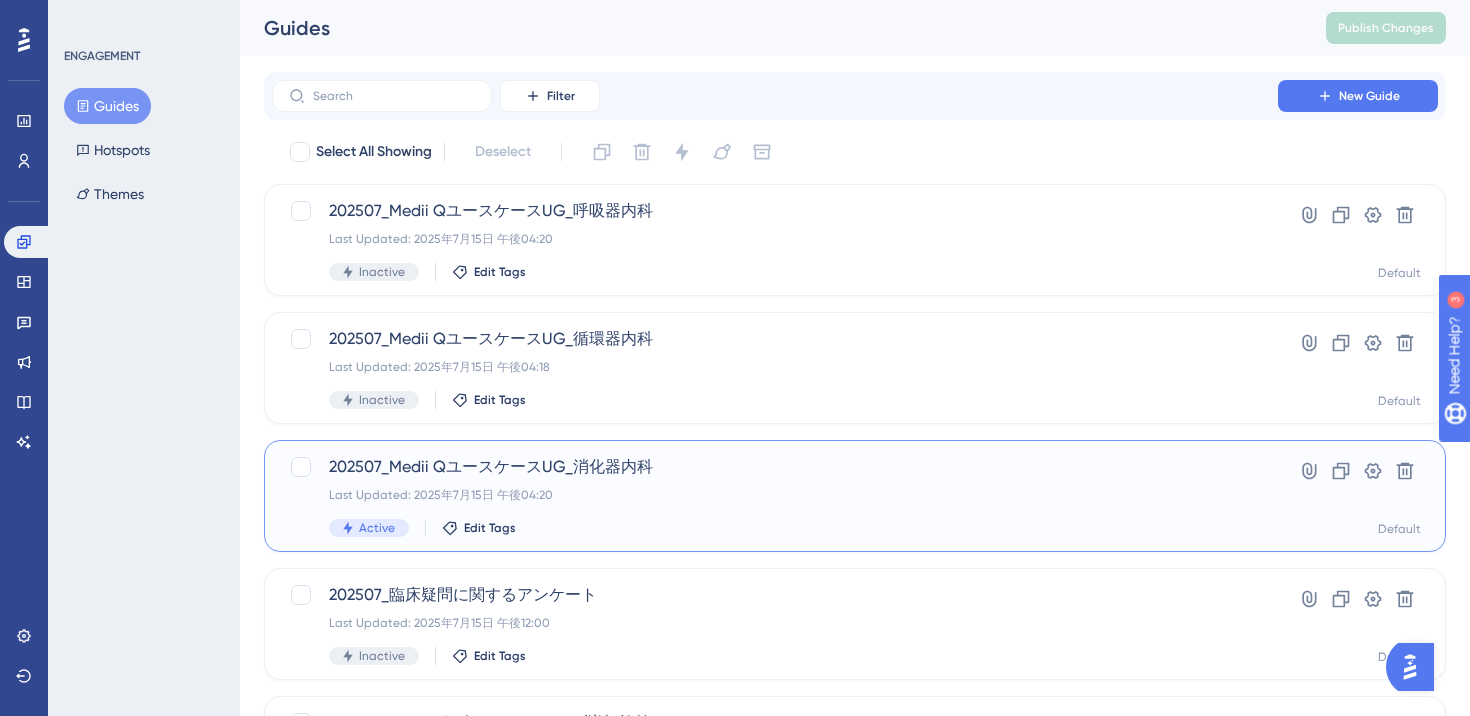 click on "202507_Medii QユースケースUG_消化器内科" at bounding box center [775, 467] 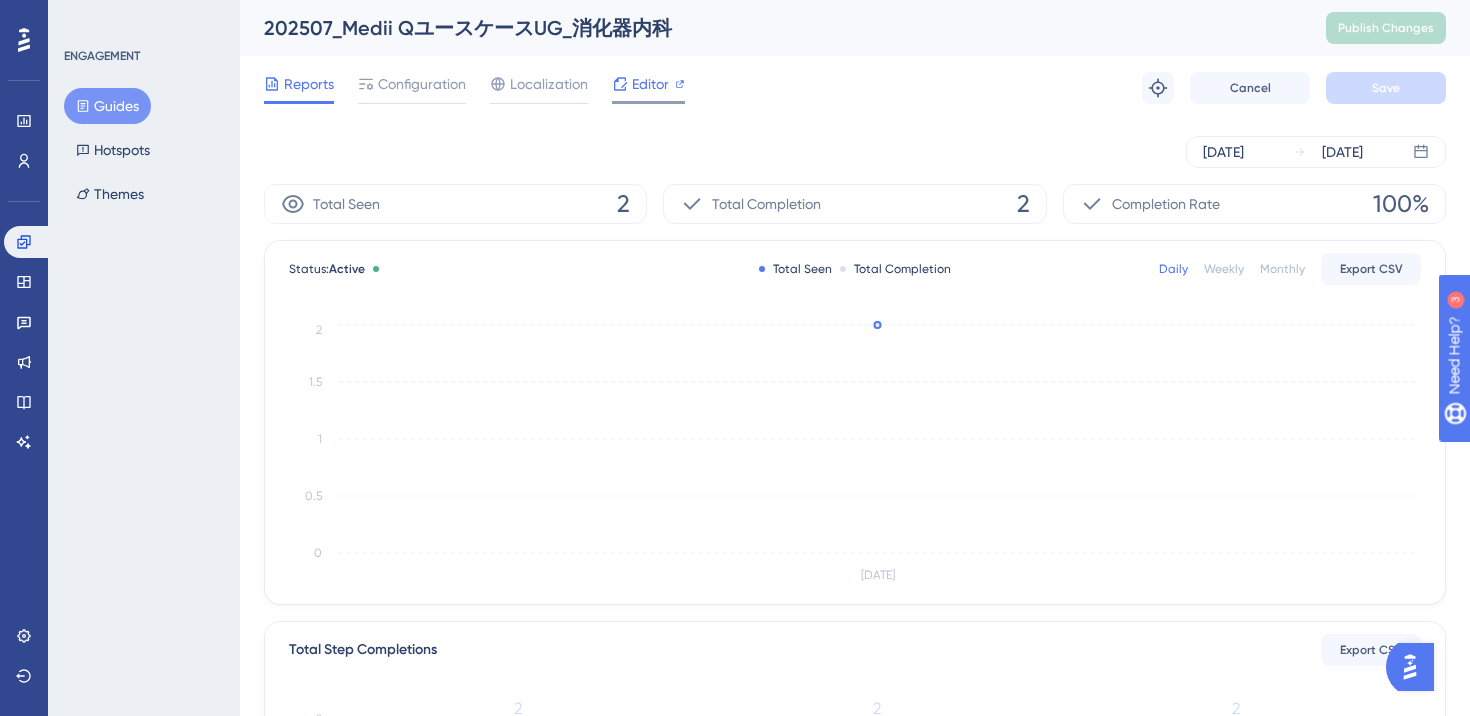 click on "Editor" at bounding box center (650, 84) 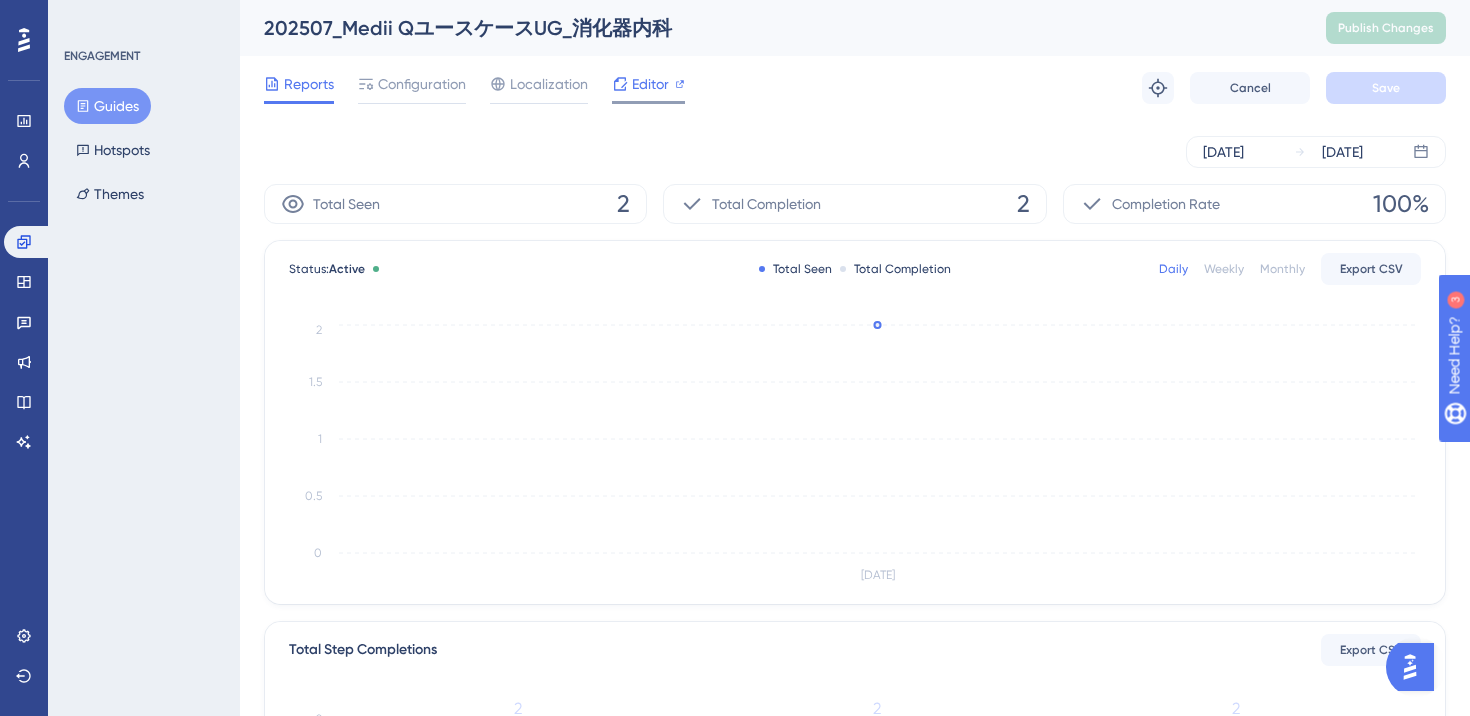 click on "Editor" at bounding box center [650, 84] 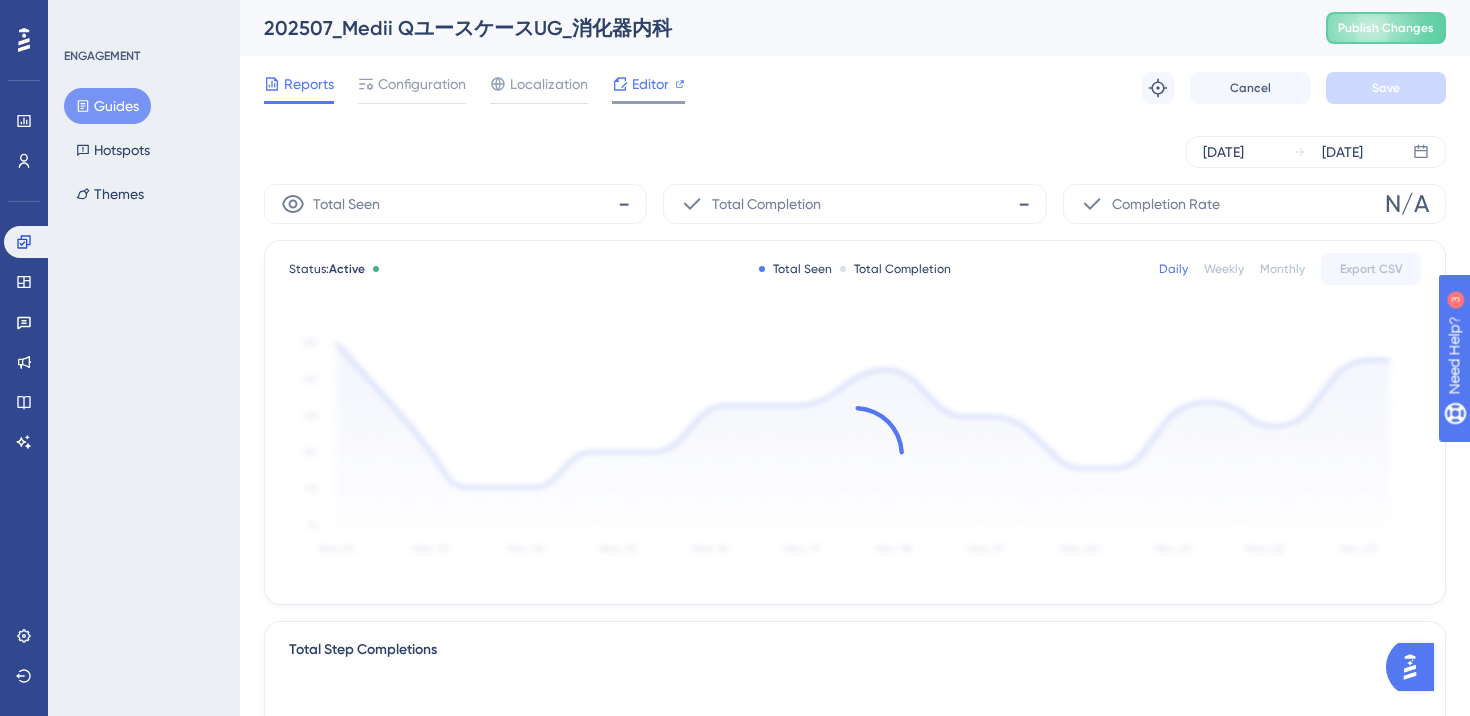 click on "Editor" at bounding box center [650, 84] 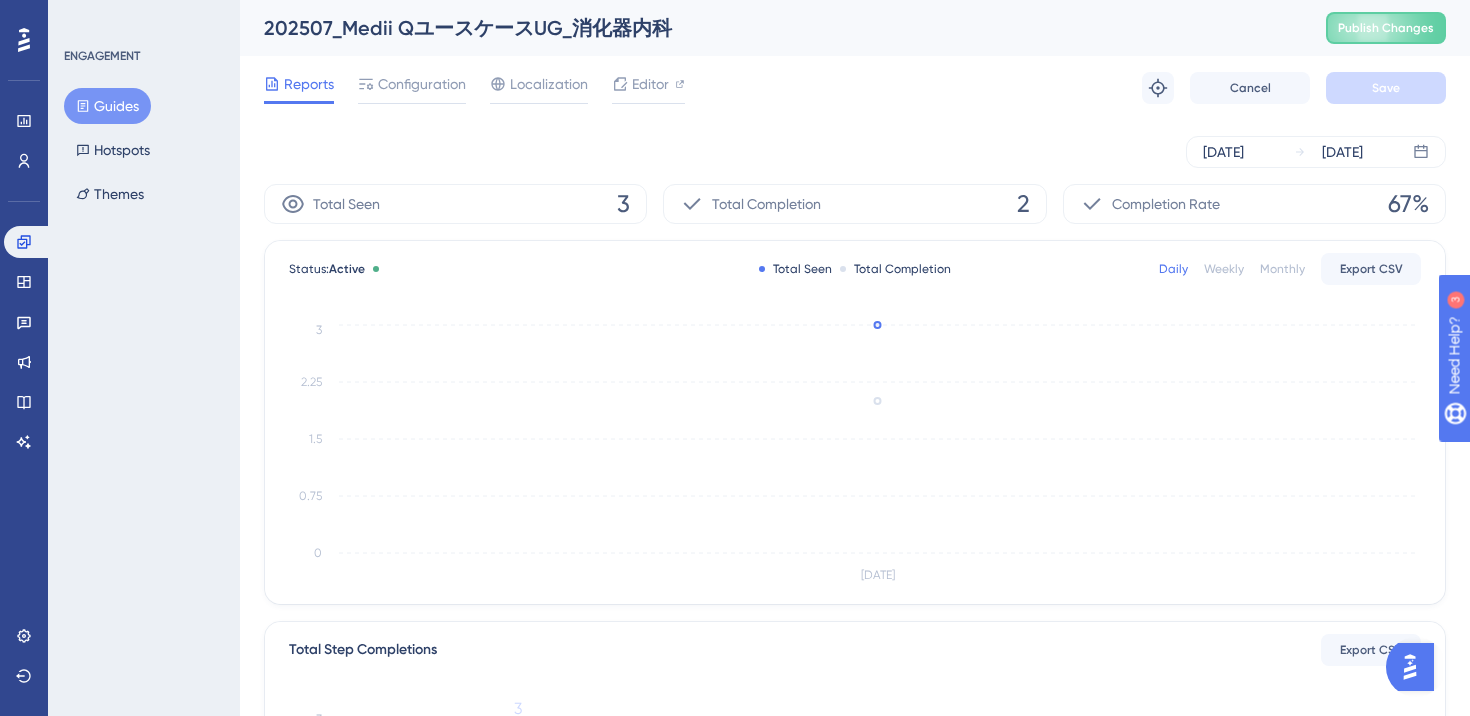 click on "Reports" at bounding box center (309, 84) 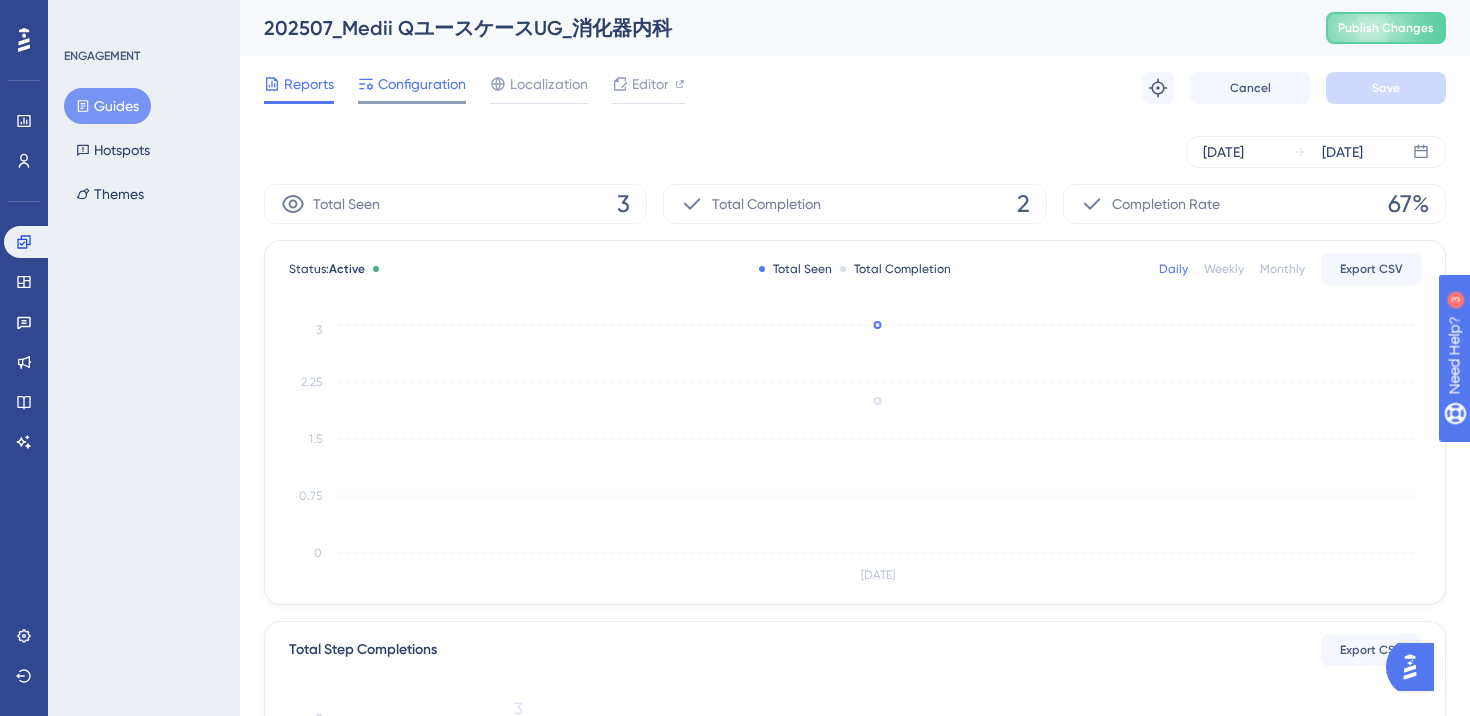 click on "Configuration" at bounding box center (422, 84) 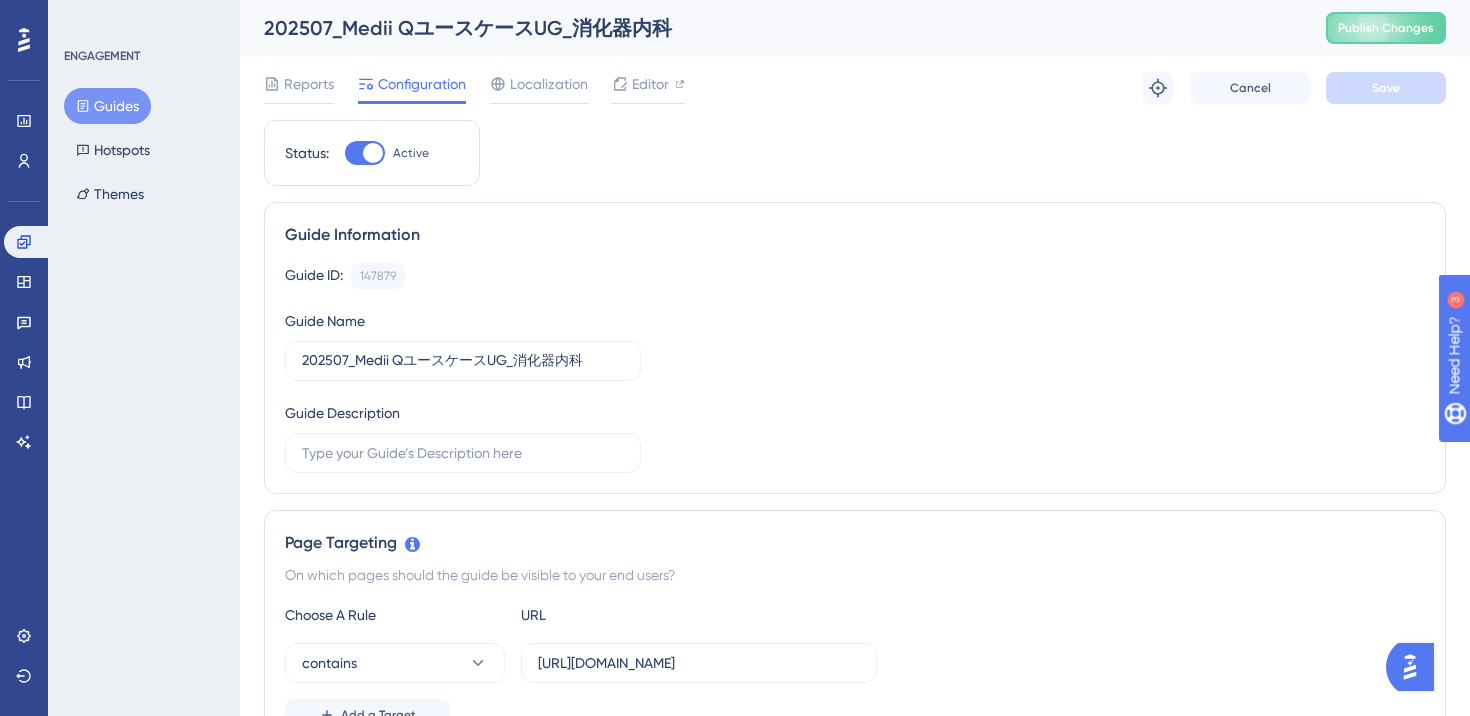 click at bounding box center (373, 153) 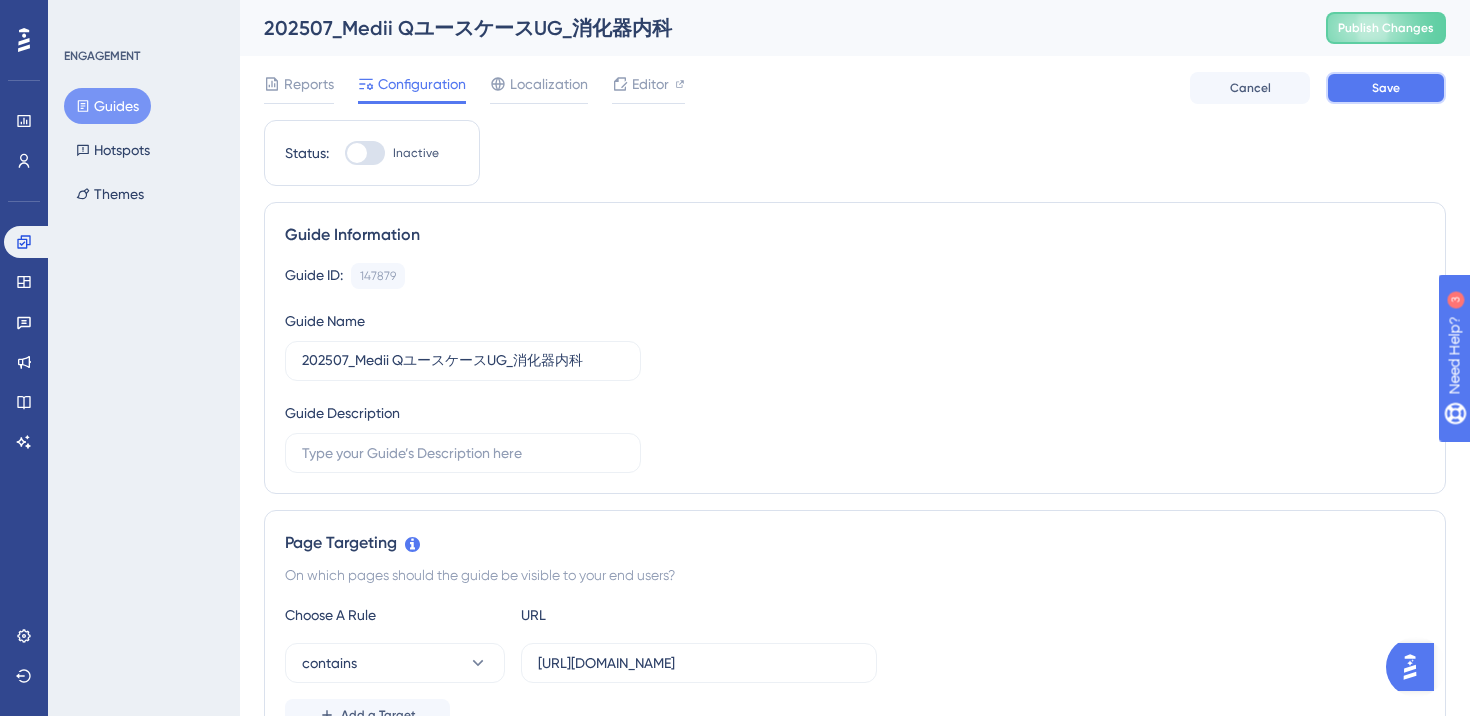 click on "Save" at bounding box center [1386, 88] 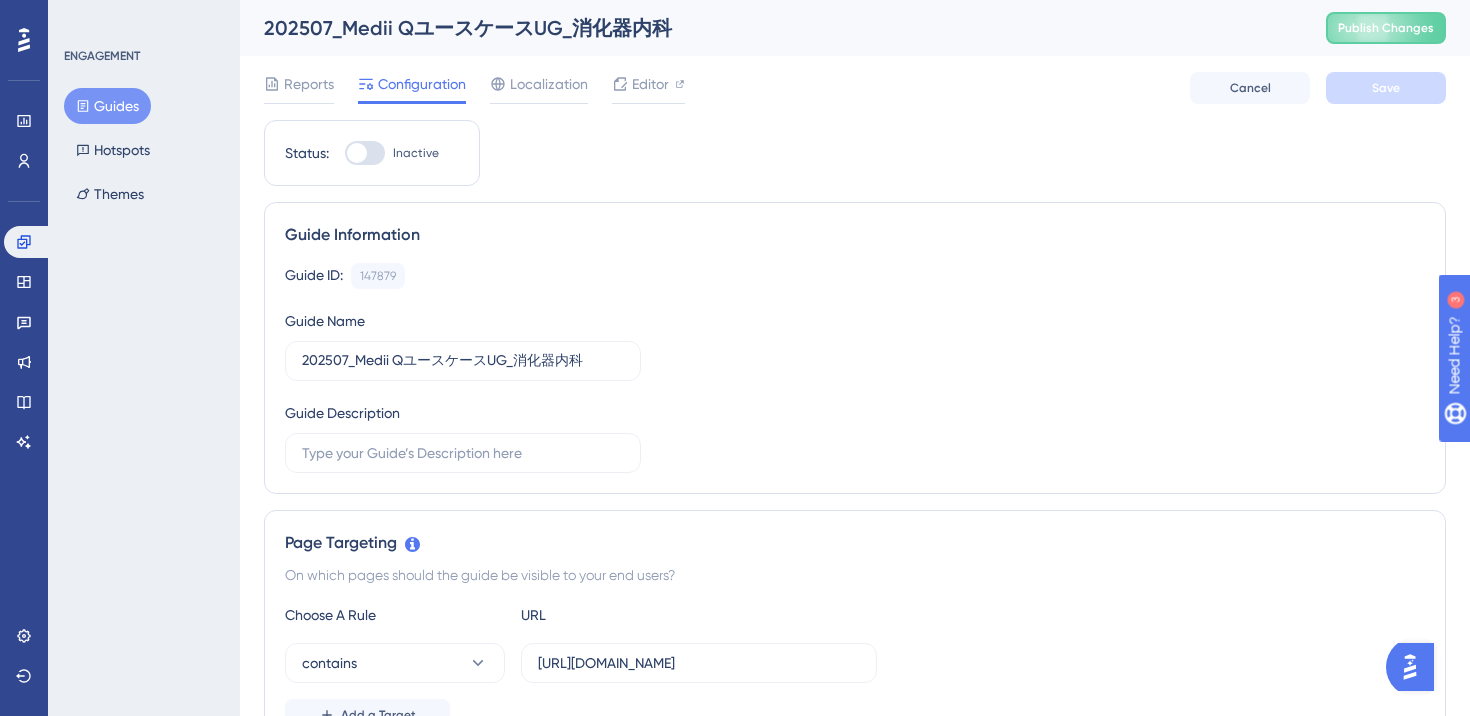 click at bounding box center [365, 153] 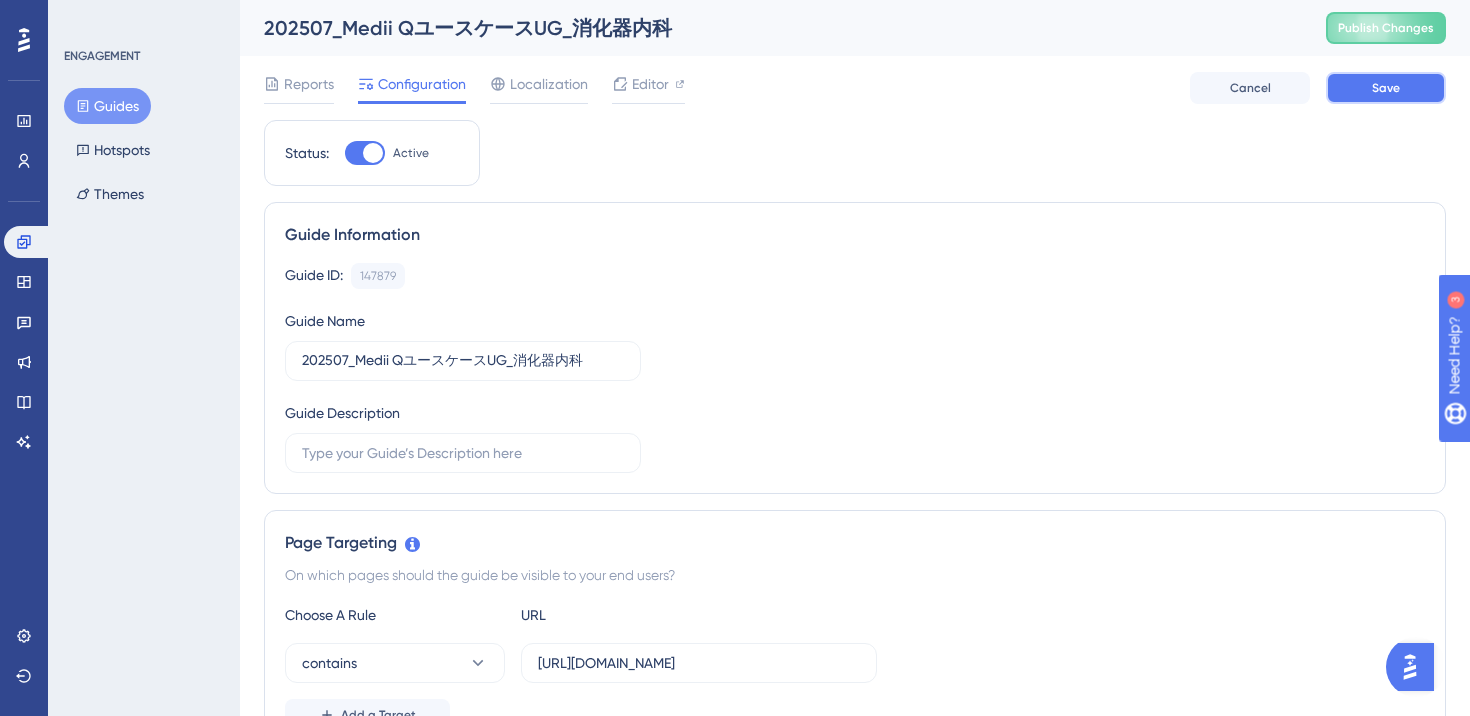 click on "Save" at bounding box center [1386, 88] 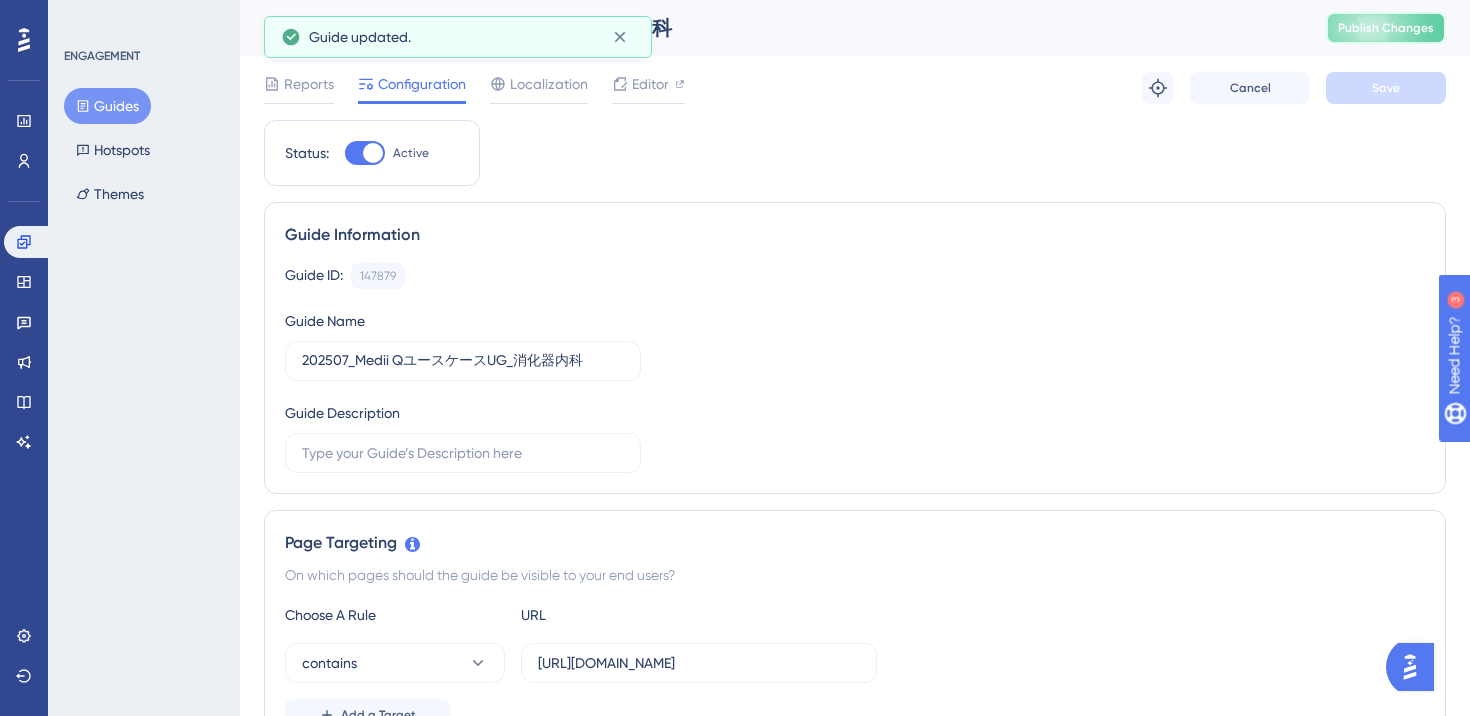 click on "Publish Changes" at bounding box center (1386, 28) 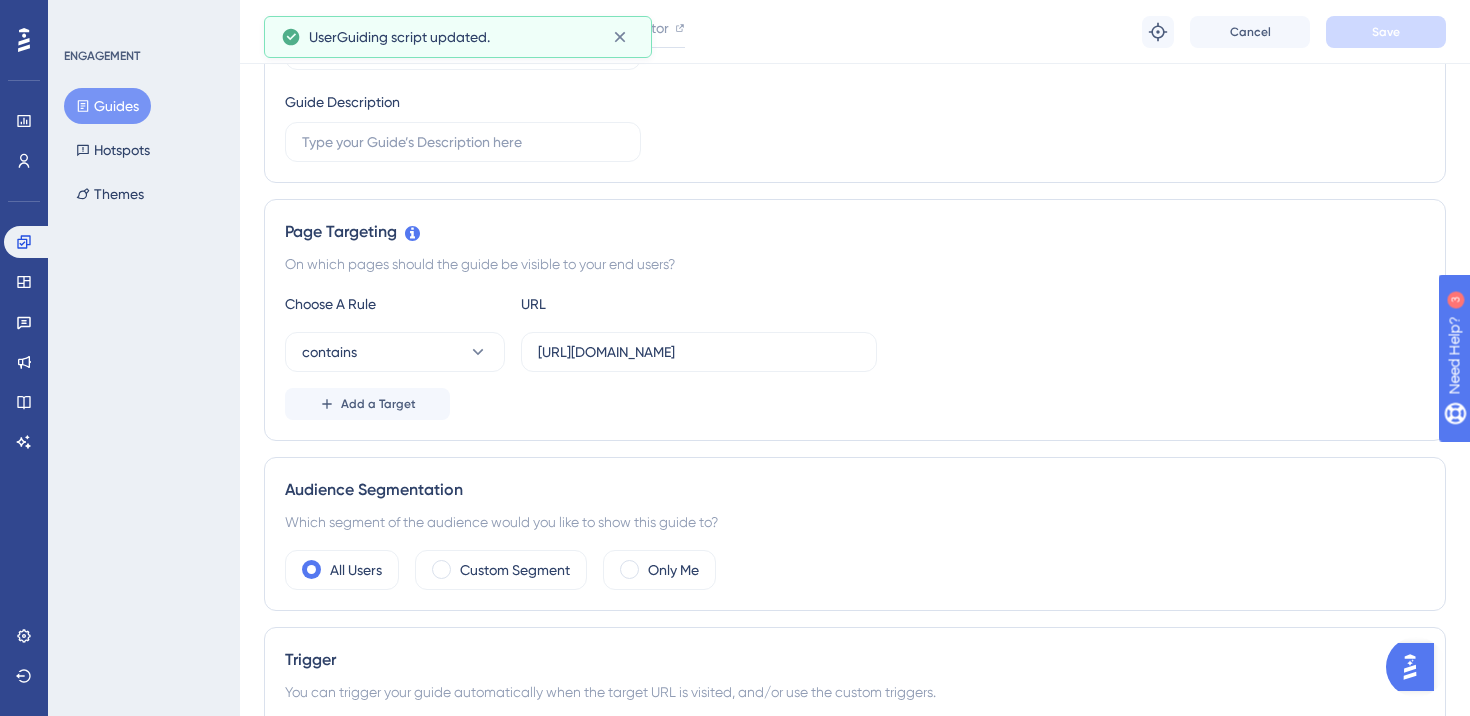 scroll, scrollTop: 0, scrollLeft: 0, axis: both 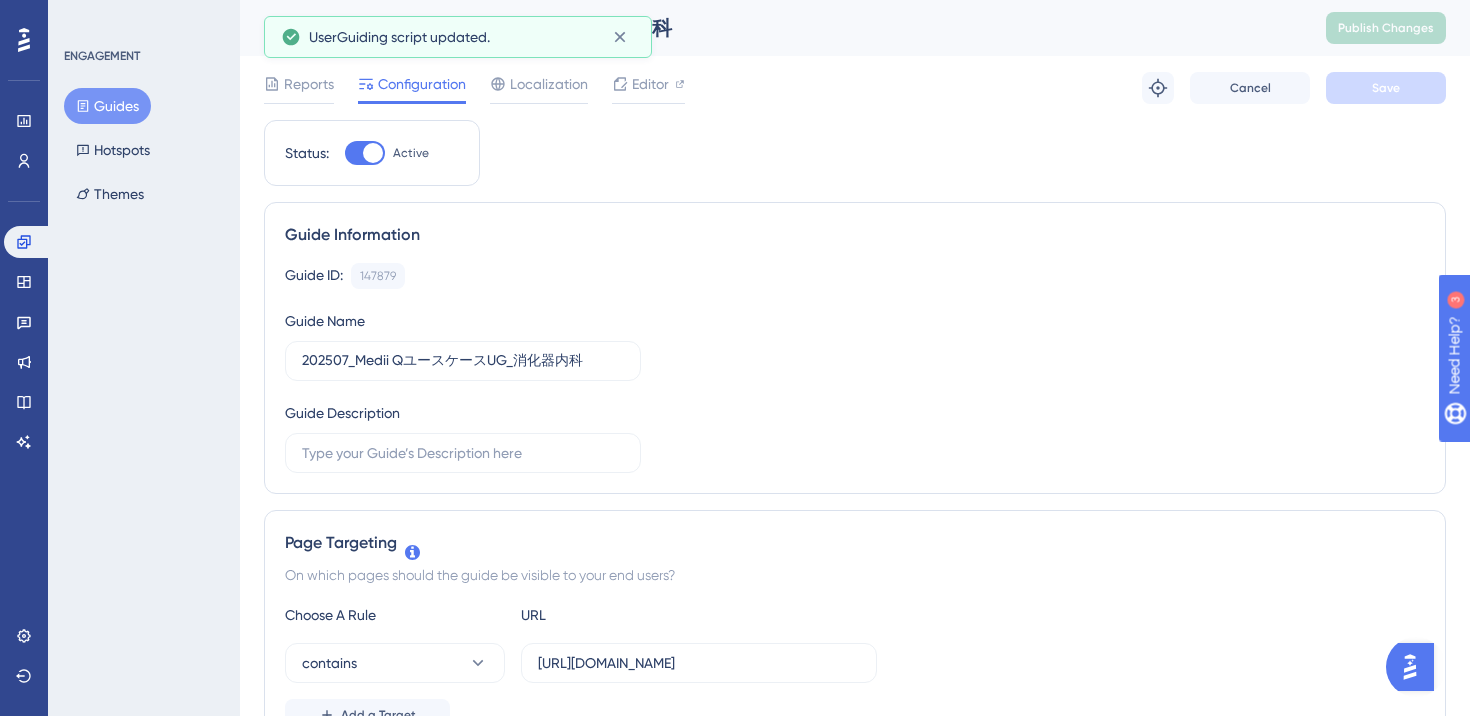 click on "Guide Information" at bounding box center [855, 235] 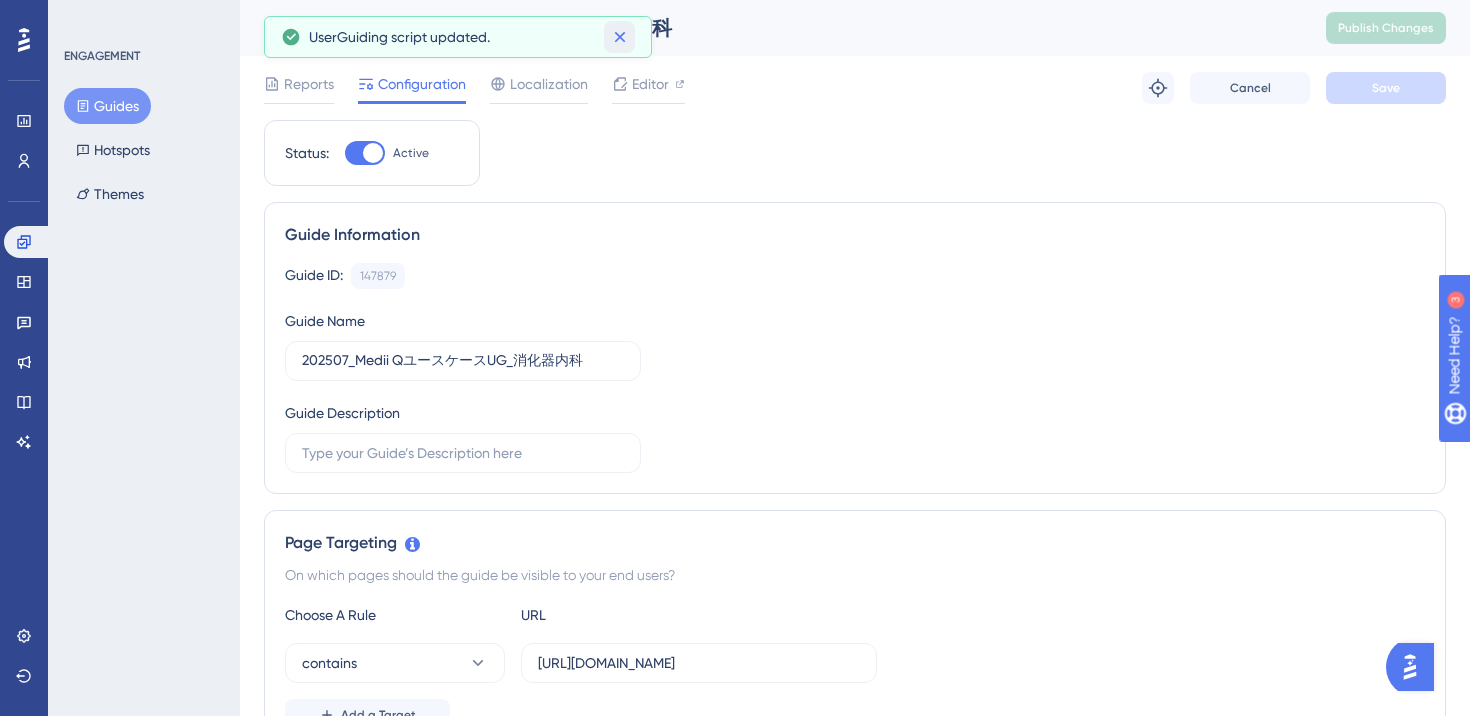 click 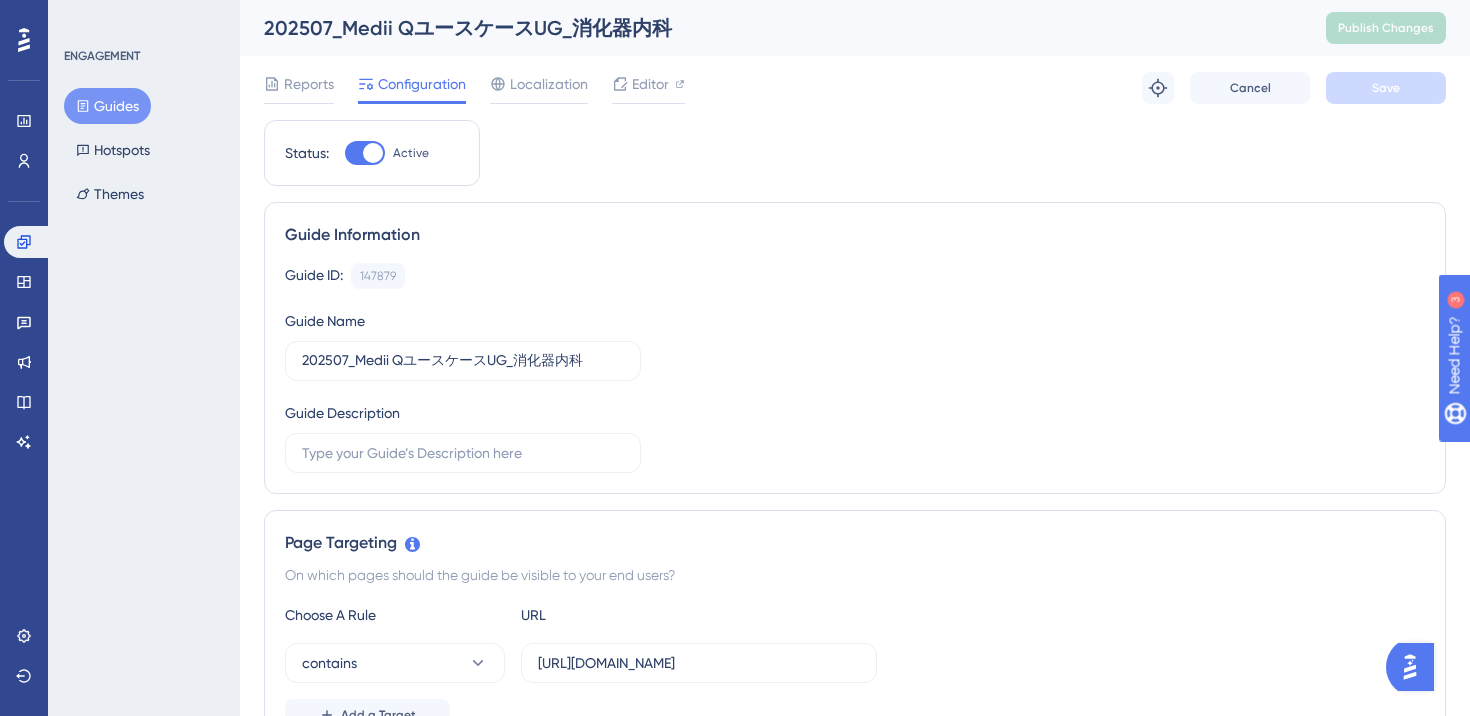 click on "Status: Active Guide Information Guide ID: 147879 Copy Guide Name 202507_Medii QユースケースUG_消化器内科 Guide Description Page Targeting
On which pages should the guide be visible to your end users?
Choose A Rule URL contains https://stg-e-consult.medii.jp/ai-assistant Add a Target Audience Segmentation Which segment of the audience would you like to show this guide to? All Users Custom Segment Only Me Trigger You can trigger your guide automatically when the target URL is visited,
and/or use the custom triggers. Auto-Trigger Set the Appear Frequency Once in a Session Stop Trigger Never When the user sees the guide 3 times When the user completes the guide When the user reaches the custom goal Set the Display Priority This option will set the display priority between
auto-triggered materials in cases of conflicts between multiple materials Medium Custom Triggers Scheduling Schedule a time period Redirection Learn more. Assign a Redirection URL Advanced Settings Container" at bounding box center (855, 1125) 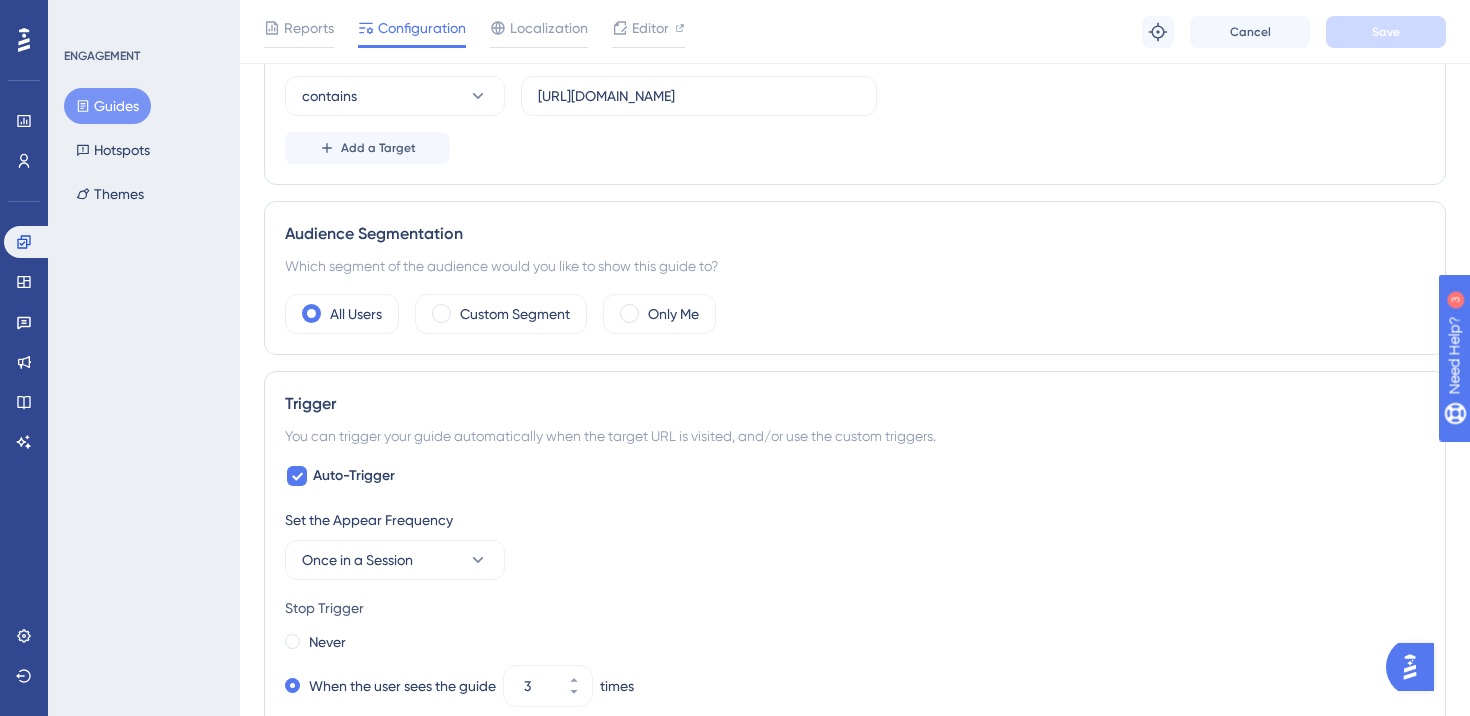 scroll, scrollTop: 608, scrollLeft: 0, axis: vertical 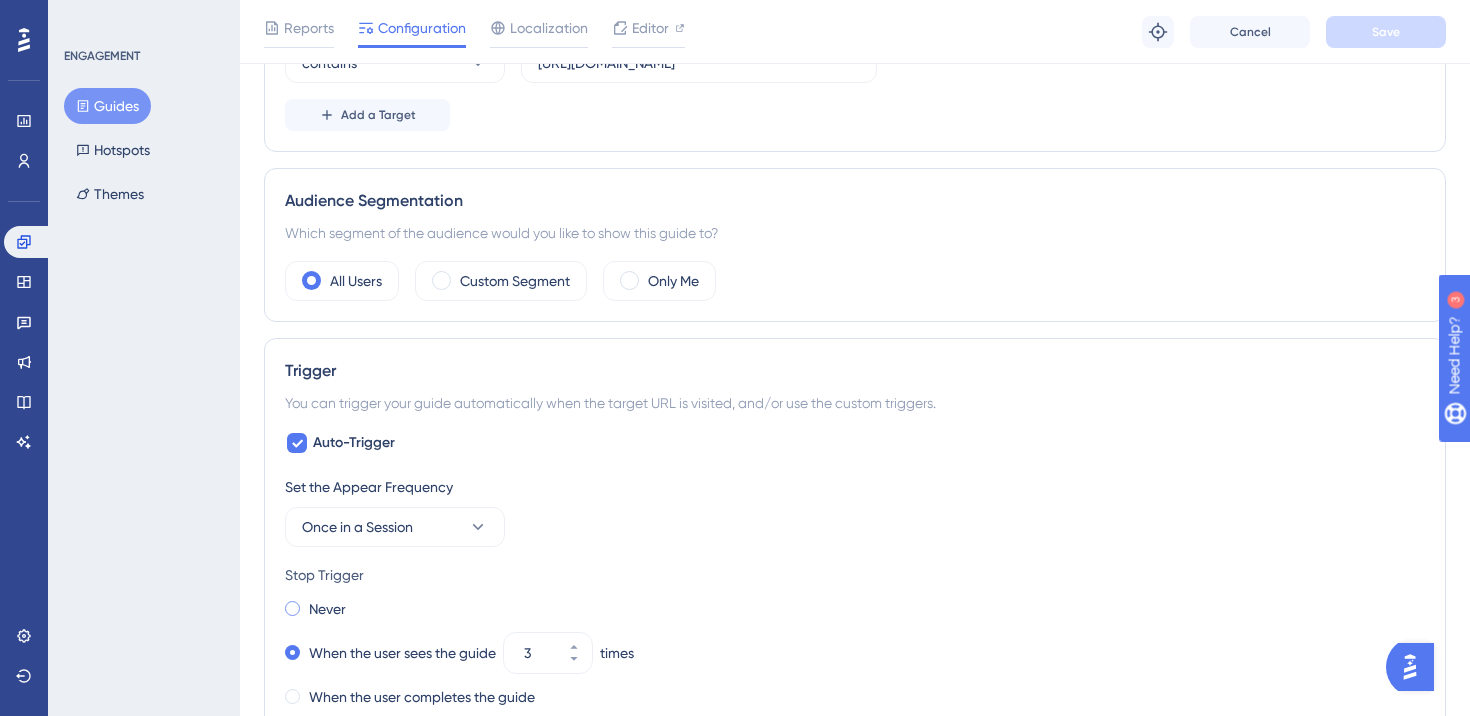 click on "Never" at bounding box center [327, 609] 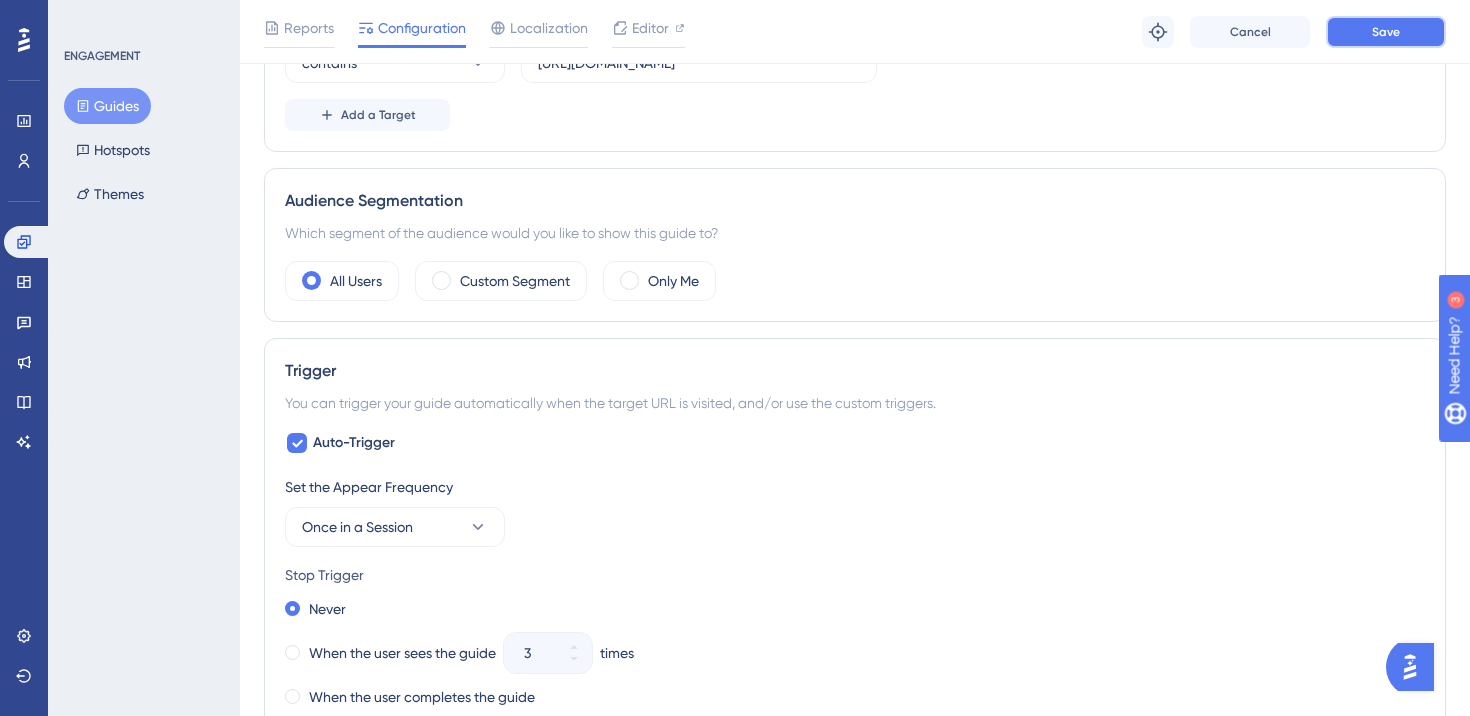 click on "Save" at bounding box center (1386, 32) 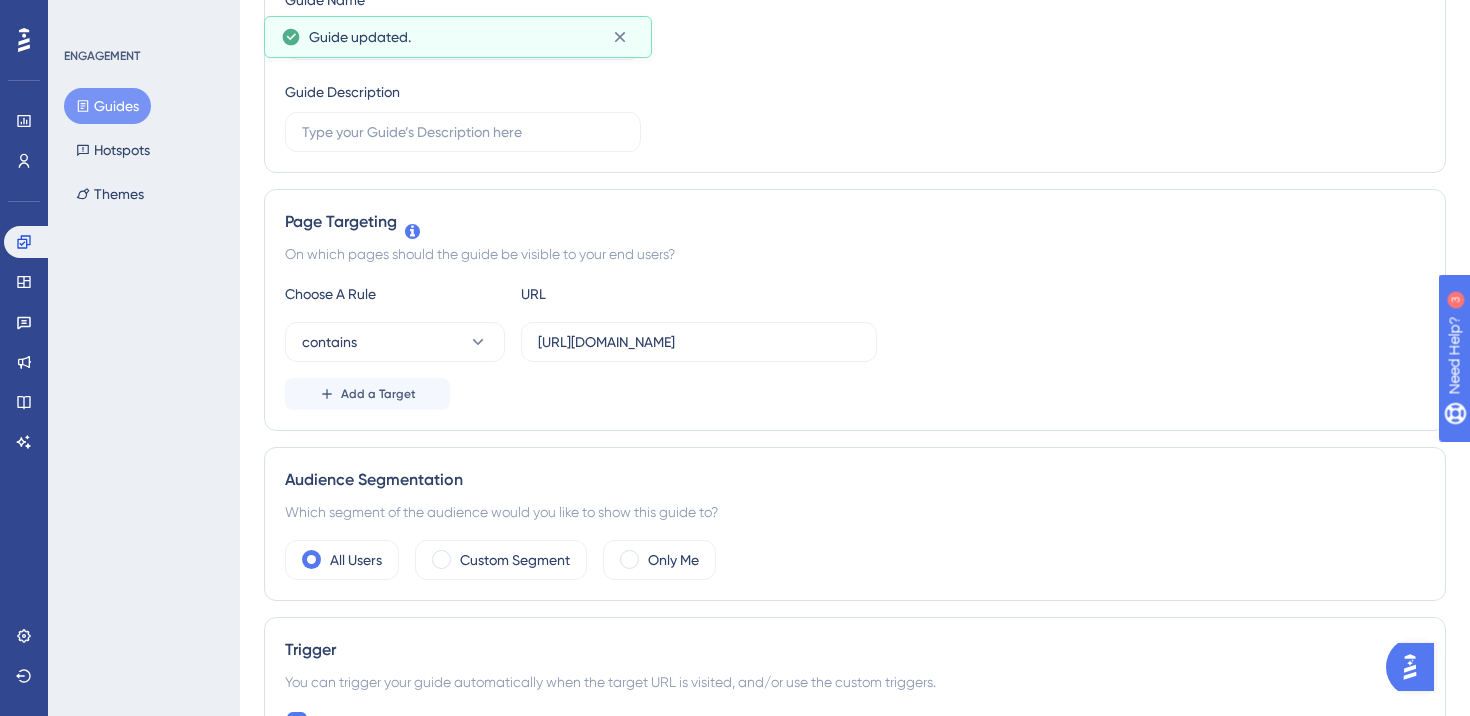 scroll, scrollTop: 0, scrollLeft: 0, axis: both 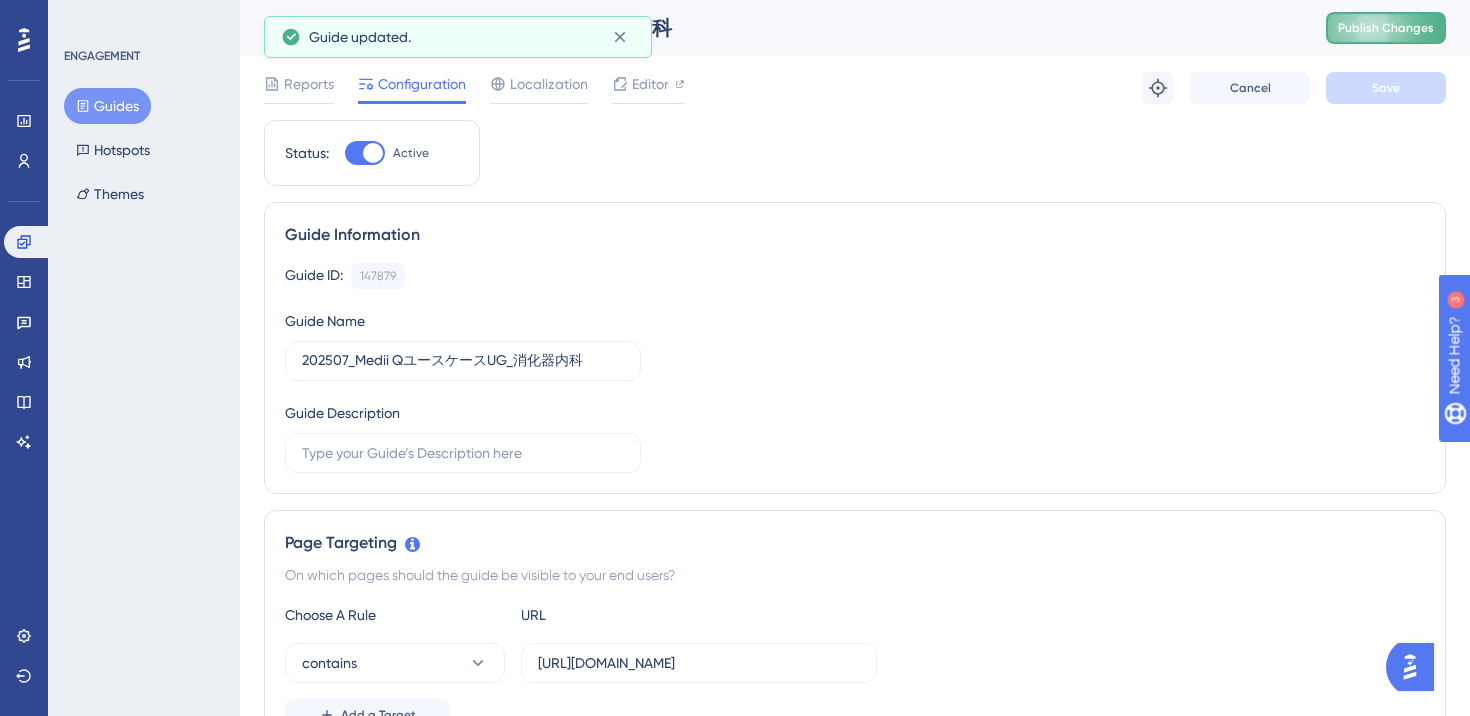 click on "Publish Changes" at bounding box center (1386, 28) 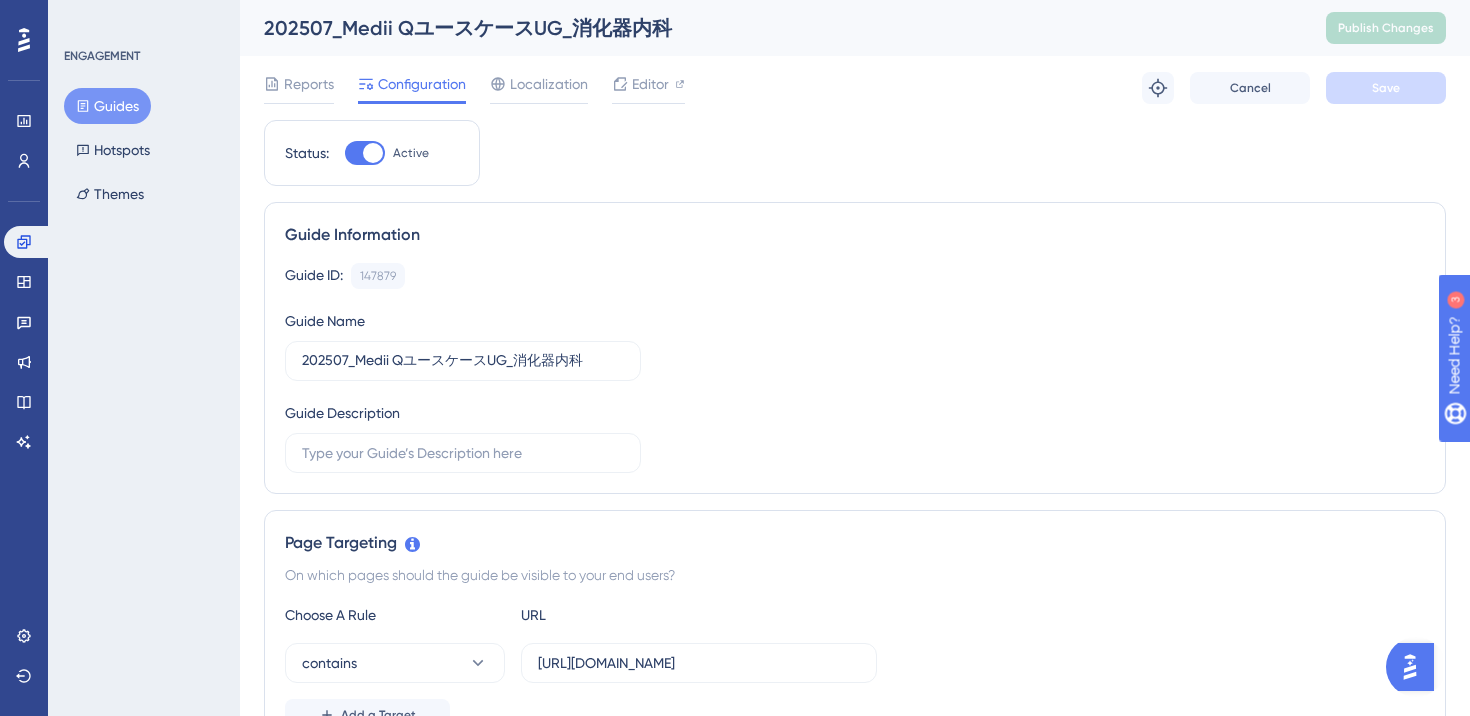 click on "Guide ID: 147879 Copy Guide Name 202507_Medii QユースケースUG_消化器内科 Guide Description" at bounding box center [855, 368] 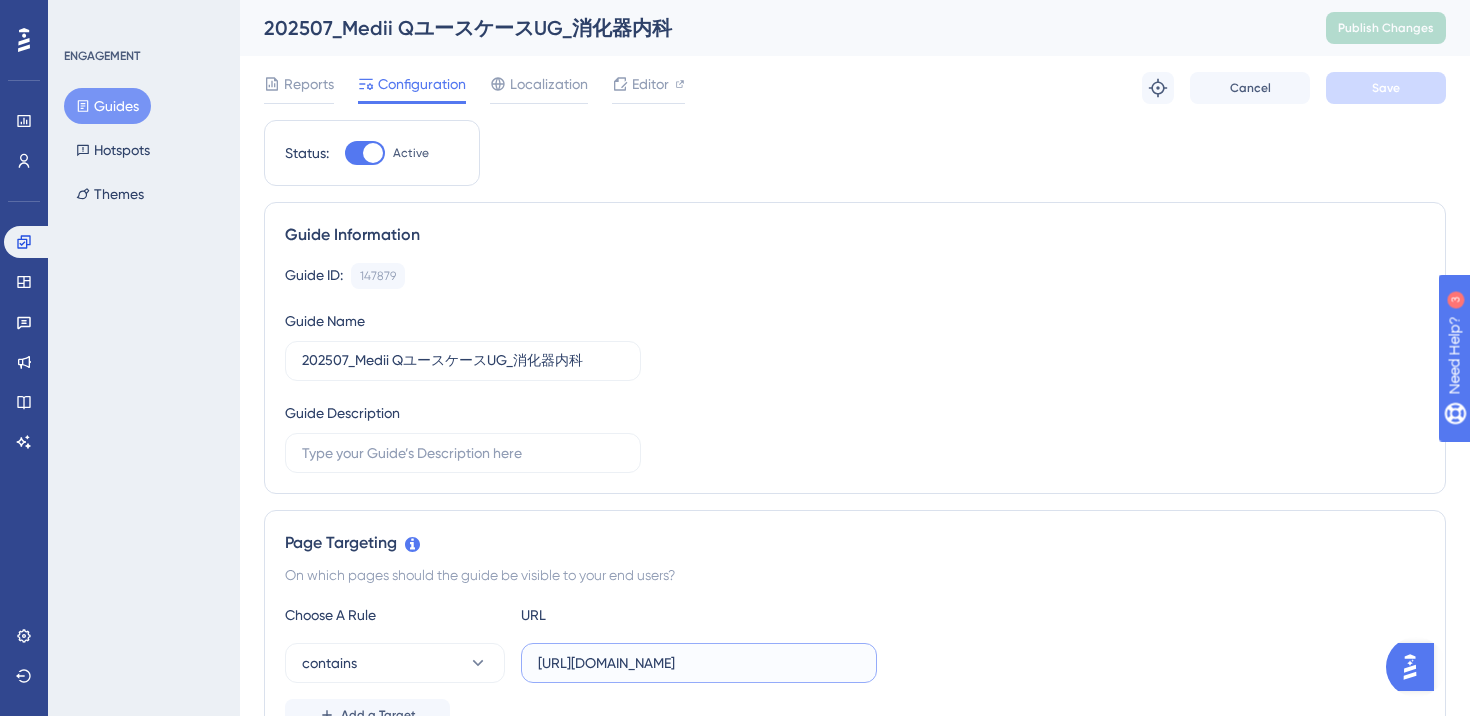 click on "https://stg-e-consult.medii.jp/ai-assistant" at bounding box center [699, 663] 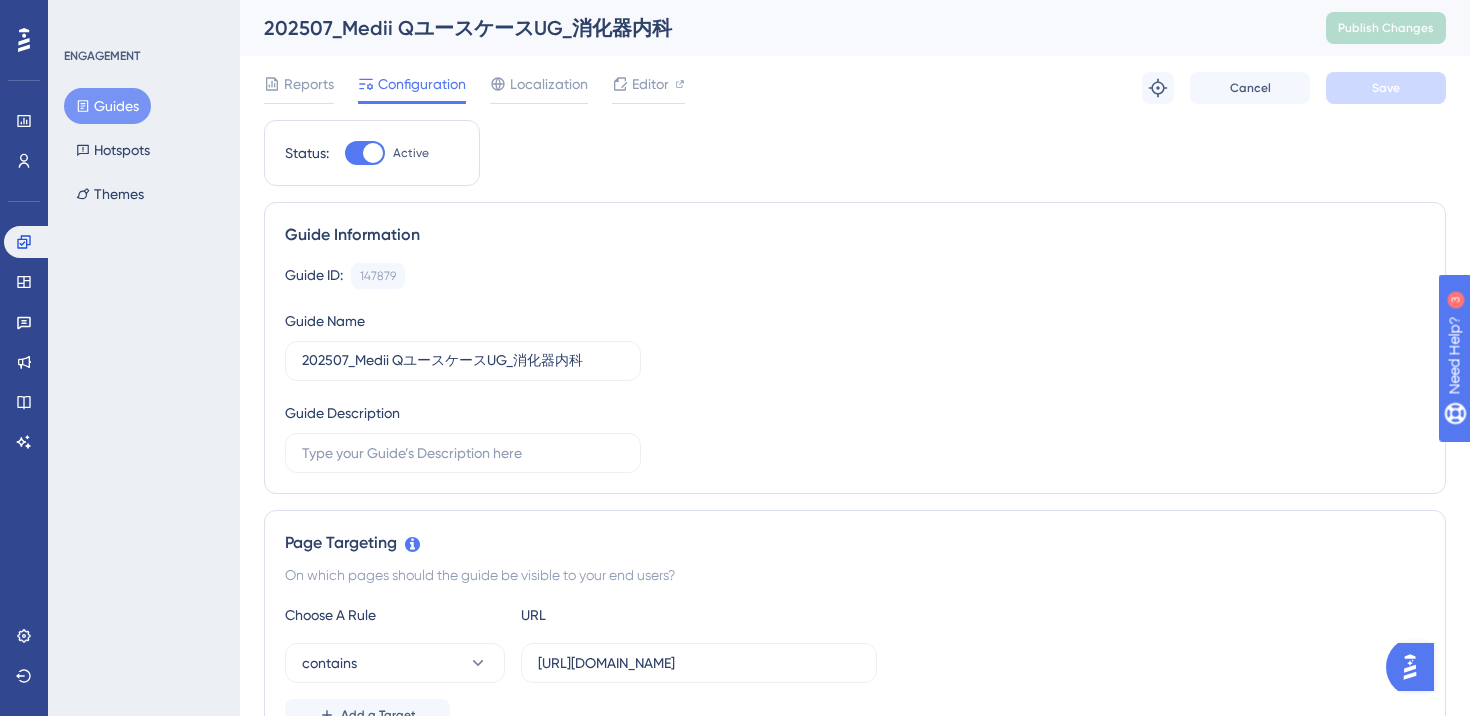 click on "Status: Active Guide Information Guide ID: 147879 Copy Guide Name 202507_Medii QユースケースUG_消化器内科 Guide Description Page Targeting
On which pages should the guide be visible to your end users?
Choose A Rule URL contains https://stg-e-consult.medii.jp/ai-assistant Add a Target Audience Segmentation Which segment of the audience would you like to show this guide to? All Users Custom Segment Only Me Trigger You can trigger your guide automatically when the target URL is visited,
and/or use the custom triggers. Auto-Trigger Set the Appear Frequency Once in a Session Stop Trigger Never When the user sees the guide 3 times When the user completes the guide When the user reaches the custom goal Set the Display Priority This option will set the display priority between
auto-triggered materials in cases of conflicts between multiple materials Medium Custom Triggers Scheduling Schedule a time period Redirection Learn more. Assign a Redirection URL Advanced Settings Container" at bounding box center (855, 1125) 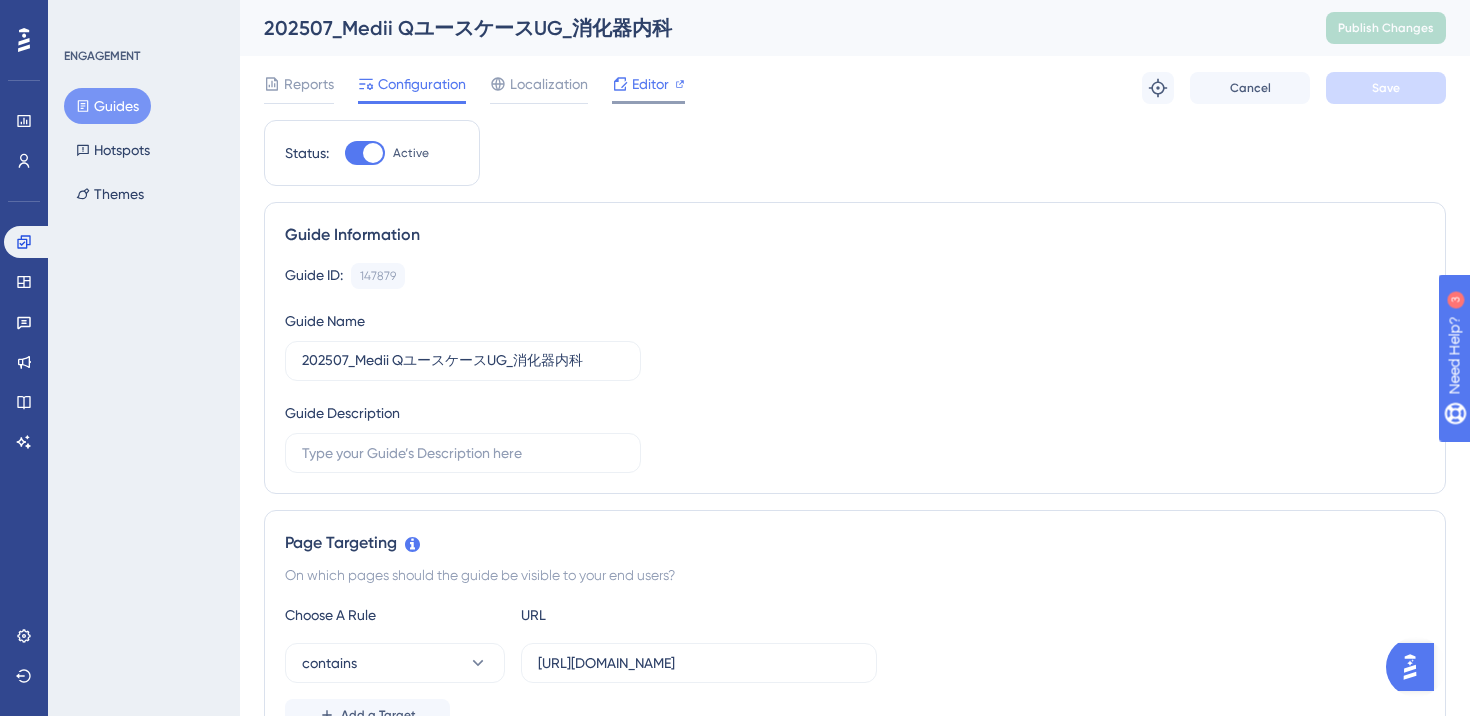 click on "Editor" at bounding box center (650, 84) 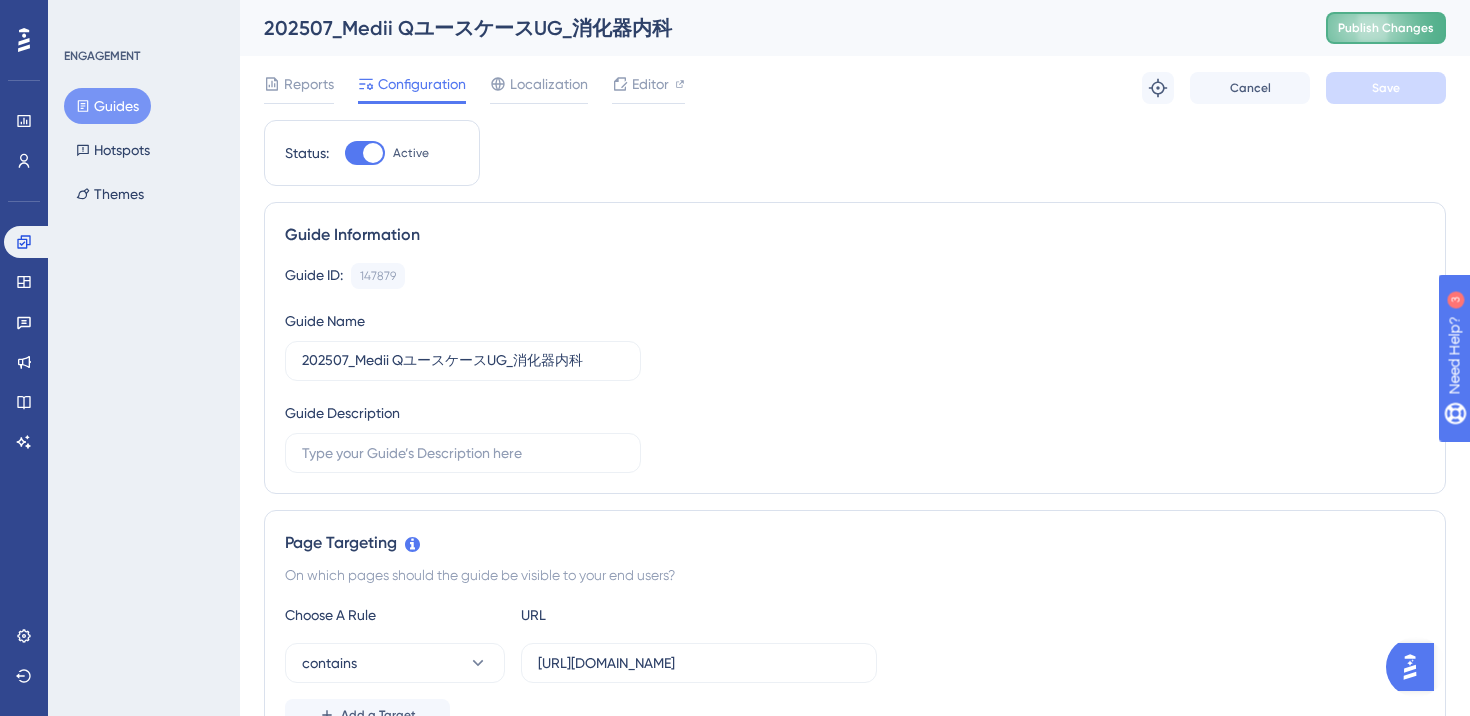 click on "Publish Changes" at bounding box center (1386, 28) 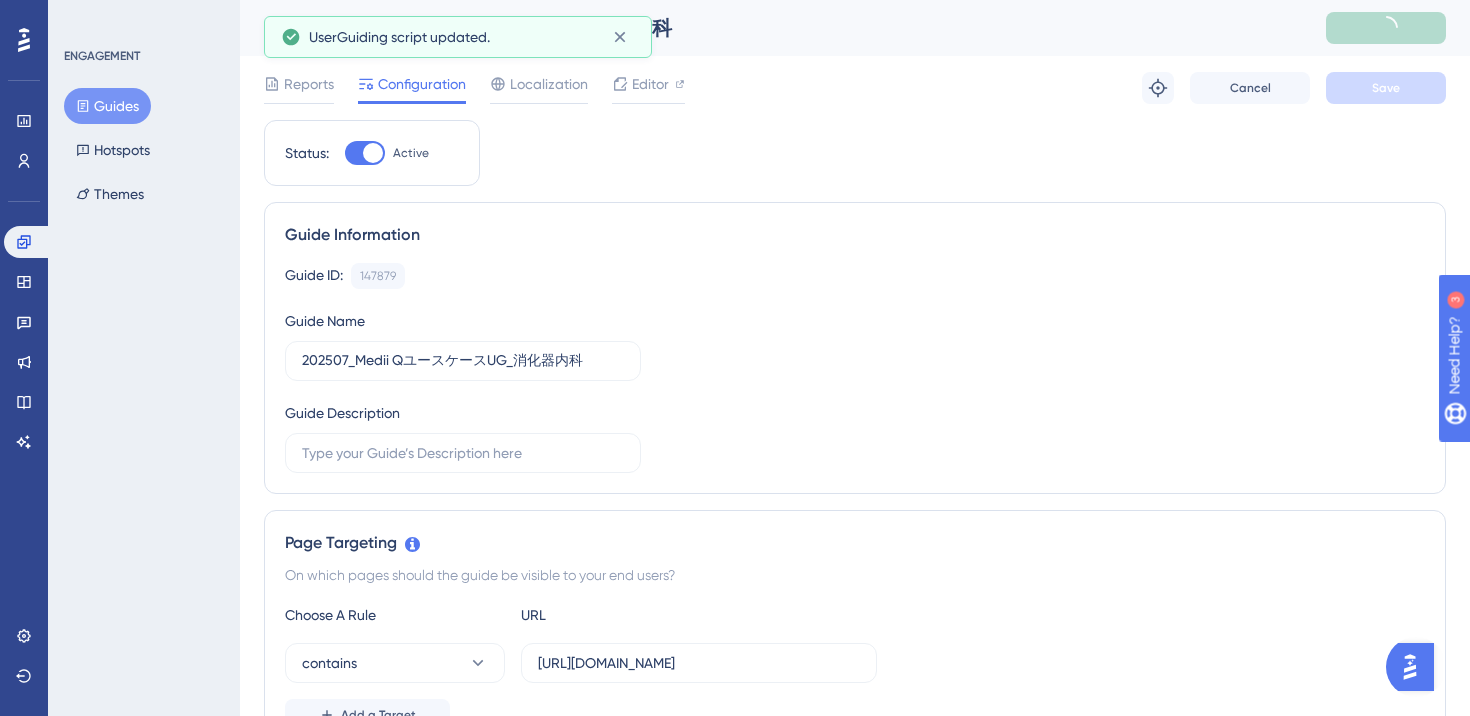 click on "Status: Active Guide Information Guide ID: 147879 Copy Guide Name 202507_Medii QユースケースUG_消化器内科 Guide Description Page Targeting
On which pages should the guide be visible to your end users?
Choose A Rule URL contains https://stg-e-consult.medii.jp/ai-assistant Add a Target Audience Segmentation Which segment of the audience would you like to show this guide to? All Users Custom Segment Only Me Trigger You can trigger your guide automatically when the target URL is visited,
and/or use the custom triggers. Auto-Trigger Set the Appear Frequency Once in a Session Stop Trigger Never When the user sees the guide 10 times When the user completes the guide When the user reaches the custom goal Set the Display Priority This option will set the display priority between
auto-triggered materials in cases of conflicts between multiple materials Medium Custom Triggers Scheduling Schedule a time period Redirection Learn more. Assign a Redirection URL Advanced Settings Container" at bounding box center (855, 1125) 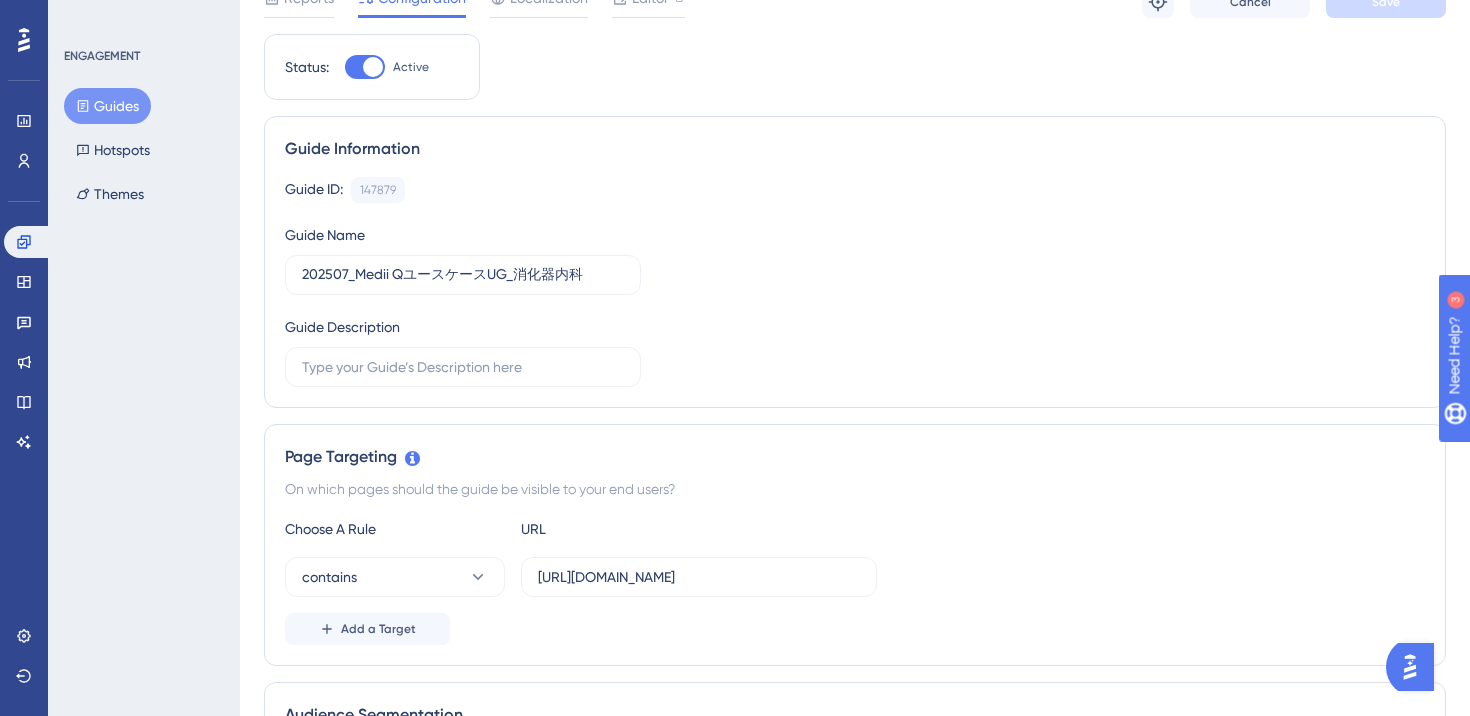 scroll, scrollTop: 87, scrollLeft: 0, axis: vertical 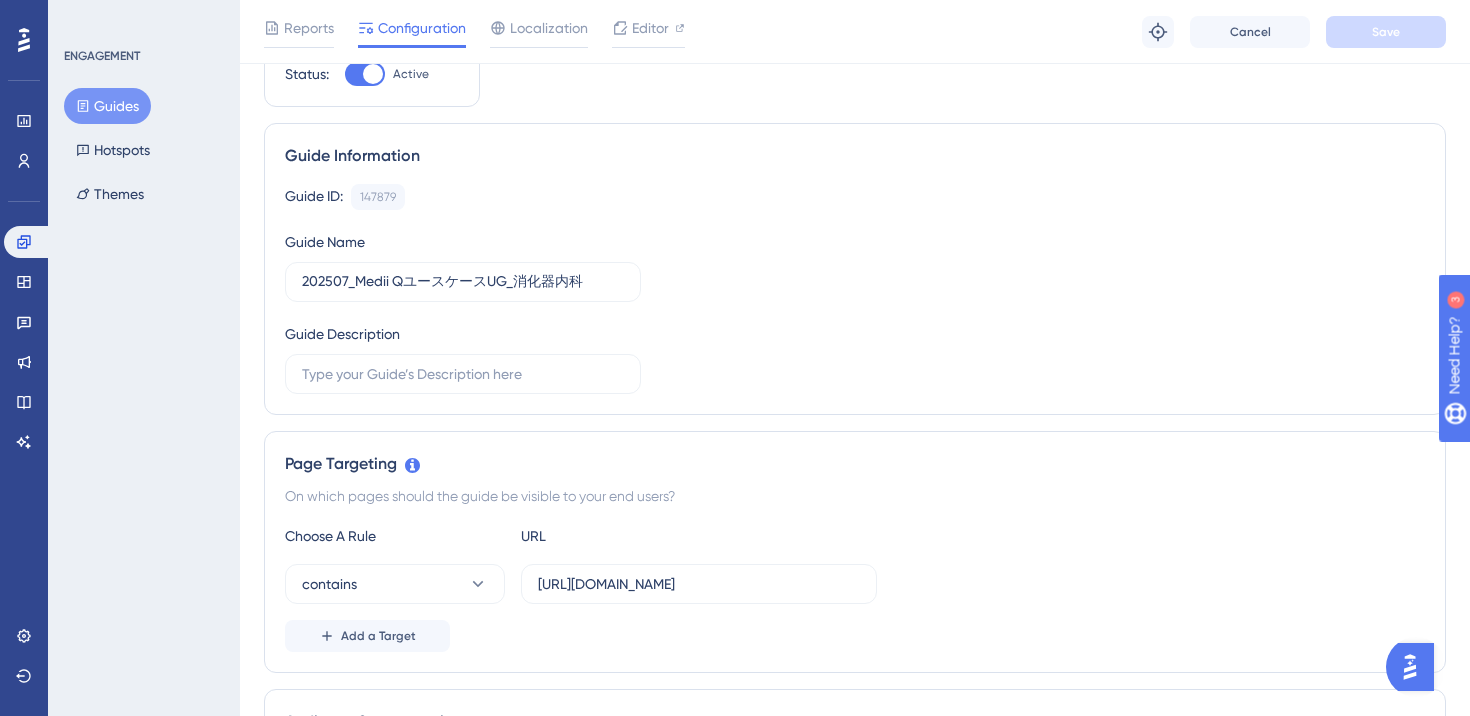 click on "Guide ID: 147879 Copy Guide Name 202507_Medii QユースケースUG_消化器内科 Guide Description" at bounding box center (855, 289) 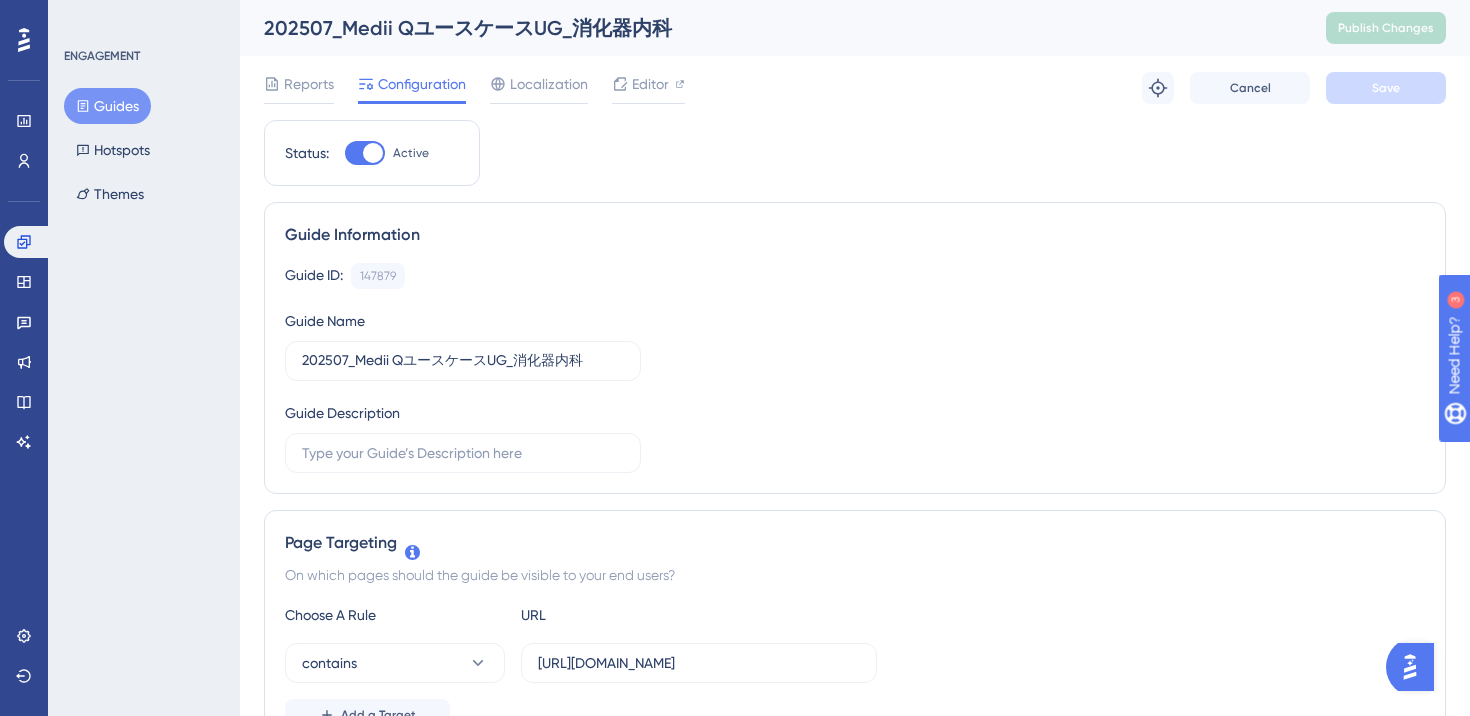 click on "Guides" at bounding box center [107, 106] 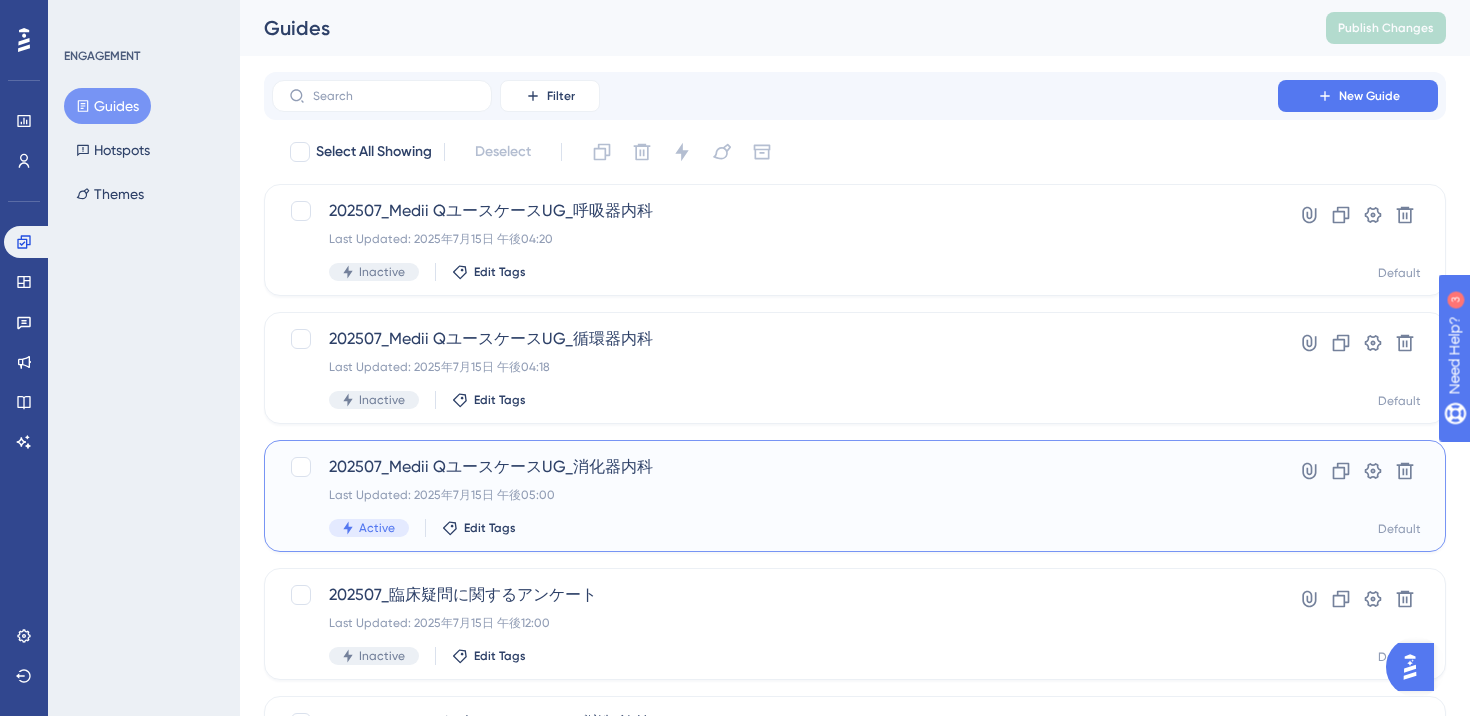 click on "202507_Medii QユースケースUG_消化器内科 Last Updated: 2025年7月15日 午後05:00 Active Edit Tags" at bounding box center [775, 496] 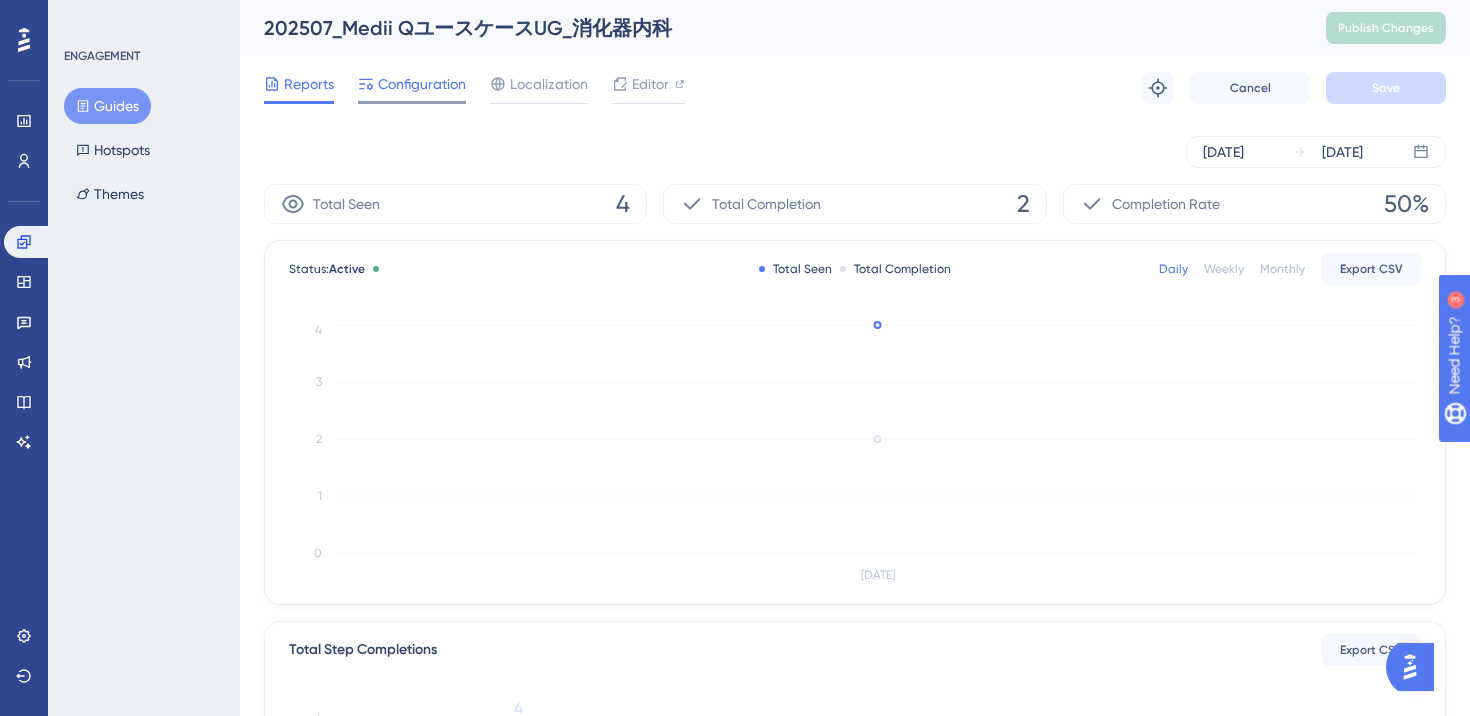 click on "Configuration" at bounding box center (422, 84) 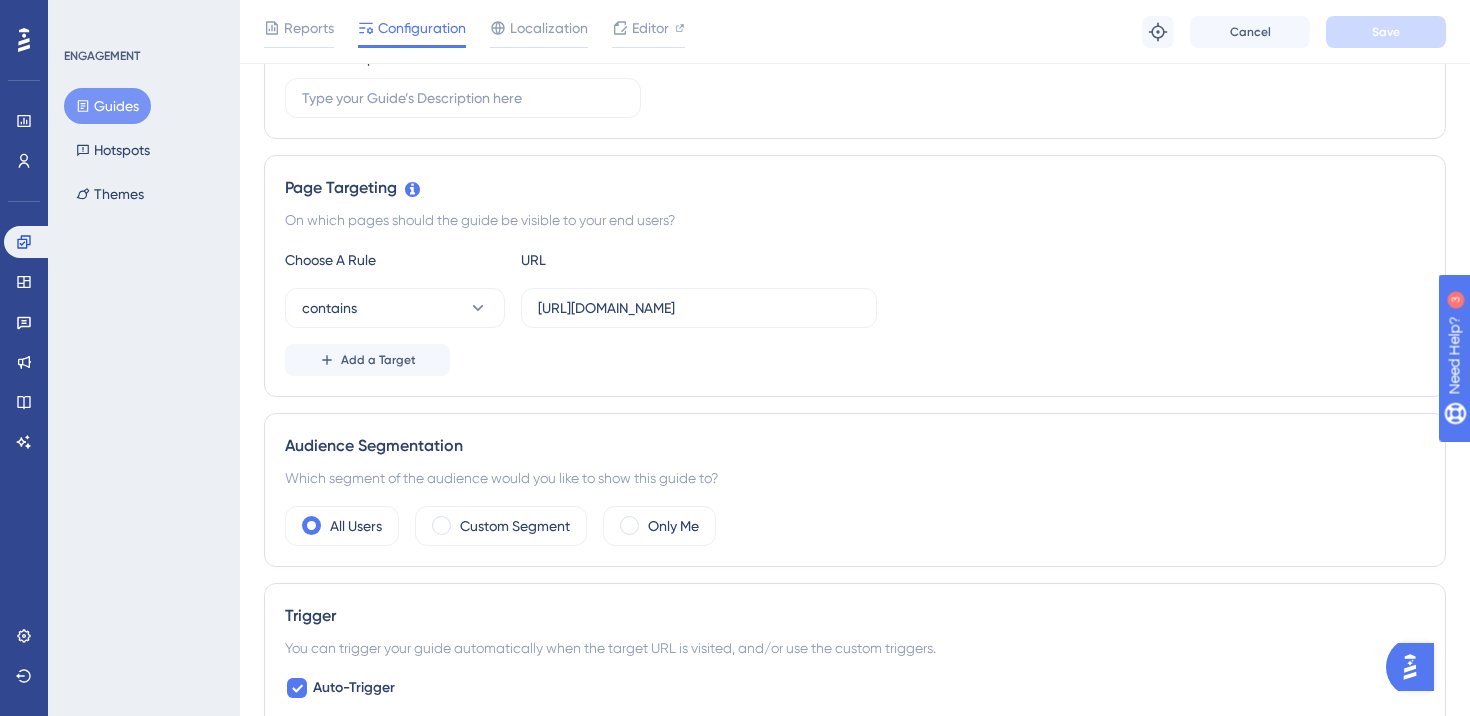 scroll, scrollTop: 0, scrollLeft: 0, axis: both 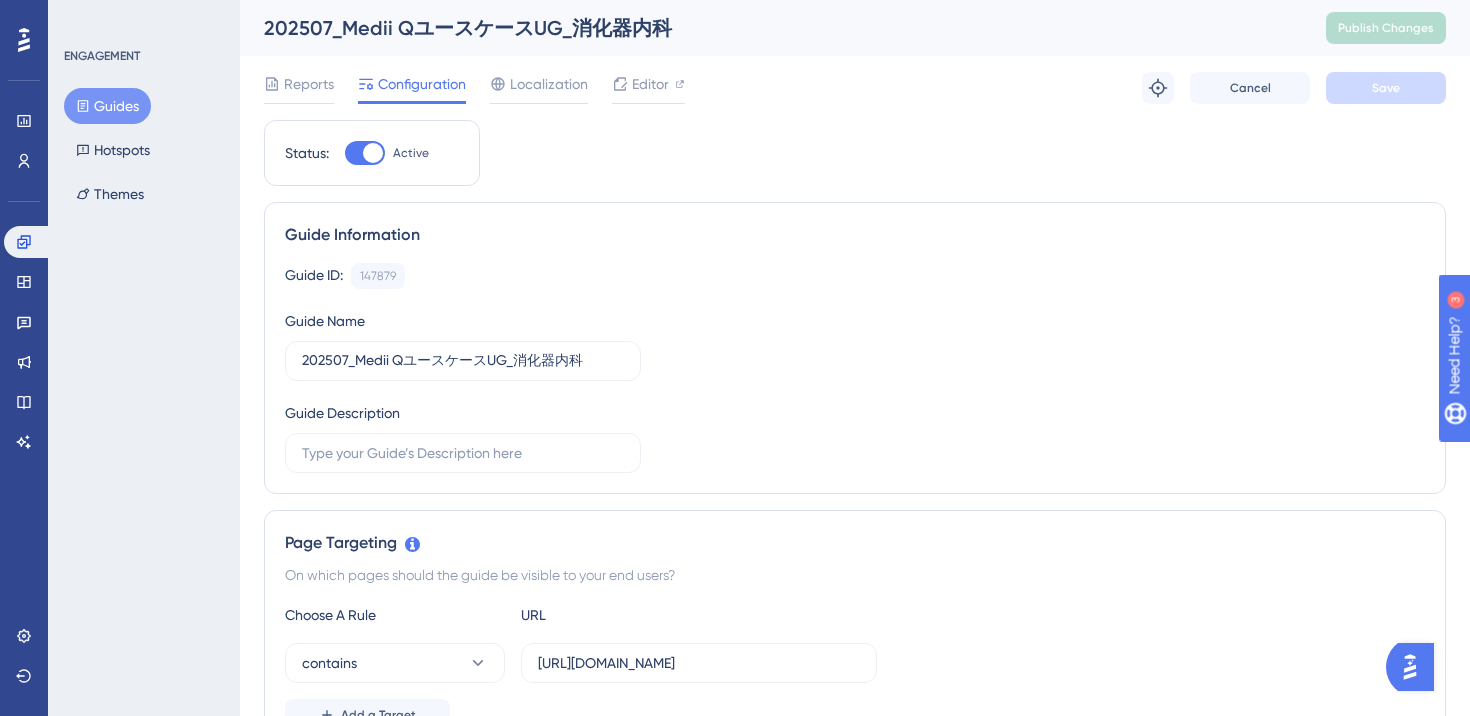 click on "Guide Information Guide ID: 147879 Copy Guide Name 202507_Medii QユースケースUG_消化器内科 Guide Description" at bounding box center (855, 348) 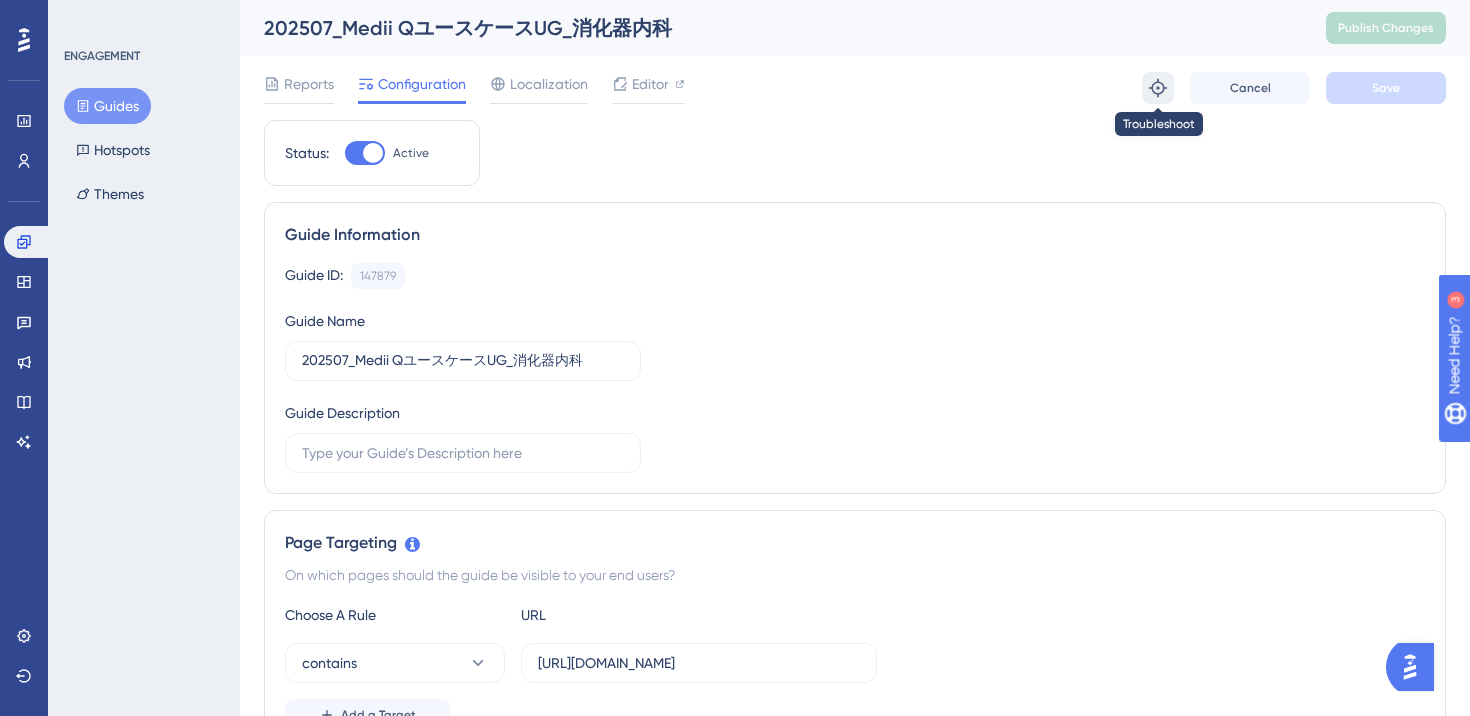 click 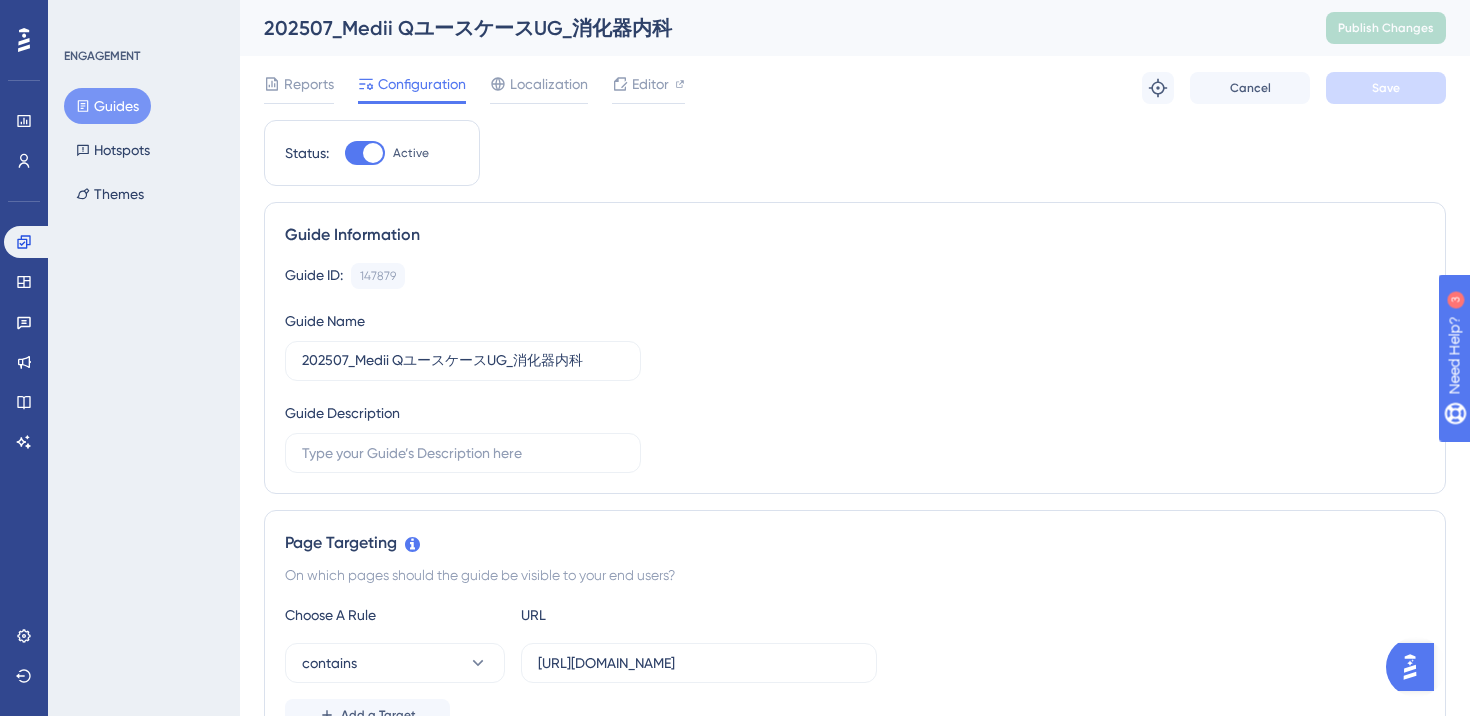 click on "Guide Information" at bounding box center (855, 235) 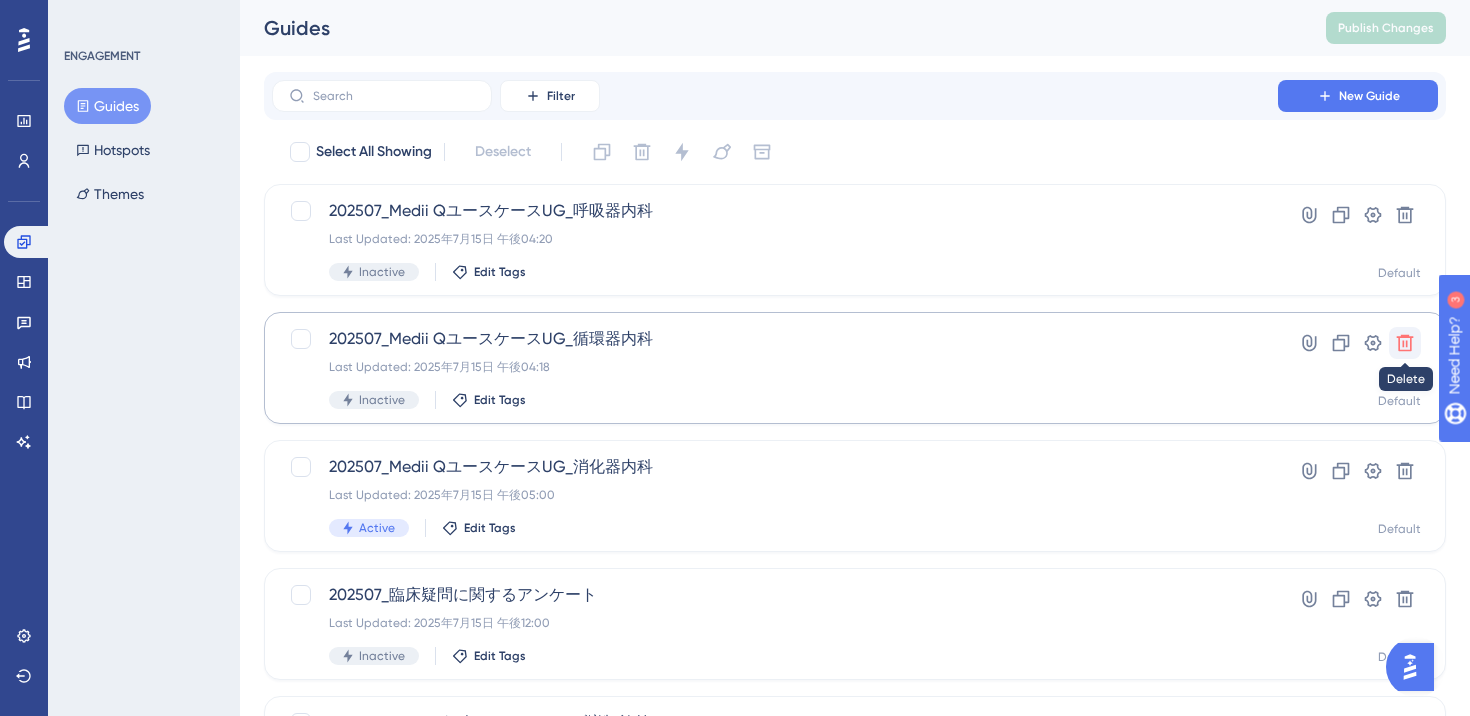 click 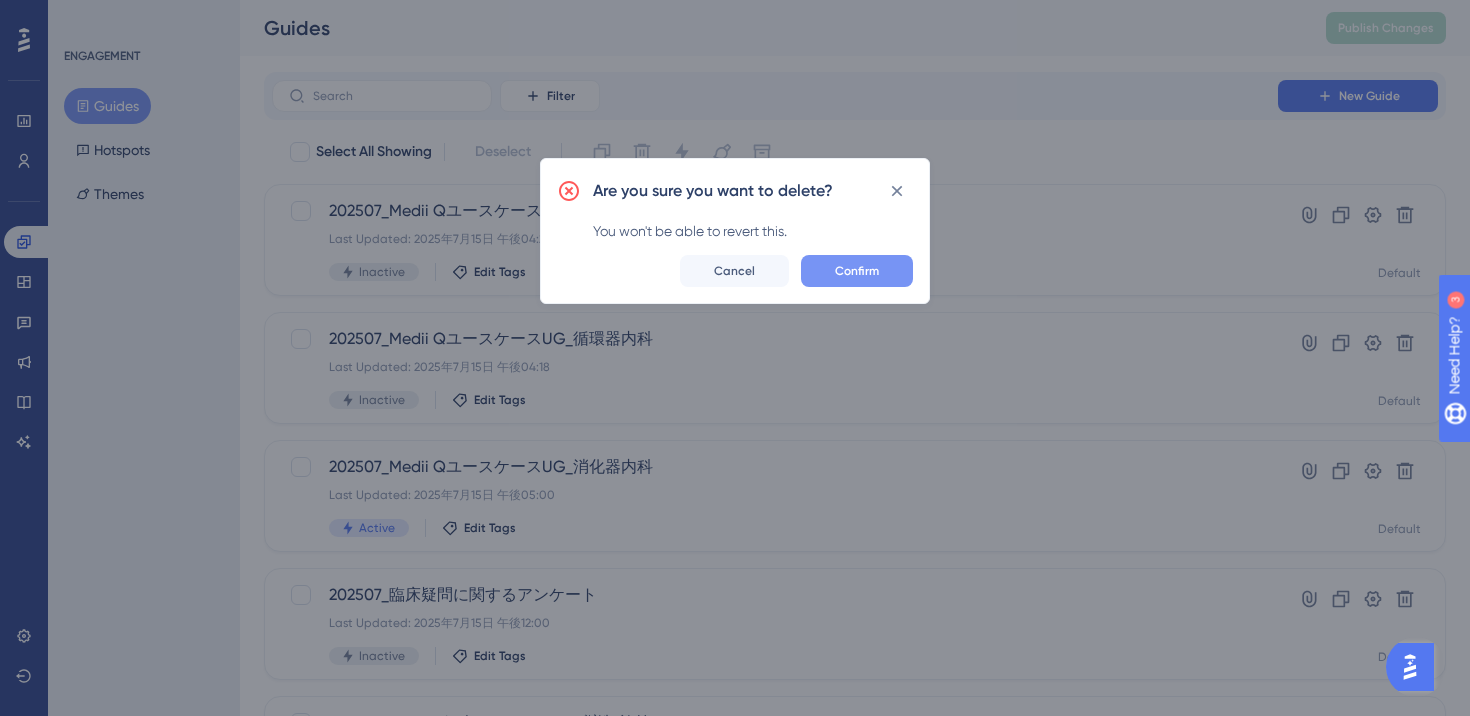 click on "Confirm" at bounding box center (857, 271) 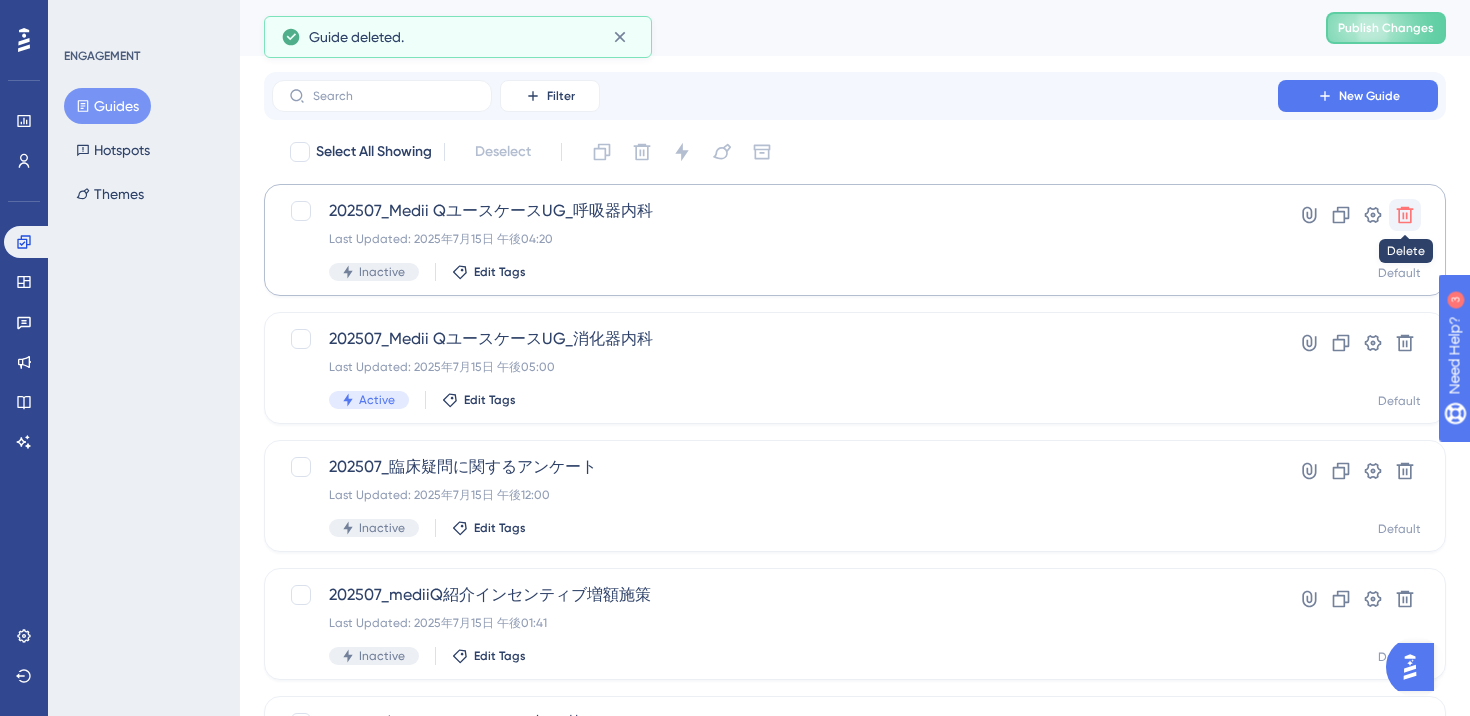 click 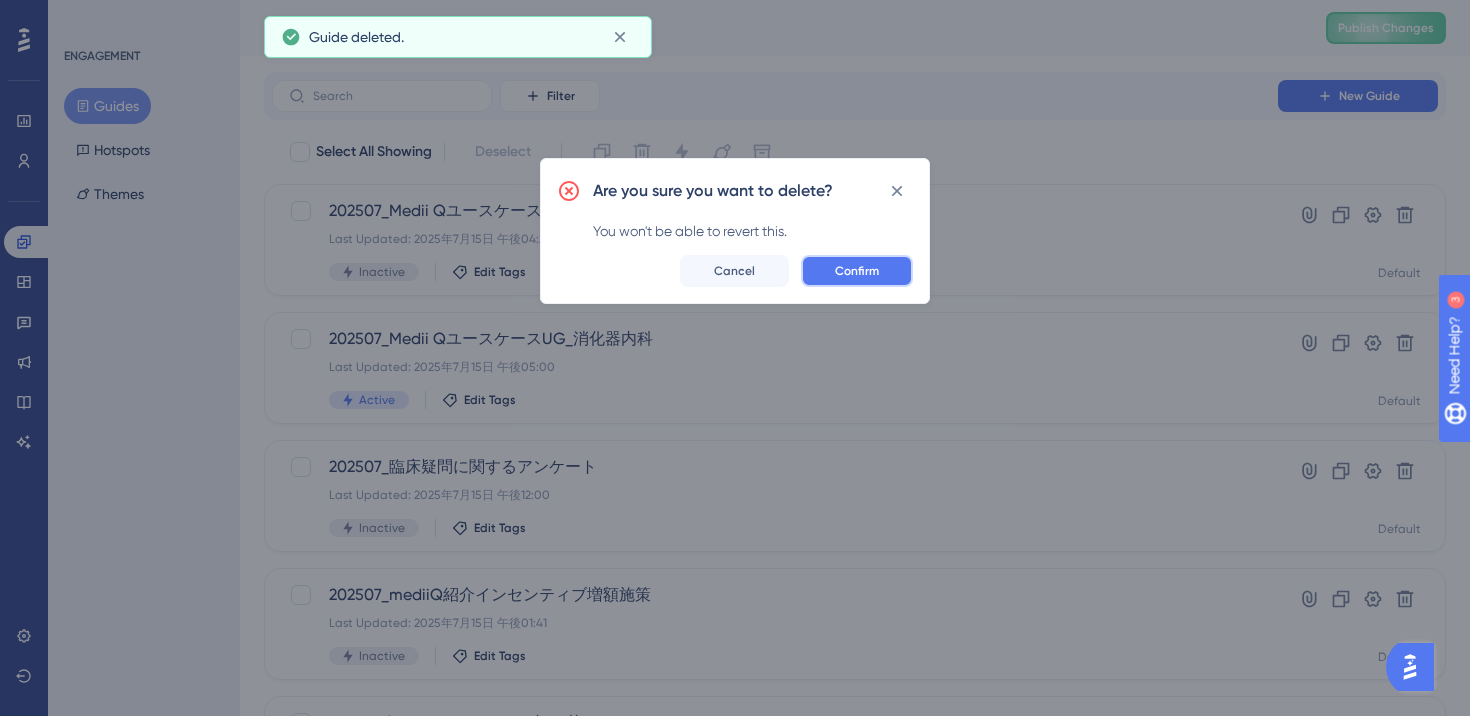 click on "Confirm" at bounding box center [857, 271] 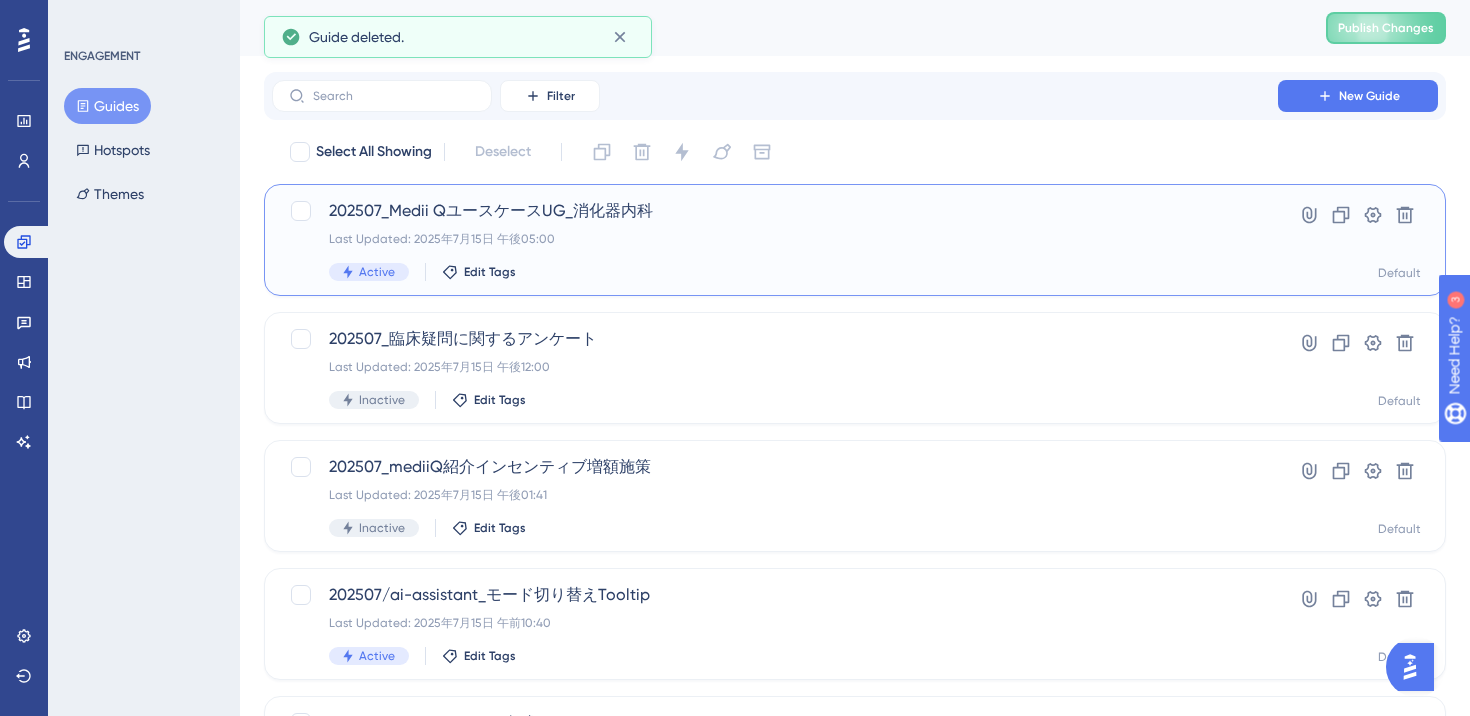click on "Last Updated: 2025年7月15日 午後05:00" at bounding box center [775, 239] 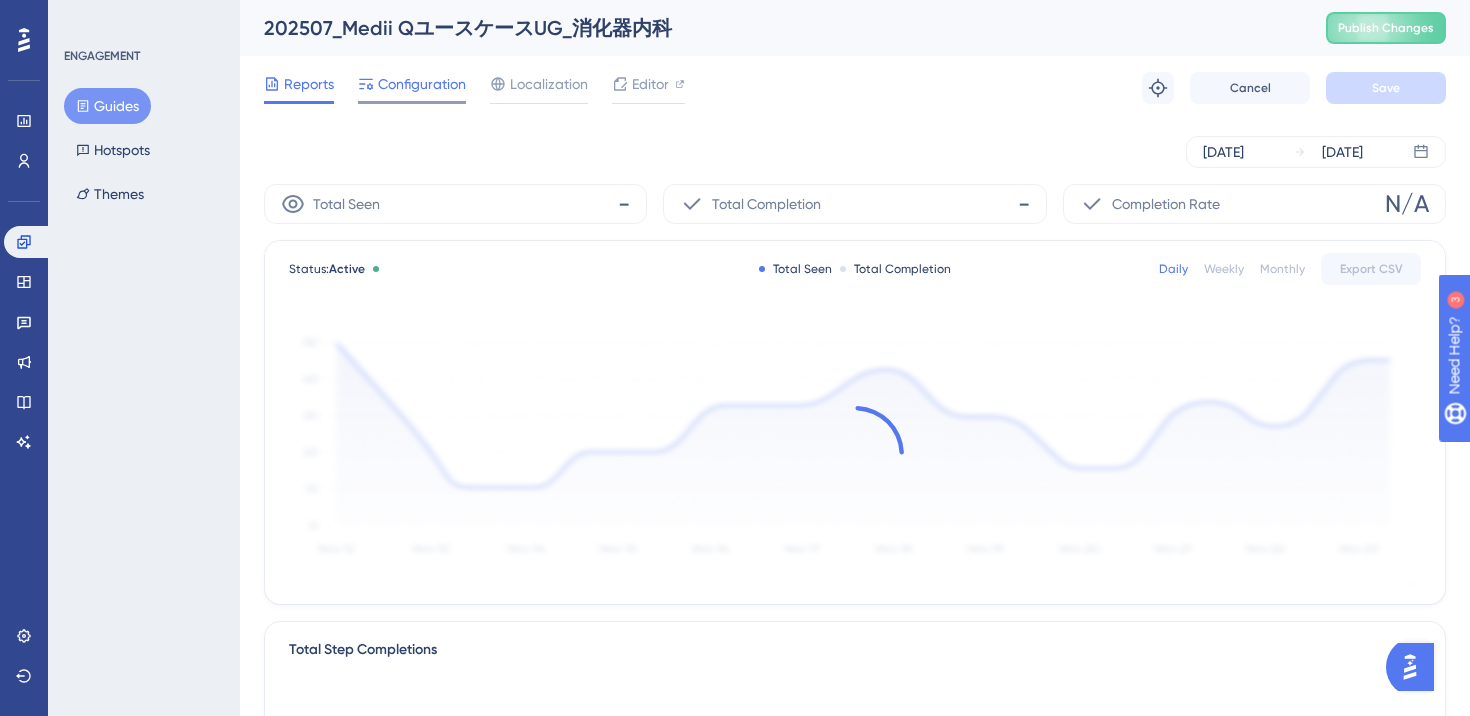 click on "Configuration" at bounding box center [422, 84] 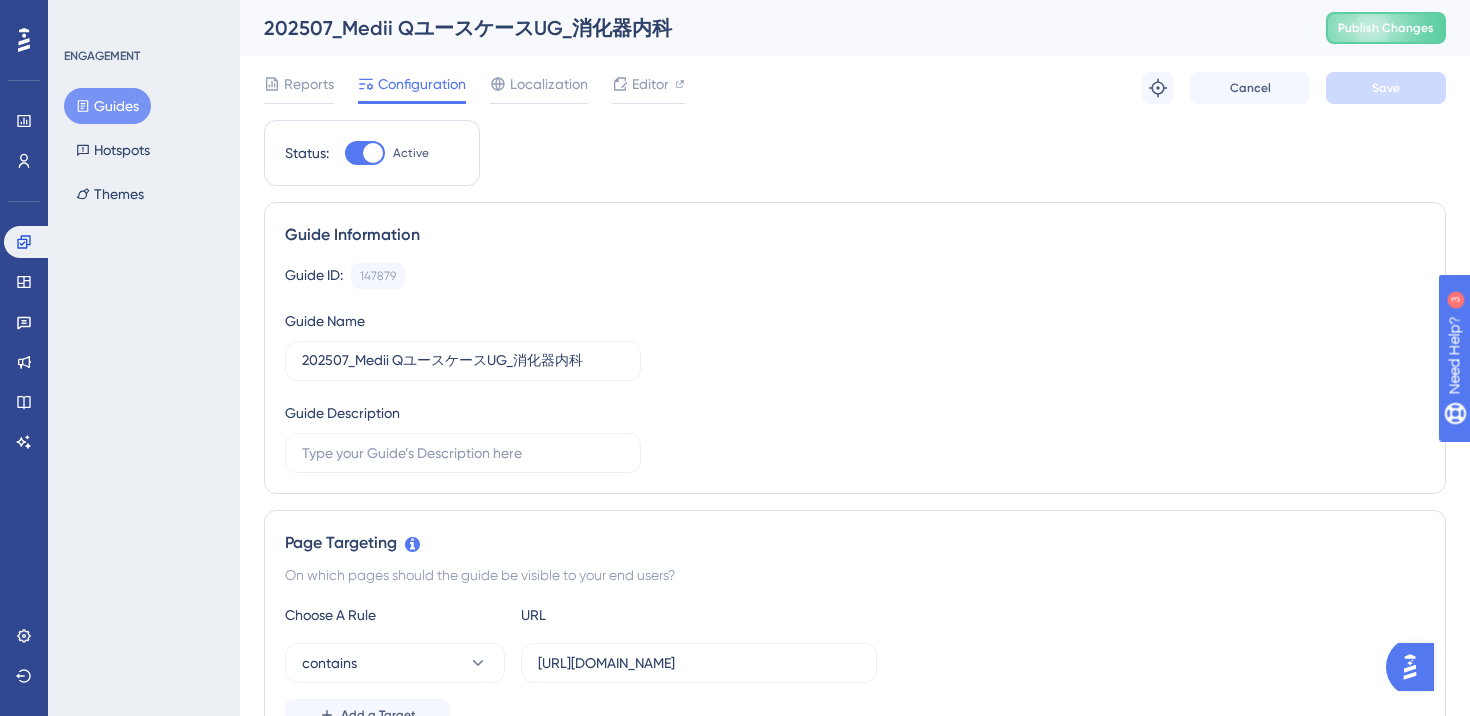 click at bounding box center (365, 153) 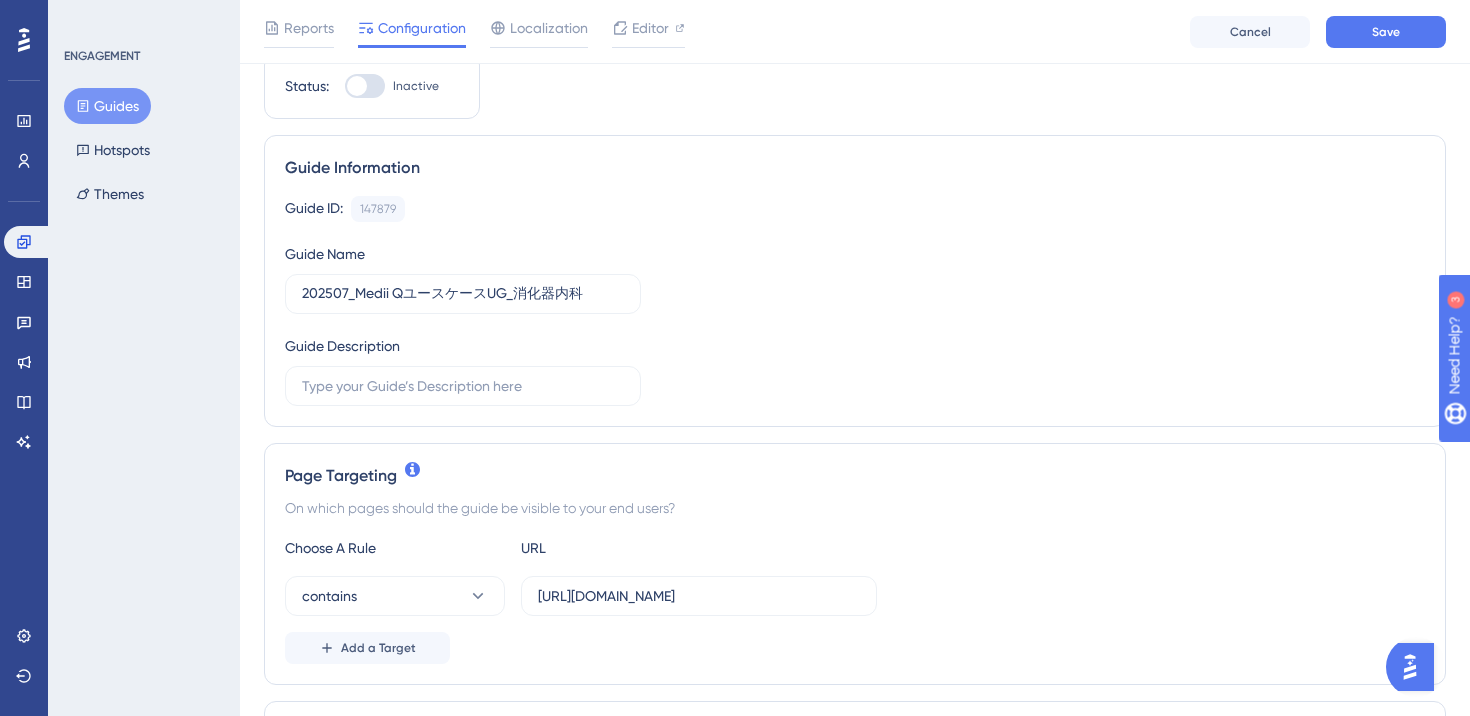 scroll, scrollTop: 259, scrollLeft: 0, axis: vertical 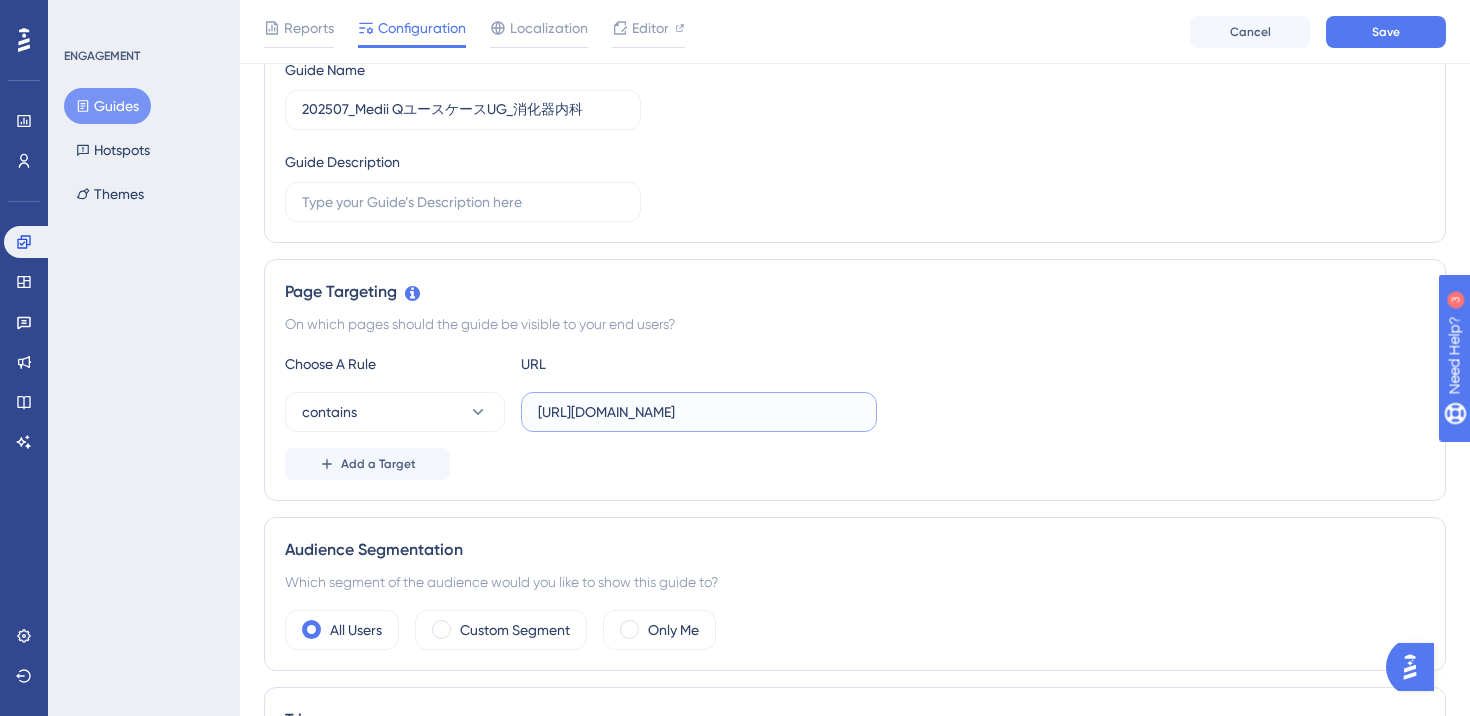 drag, startPoint x: 616, startPoint y: 412, endPoint x: 588, endPoint y: 412, distance: 28 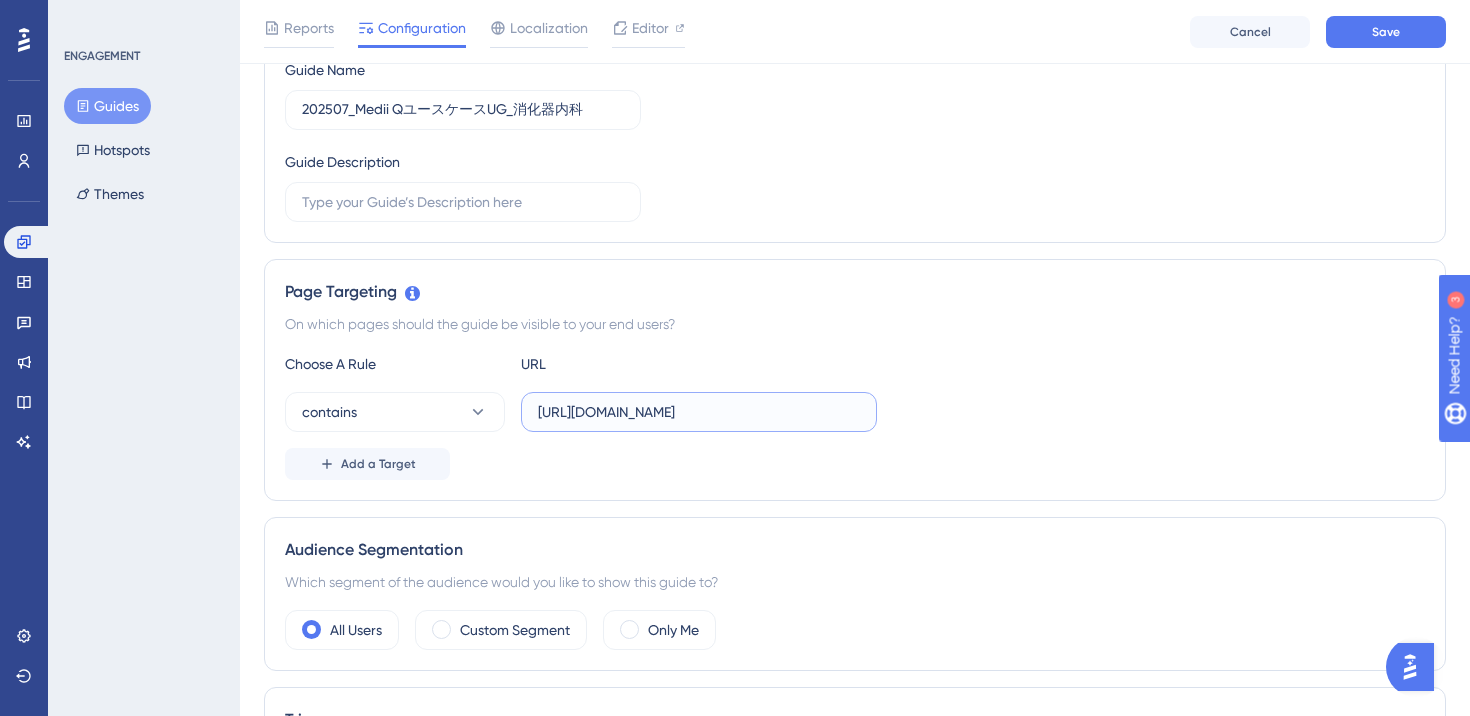 type on "[URL][DOMAIN_NAME]" 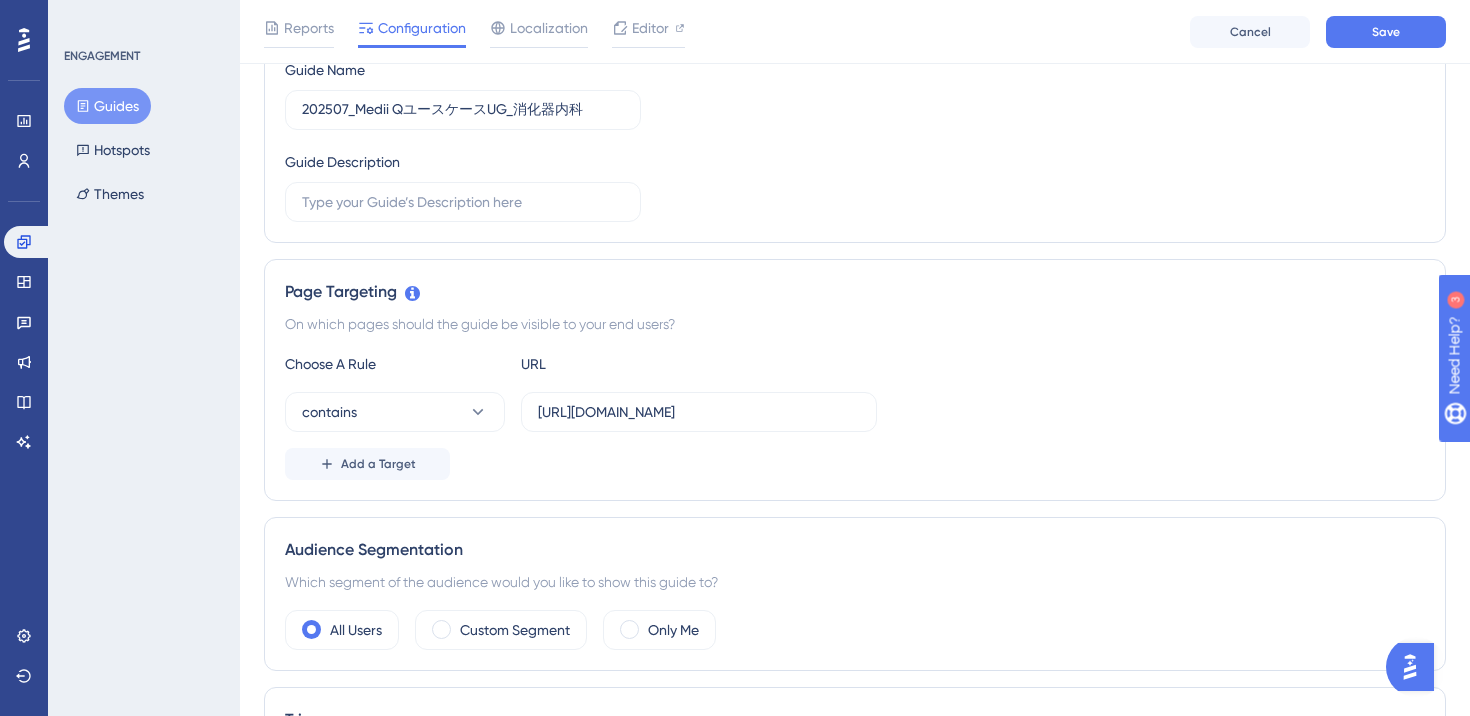 click on "On which pages should the guide be visible to your end users?" at bounding box center (855, 324) 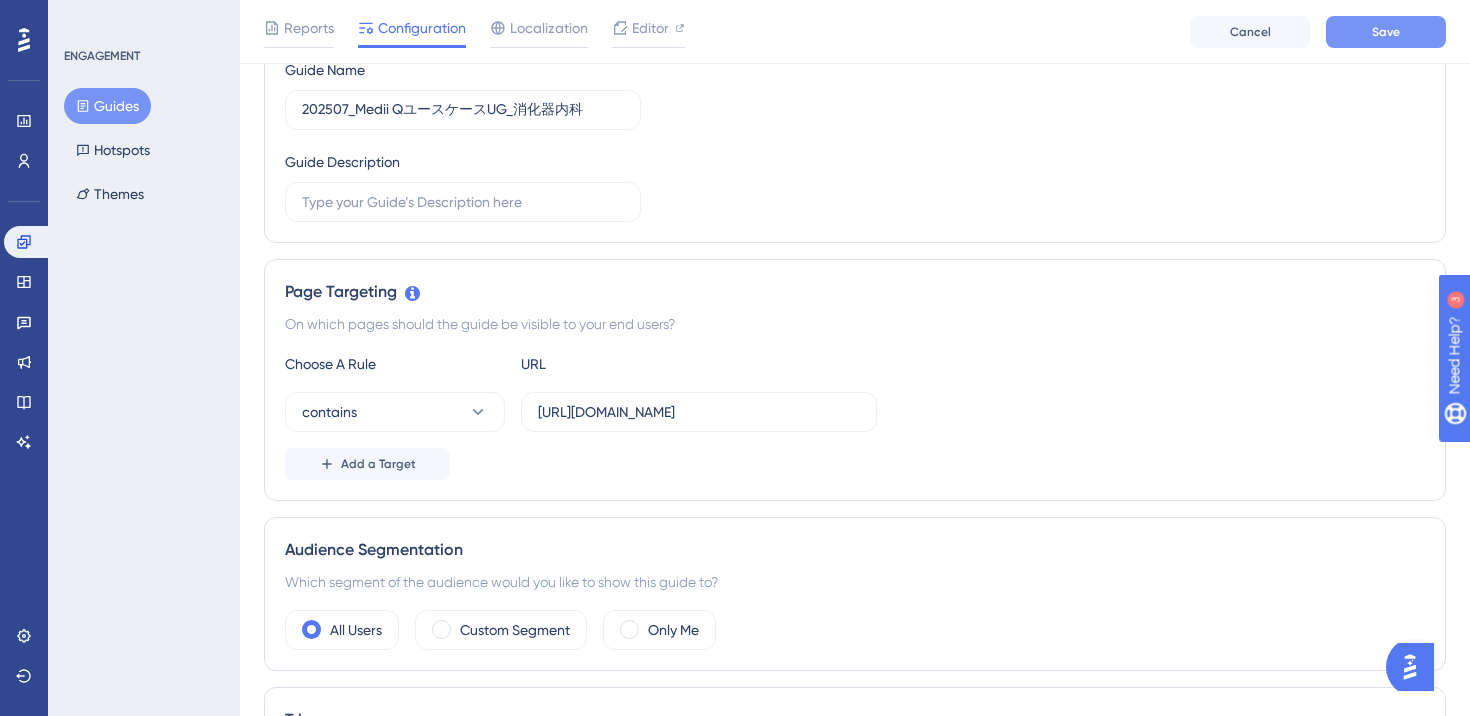 click on "Save" at bounding box center (1386, 32) 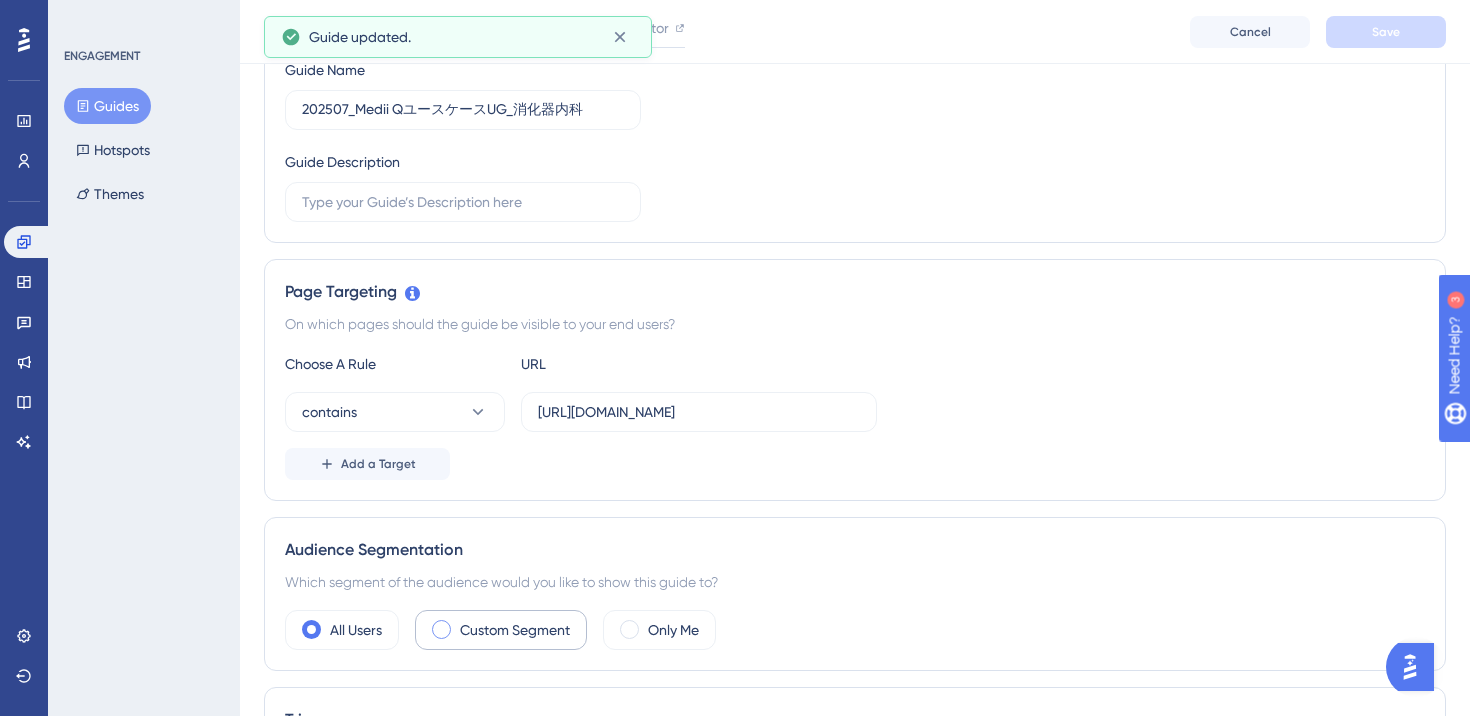 click on "Custom Segment" at bounding box center (515, 630) 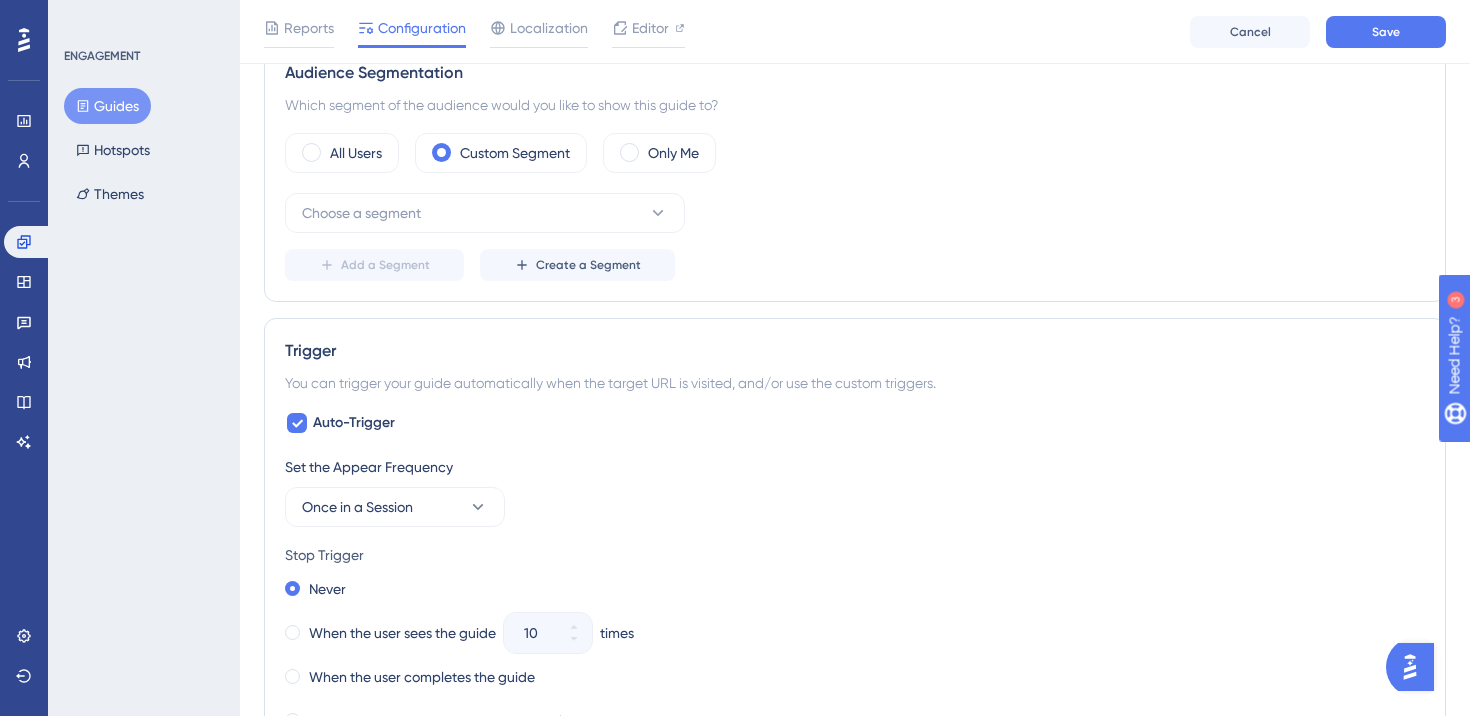 scroll, scrollTop: 564, scrollLeft: 0, axis: vertical 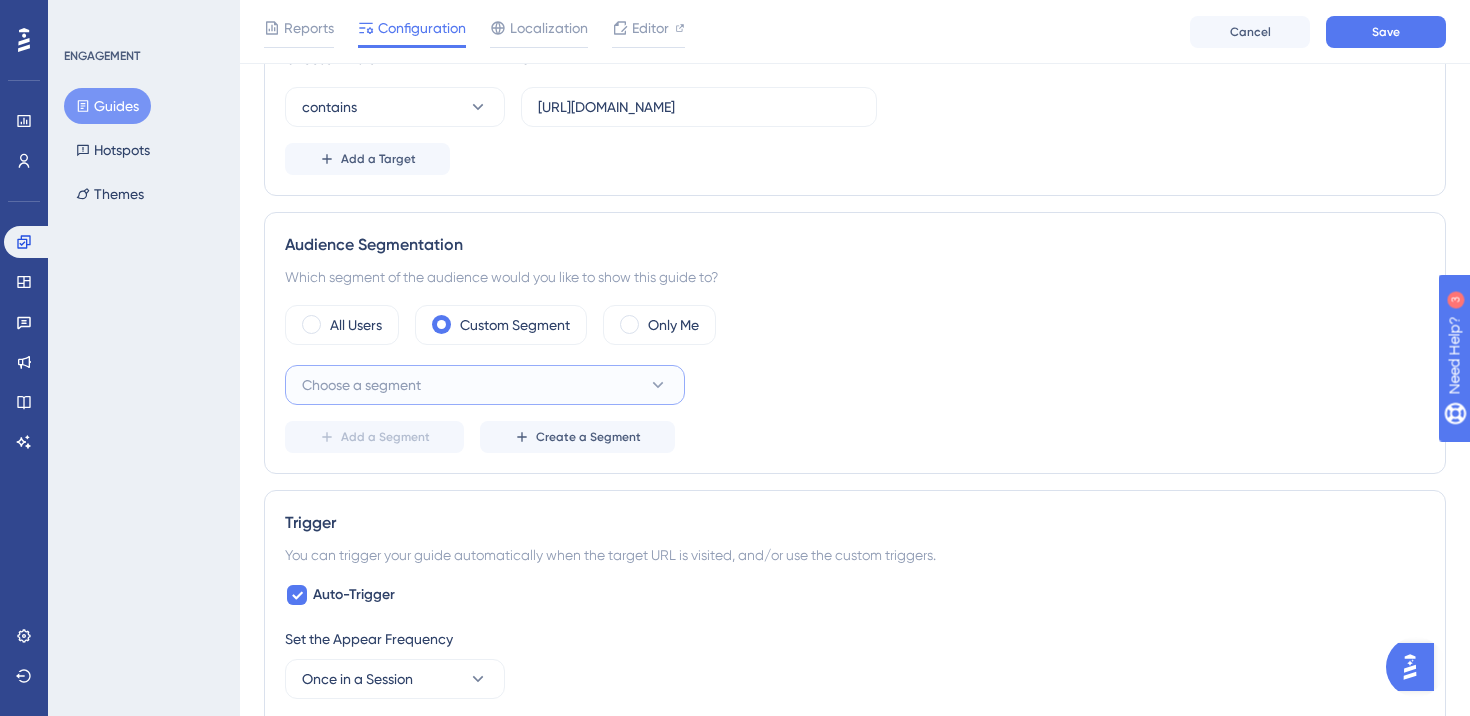 click on "Choose a segment" at bounding box center (485, 385) 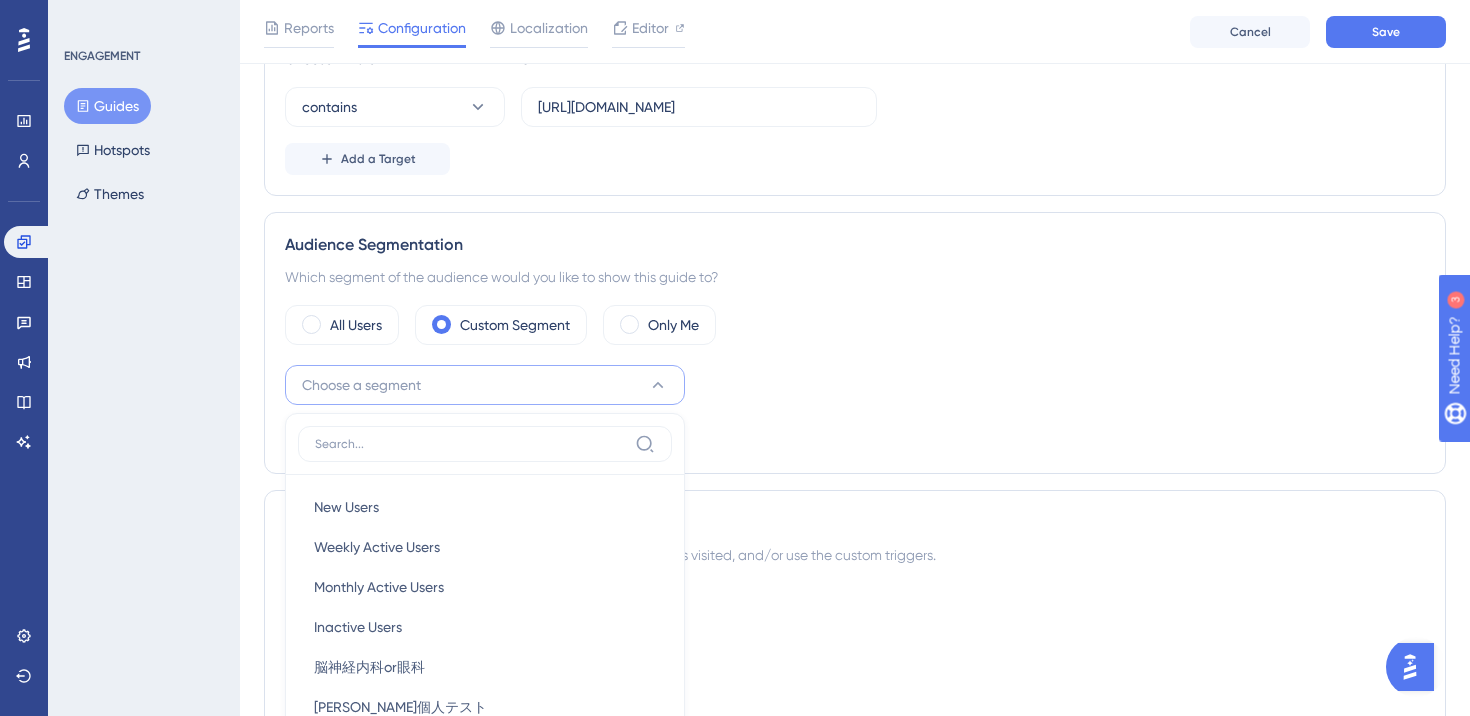 scroll, scrollTop: 820, scrollLeft: 0, axis: vertical 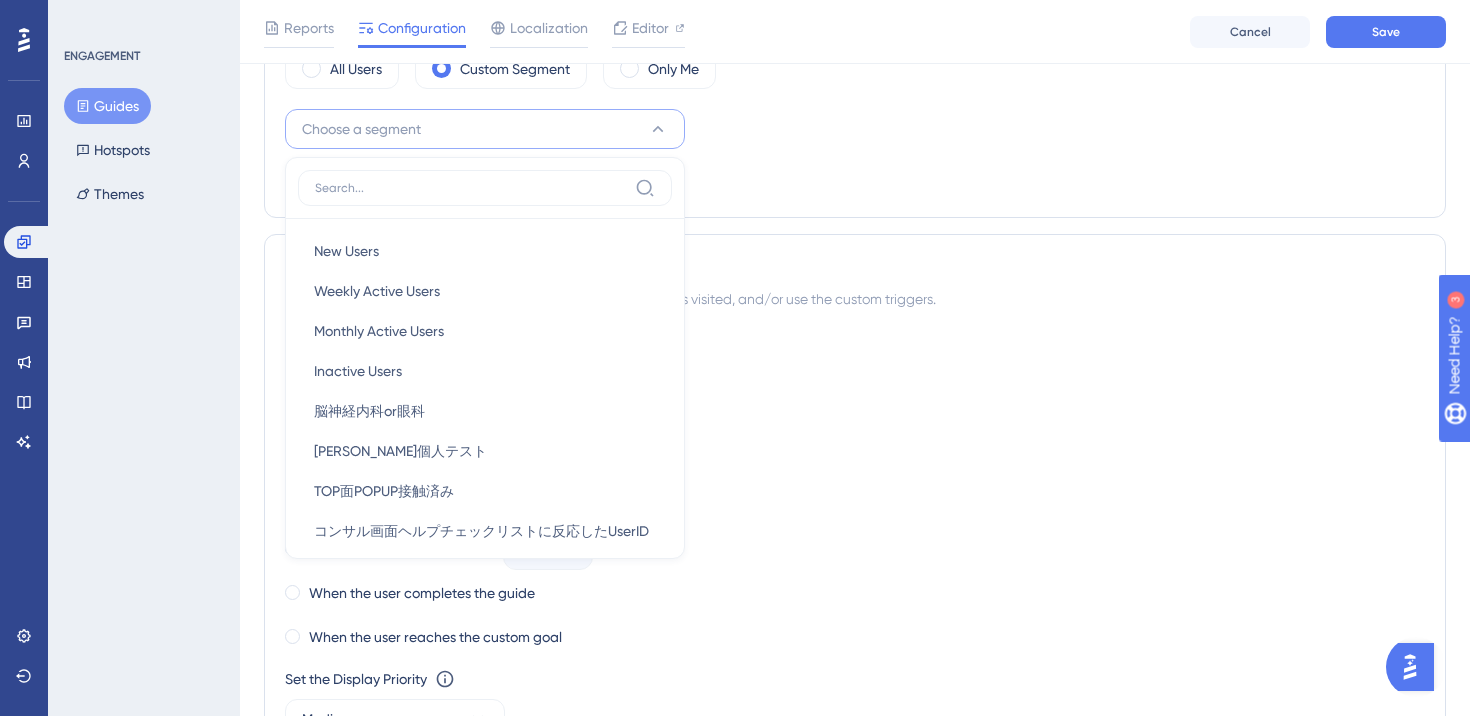click on "Add a Segment Create a Segment" at bounding box center [855, 181] 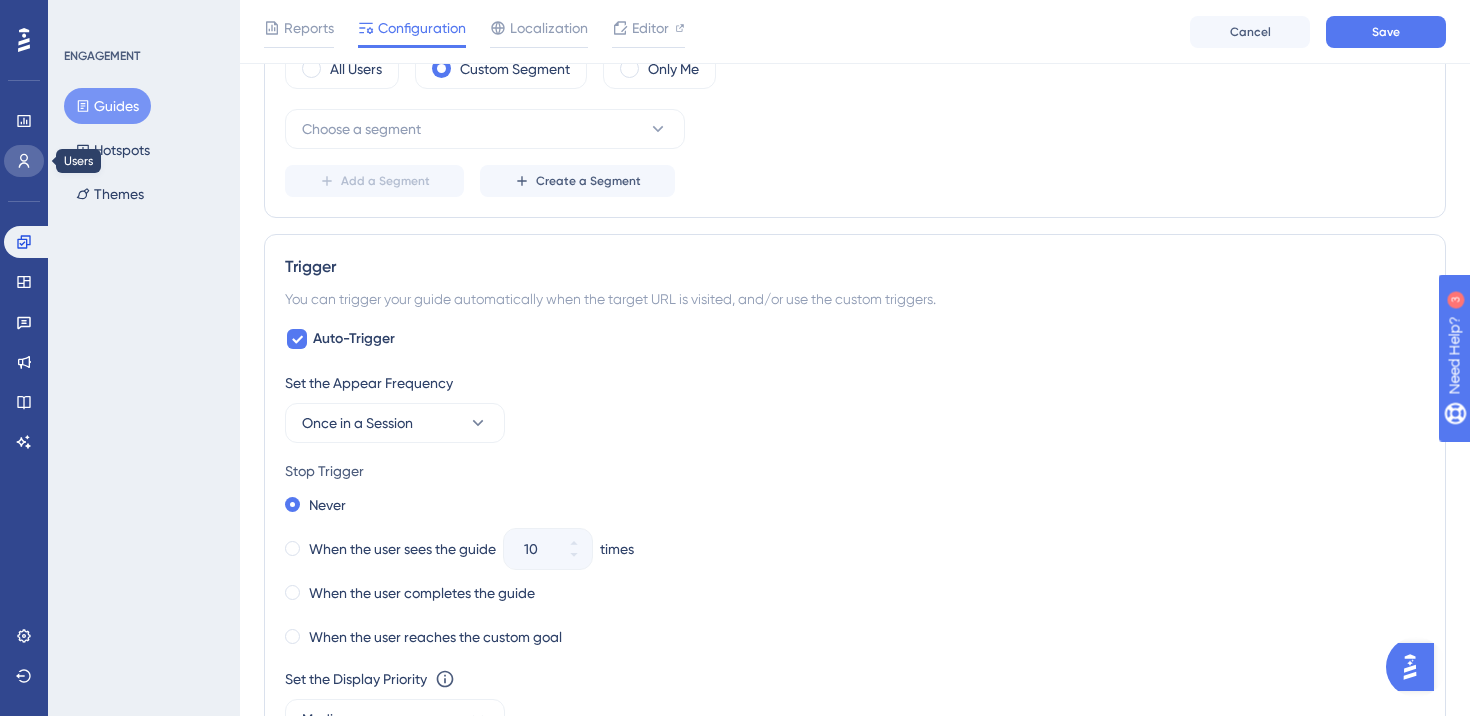 click at bounding box center [24, 161] 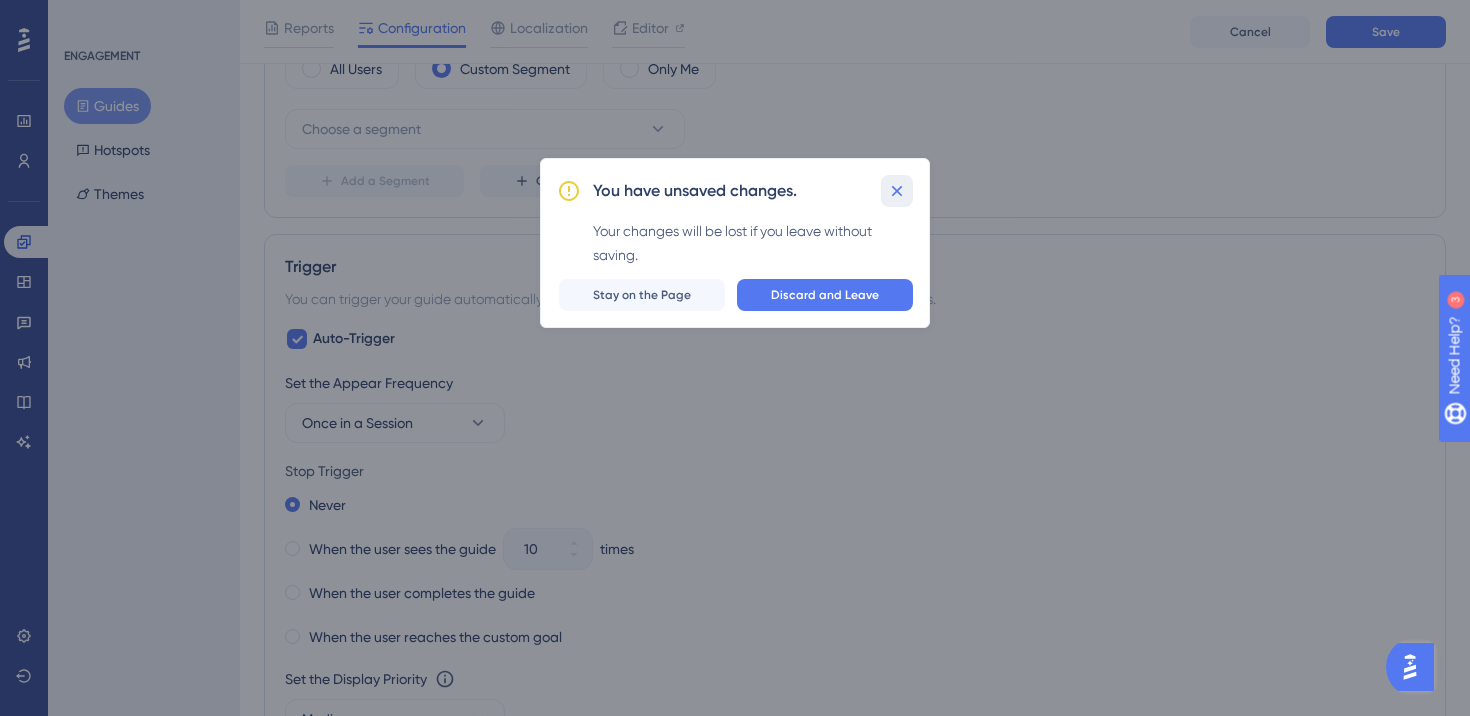 click 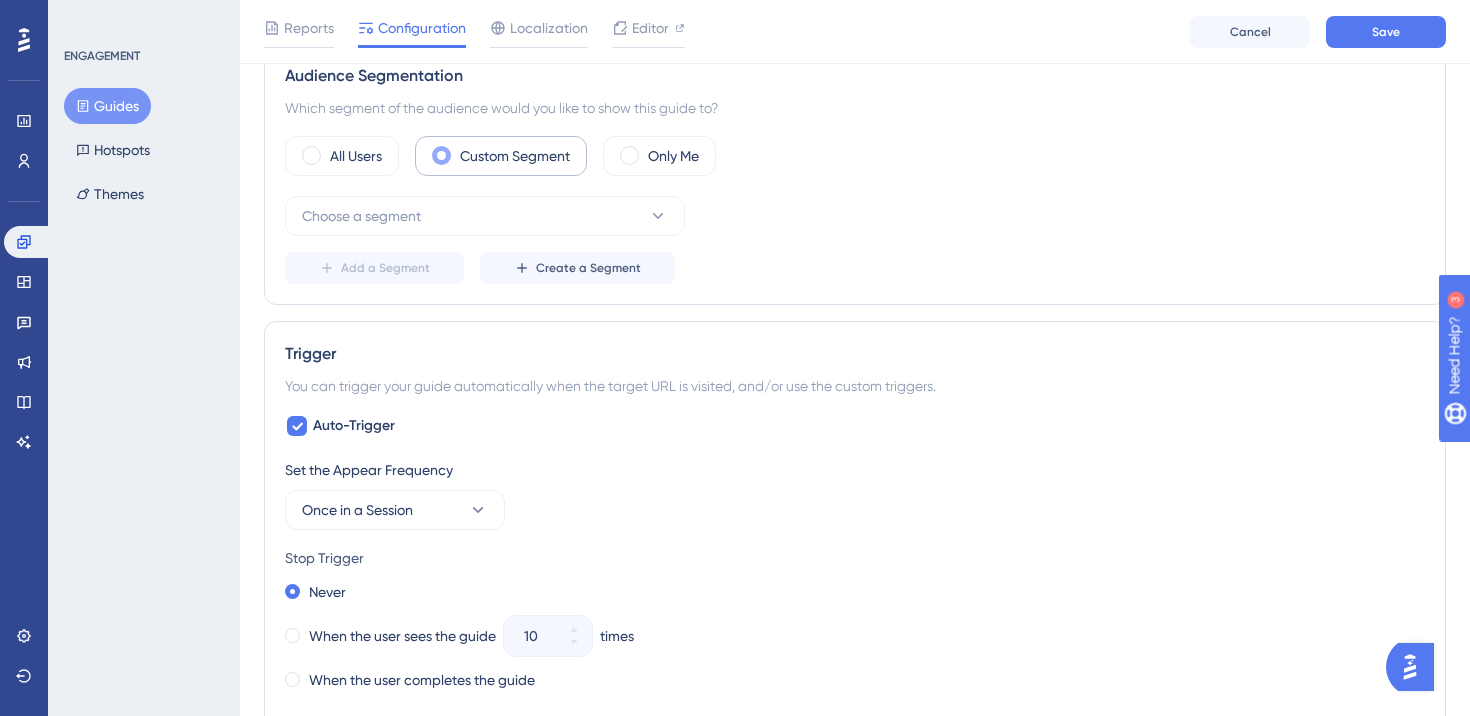 scroll, scrollTop: 726, scrollLeft: 0, axis: vertical 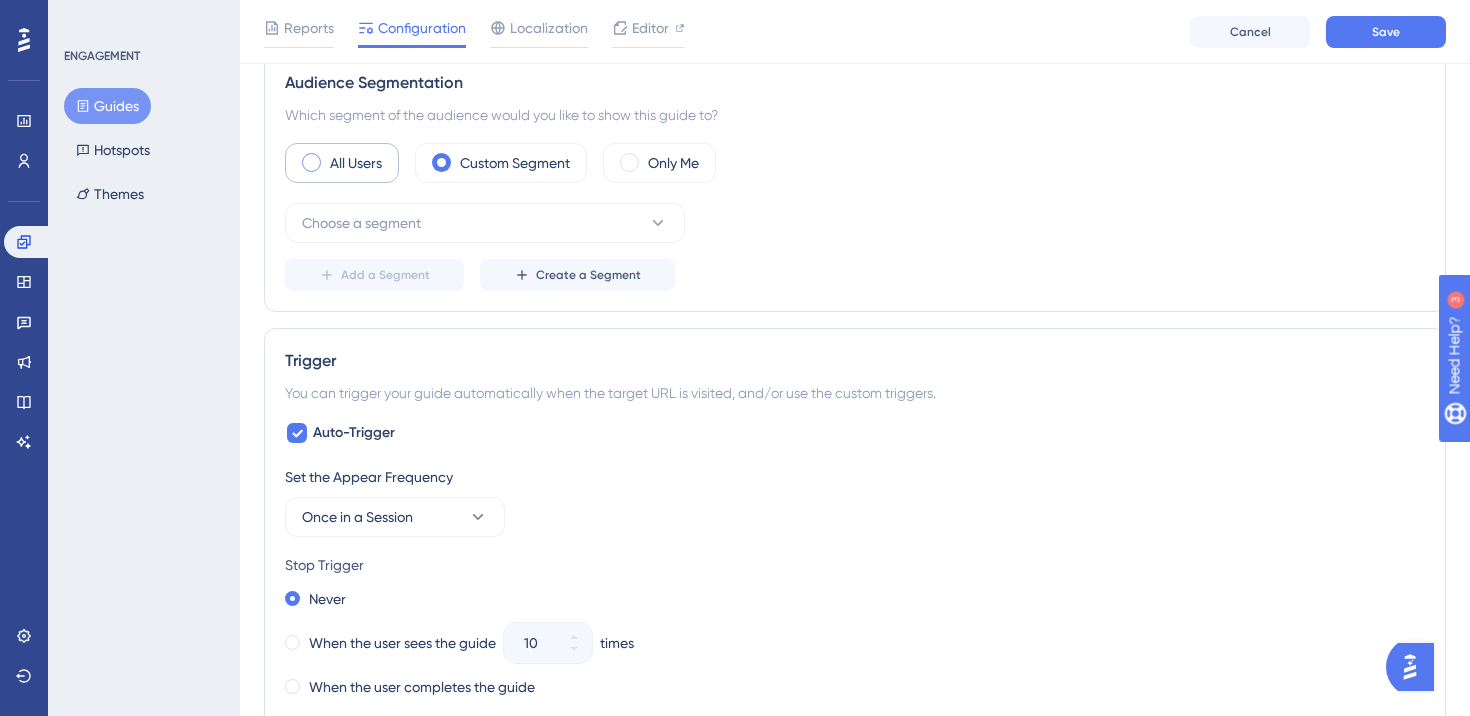 click on "All Users" at bounding box center [356, 163] 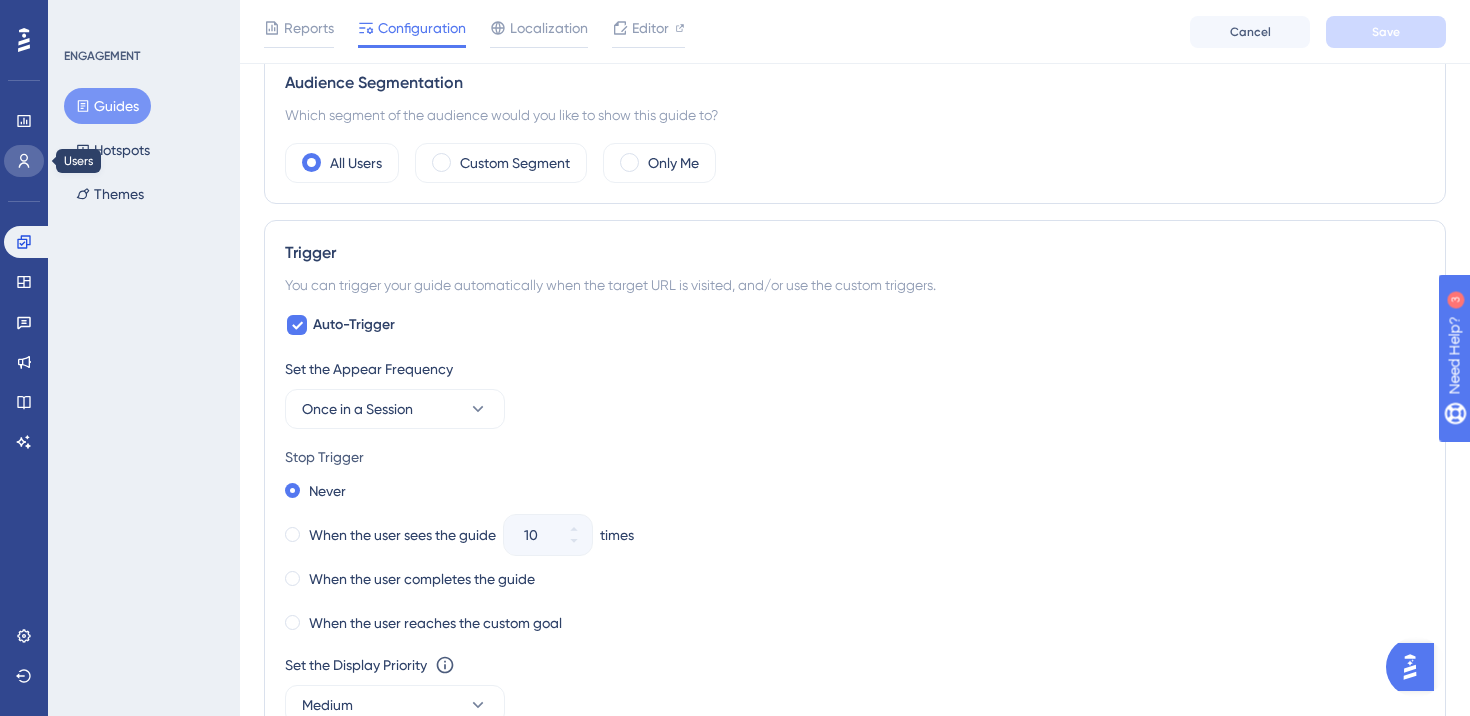 click 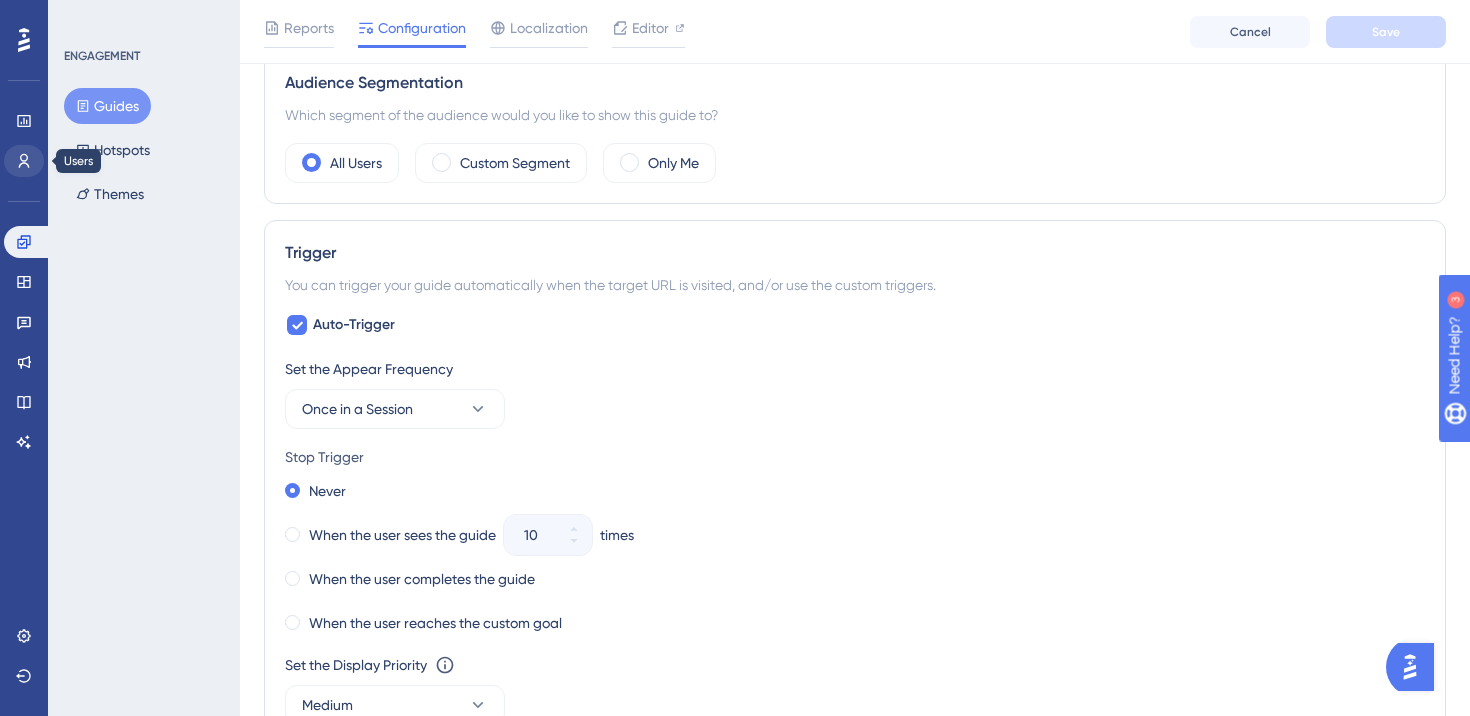 scroll, scrollTop: 0, scrollLeft: 0, axis: both 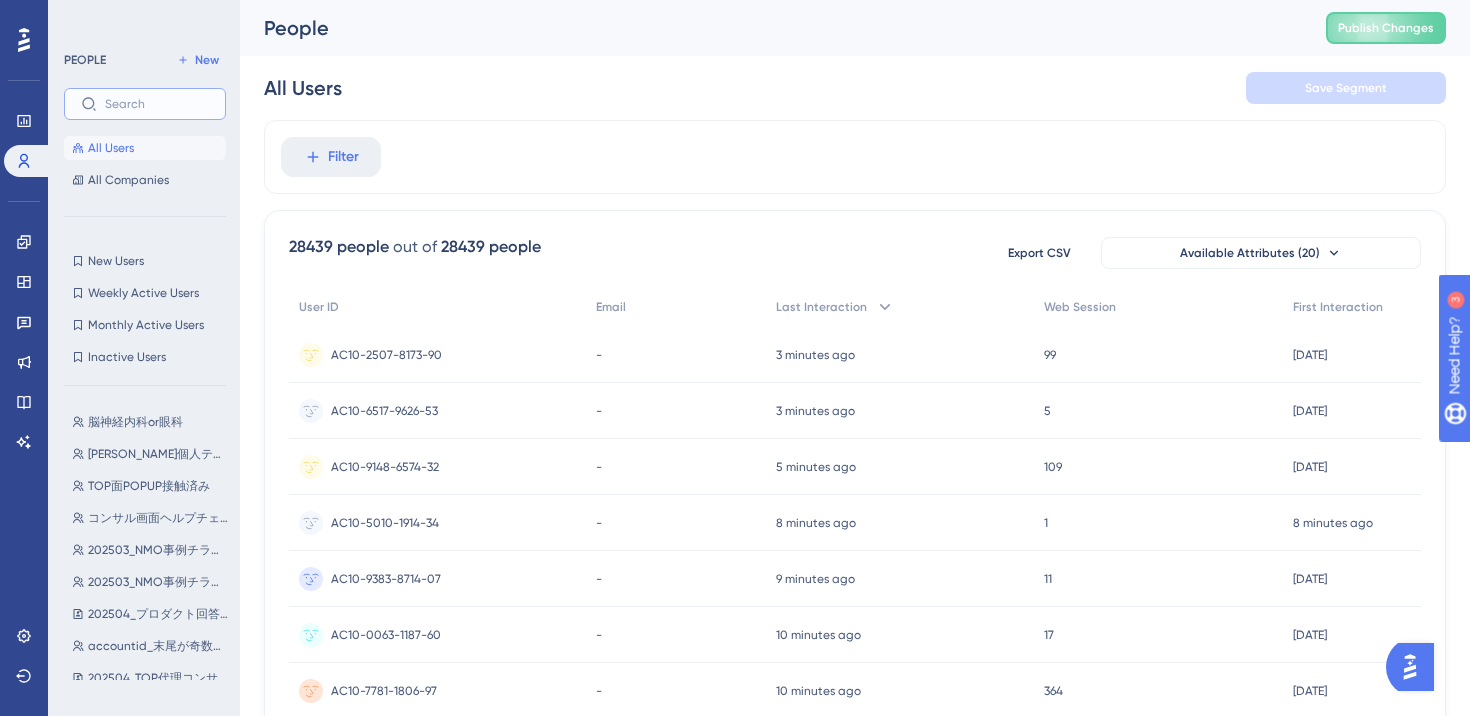 click at bounding box center (157, 104) 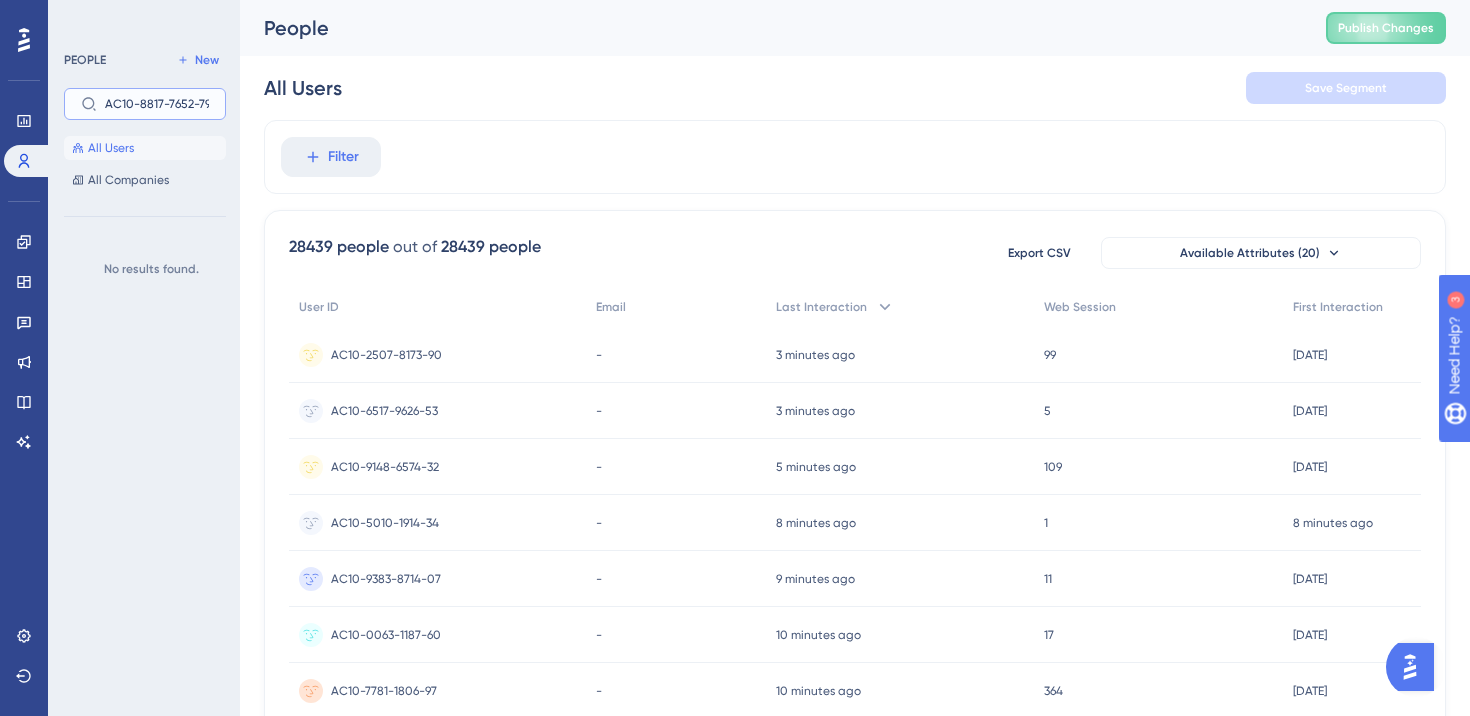 scroll, scrollTop: 0, scrollLeft: 0, axis: both 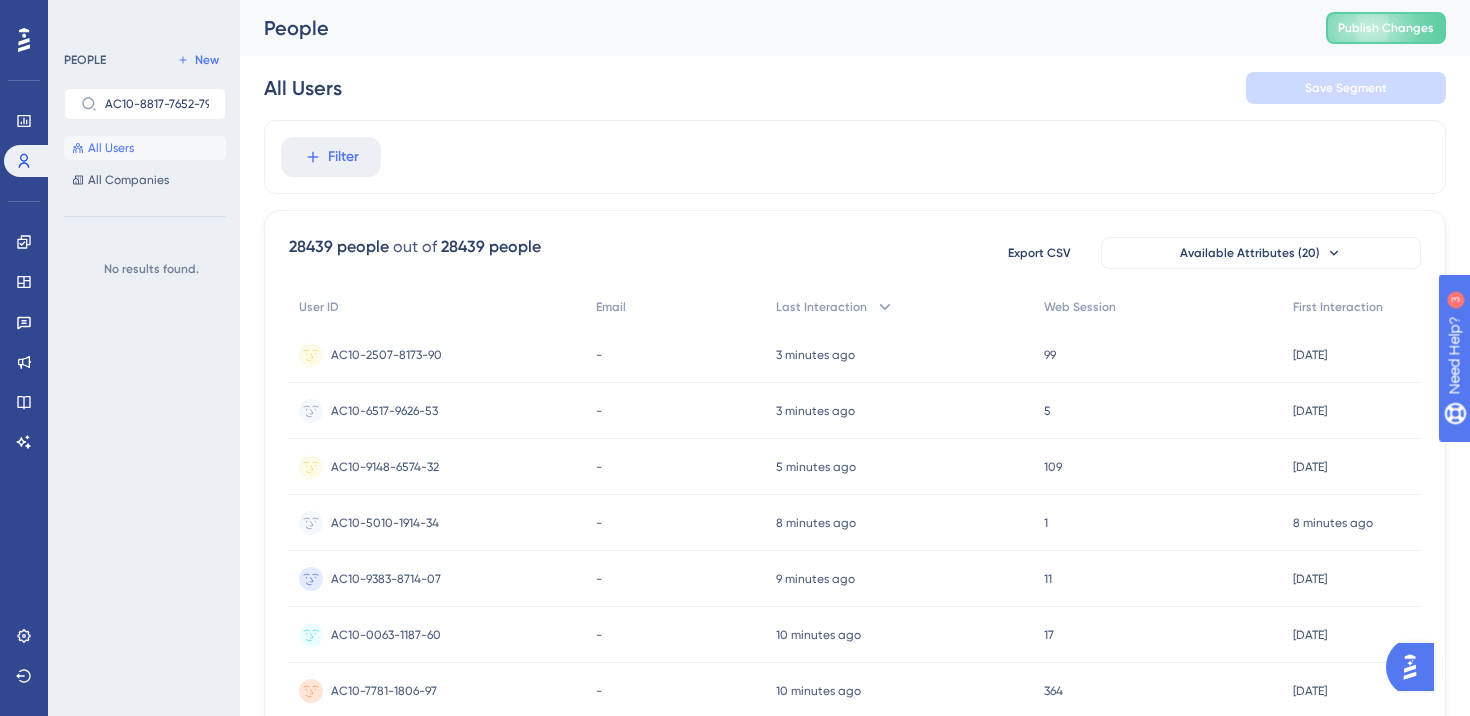 click on "Filter" at bounding box center [855, 157] 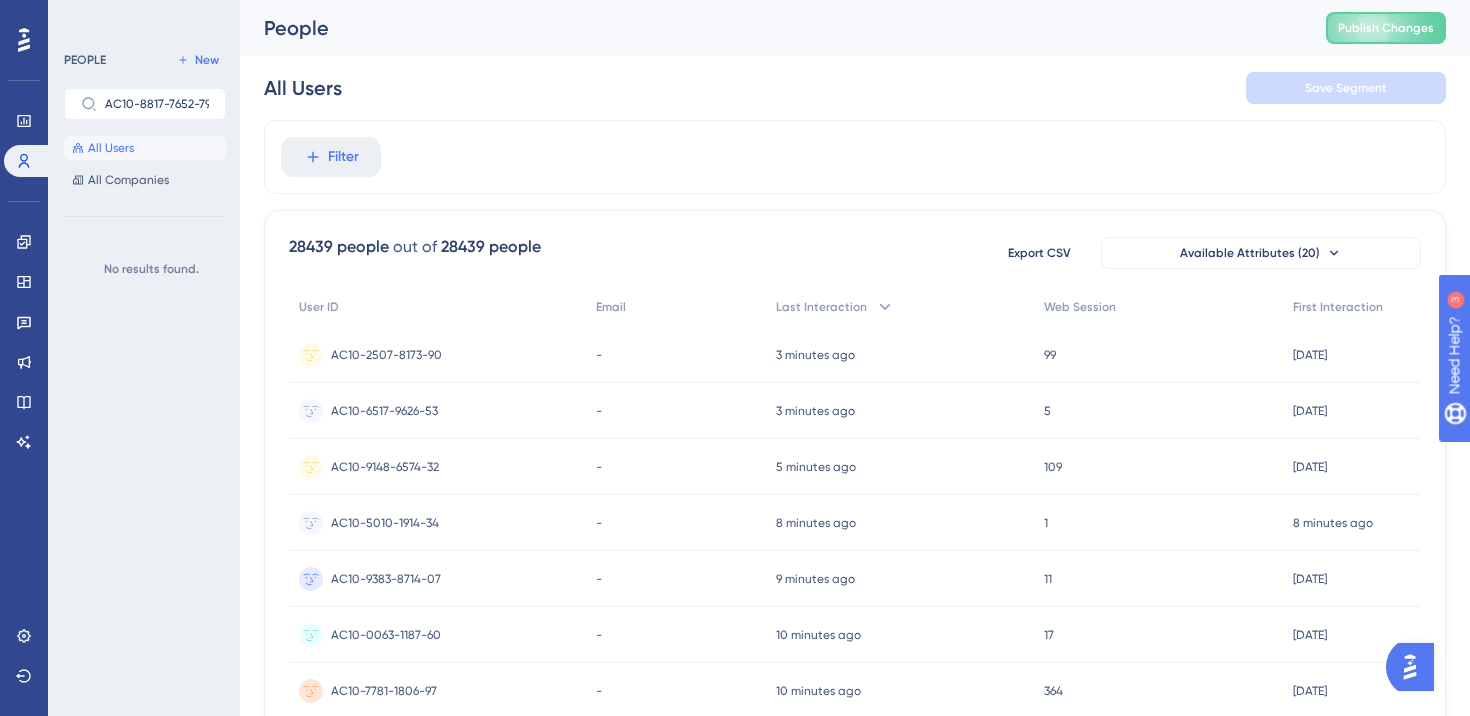 click on "Filter" at bounding box center (855, 157) 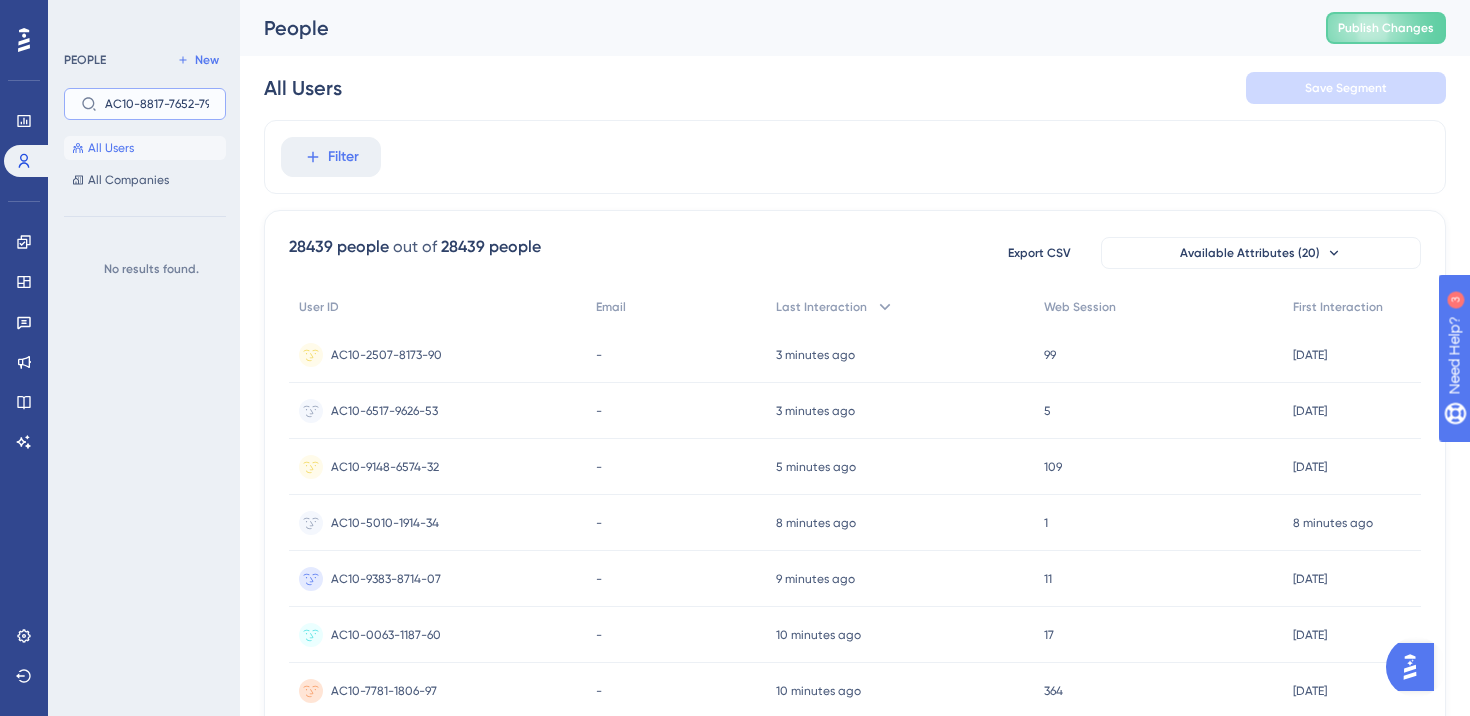 click on "AC10-8817-7652-79" at bounding box center (157, 104) 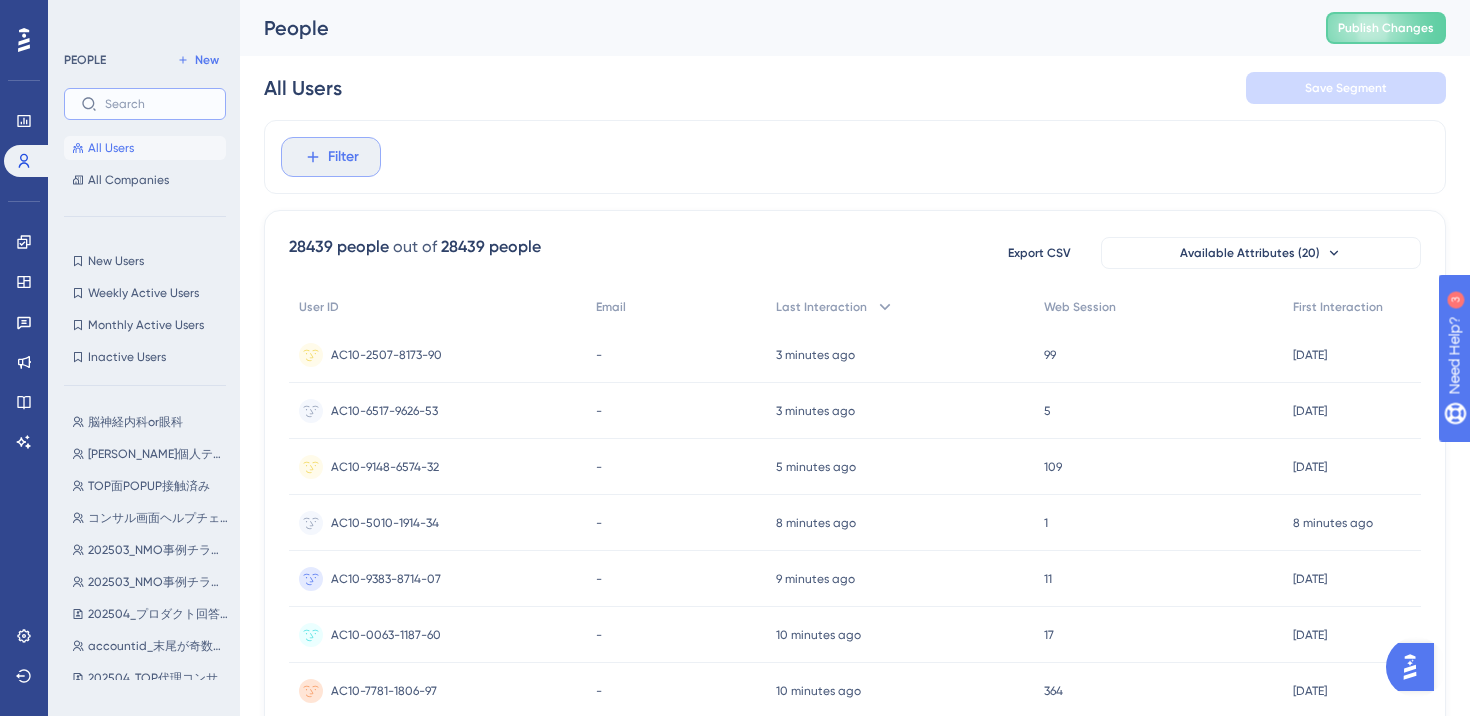 type 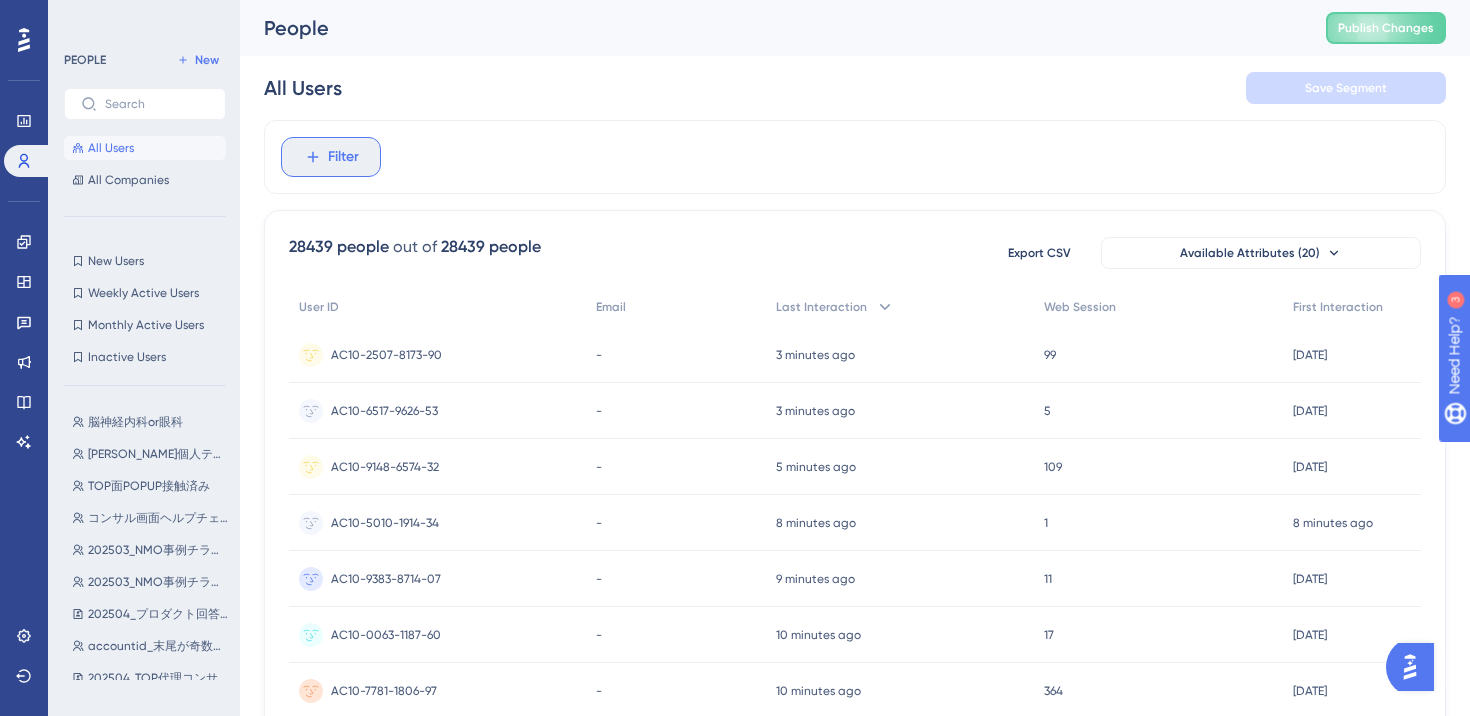 click on "Filter" at bounding box center (343, 157) 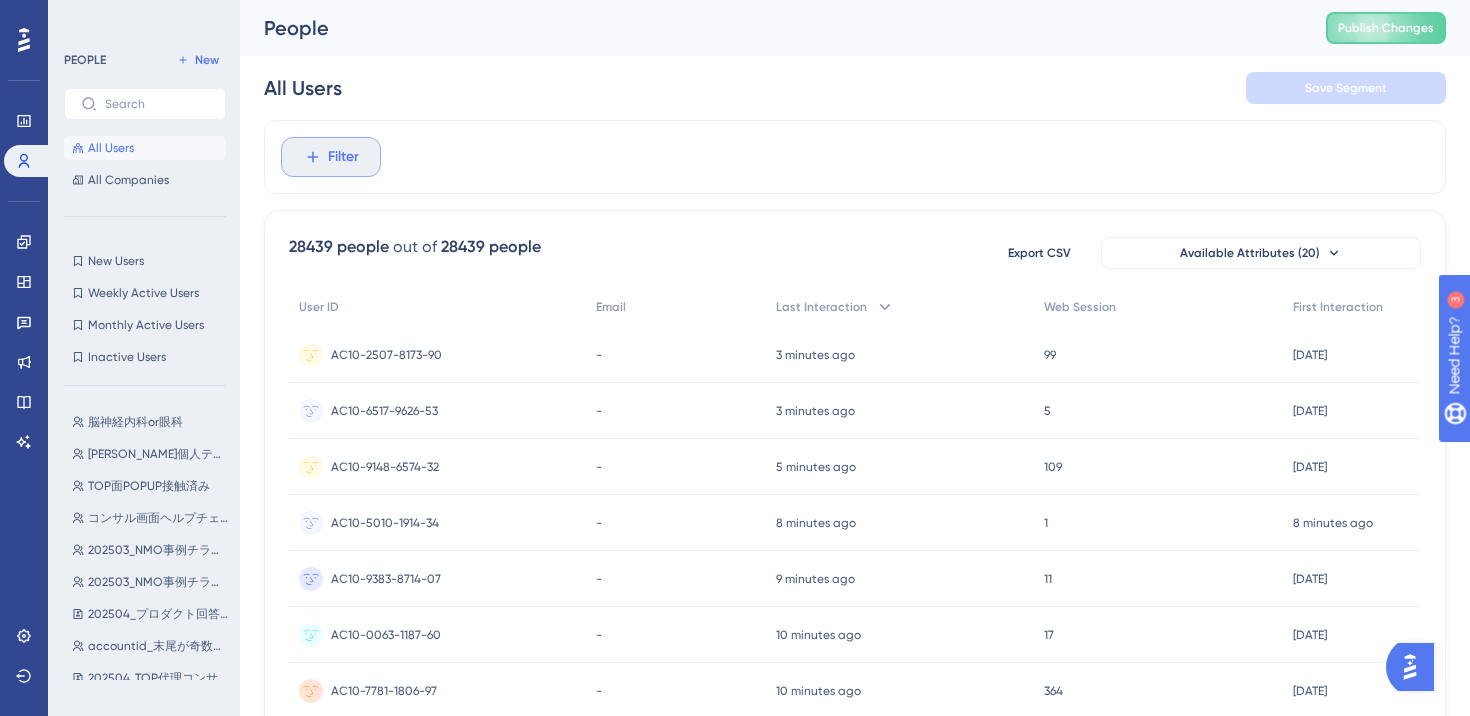 scroll, scrollTop: 81, scrollLeft: 0, axis: vertical 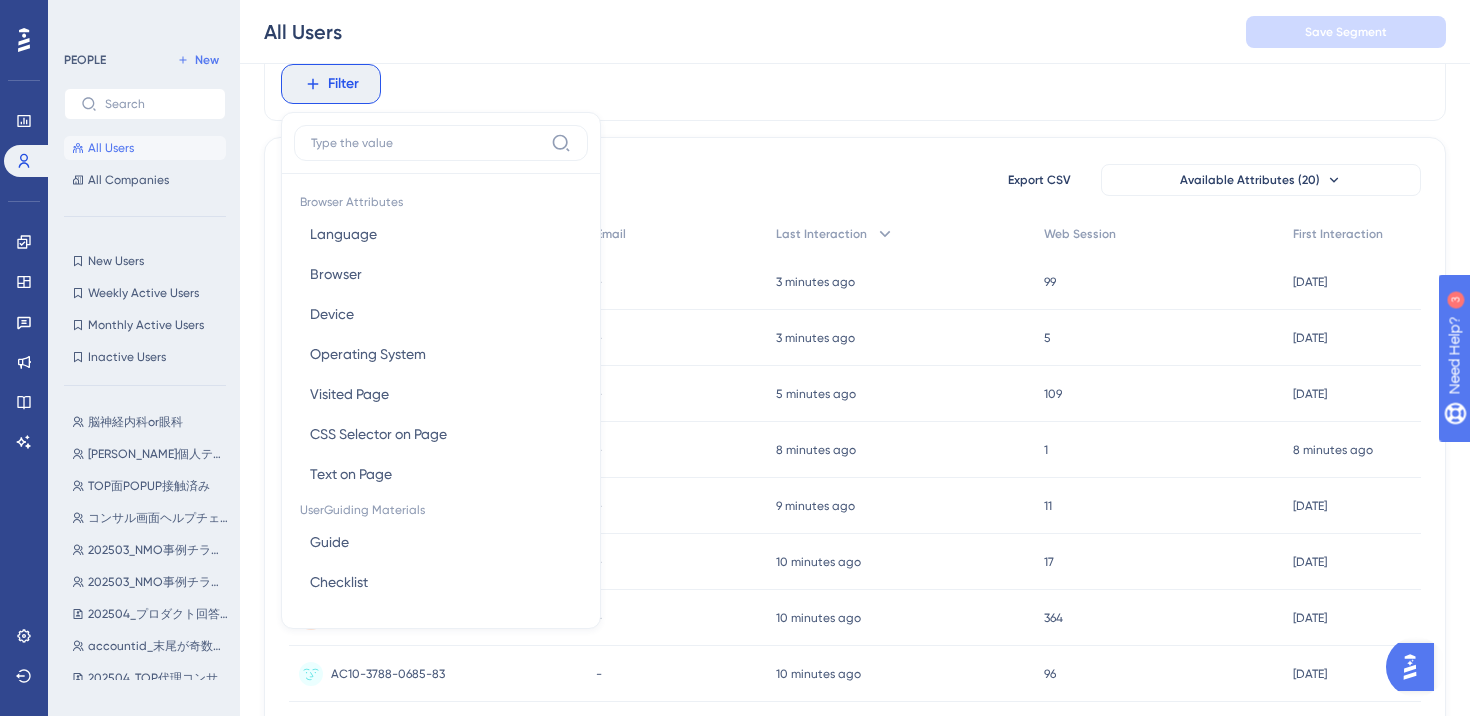 type on "a" 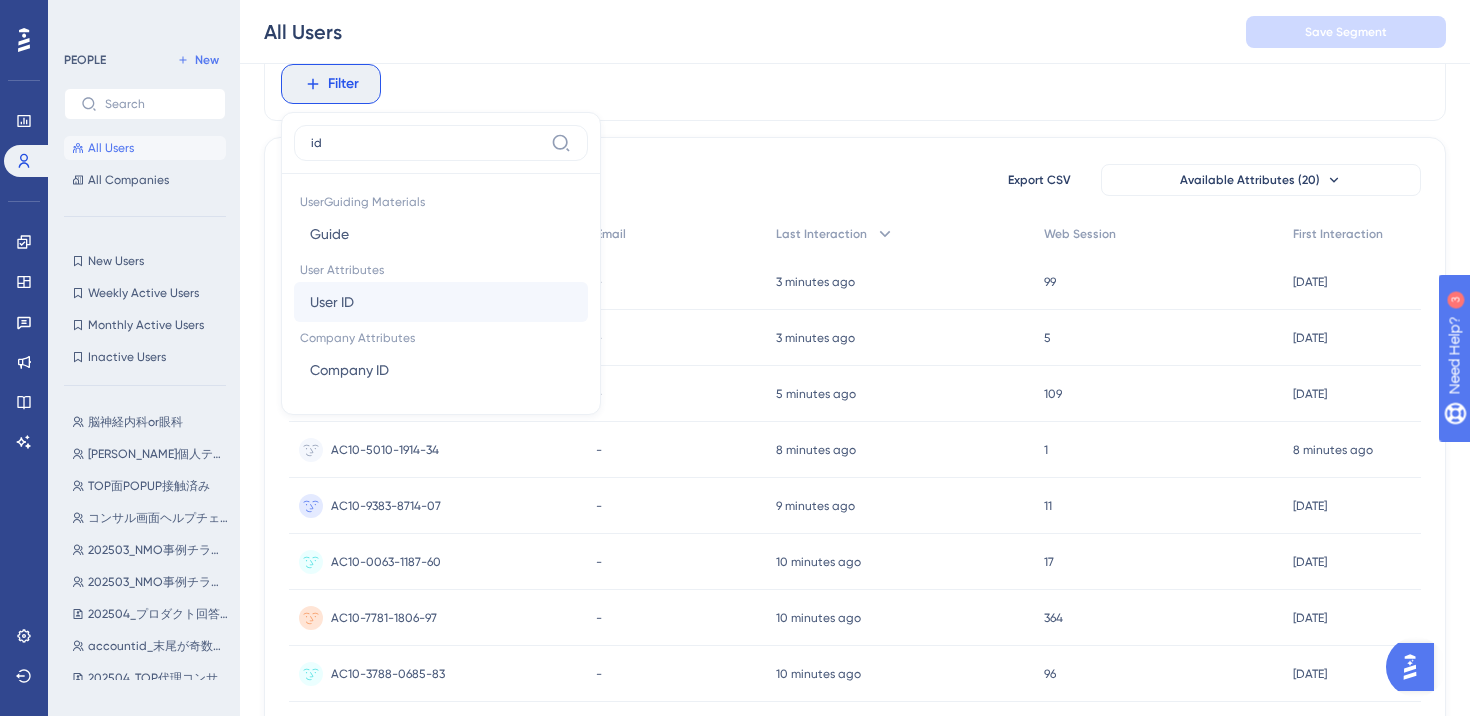 type on "id" 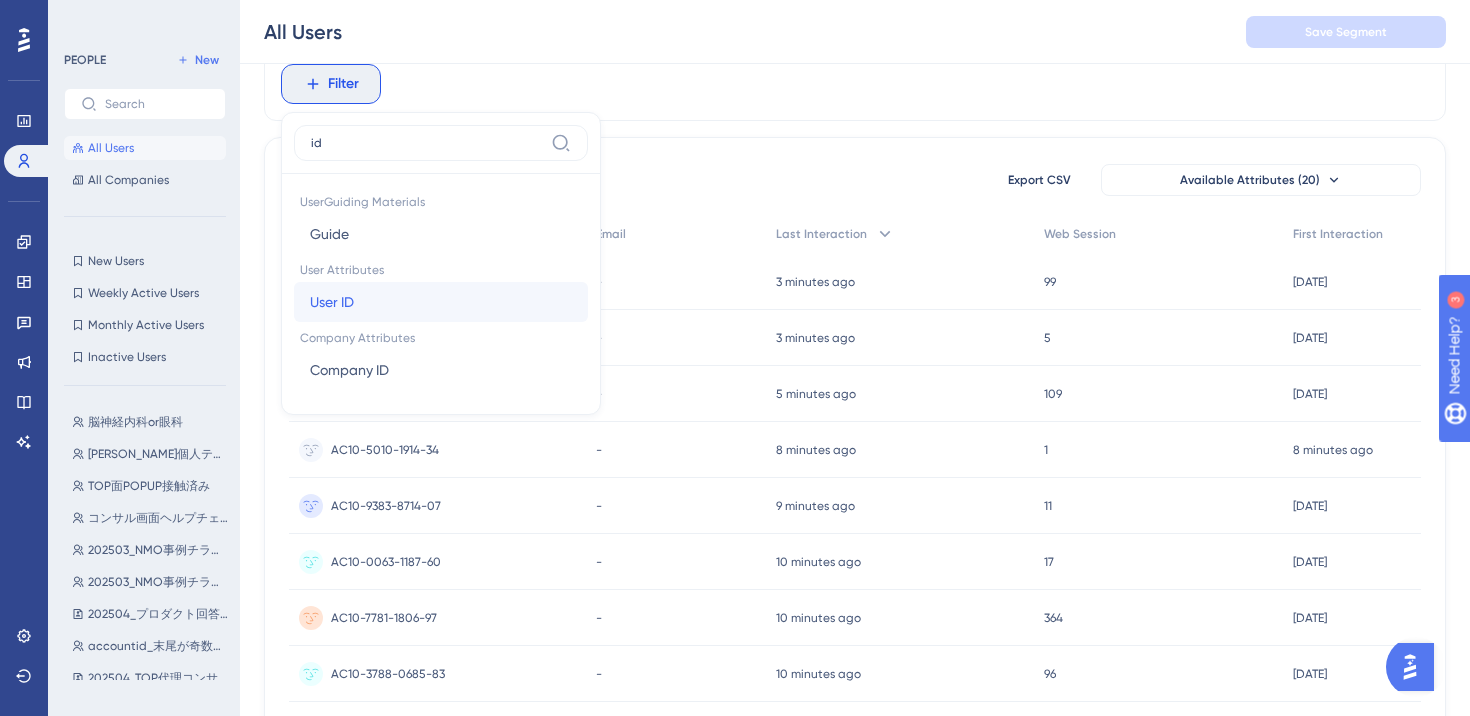 click on "User ID User ID" at bounding box center (441, 302) 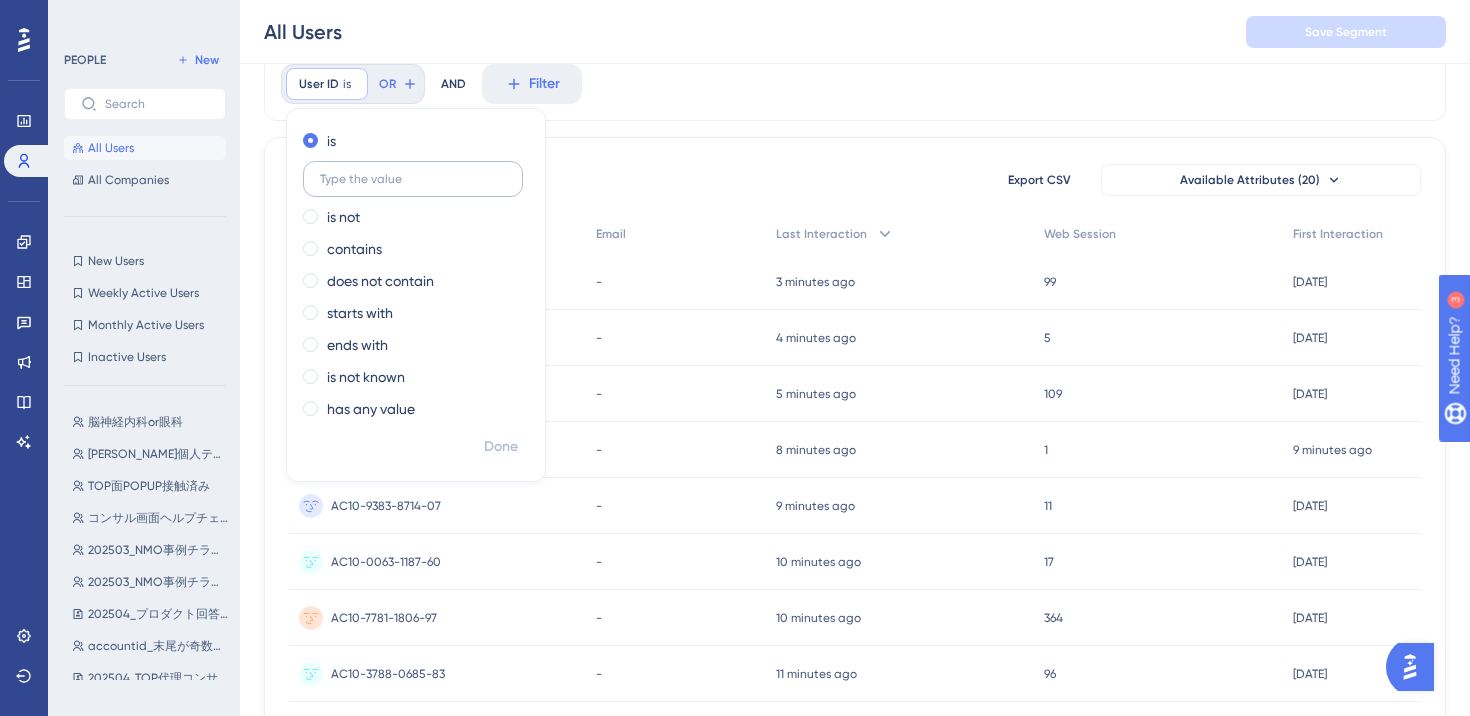 click at bounding box center [413, 179] 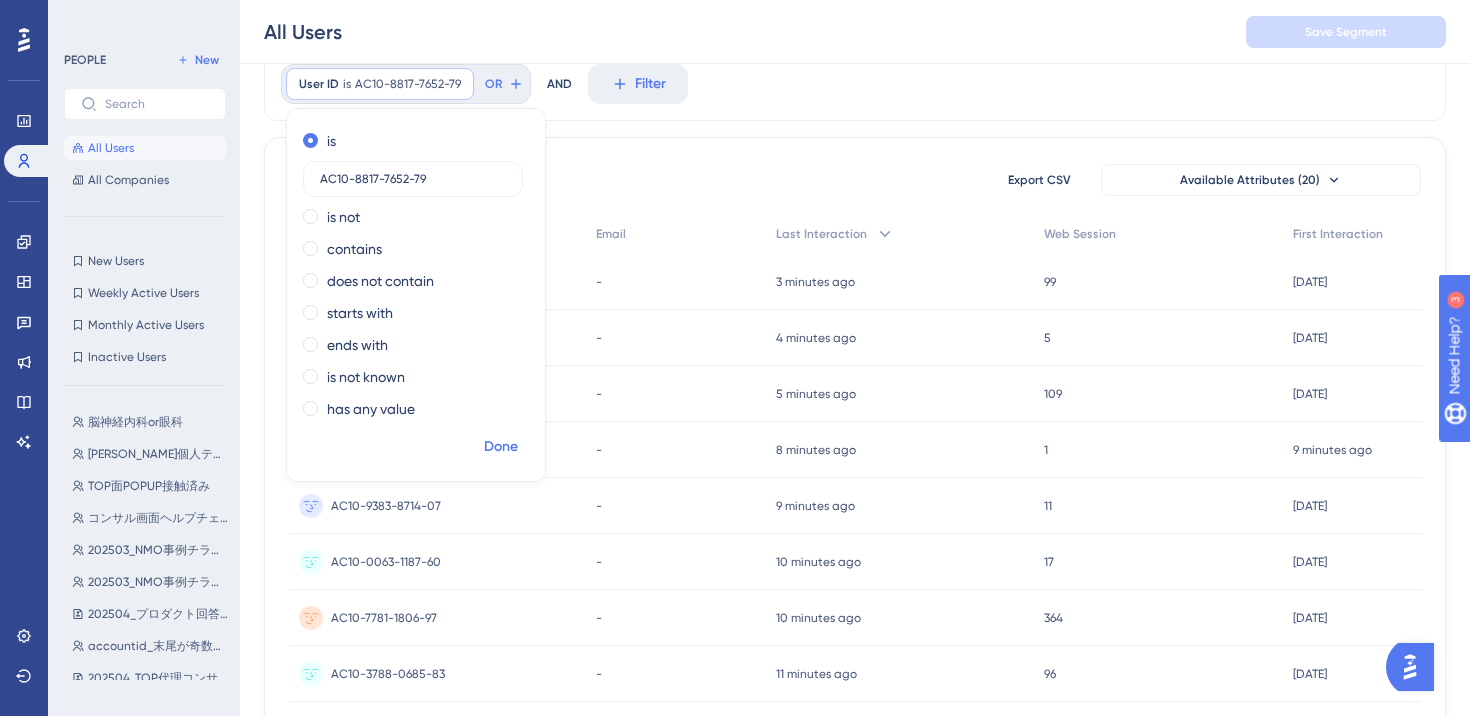 type on "AC10-8817-7652-79" 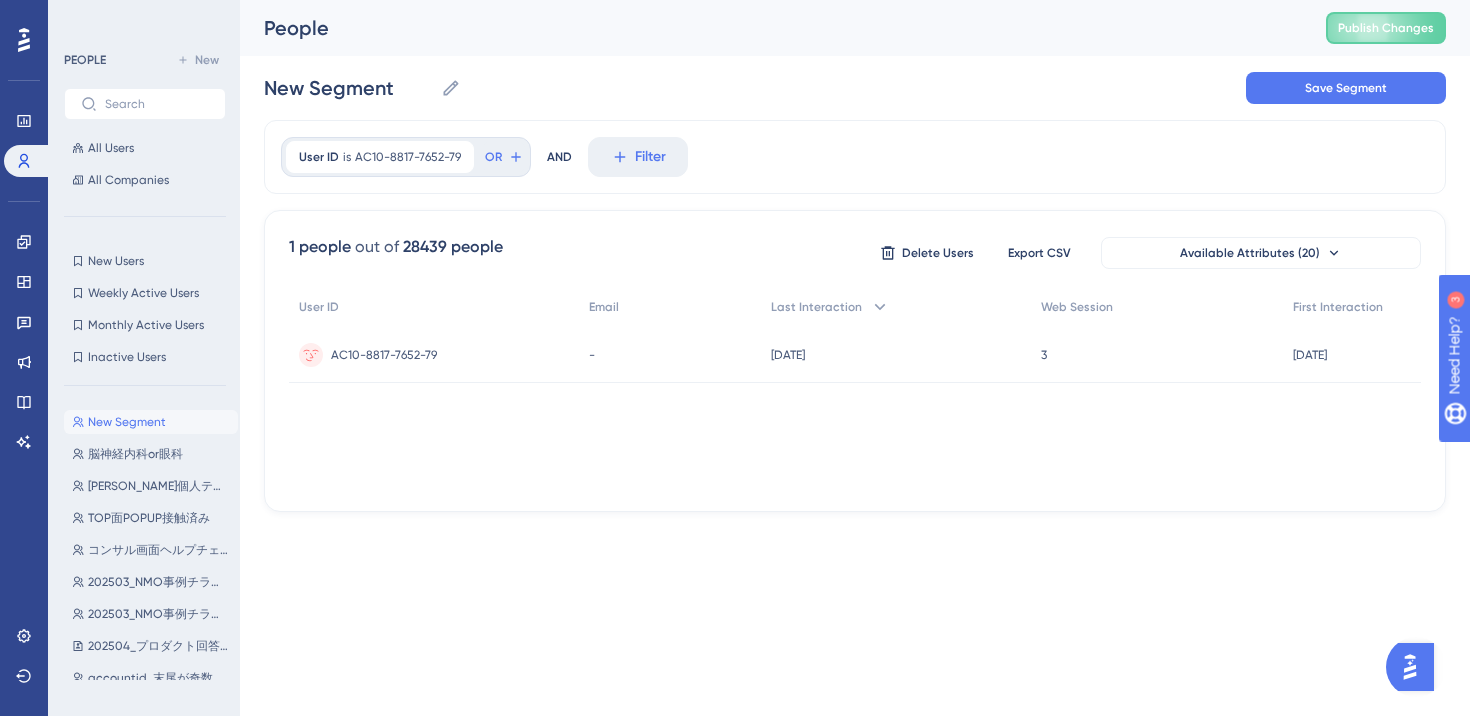 scroll, scrollTop: 0, scrollLeft: 0, axis: both 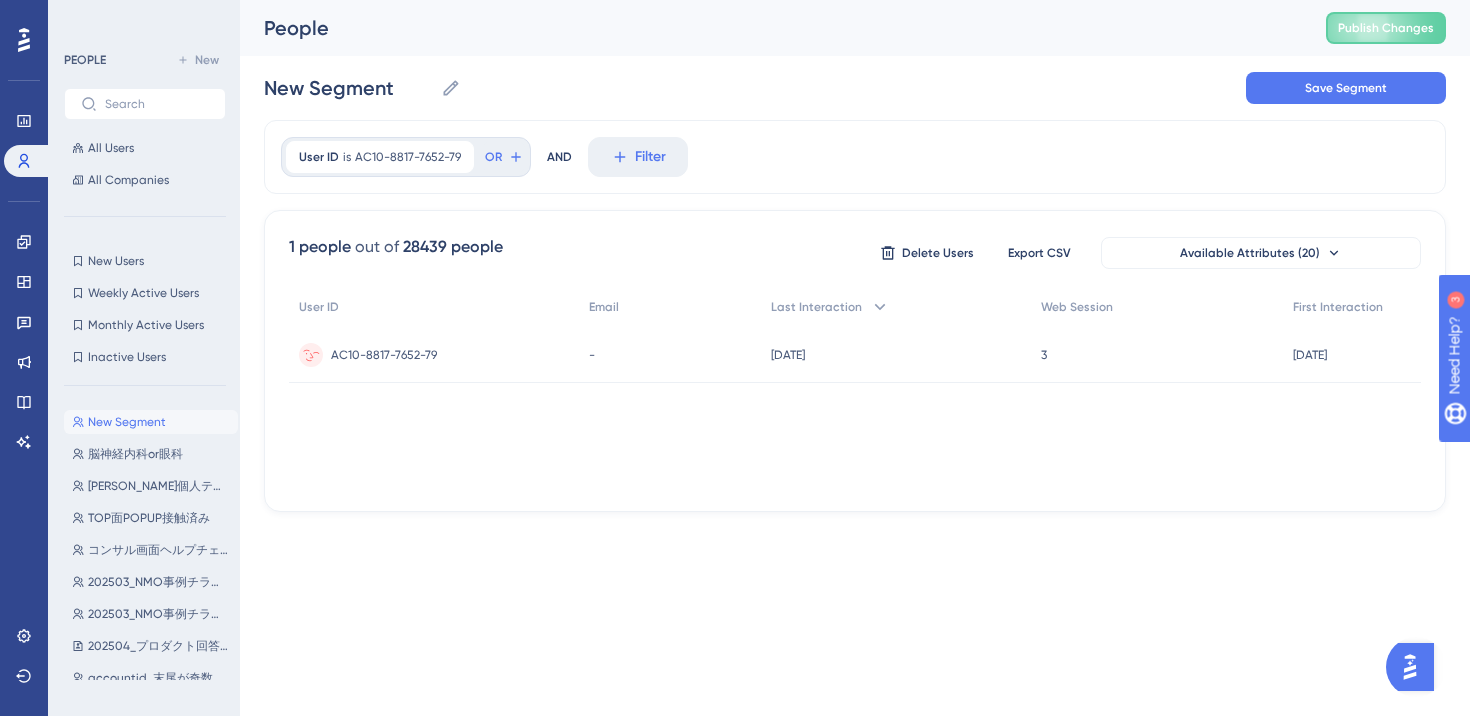 click on "AC10-8817-7652-79" at bounding box center [384, 355] 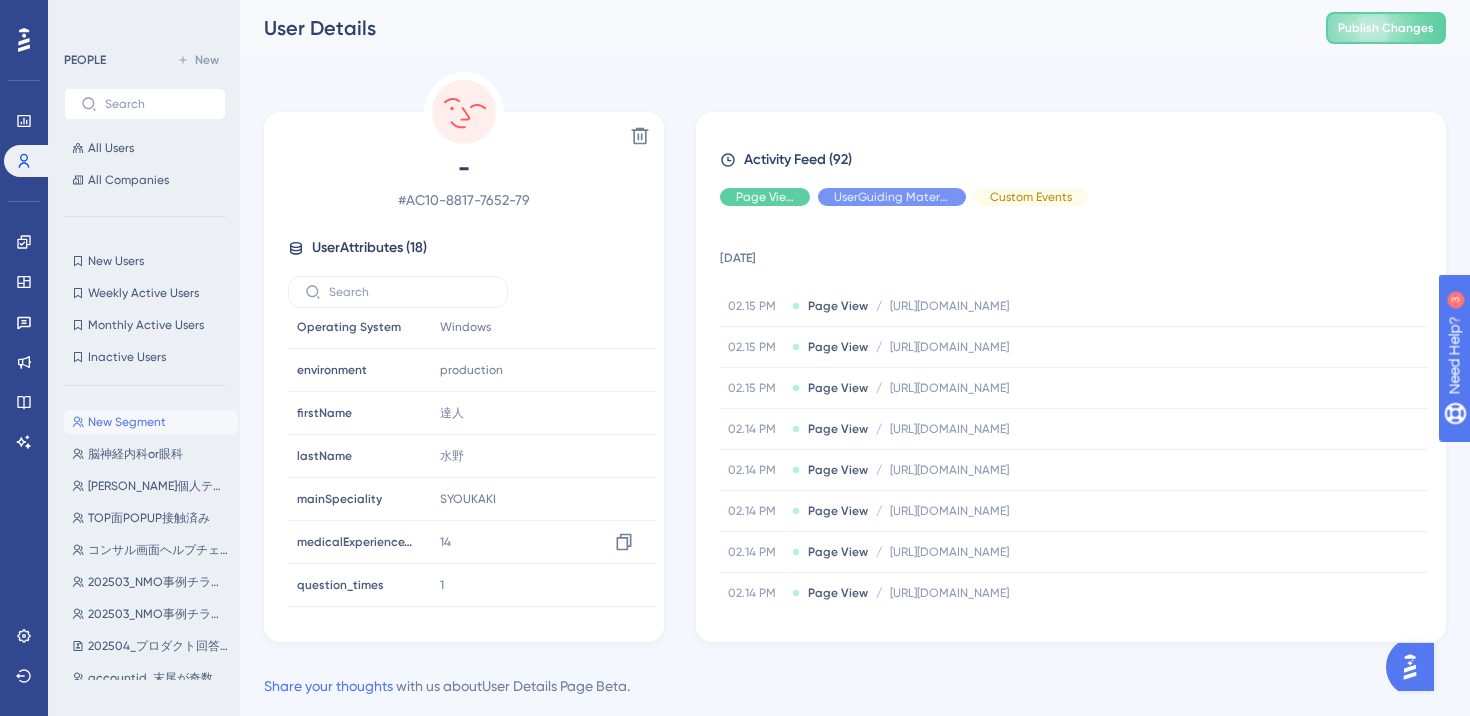 scroll, scrollTop: 366, scrollLeft: 0, axis: vertical 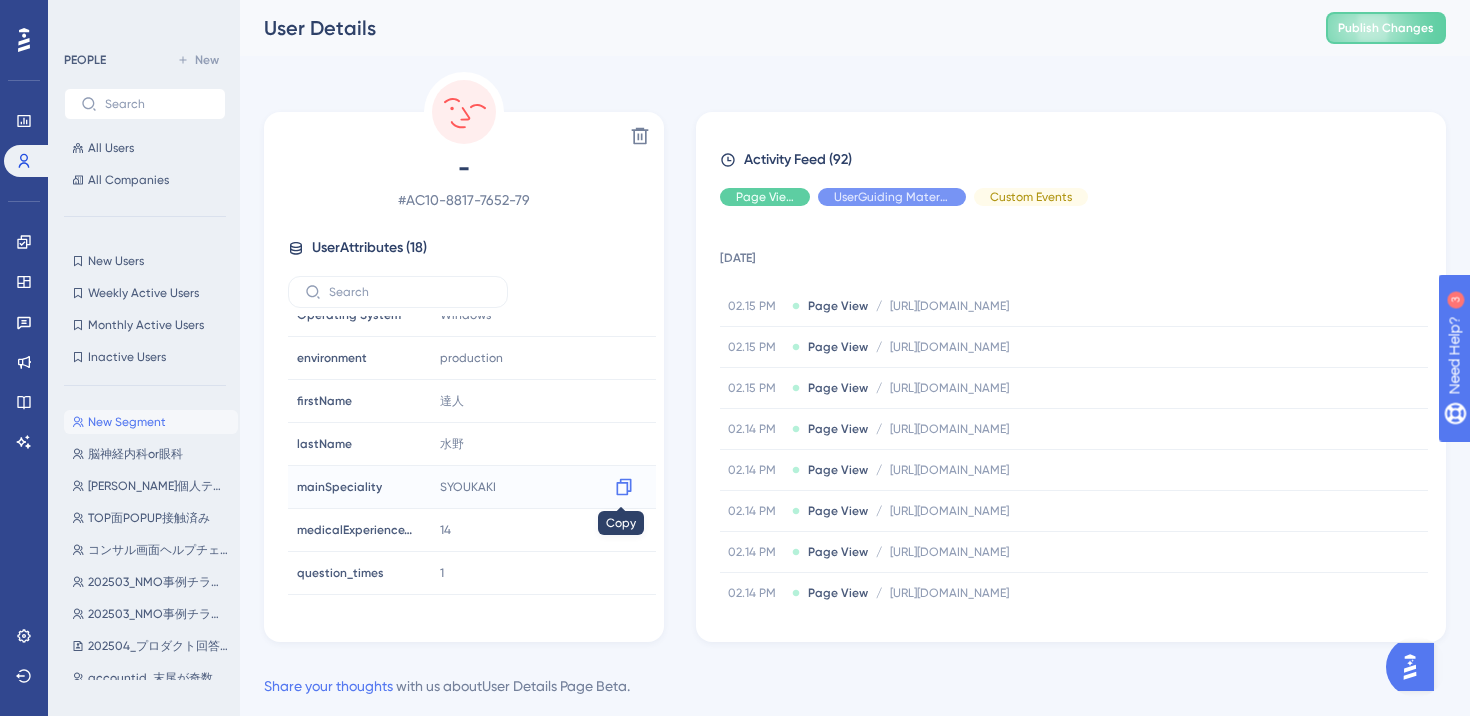 click 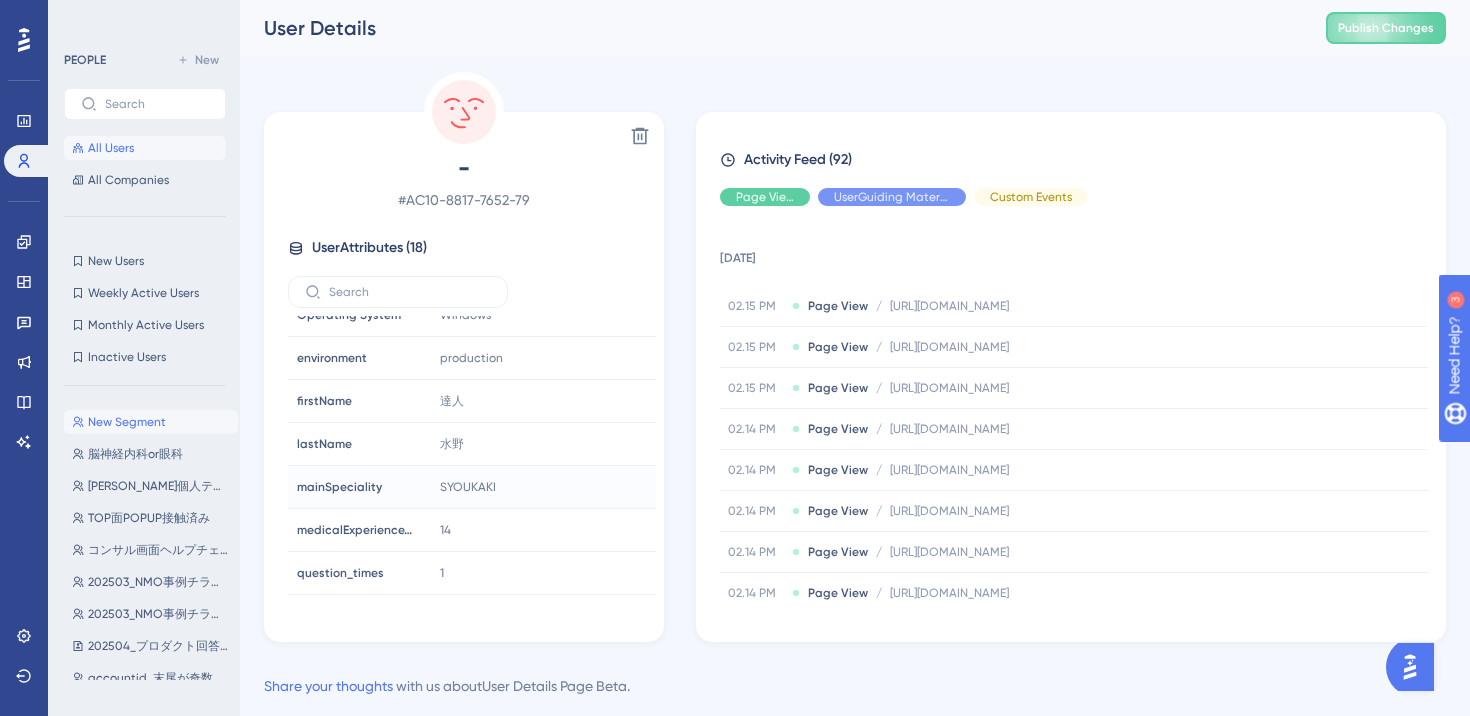 click on "All Users" at bounding box center (145, 148) 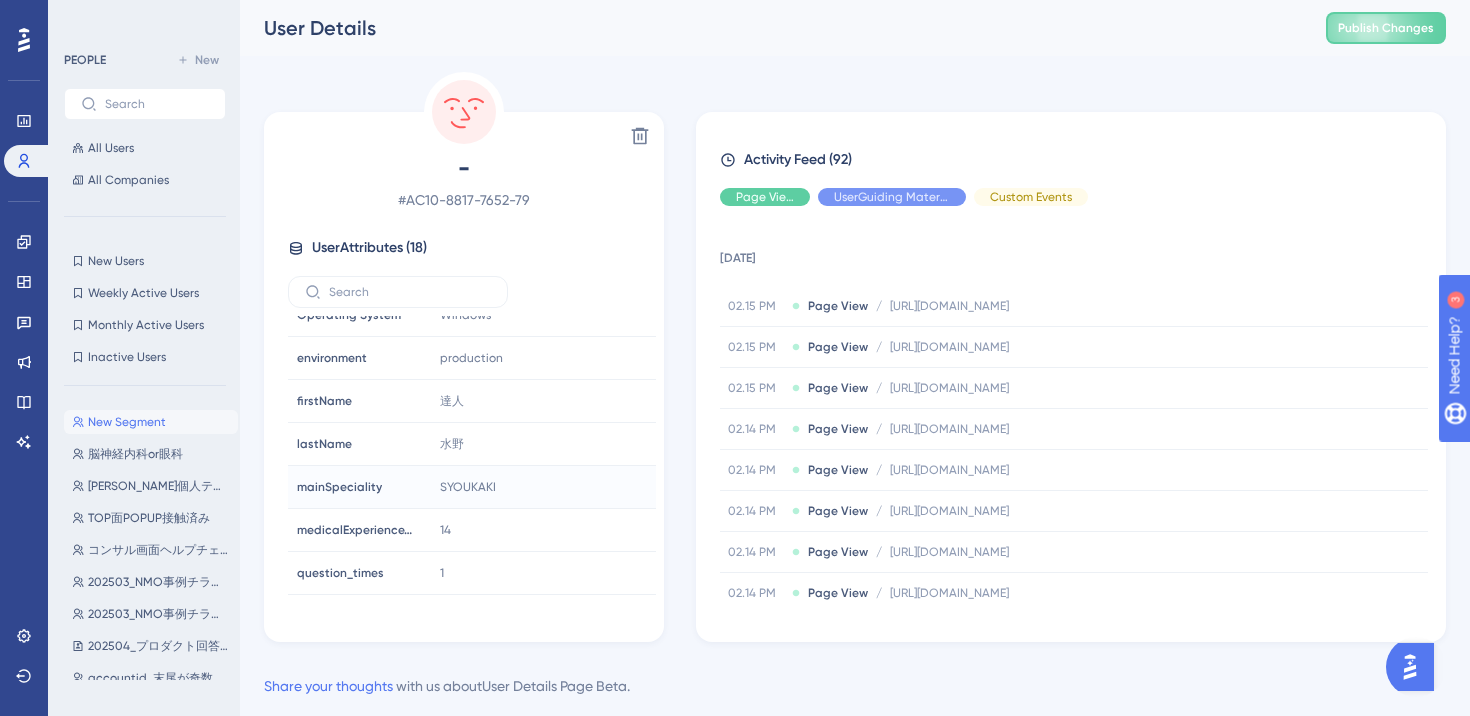 click on "New Segment" at bounding box center (127, 422) 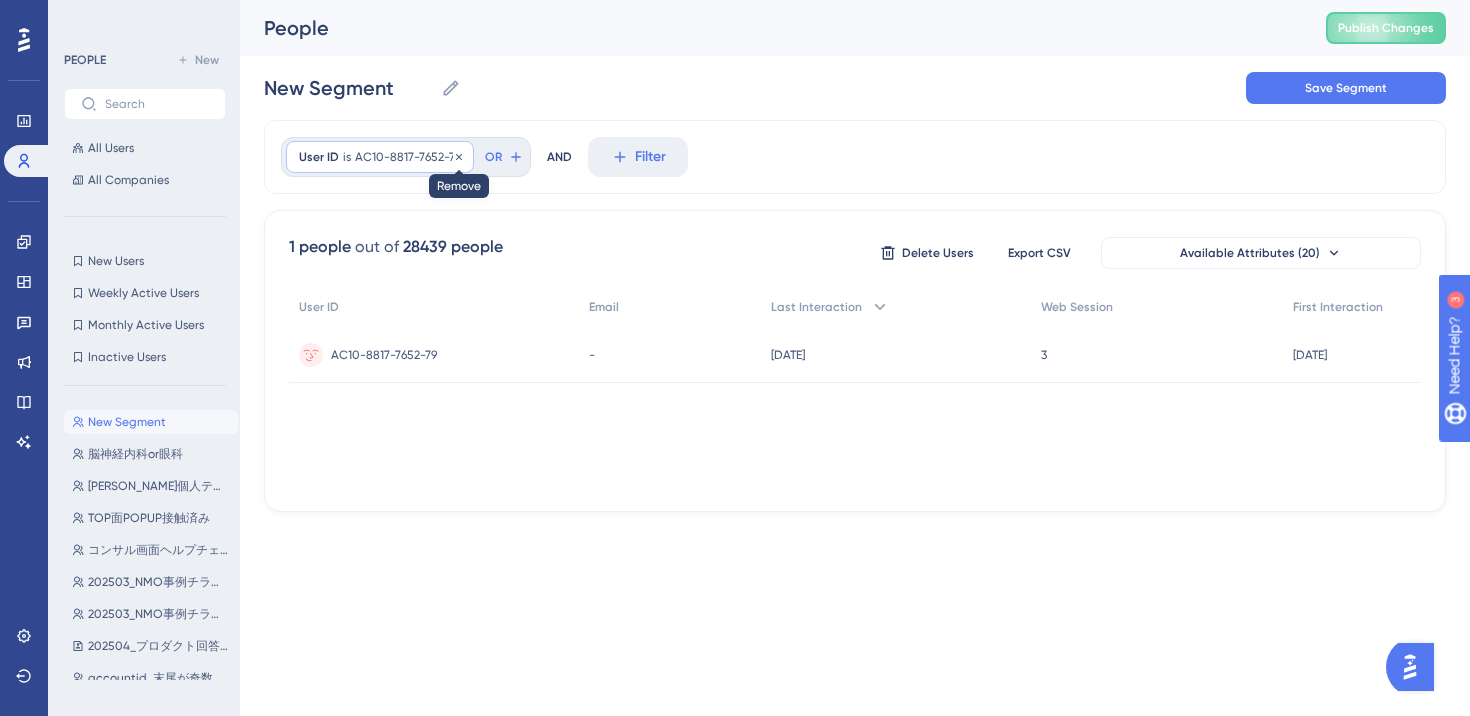 click 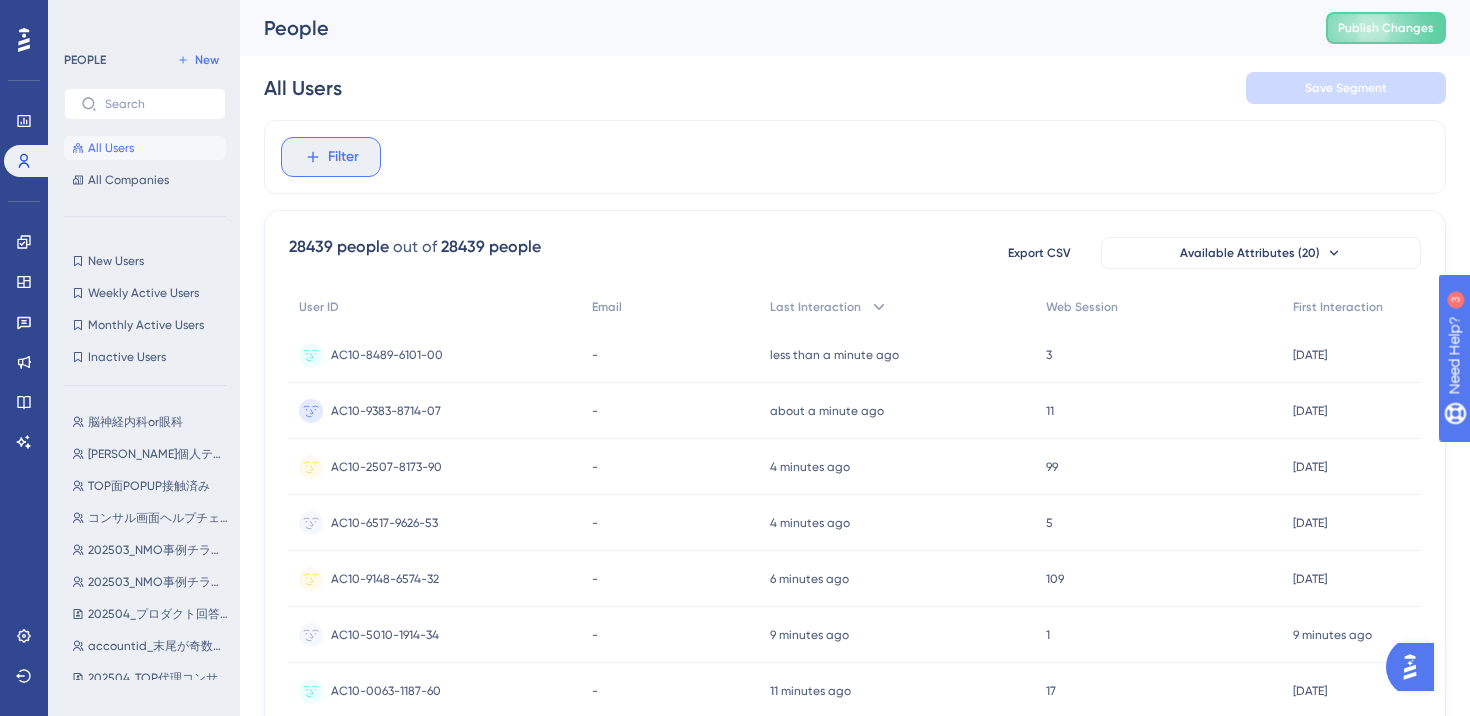 click 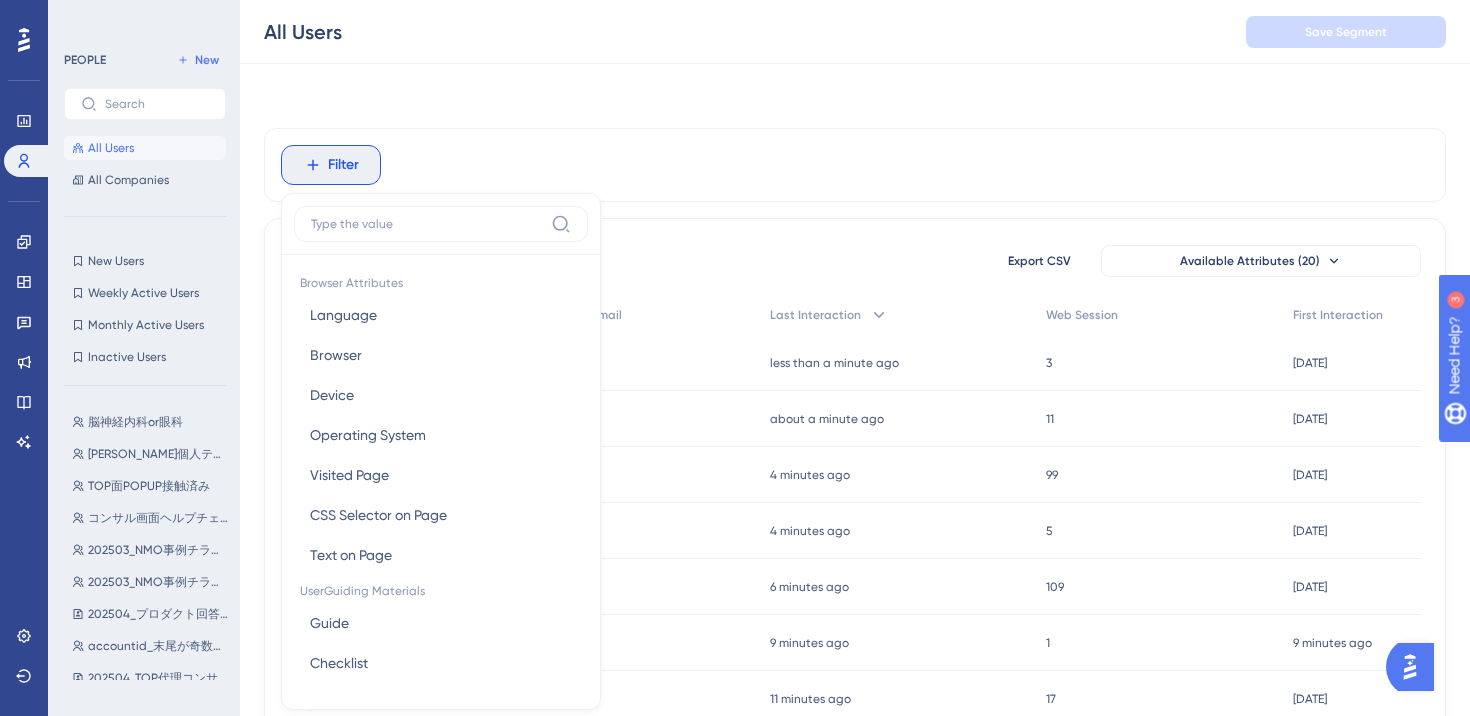 scroll, scrollTop: 80, scrollLeft: 0, axis: vertical 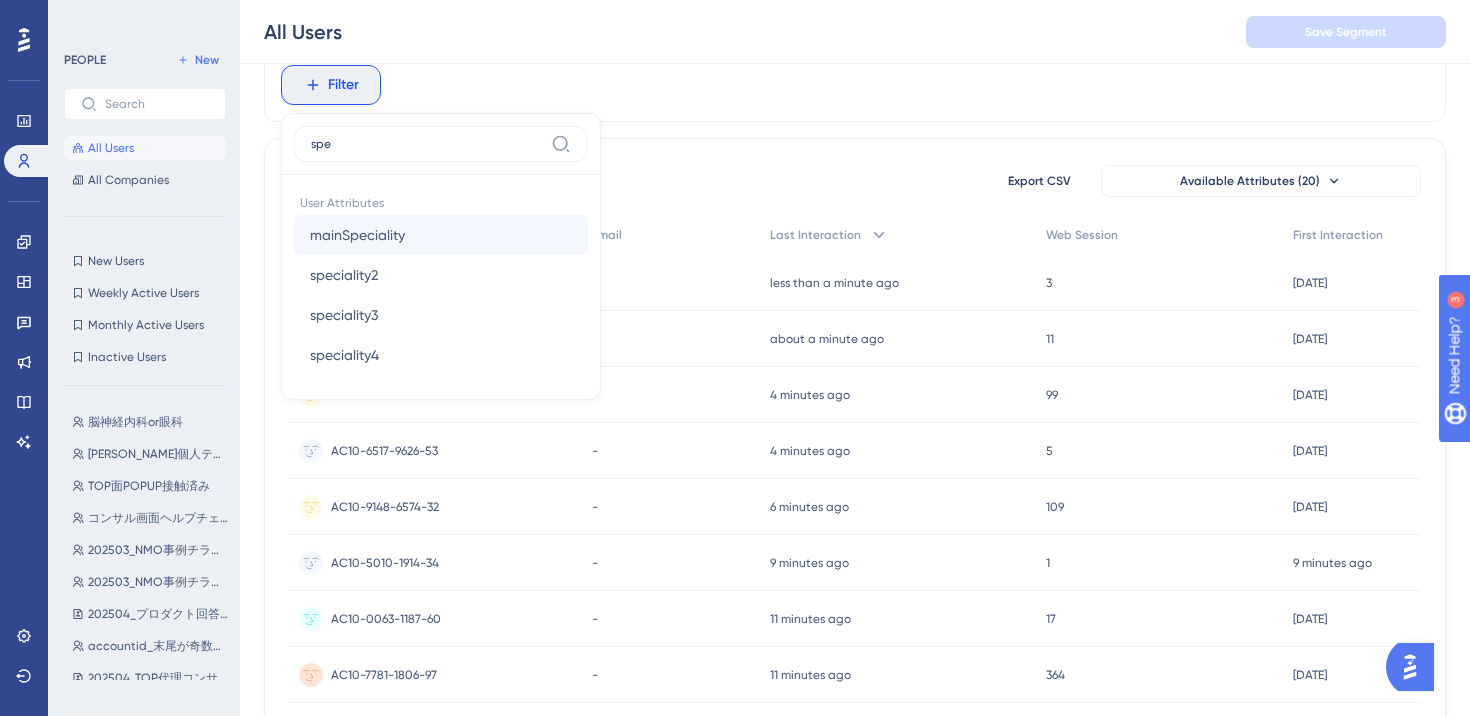 type on "spe" 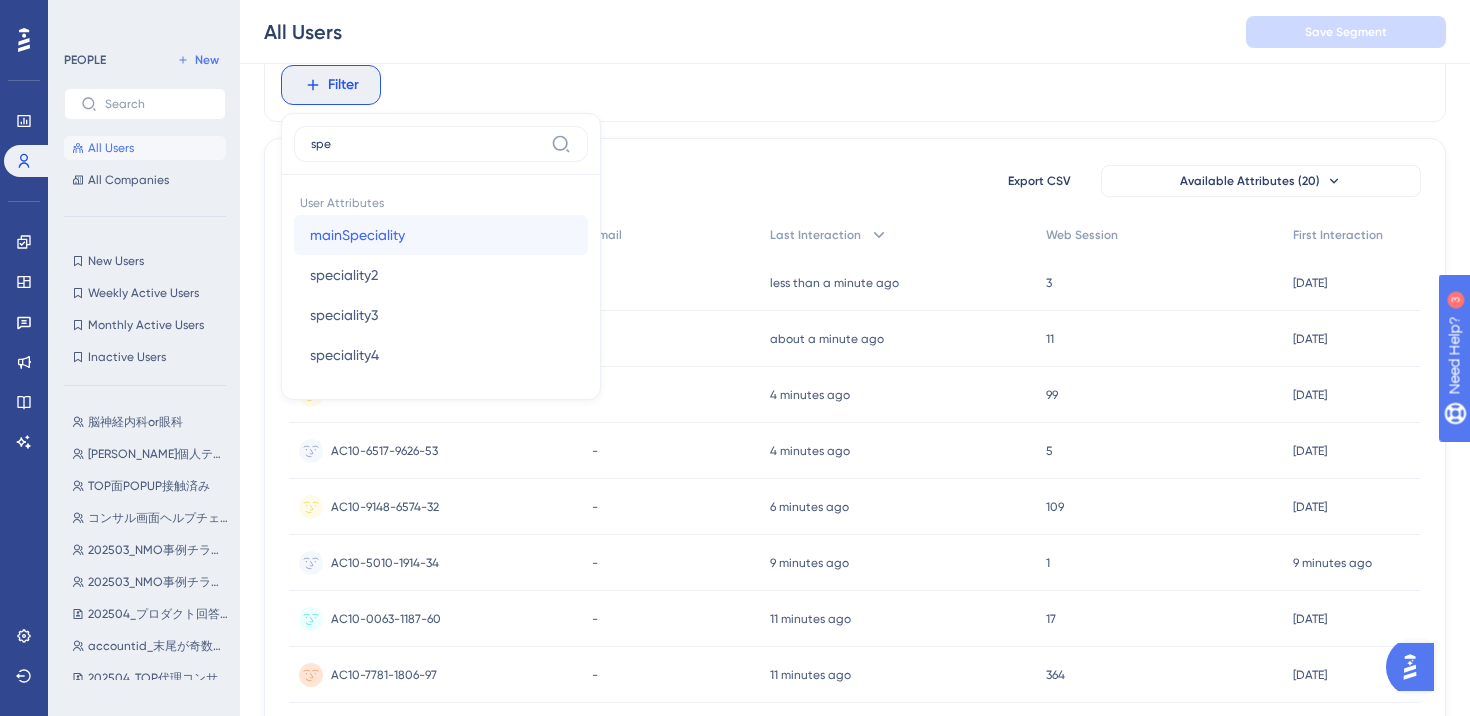 click on "mainSpeciality" at bounding box center [357, 235] 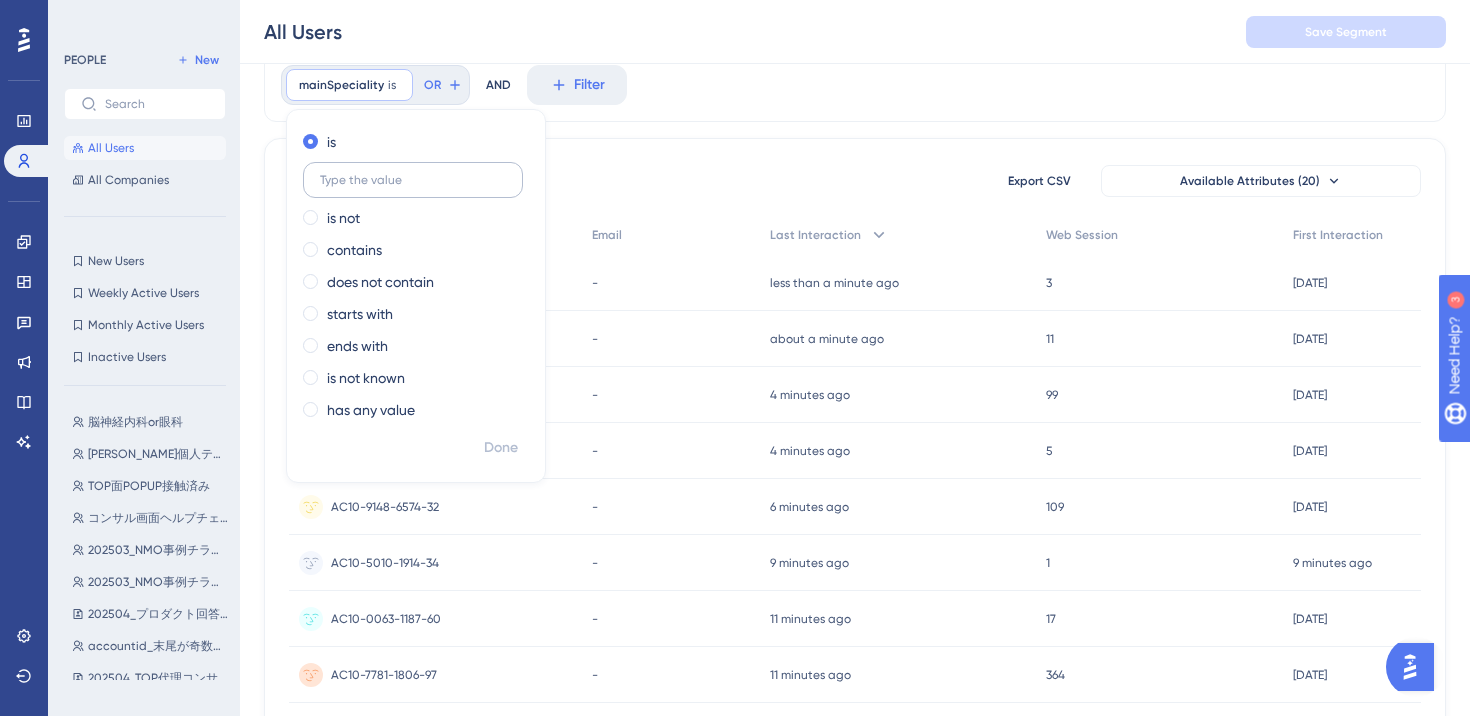 click at bounding box center (413, 180) 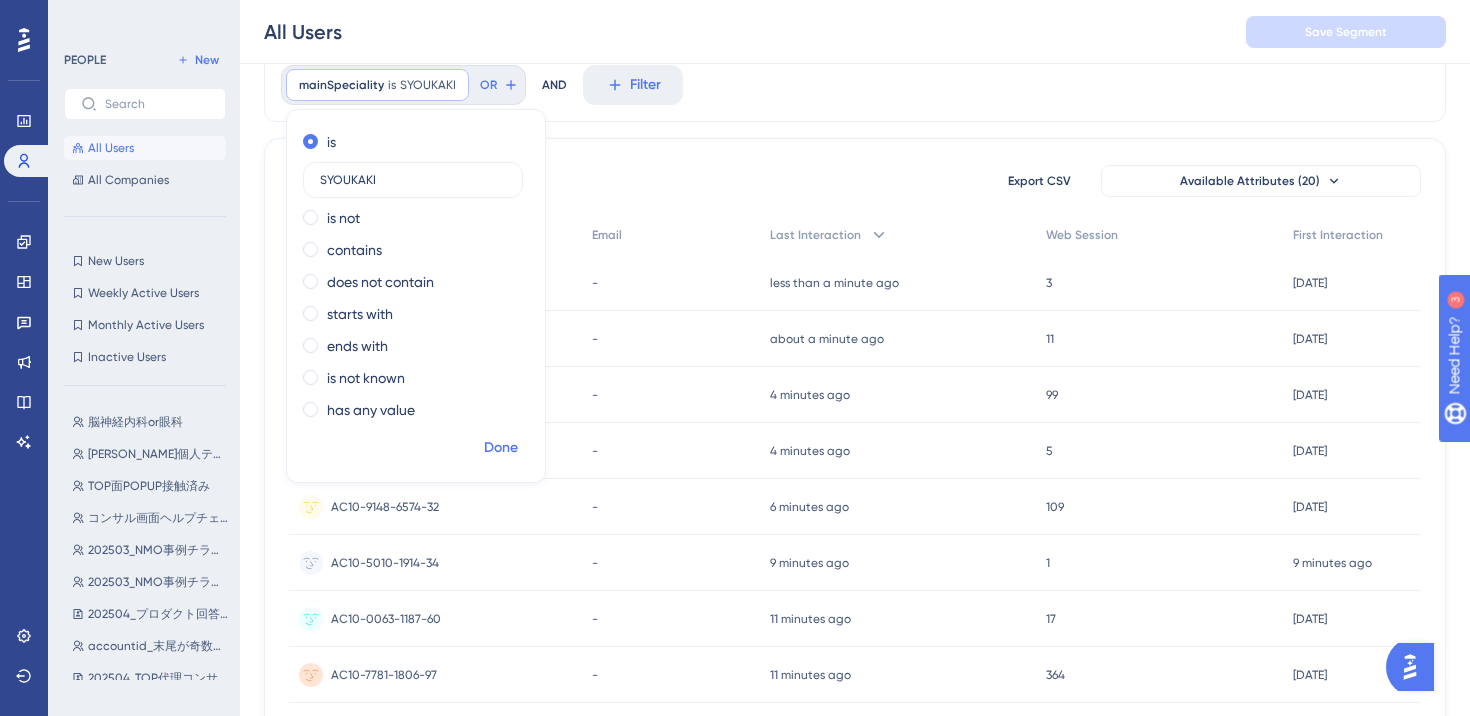 type on "SYOUKAKI" 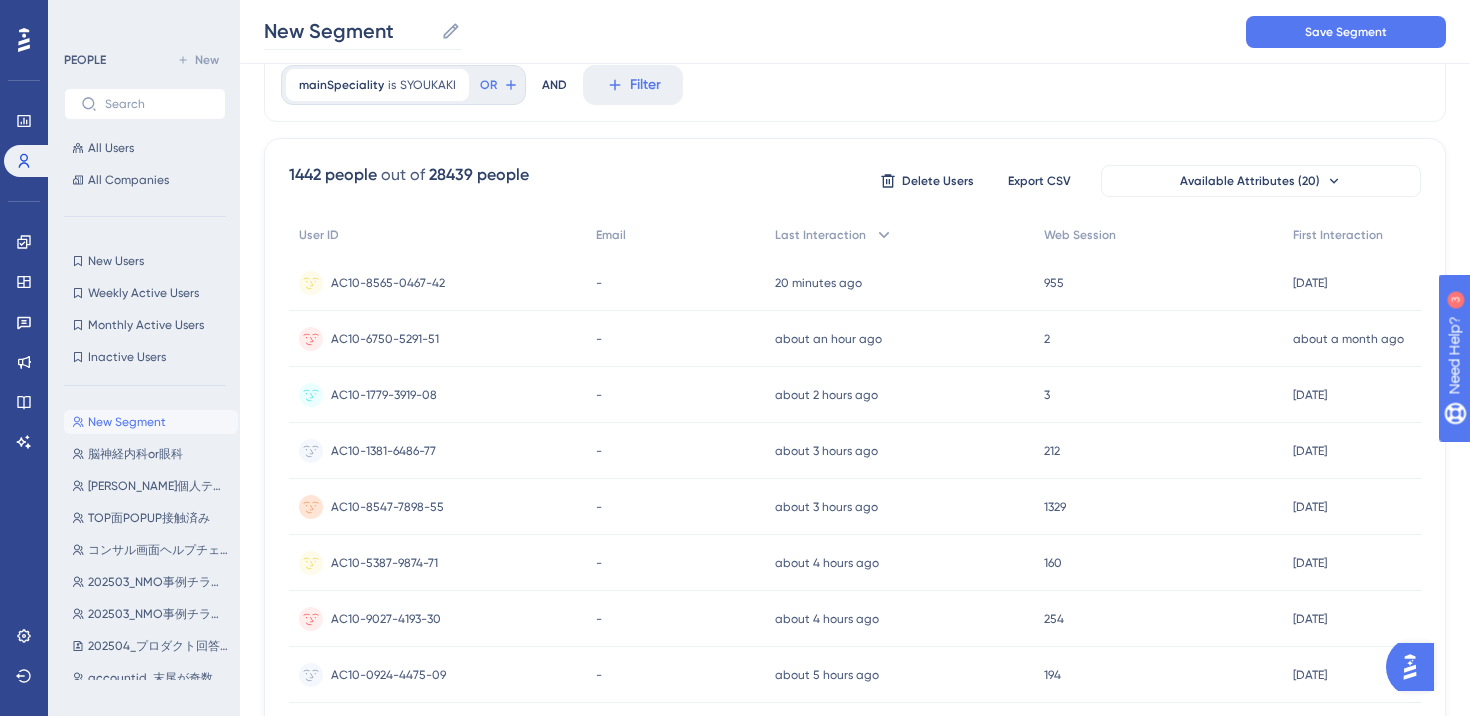 click 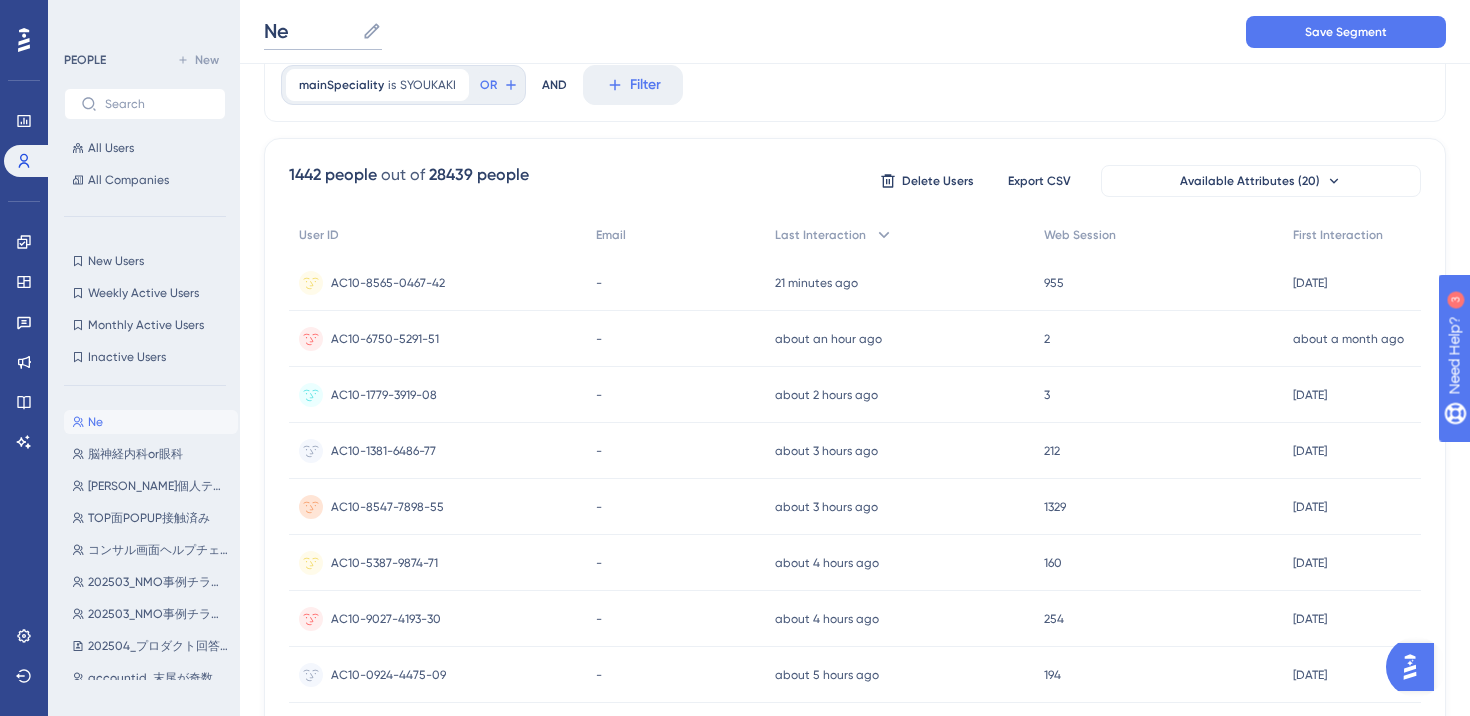 type on "N" 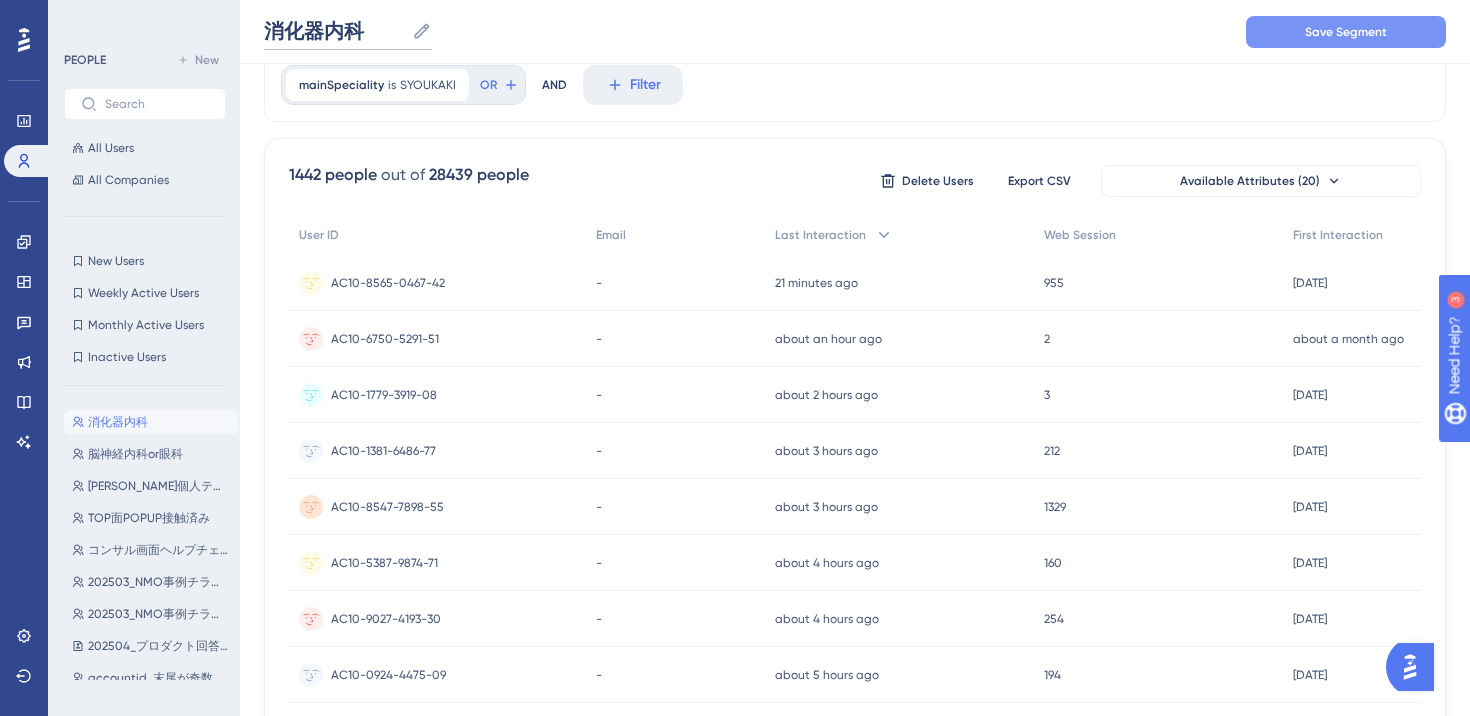 type on "消化器内科" 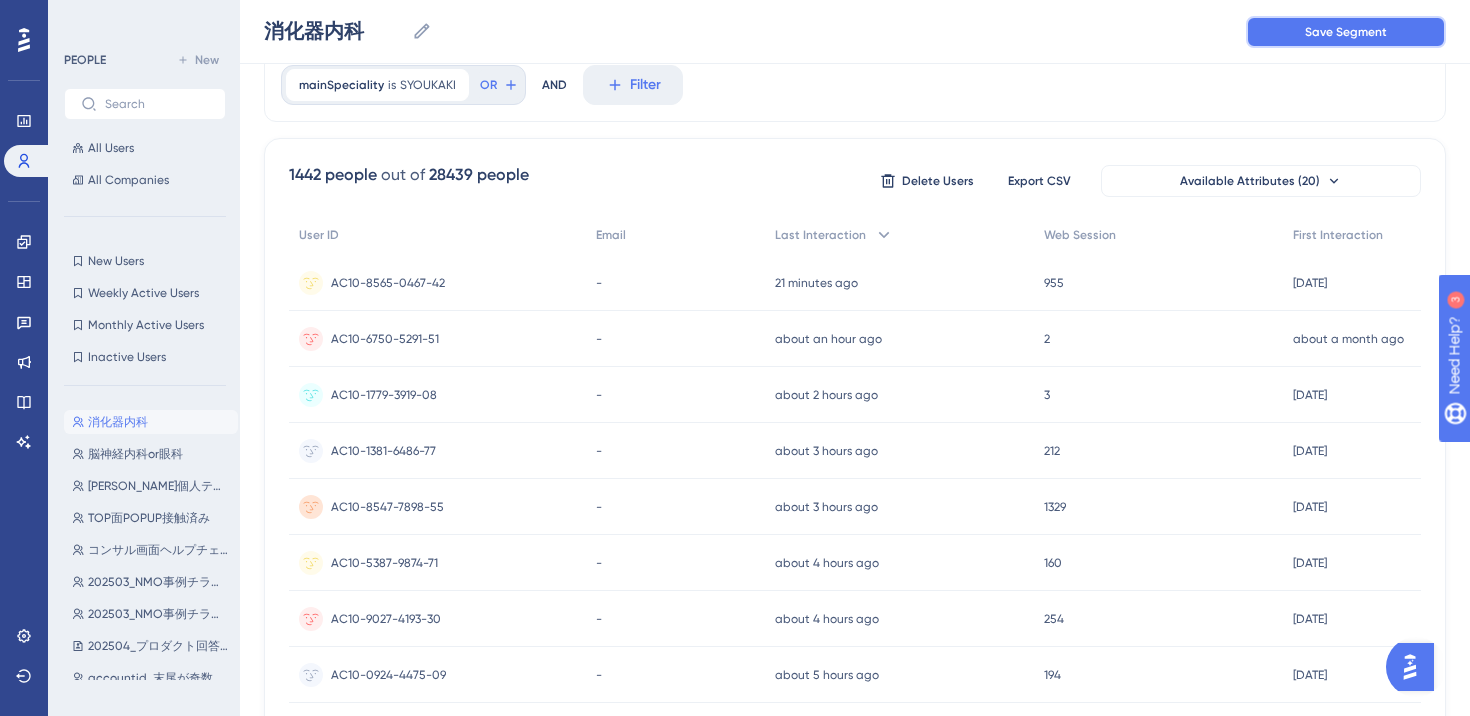 click on "Save Segment" at bounding box center [1346, 32] 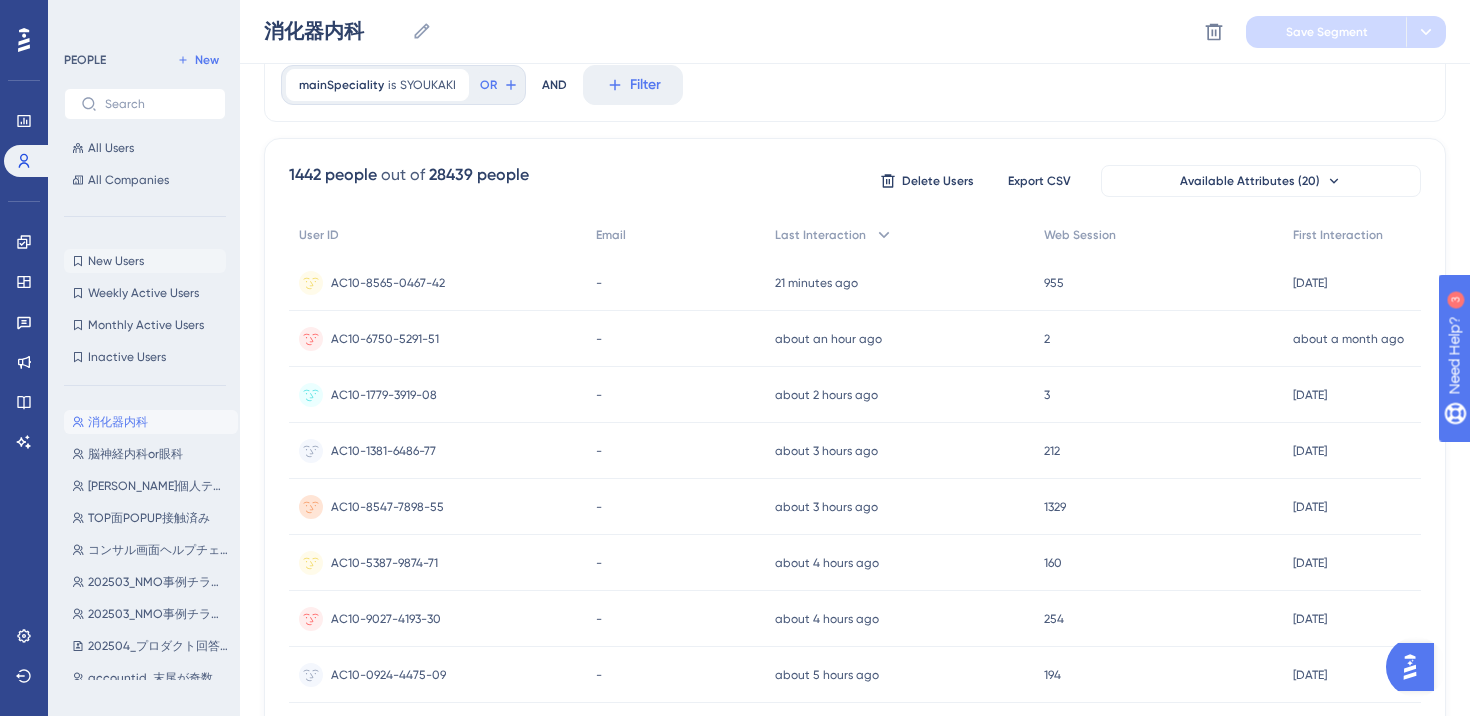 click on "New Users" at bounding box center [116, 261] 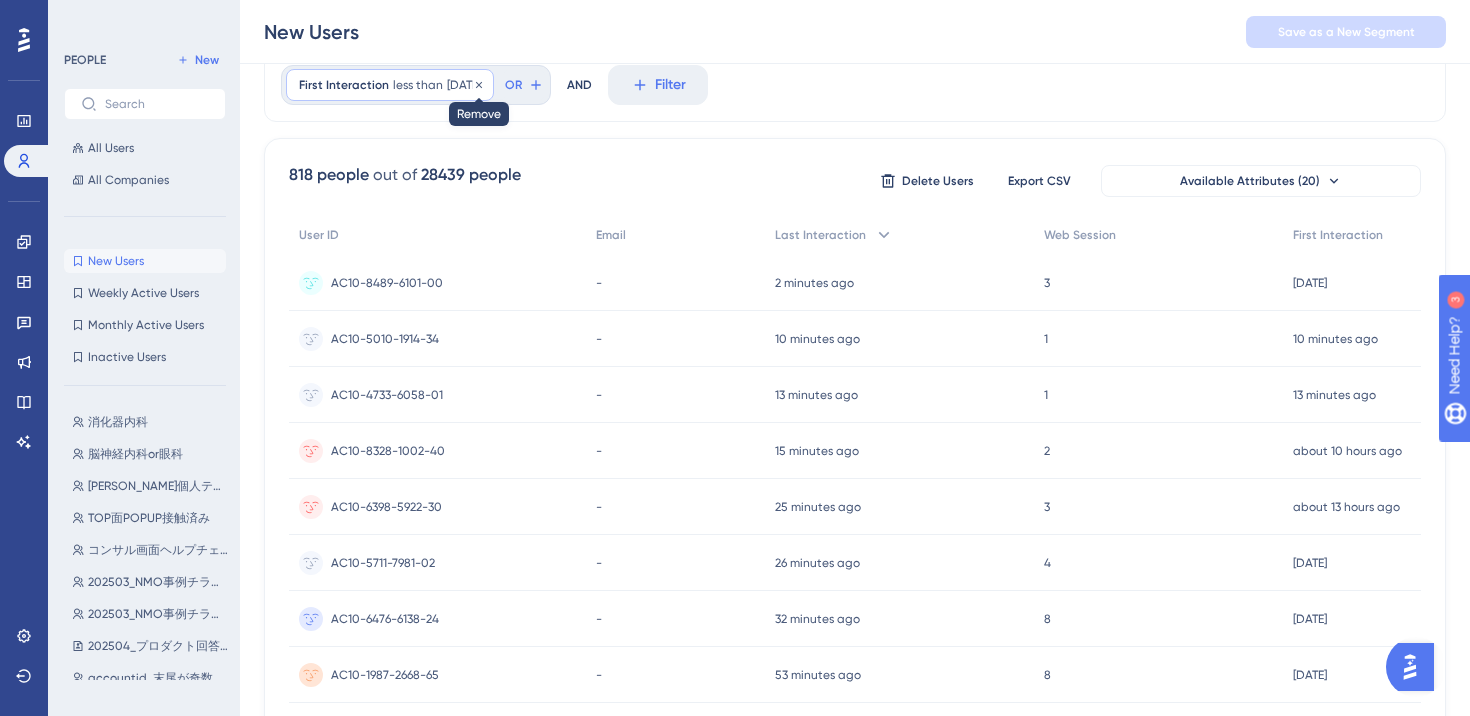 click 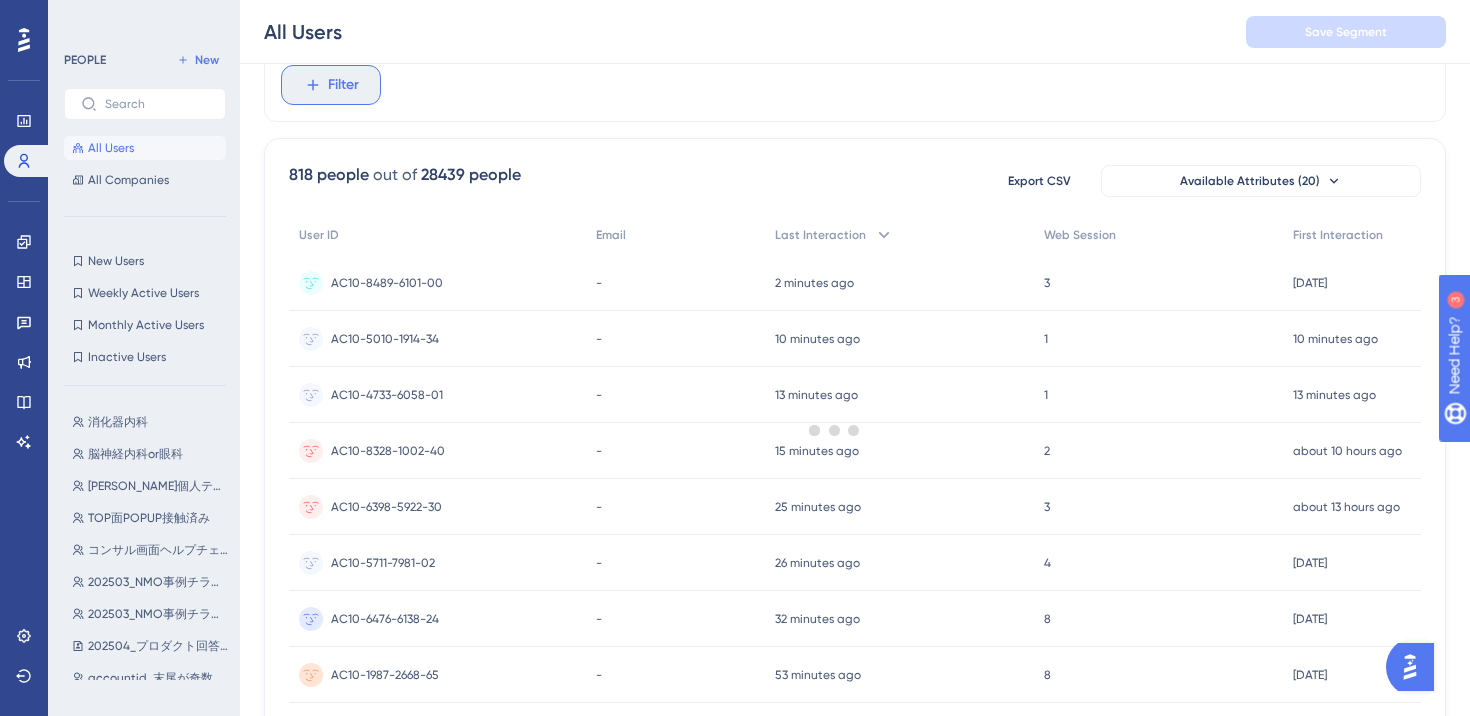 click on "Filter" at bounding box center (343, 85) 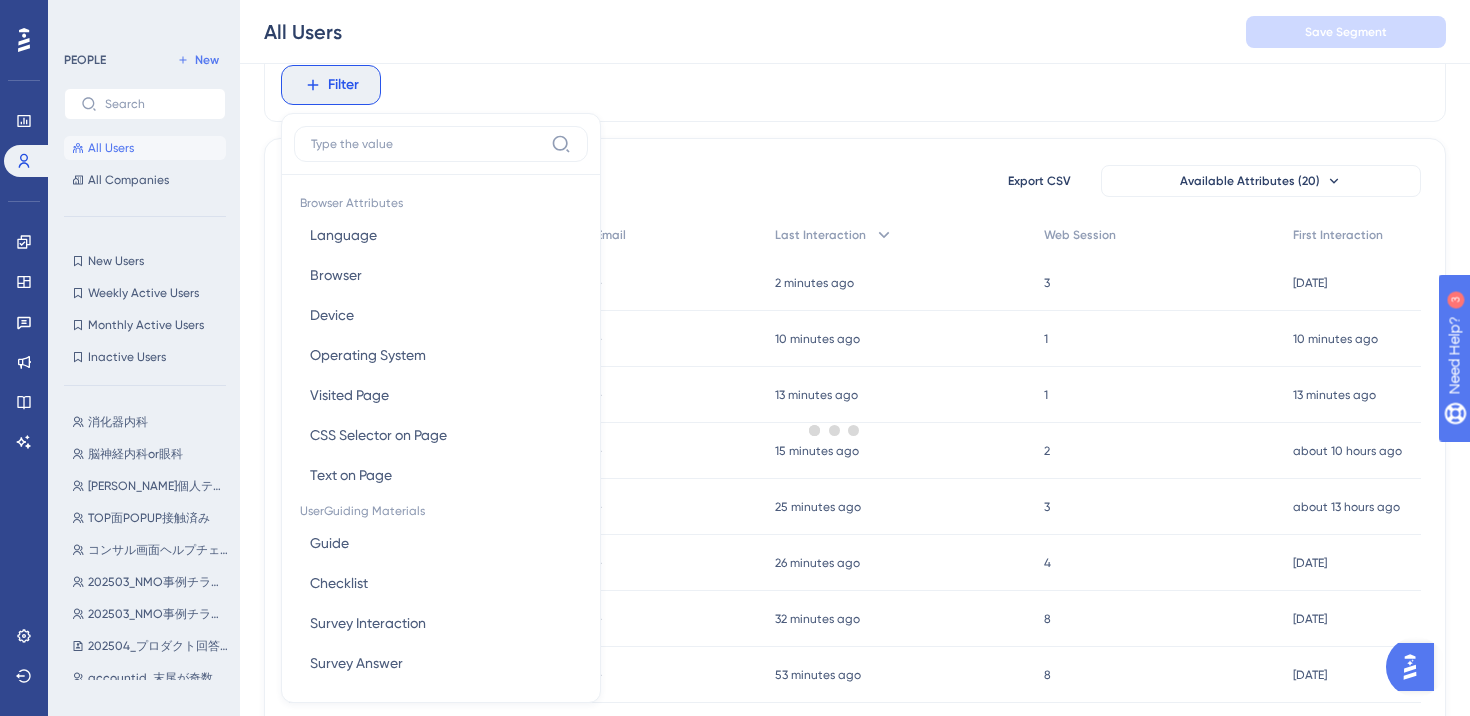 scroll, scrollTop: 130, scrollLeft: 0, axis: vertical 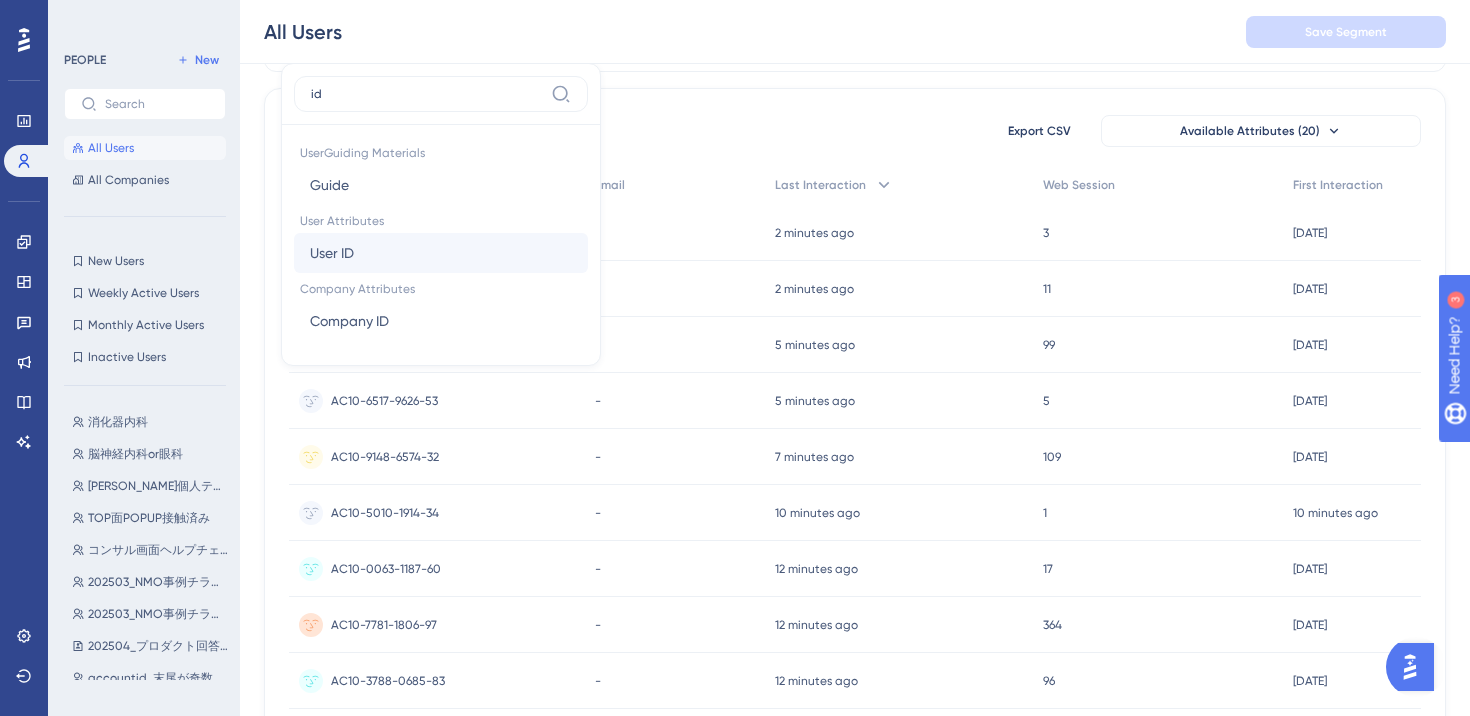 type on "id" 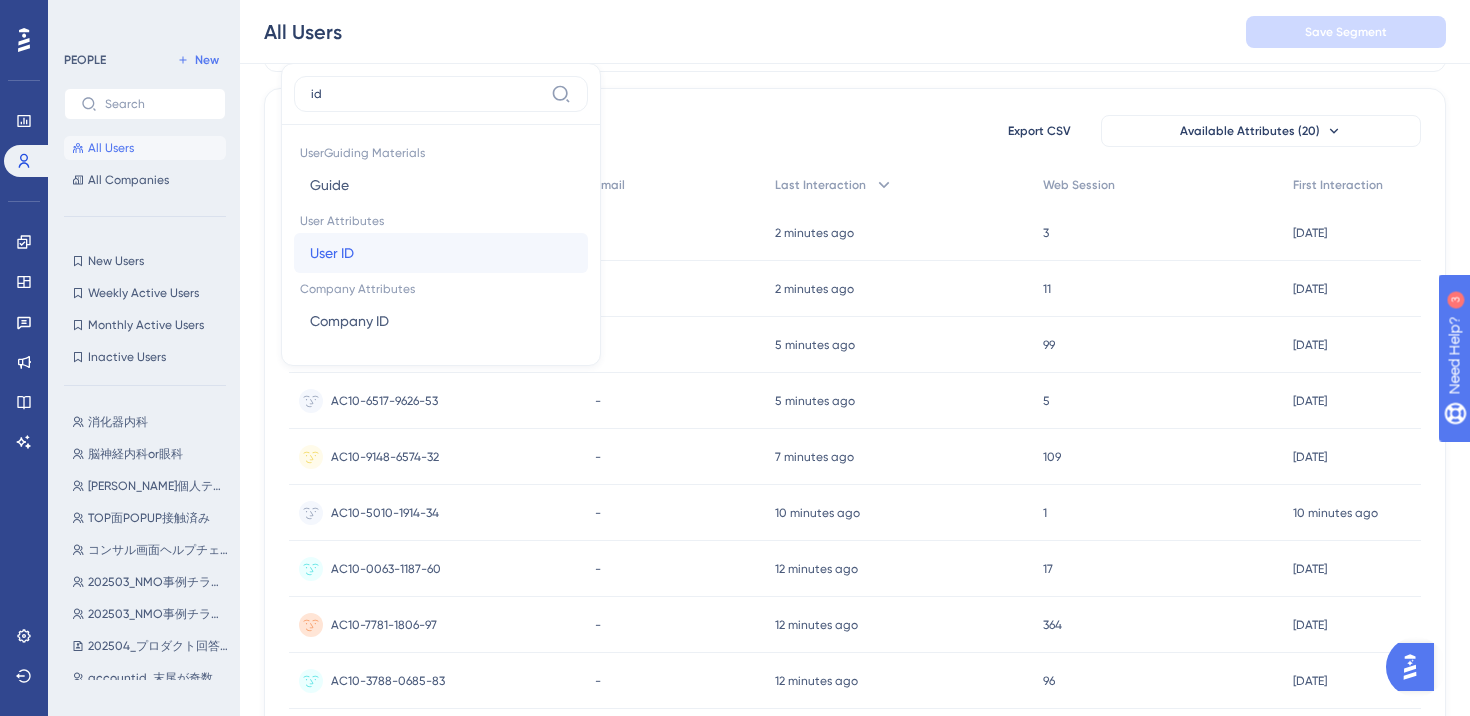 click on "User ID" at bounding box center (332, 253) 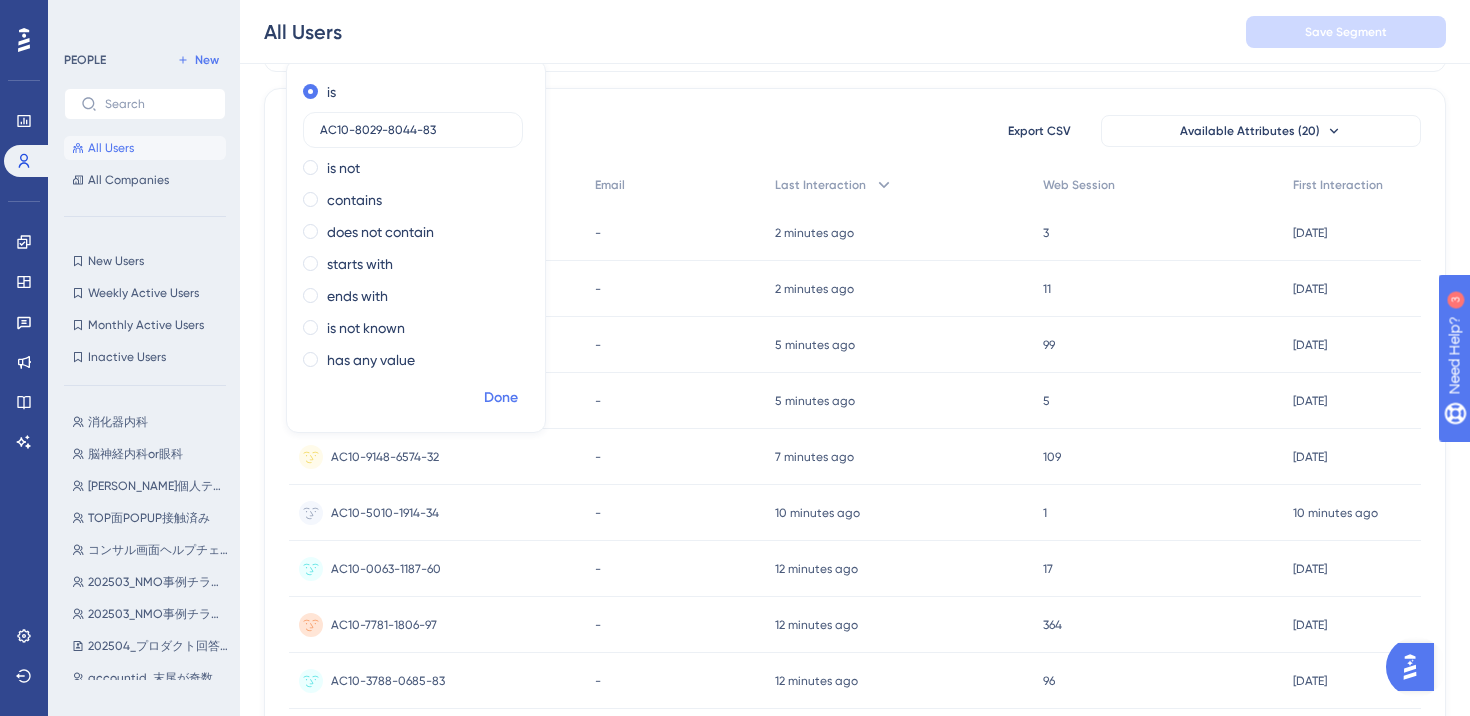 type on "AC10-8029-8044-83" 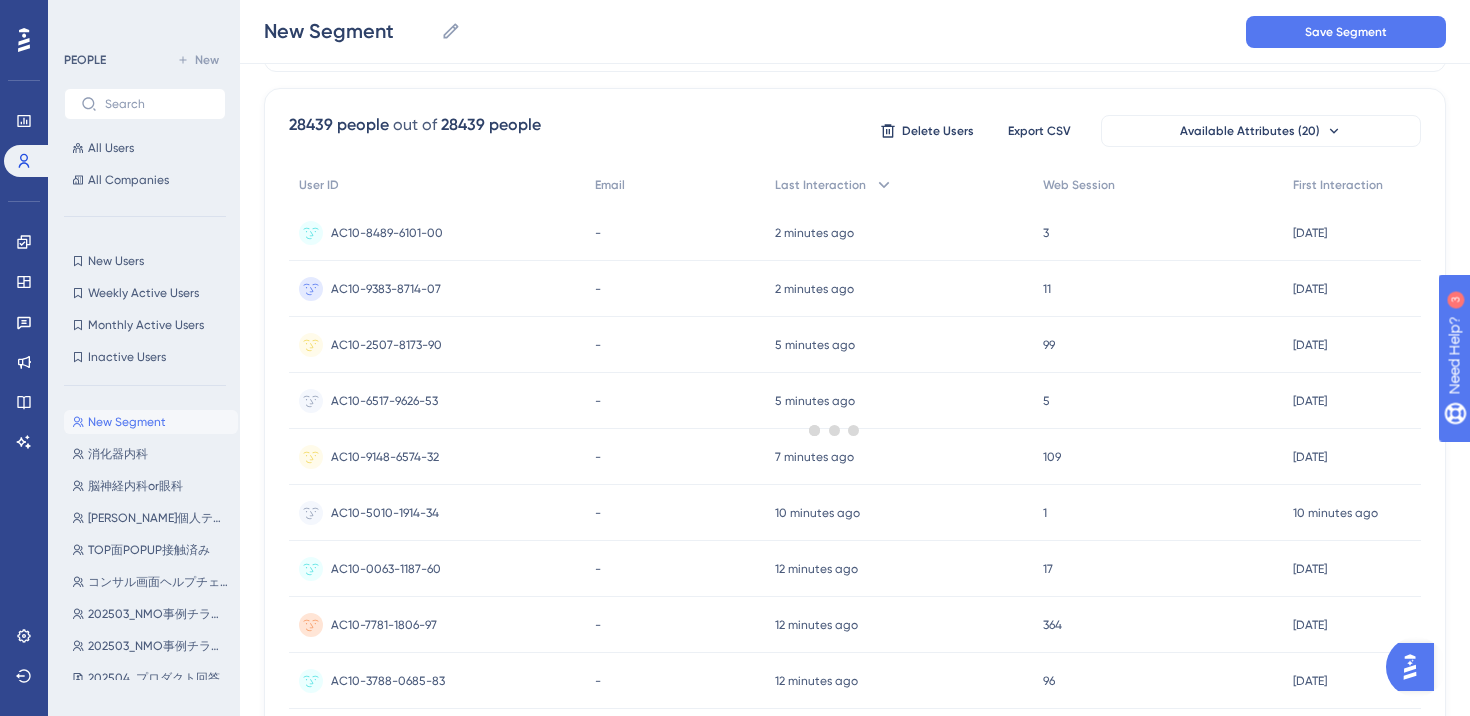 scroll, scrollTop: 0, scrollLeft: 0, axis: both 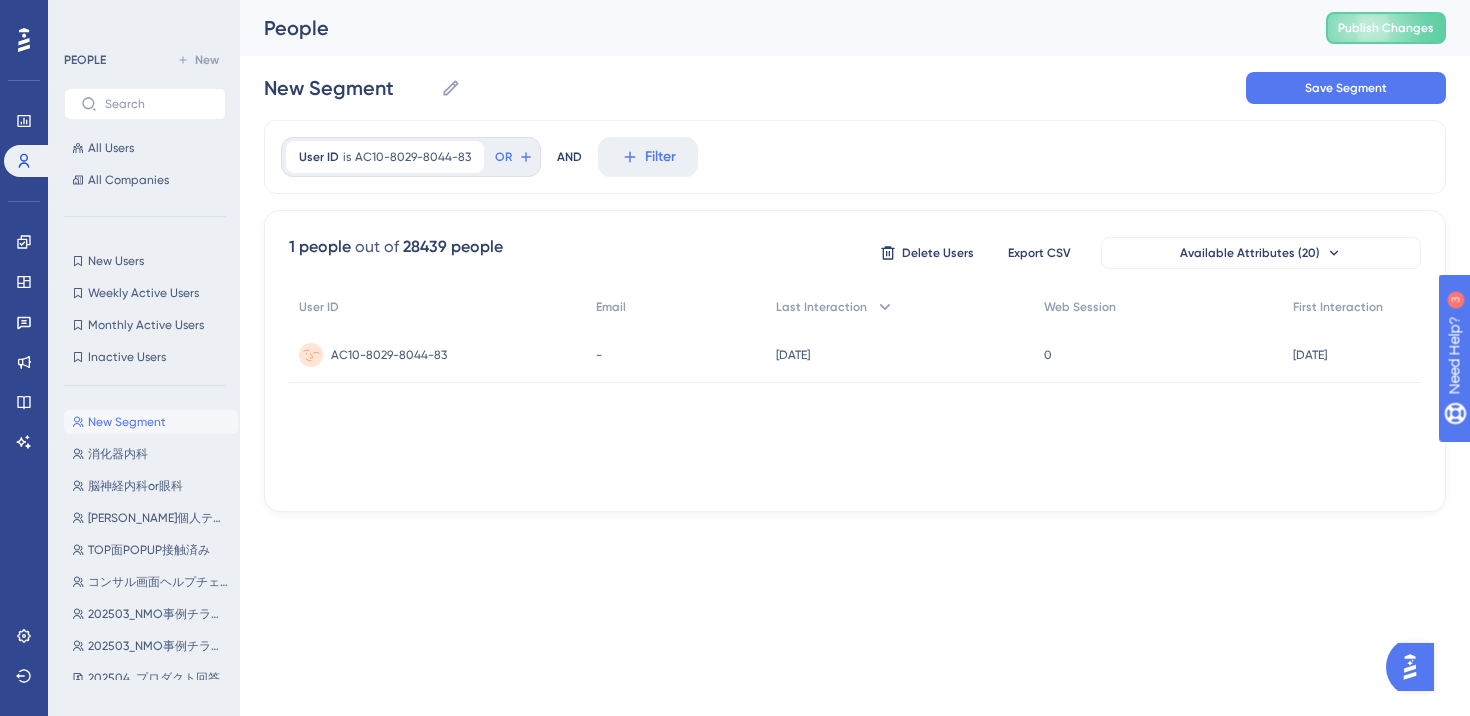click on "AC10-8029-8044-83" at bounding box center [389, 355] 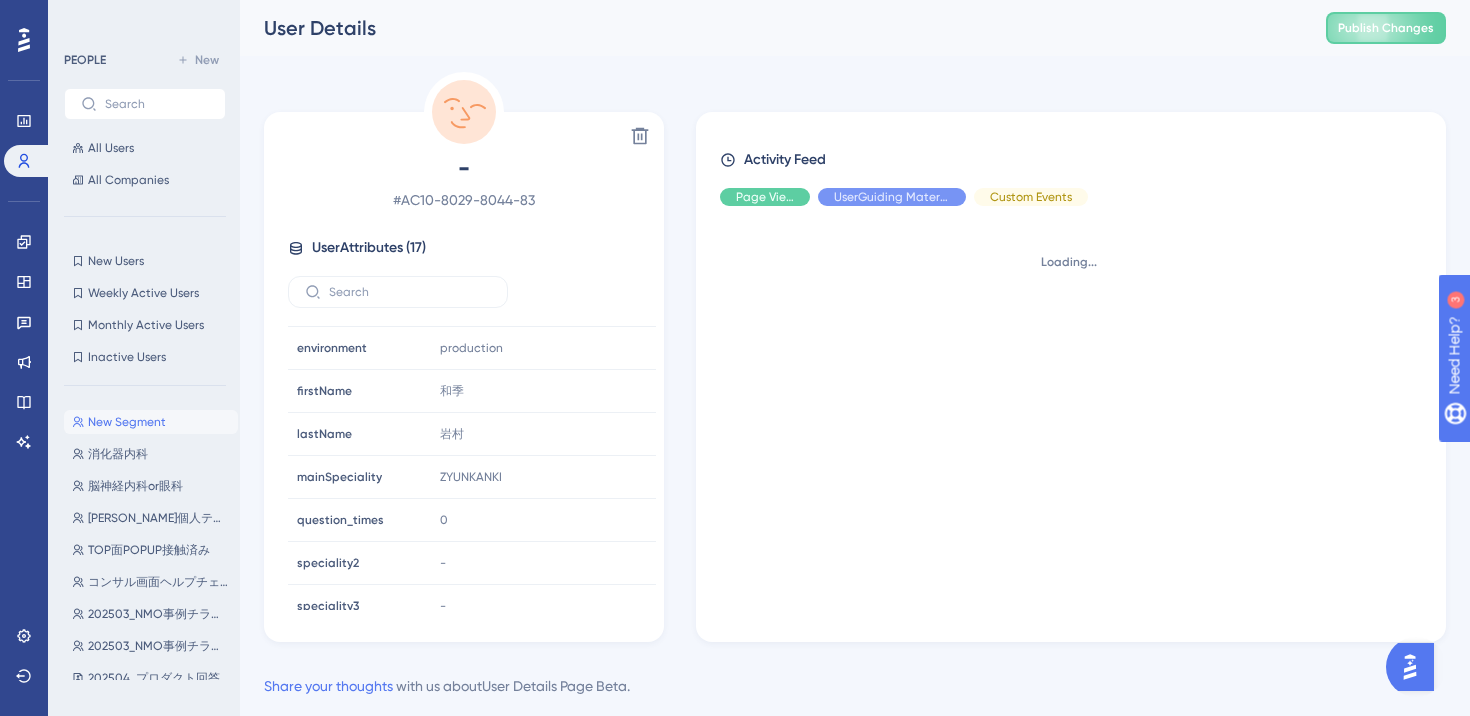 scroll, scrollTop: 437, scrollLeft: 0, axis: vertical 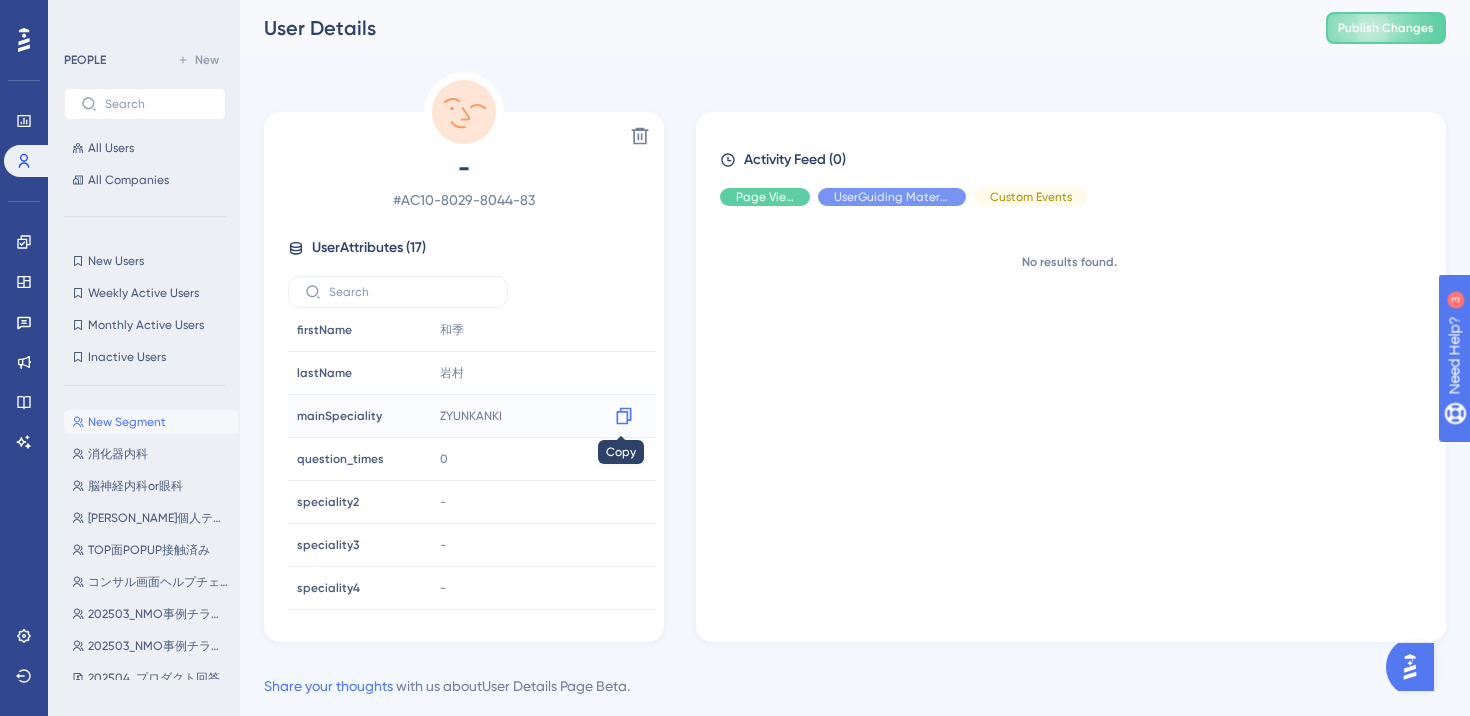 click 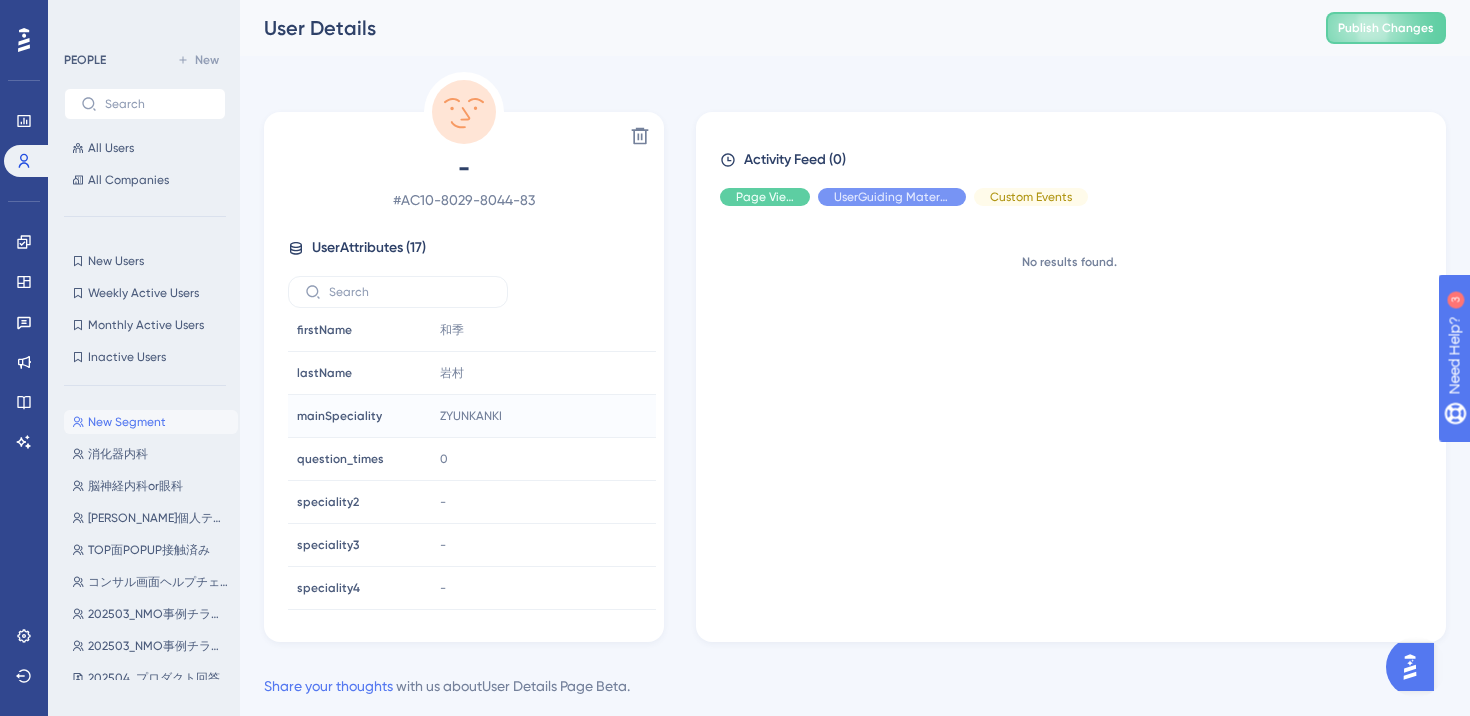 click on "New Segment" at bounding box center (127, 422) 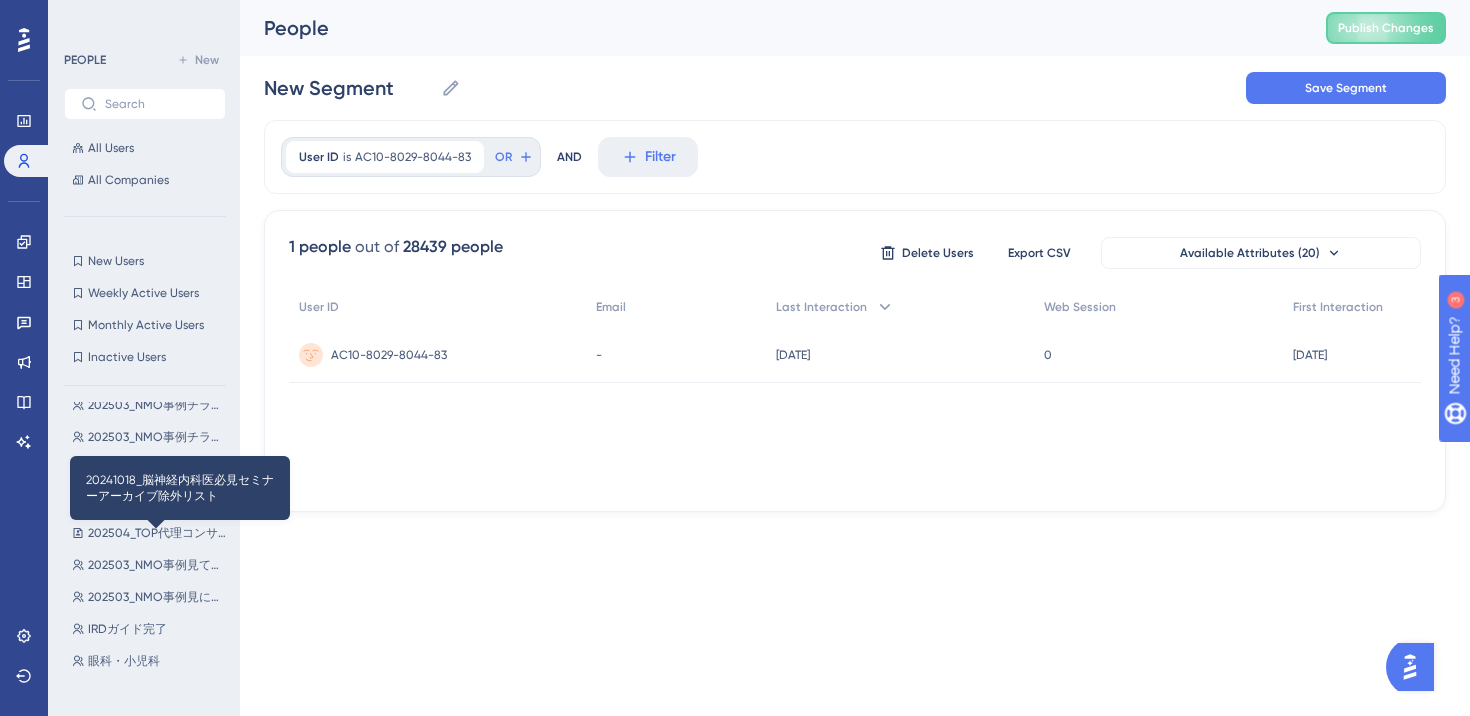scroll, scrollTop: 0, scrollLeft: 0, axis: both 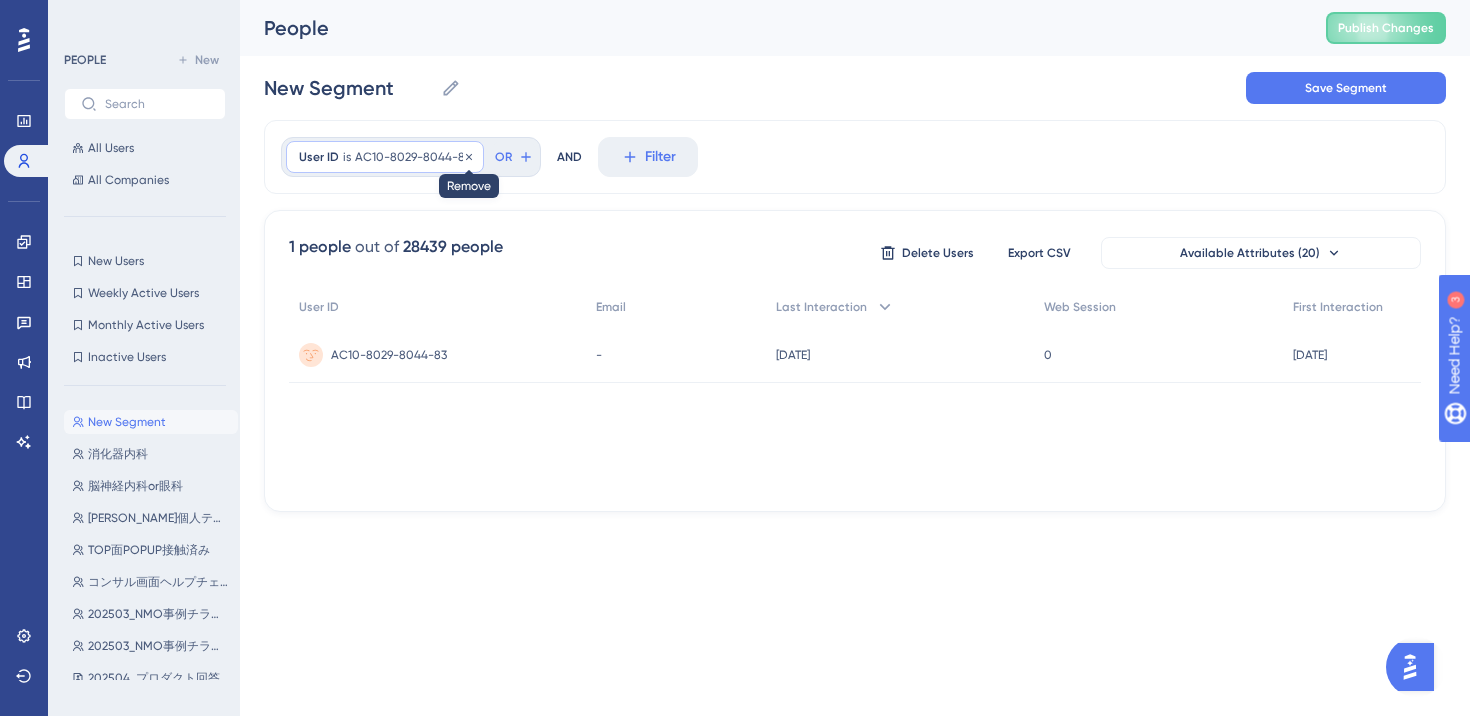 click 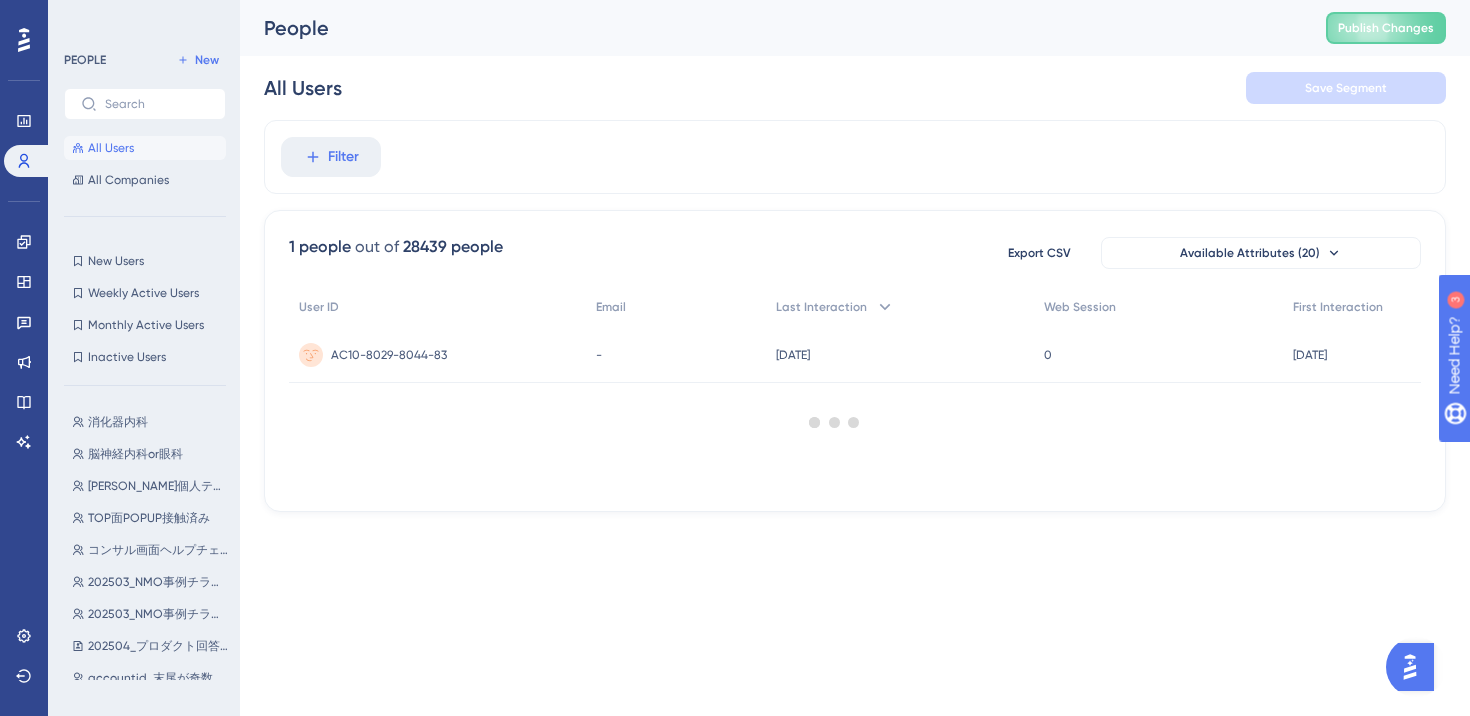 click at bounding box center [835, 422] 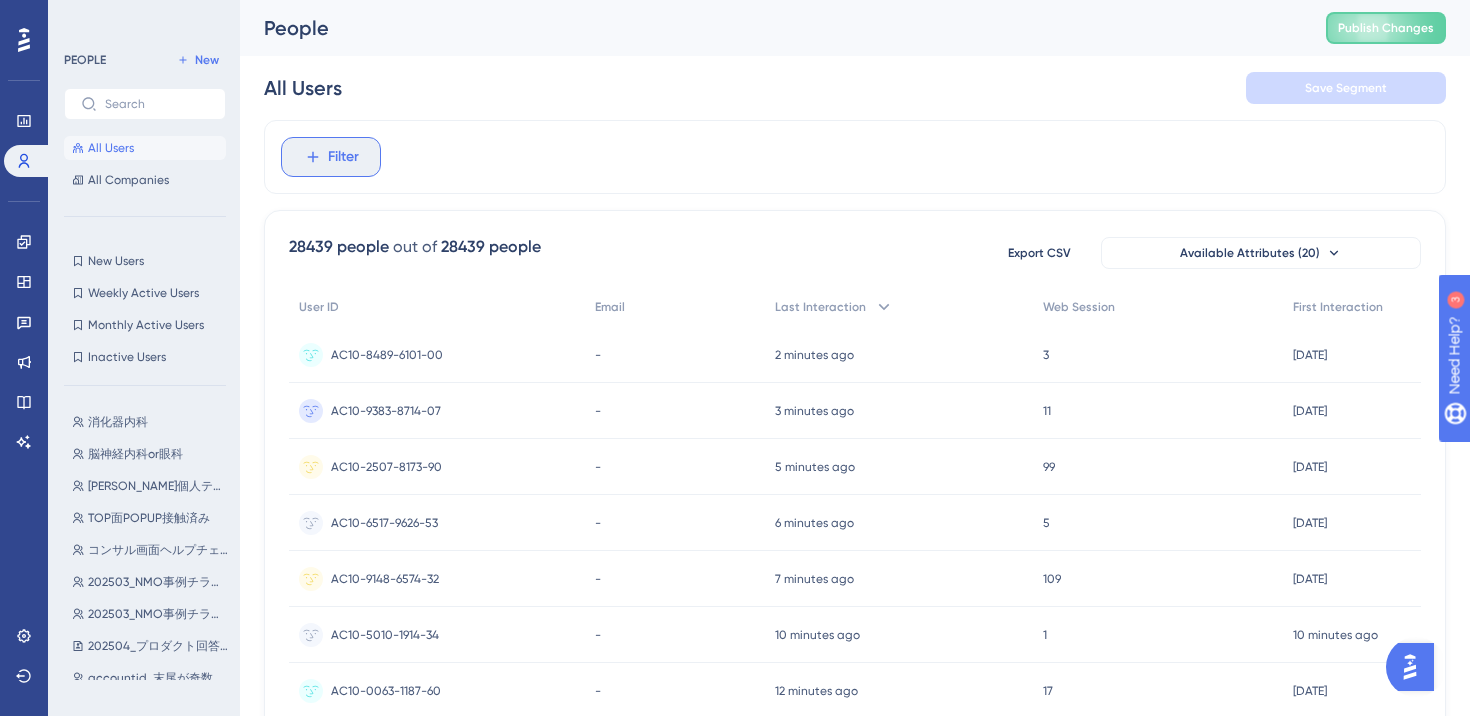 click on "Filter" at bounding box center (343, 157) 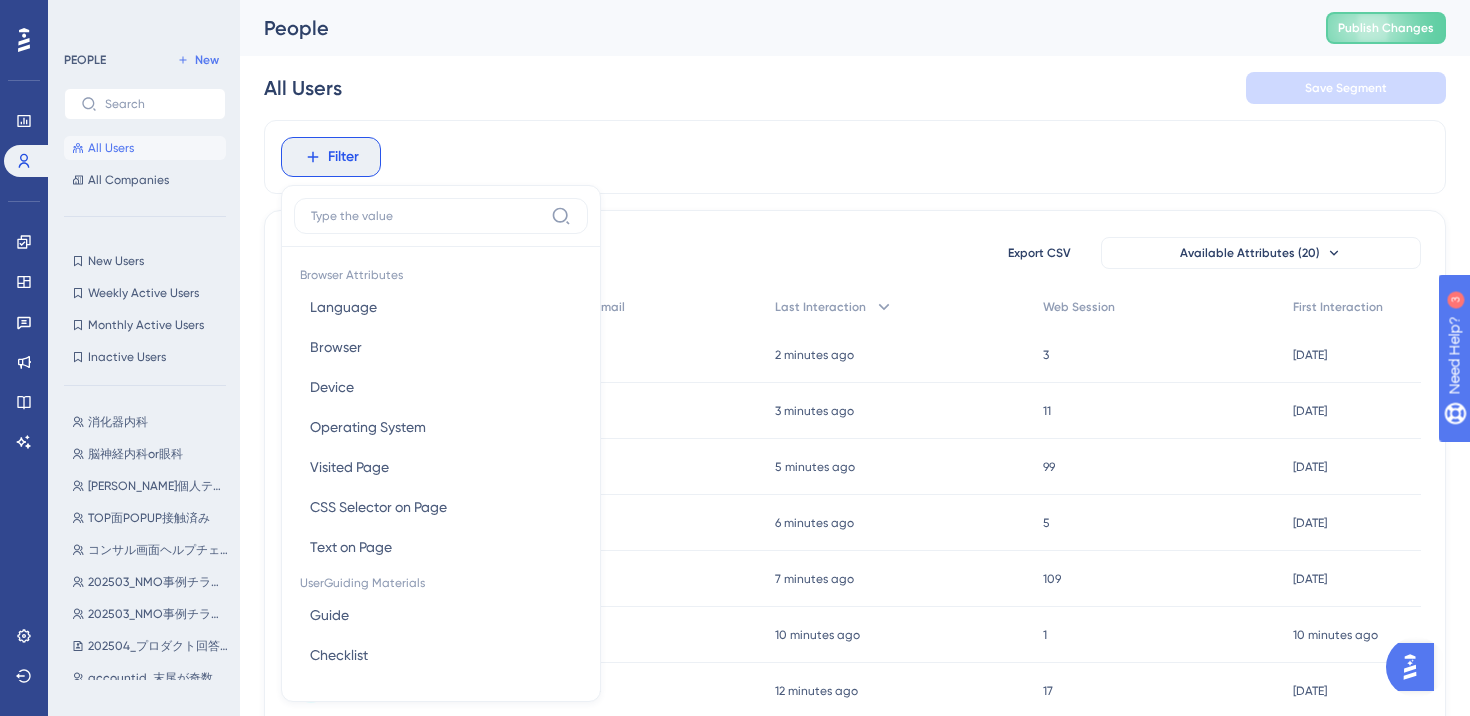 scroll, scrollTop: 85, scrollLeft: 0, axis: vertical 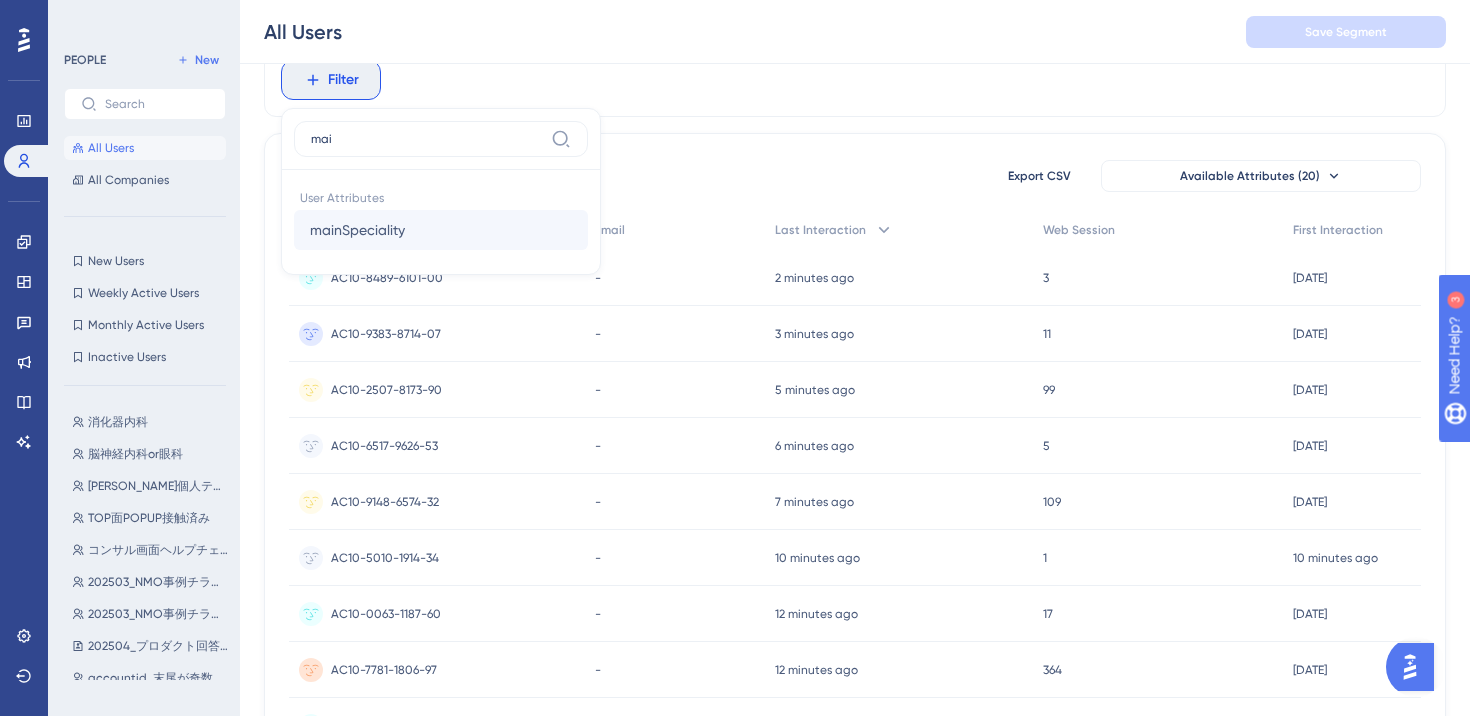 type on "mai" 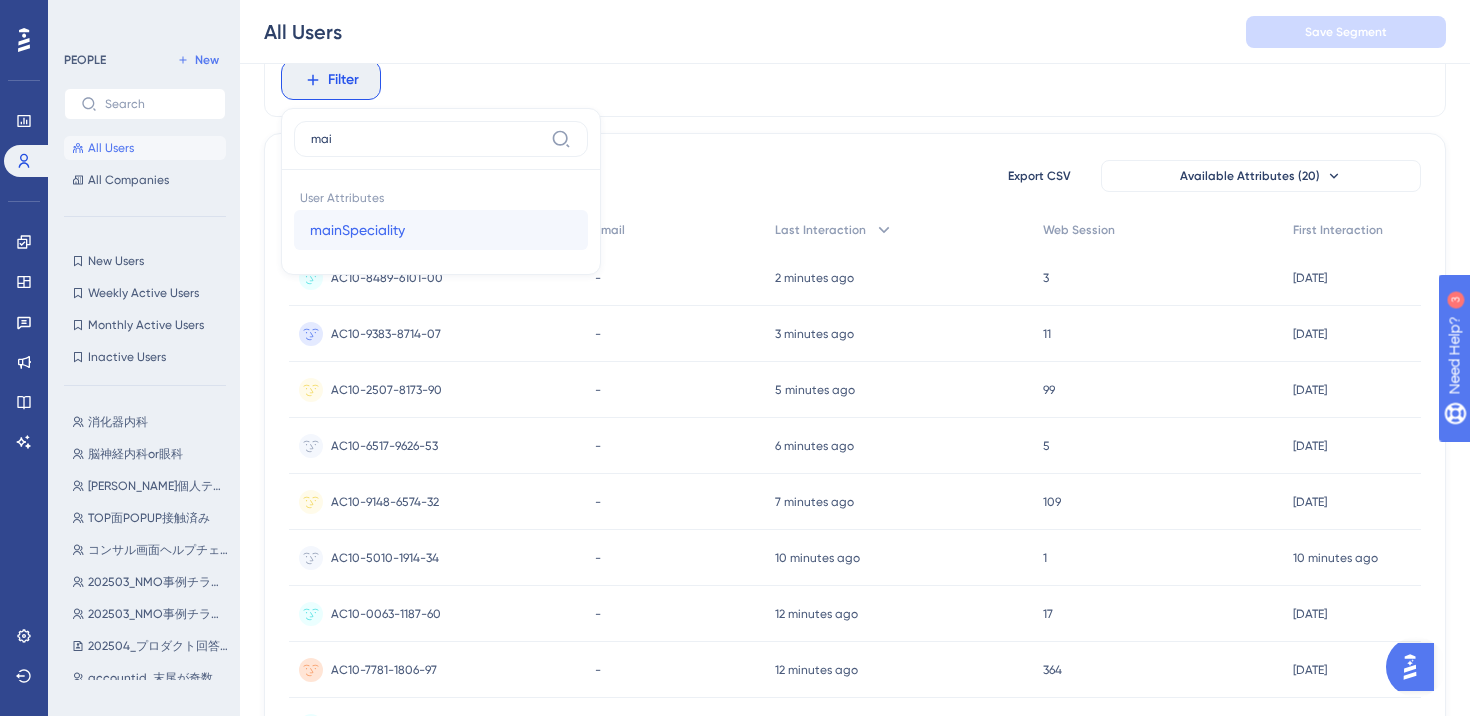 click on "mainSpeciality mainSpeciality" at bounding box center (441, 230) 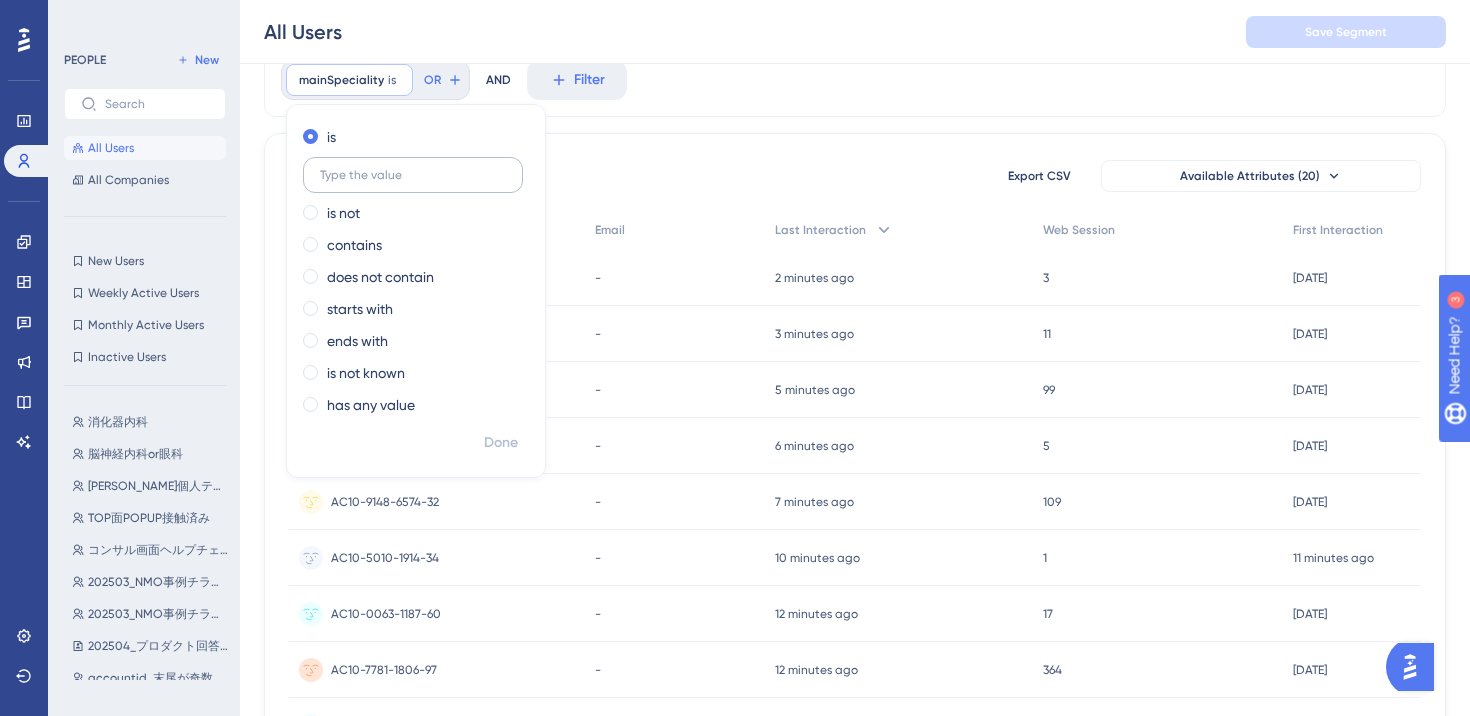 click at bounding box center [413, 175] 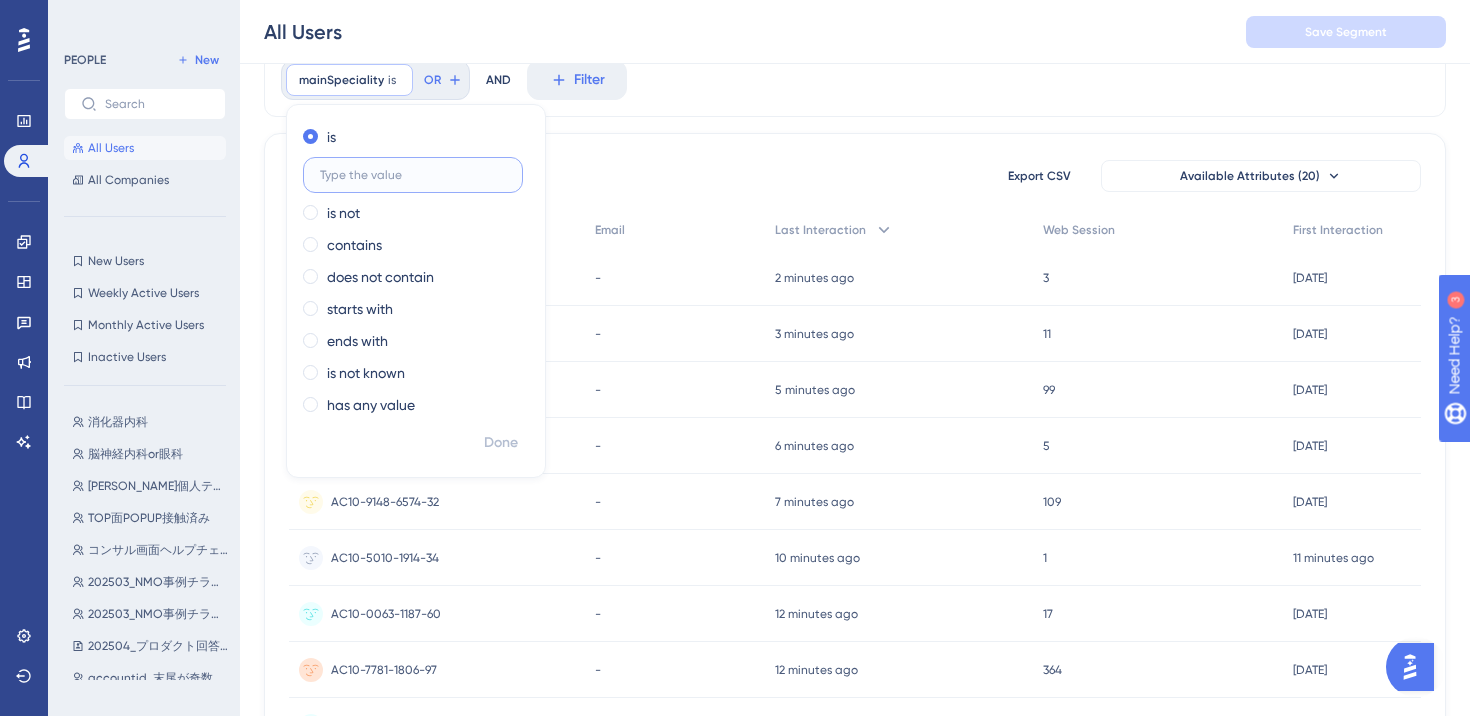 paste on "ZYUNKANKI" 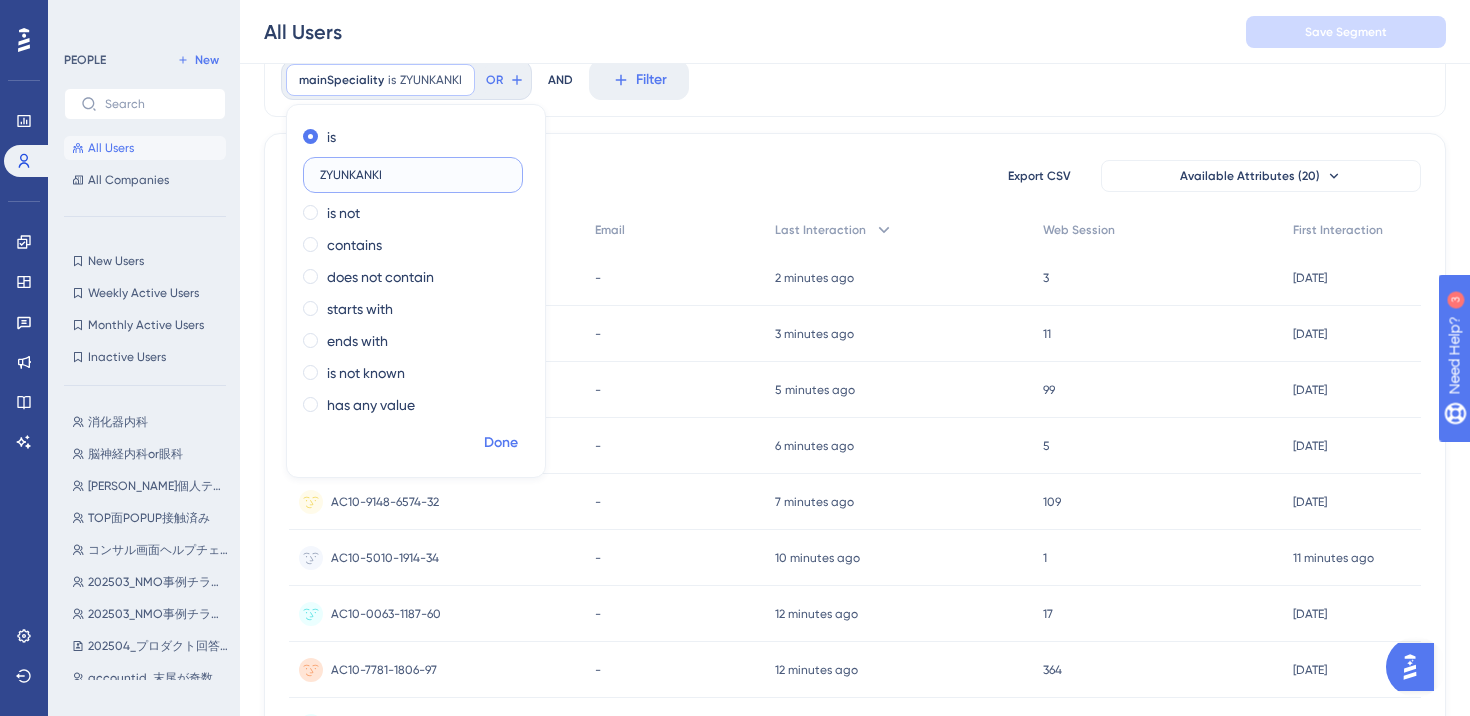 type on "ZYUNKANKI" 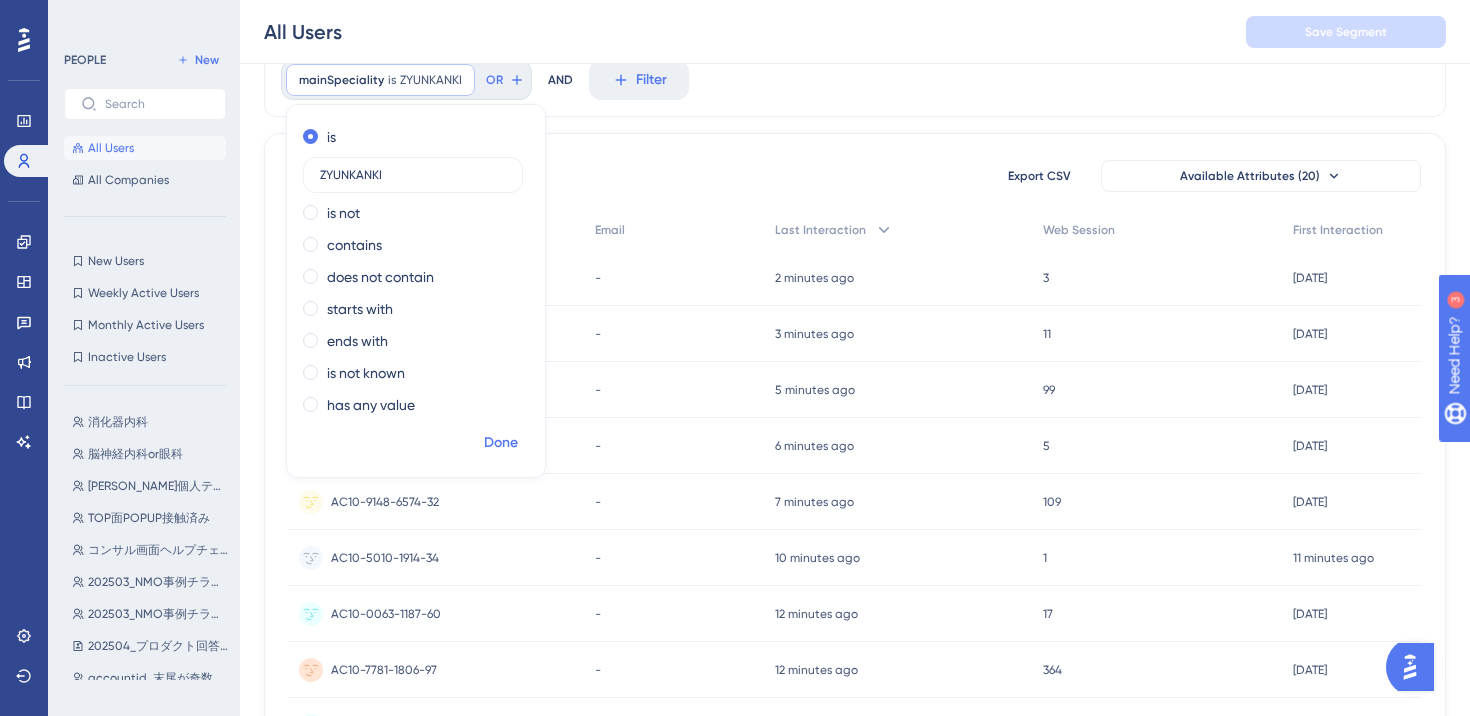 click on "Done" at bounding box center (501, 443) 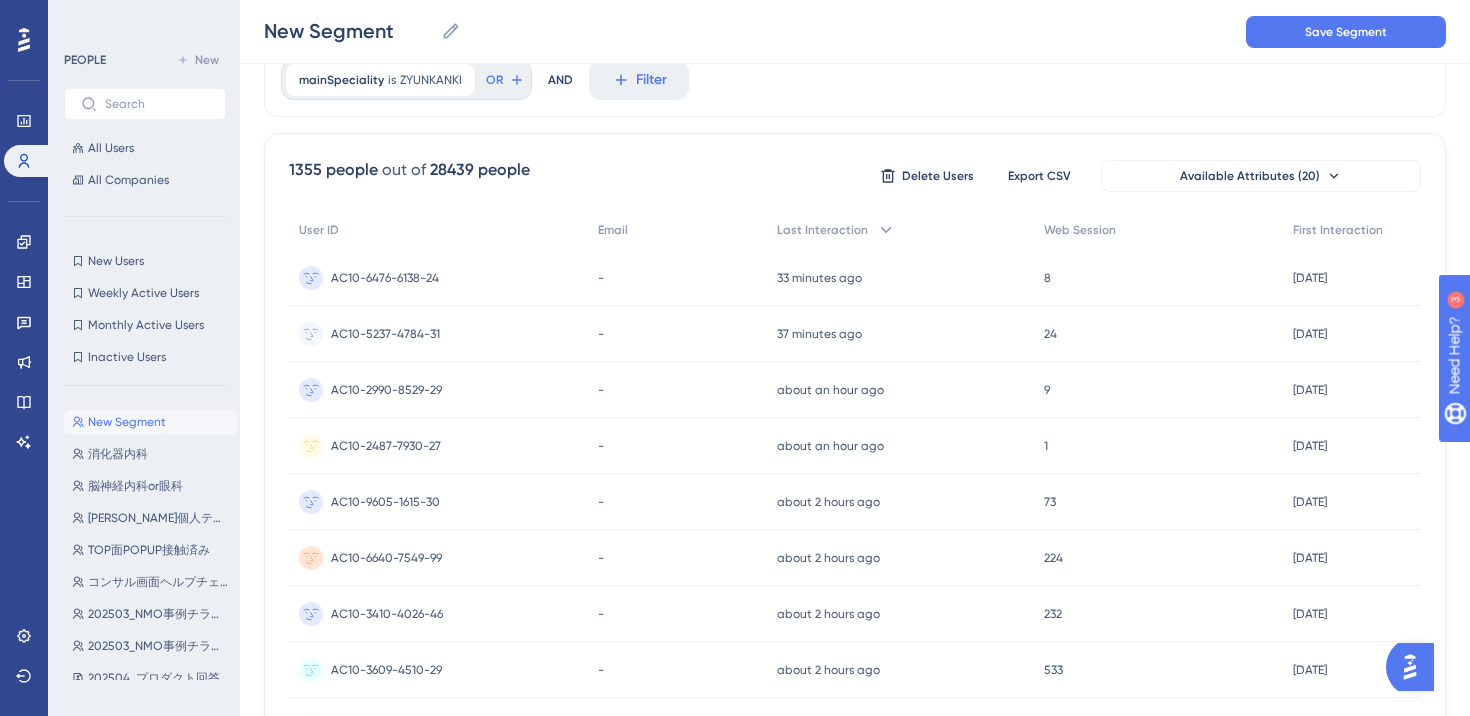 scroll, scrollTop: 0, scrollLeft: 0, axis: both 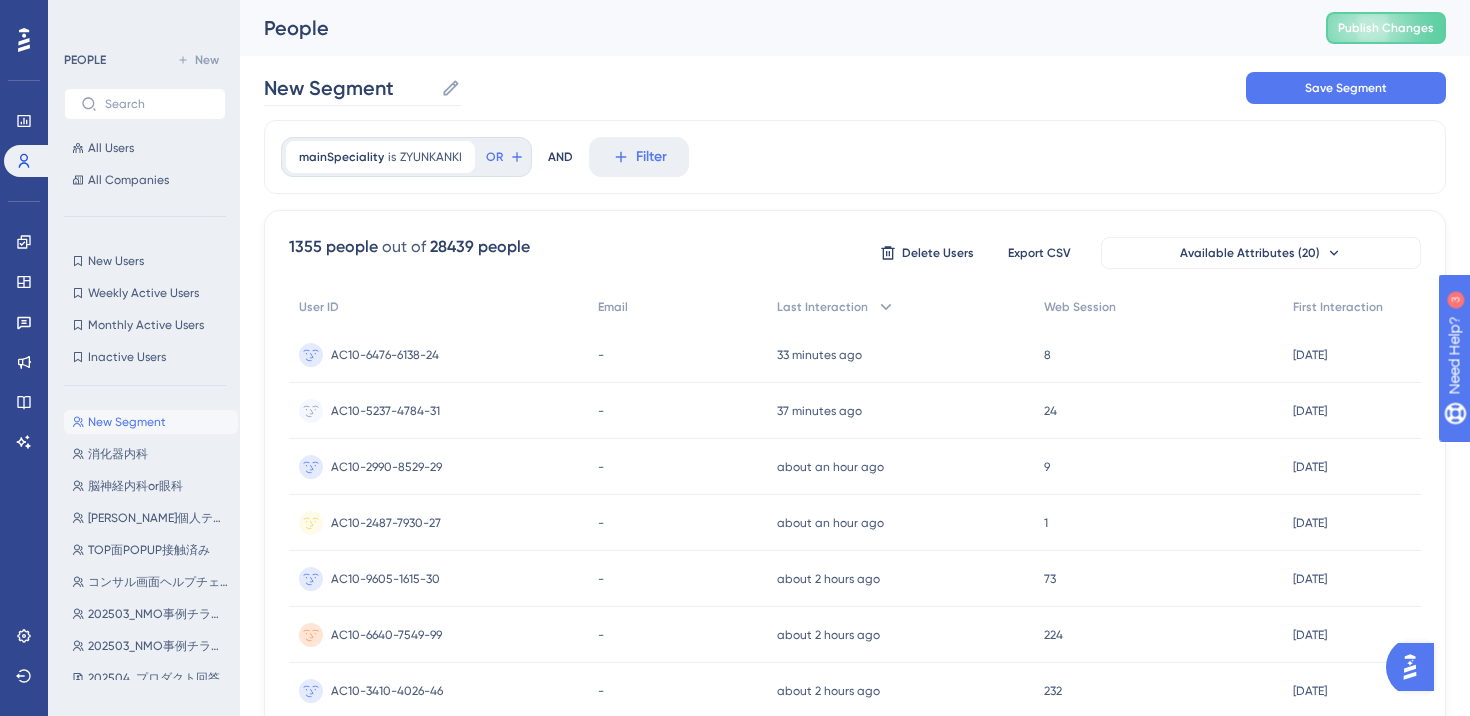 click 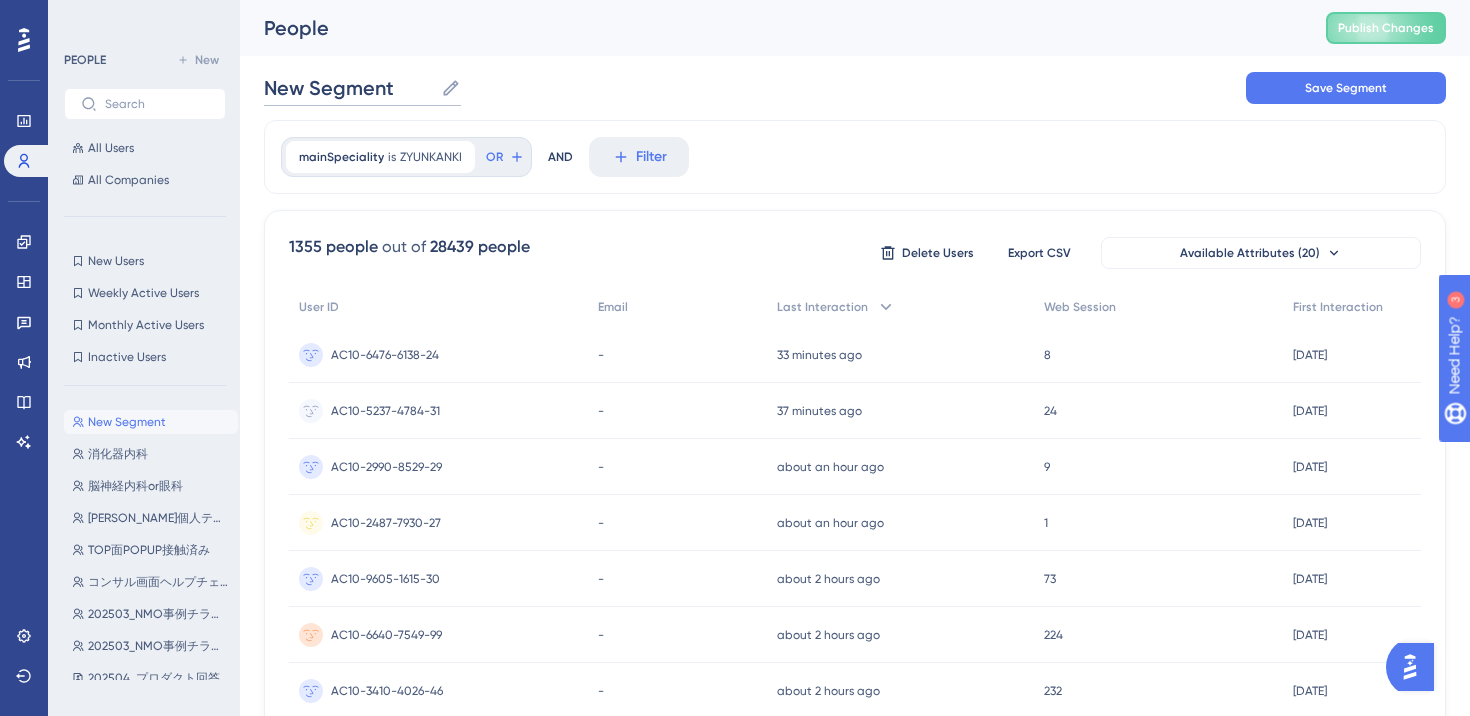 click on "New Segment" at bounding box center (348, 88) 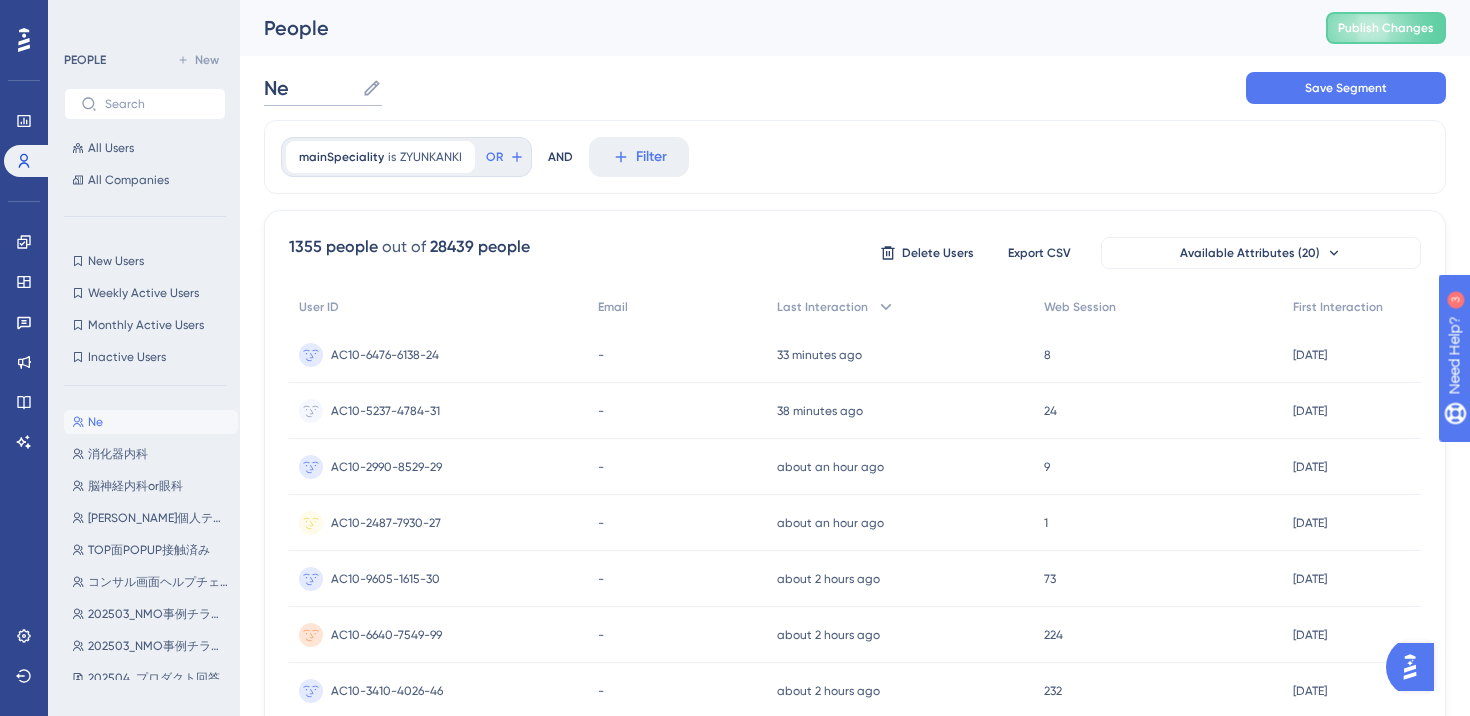 type on "N" 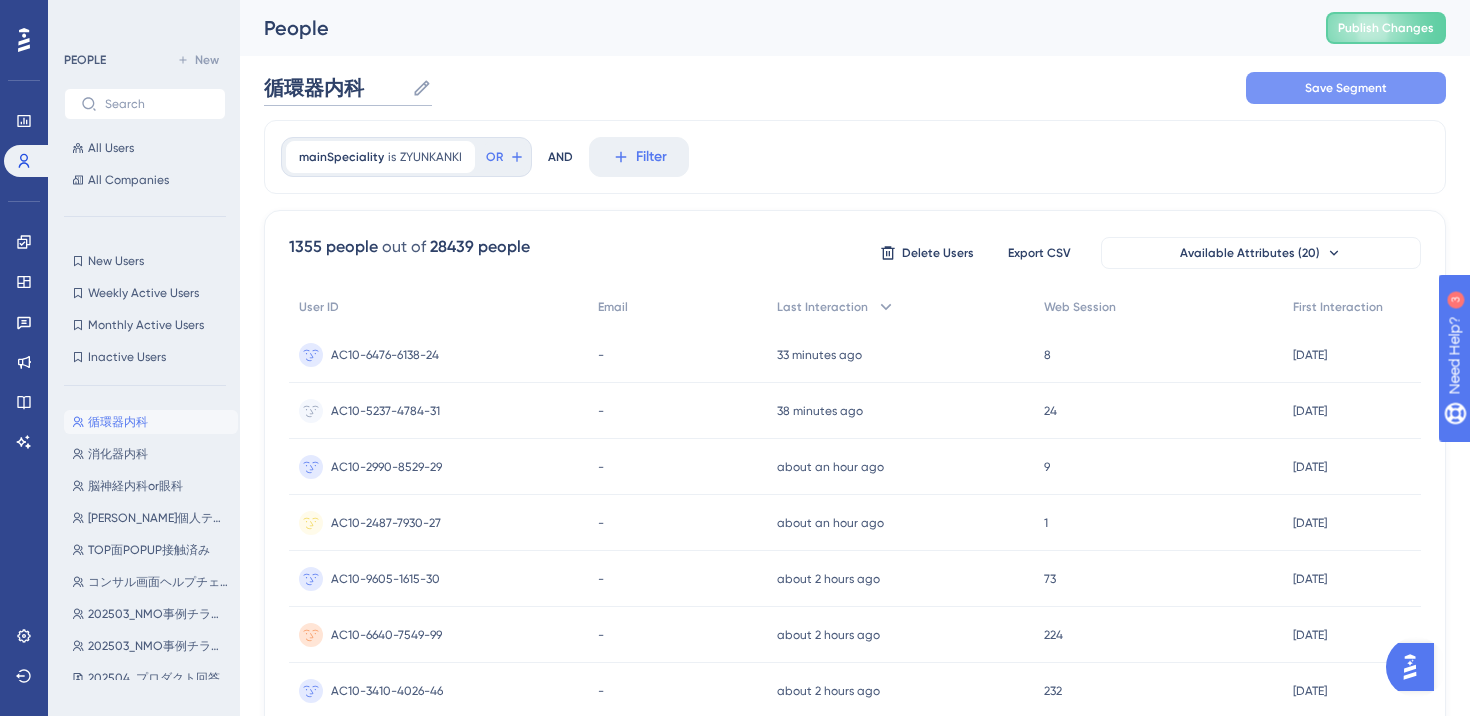 type on "循環器内科" 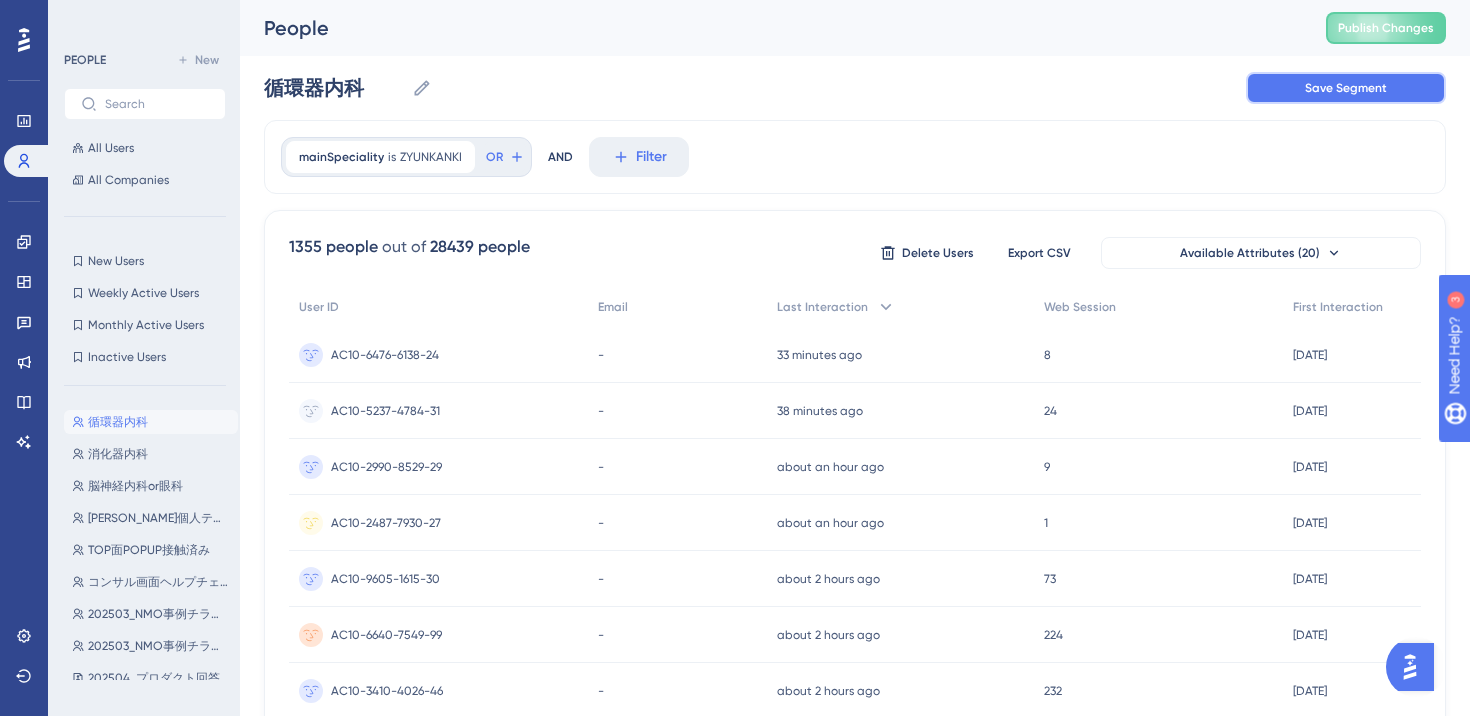 click on "Save Segment" at bounding box center (1346, 88) 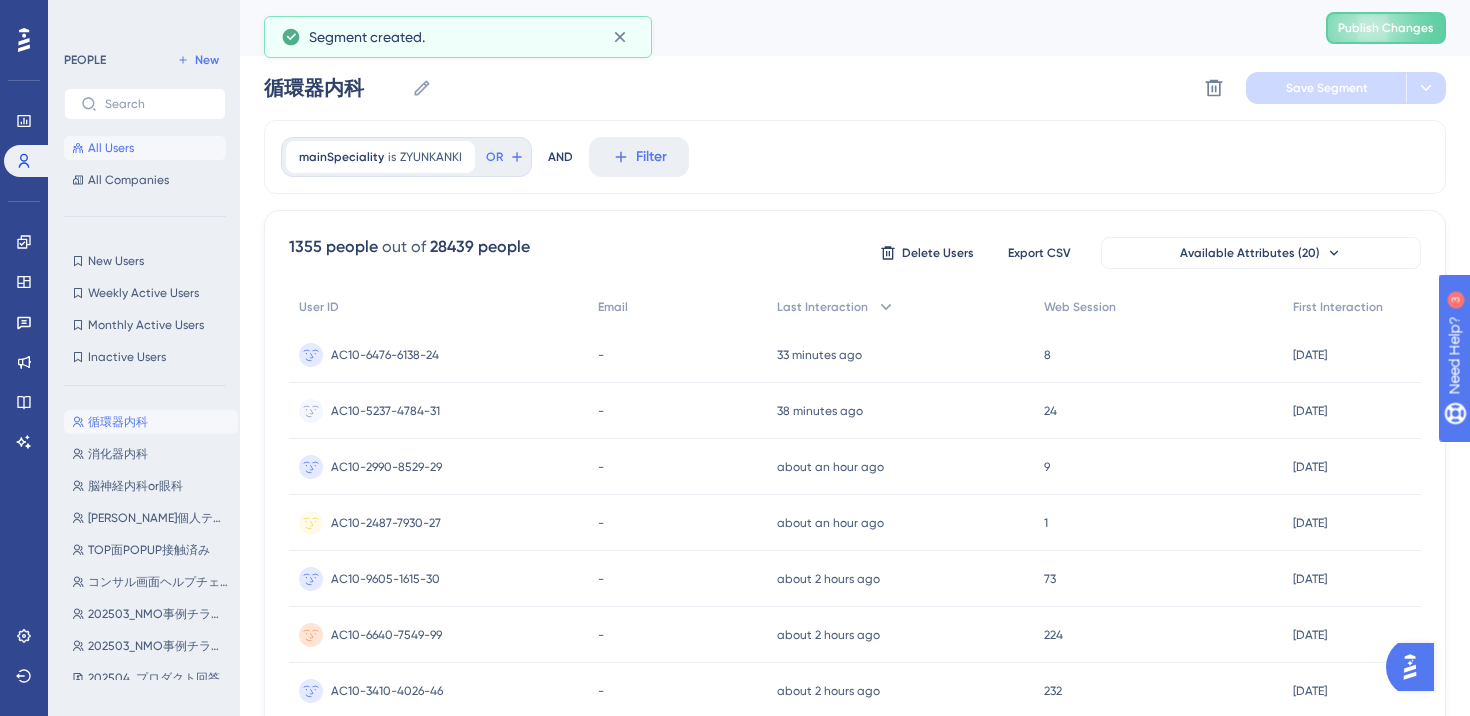 click on "All Users" at bounding box center (111, 148) 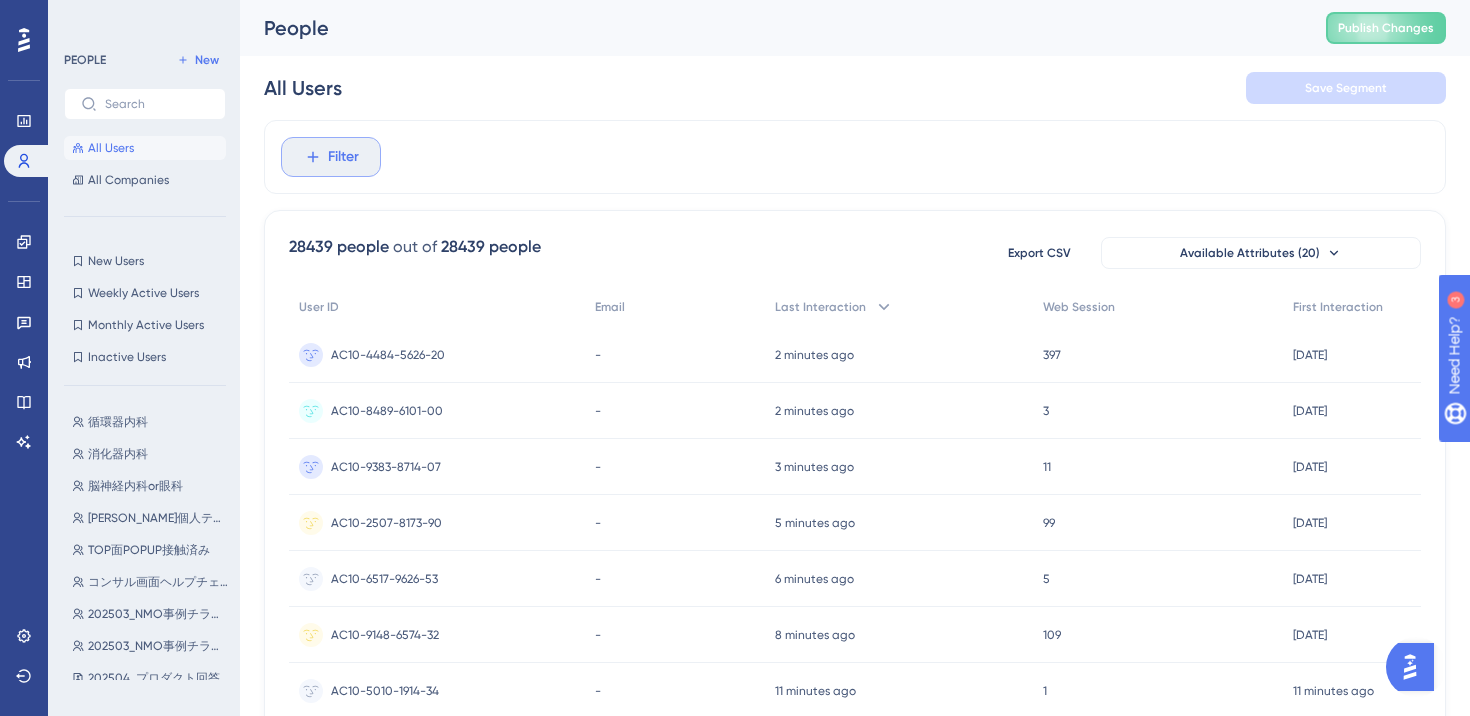 click 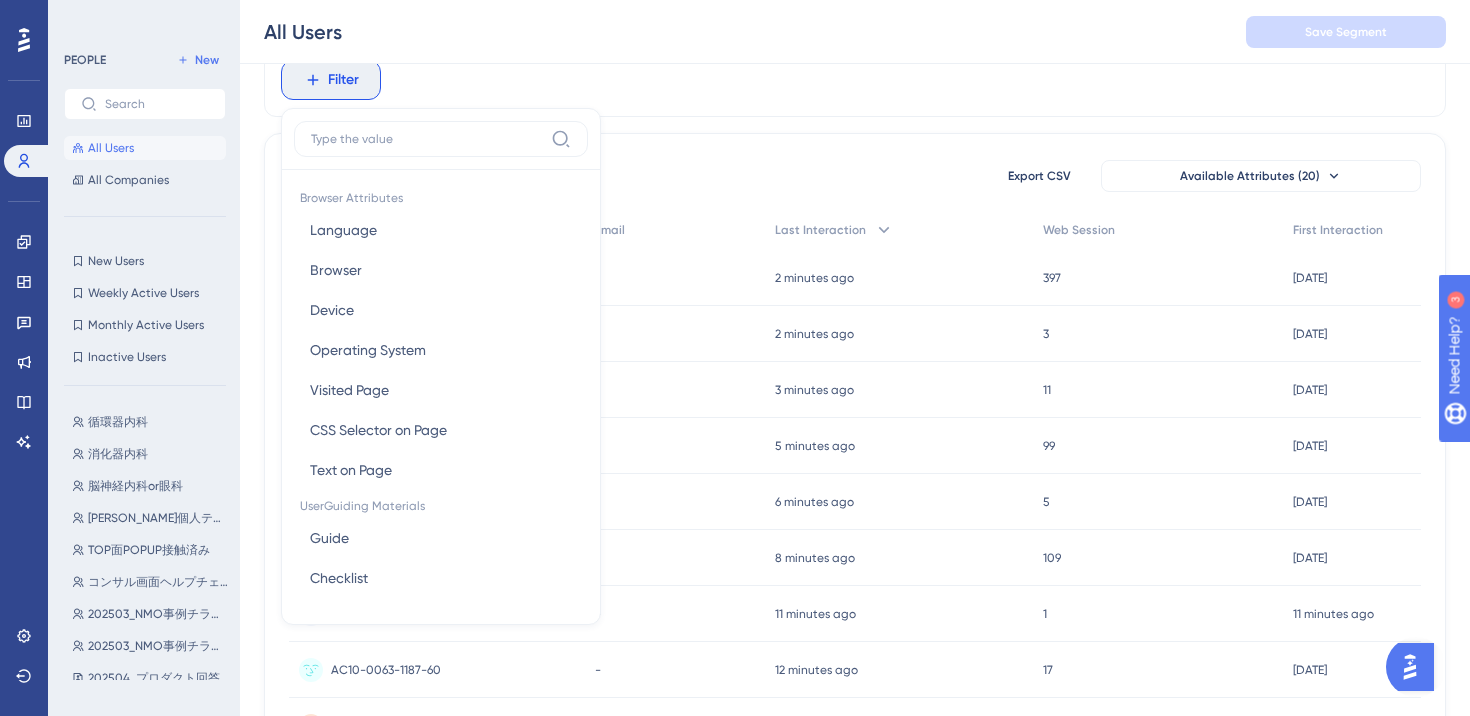 type on "m" 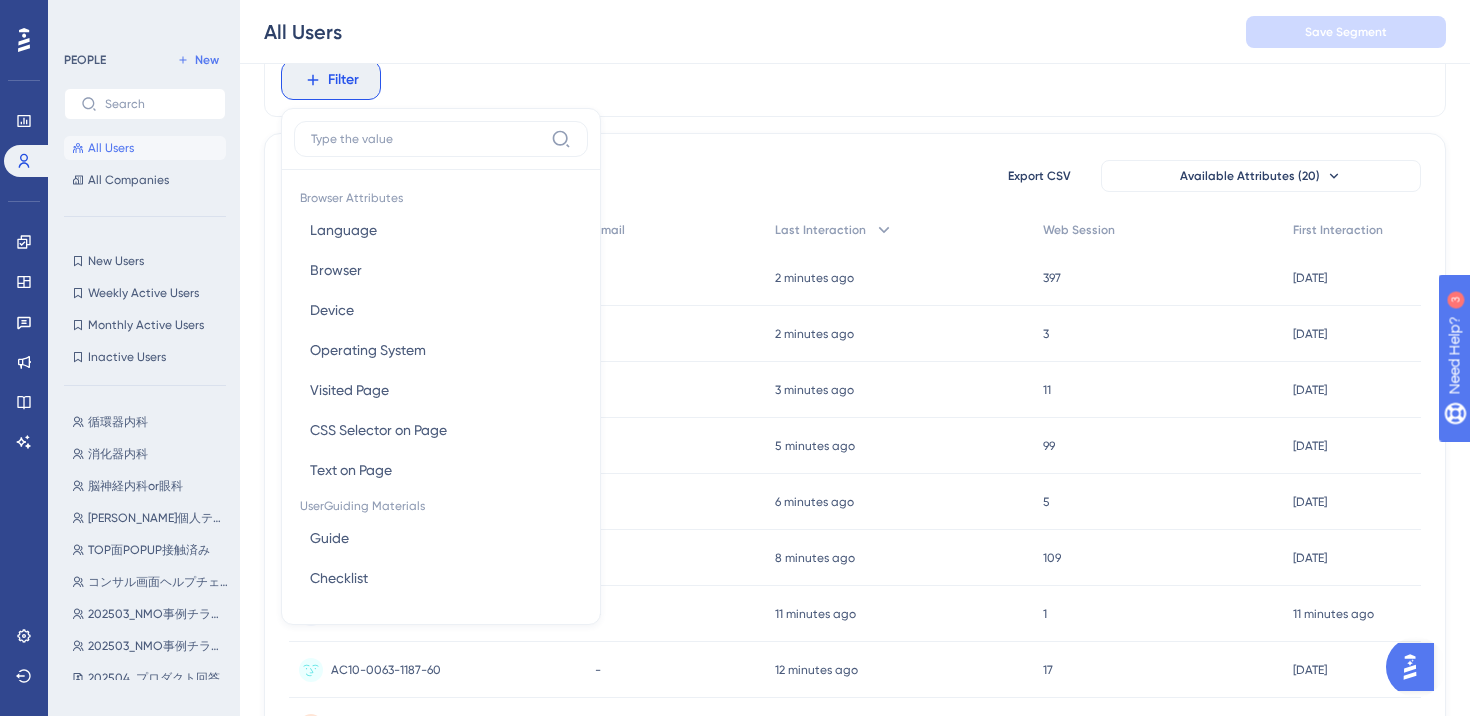 type on "a" 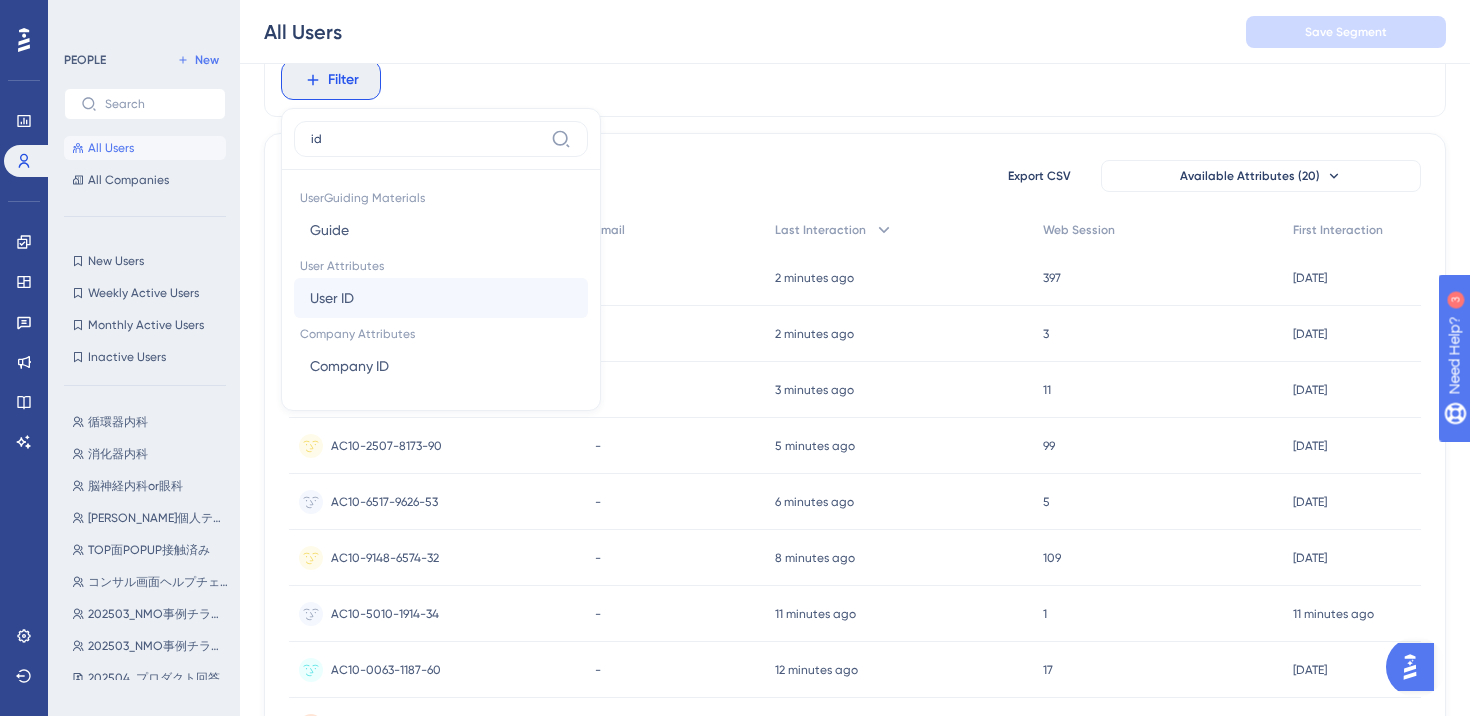 type on "id" 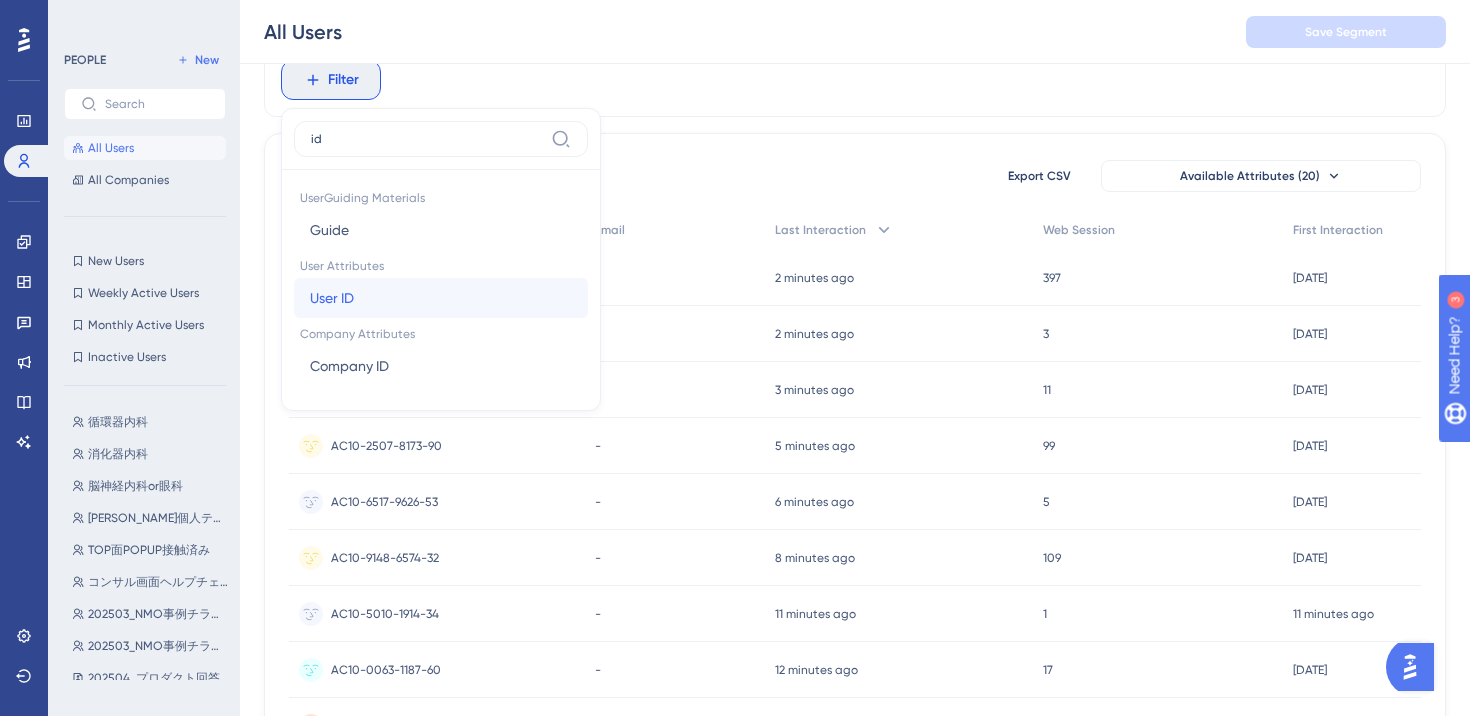 click on "User ID" at bounding box center (332, 298) 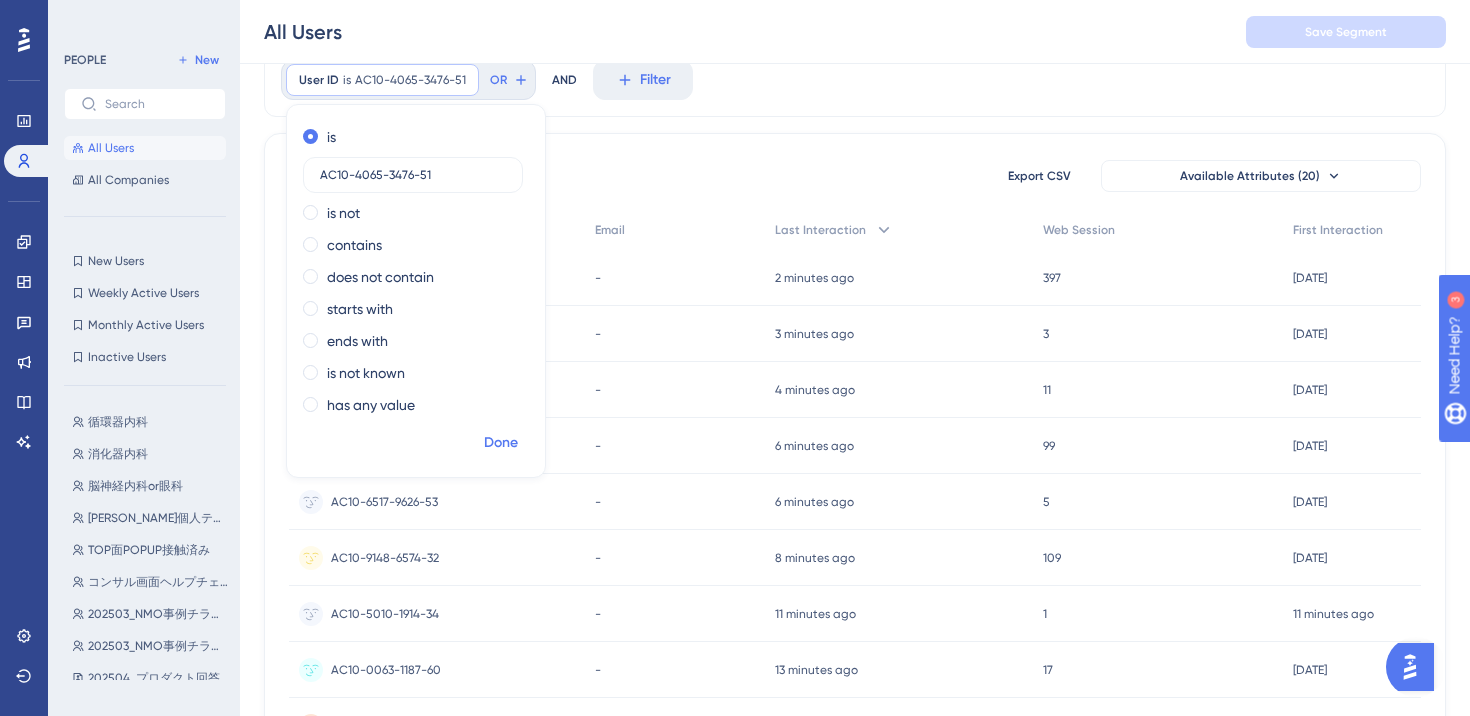 type on "AC10-4065-3476-51" 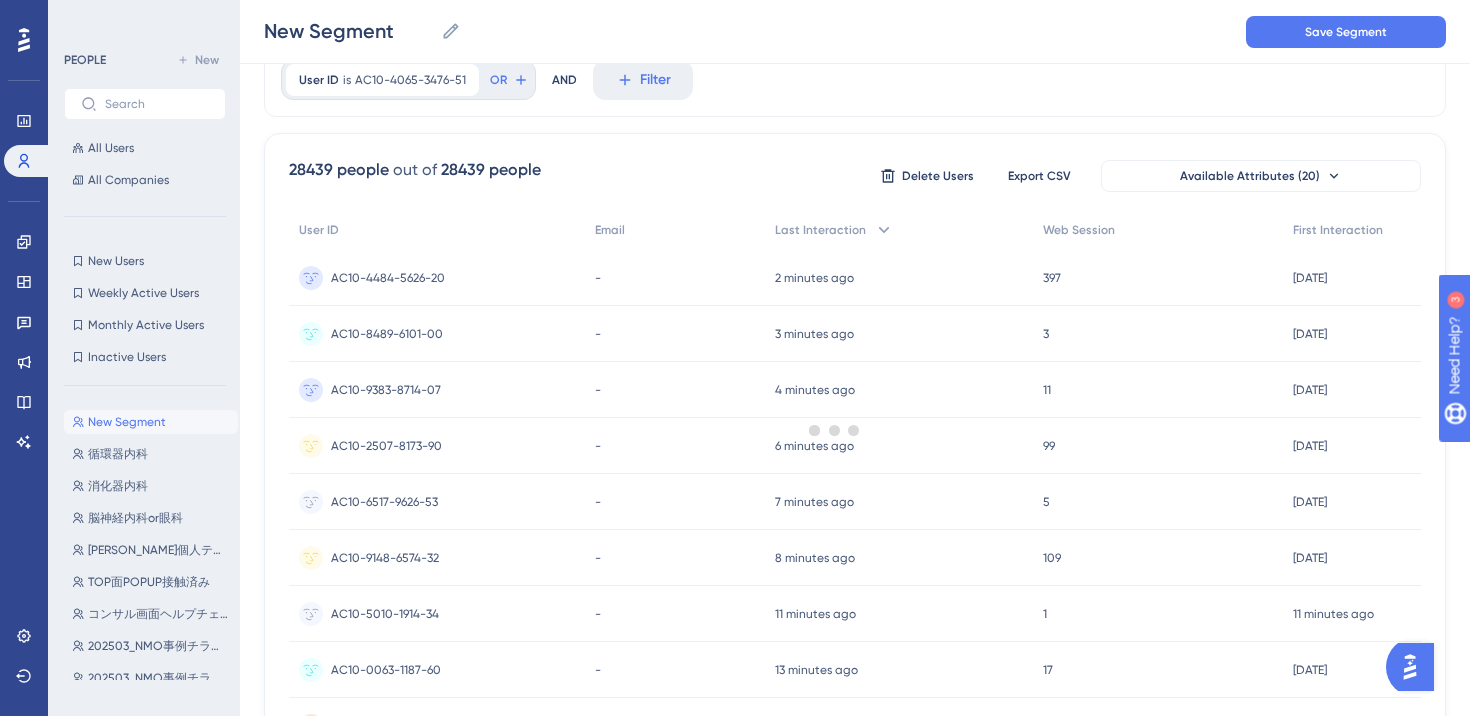 scroll, scrollTop: 0, scrollLeft: 0, axis: both 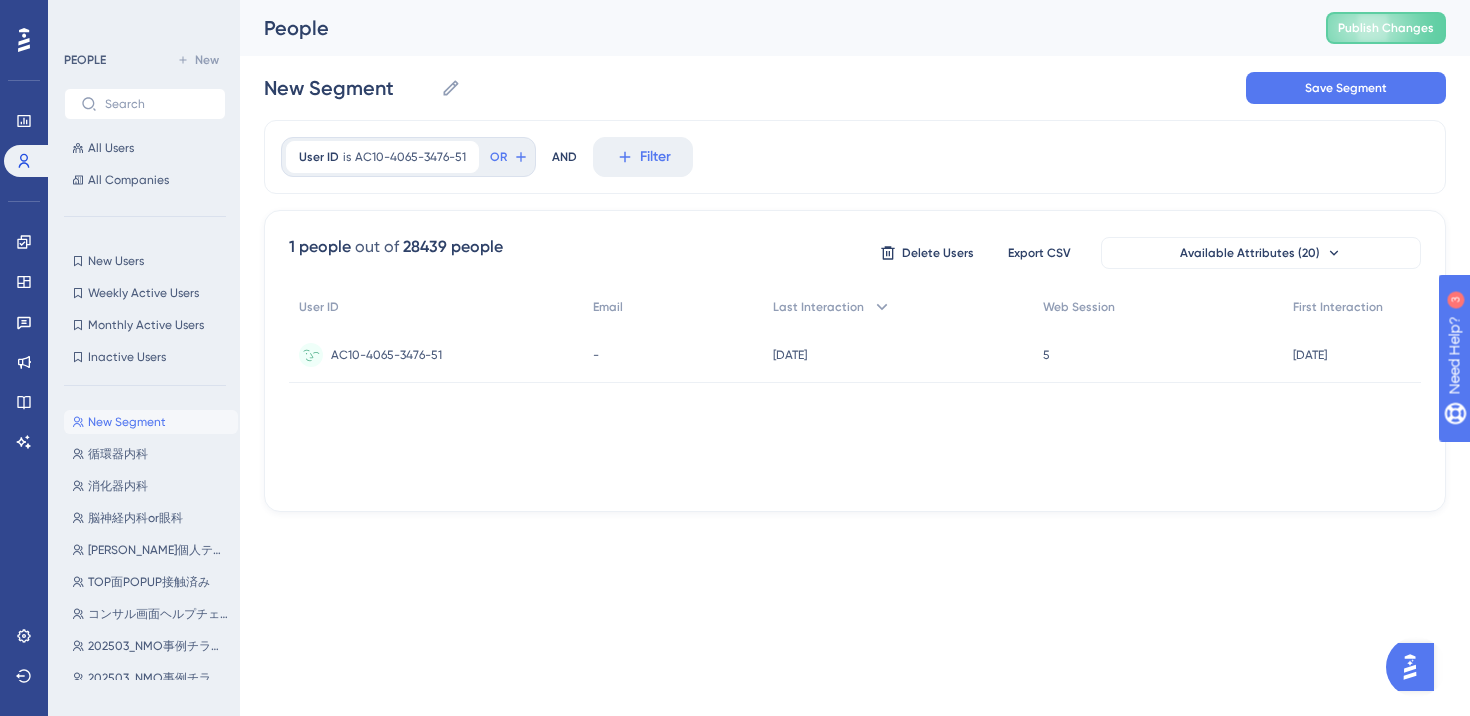 click on "AC10-4065-3476-51 AC10-4065-3476-51" at bounding box center (386, 355) 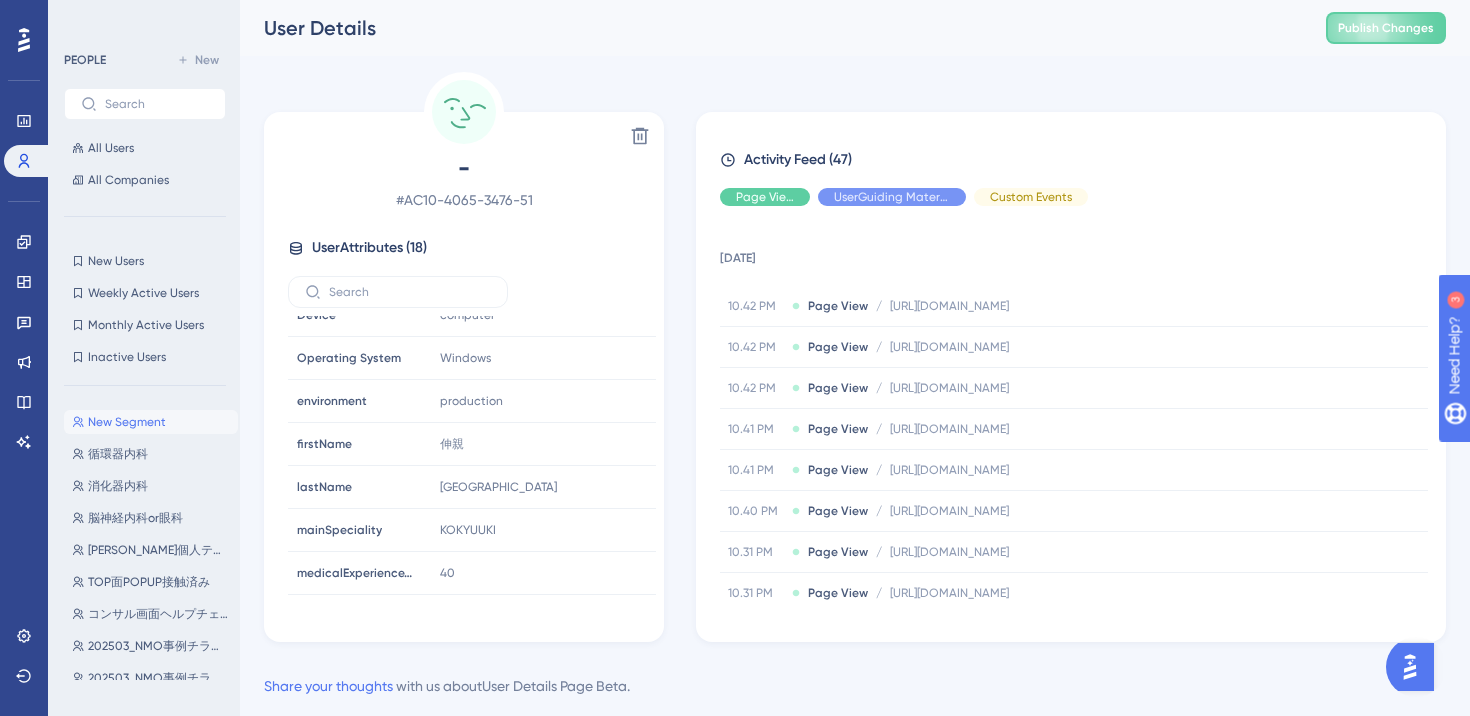 scroll, scrollTop: 480, scrollLeft: 0, axis: vertical 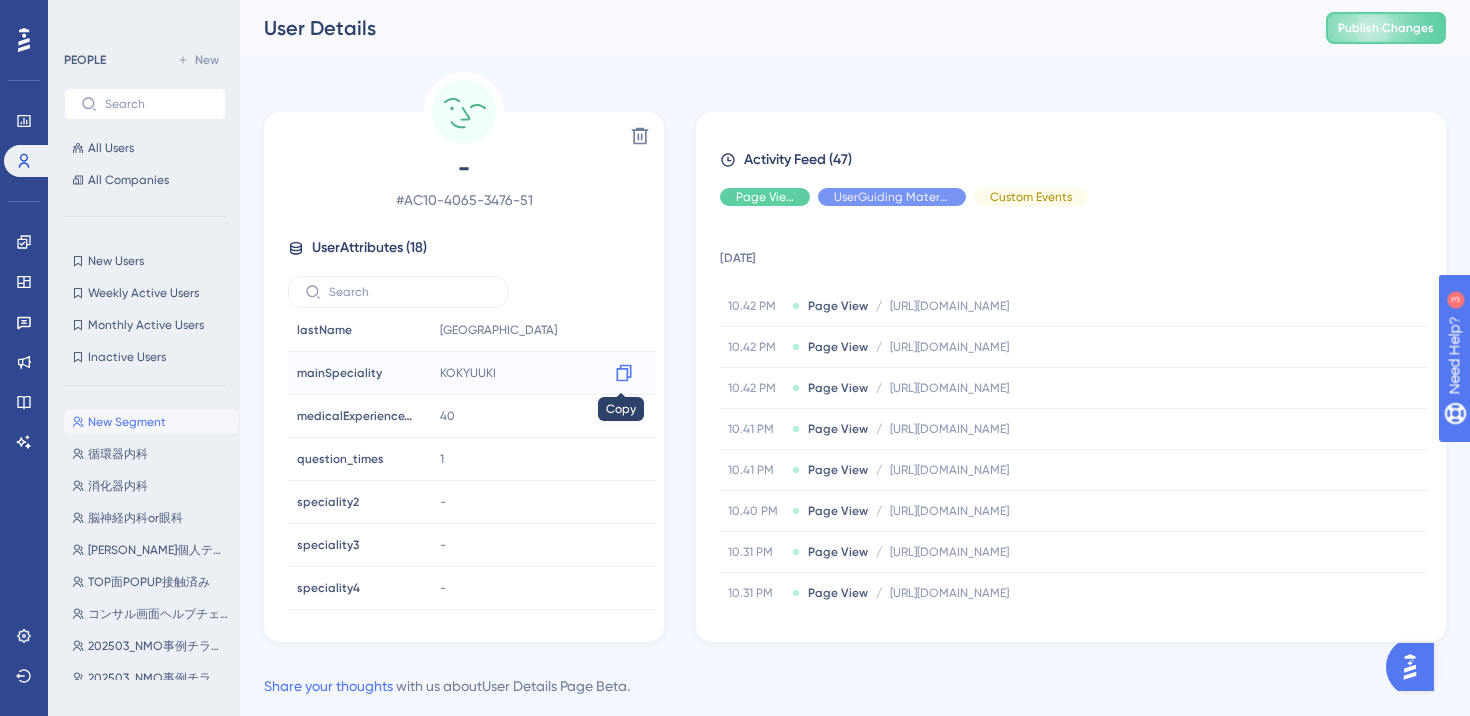 click 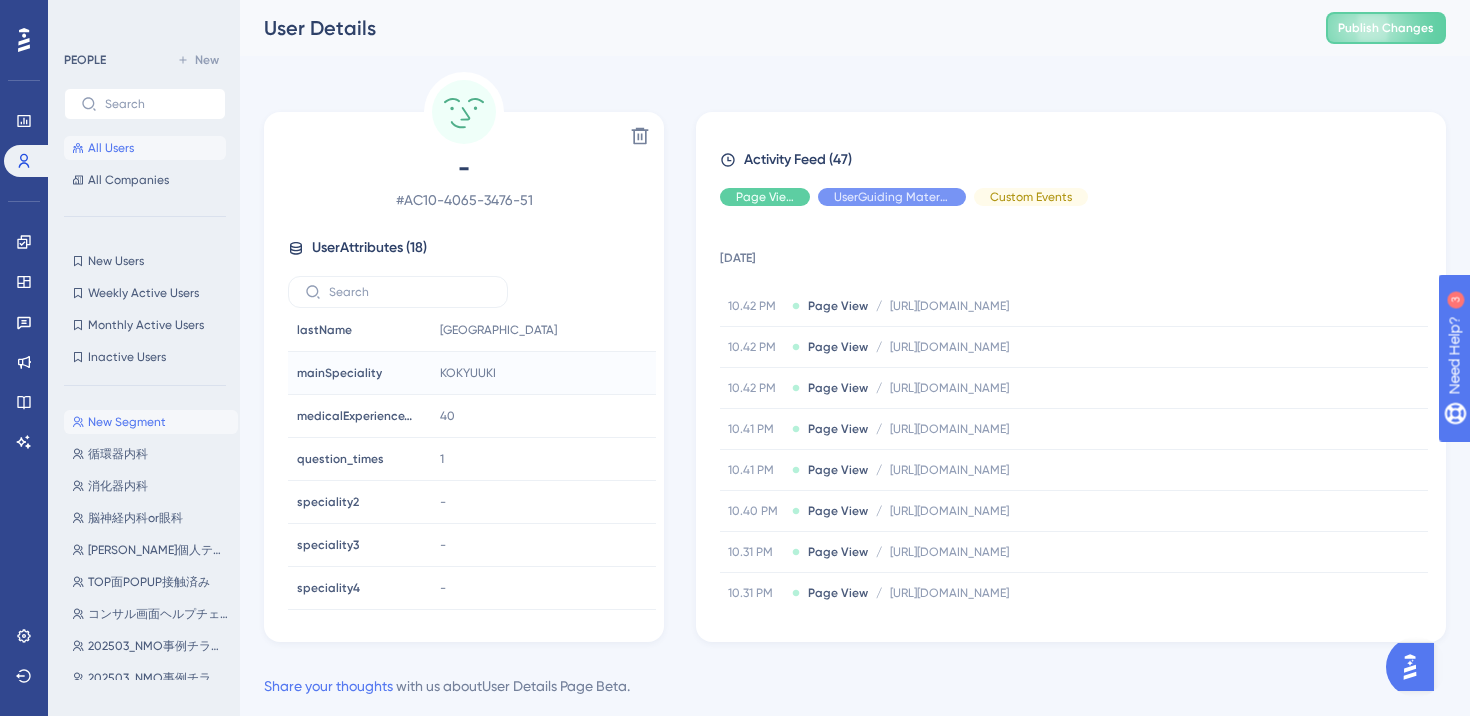 click on "All Users" at bounding box center (111, 148) 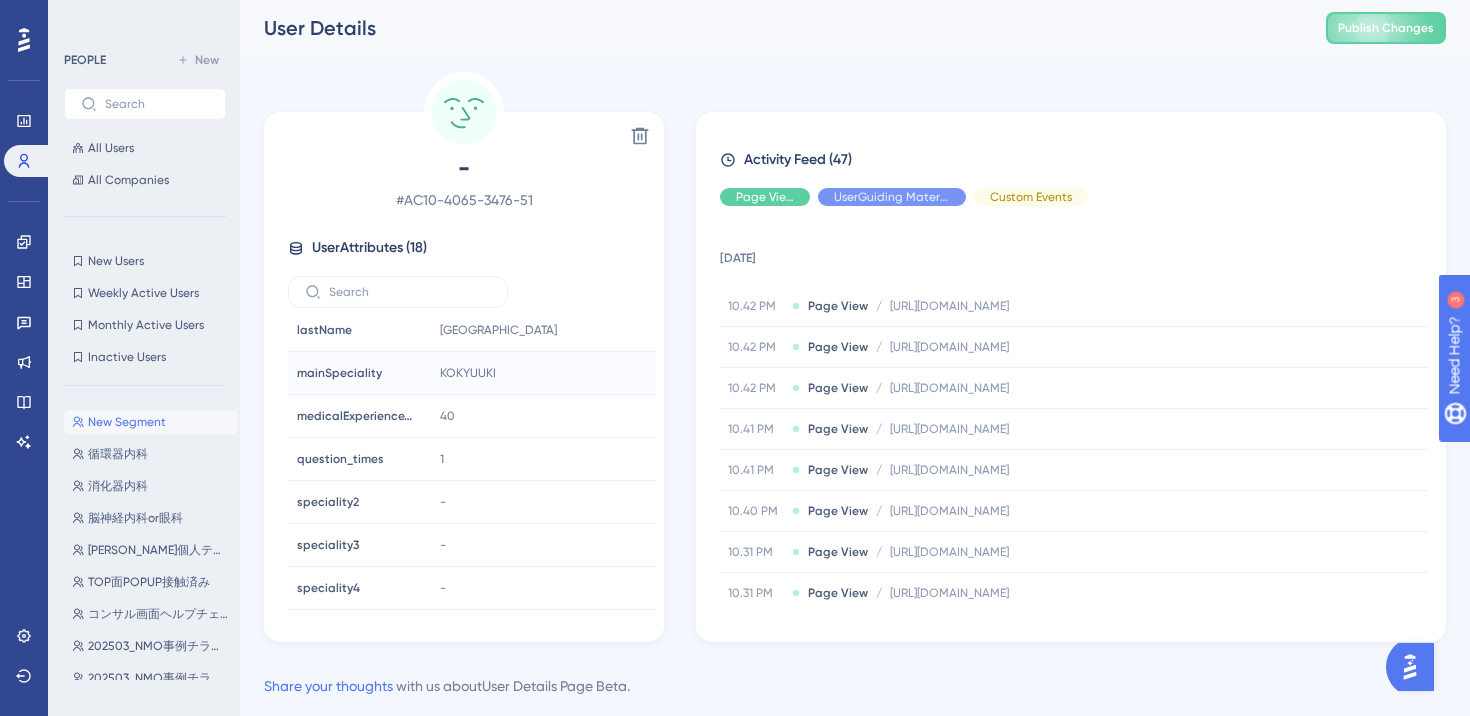click on "User Details" at bounding box center (770, 28) 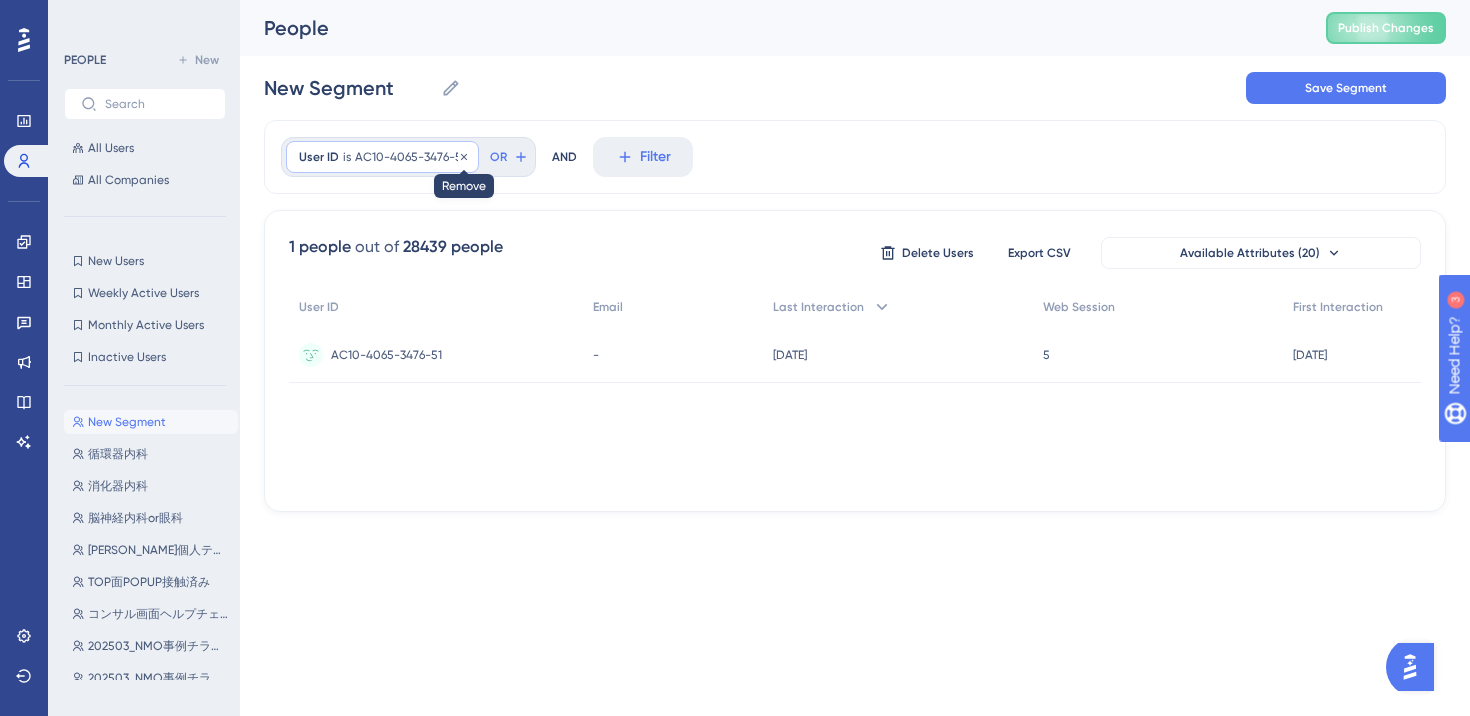 click 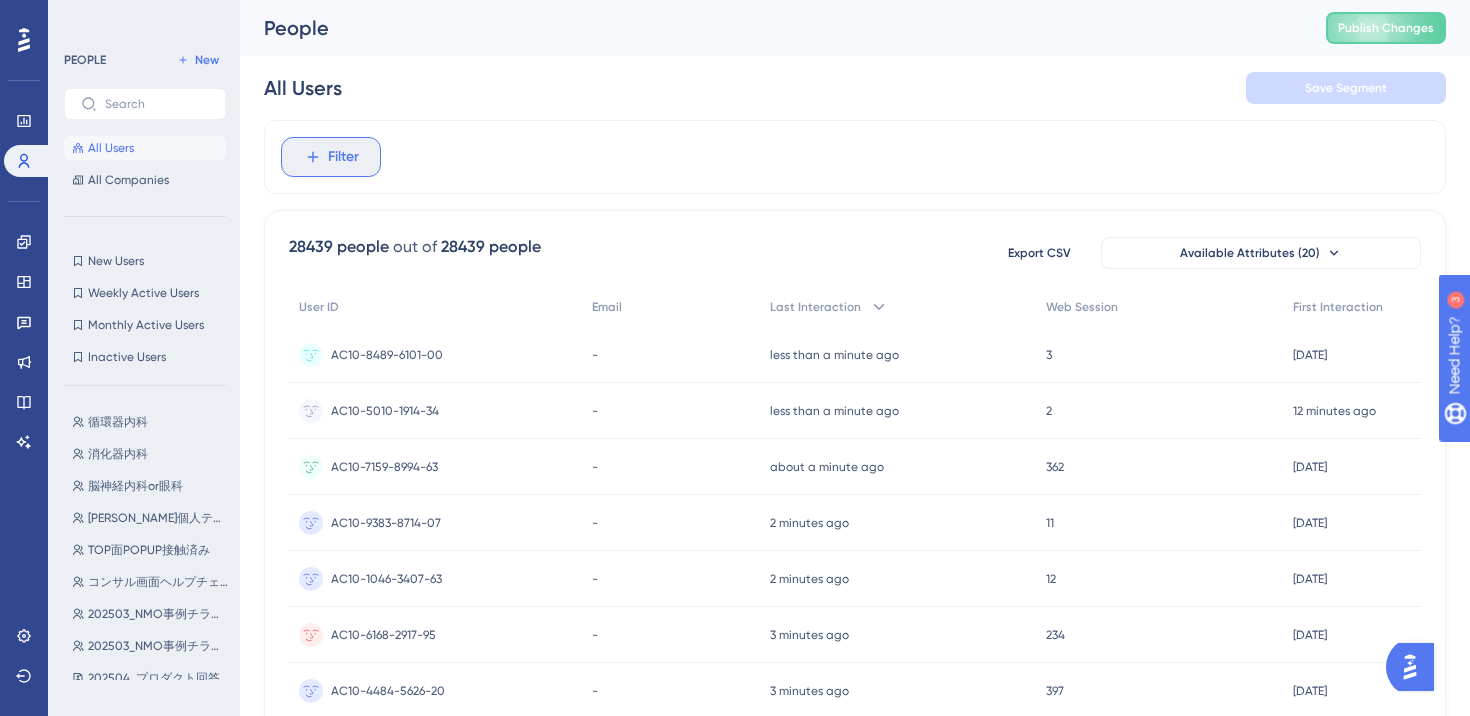 click 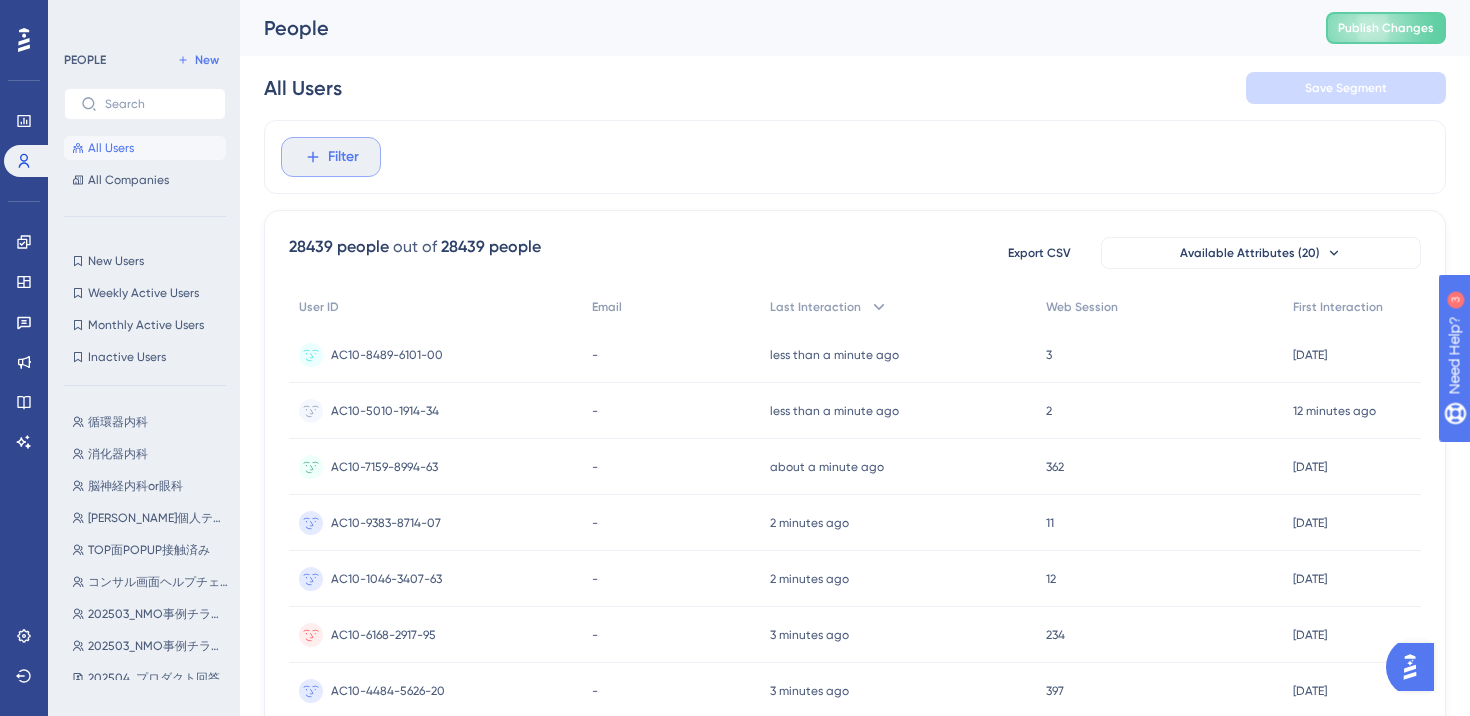 scroll, scrollTop: 85, scrollLeft: 0, axis: vertical 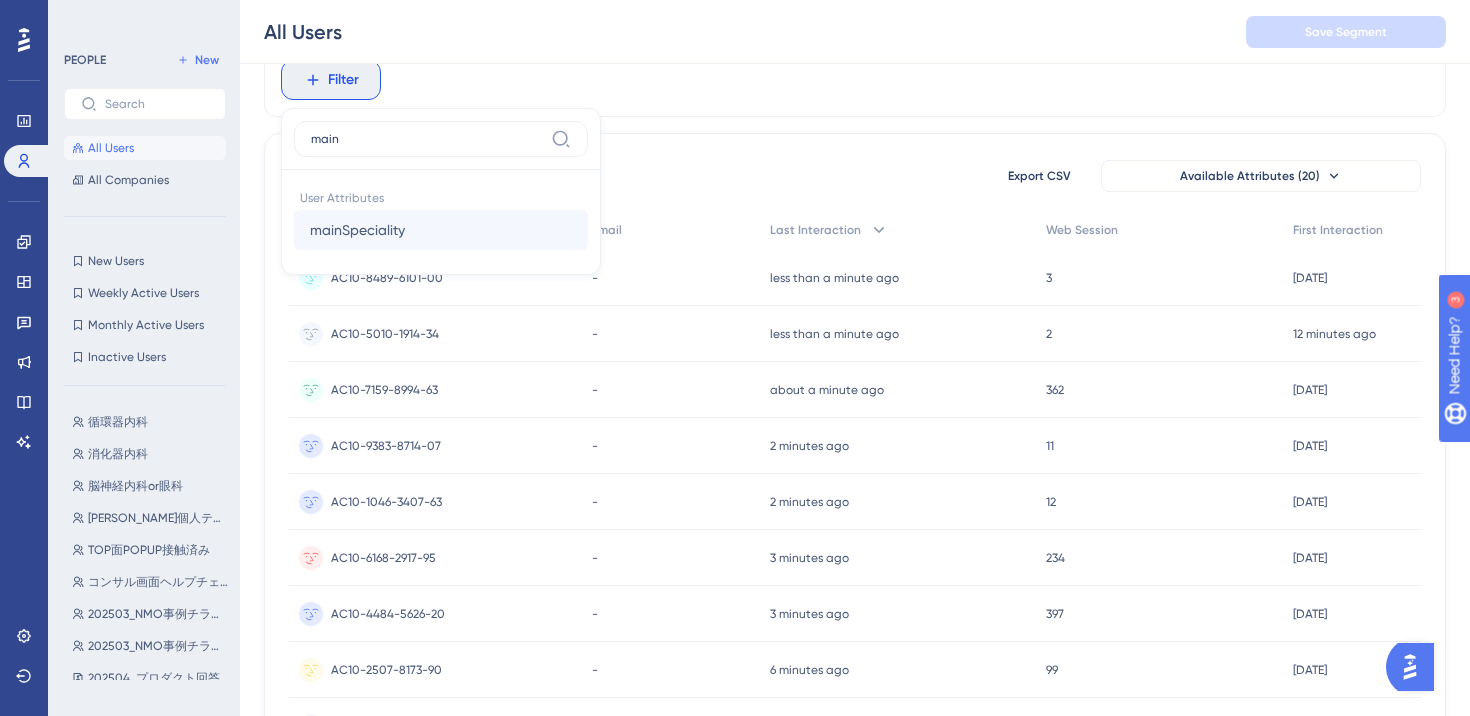 type on "main" 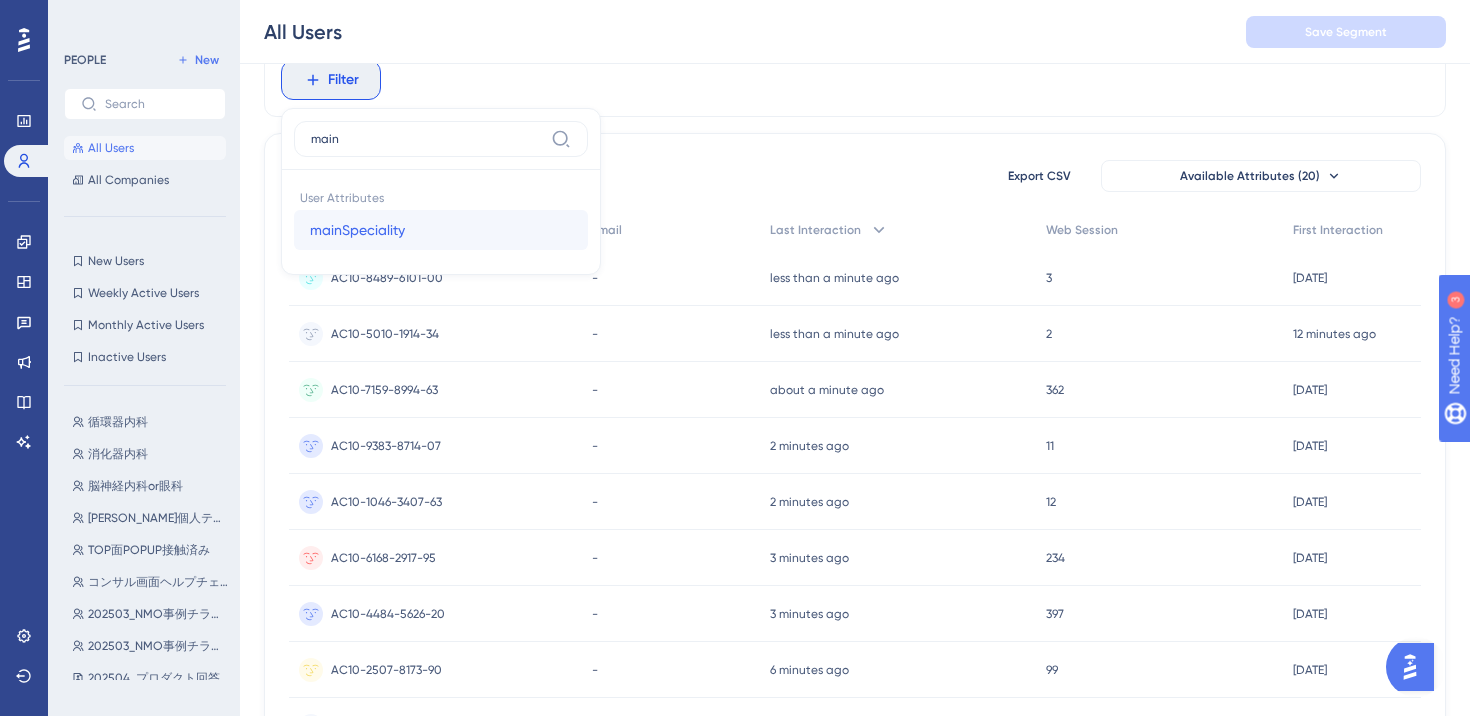 click on "mainSpeciality mainSpeciality" at bounding box center (441, 230) 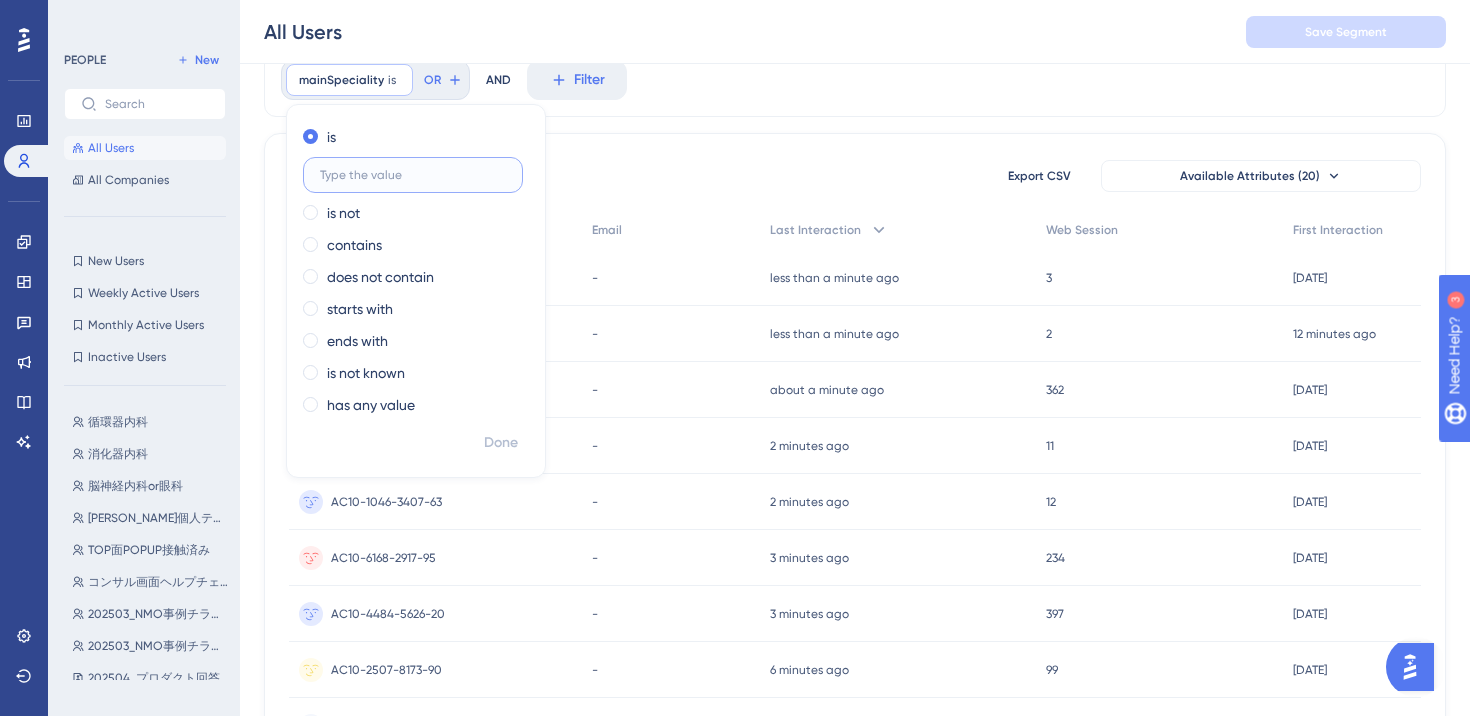 paste on "KOKYUUKI" 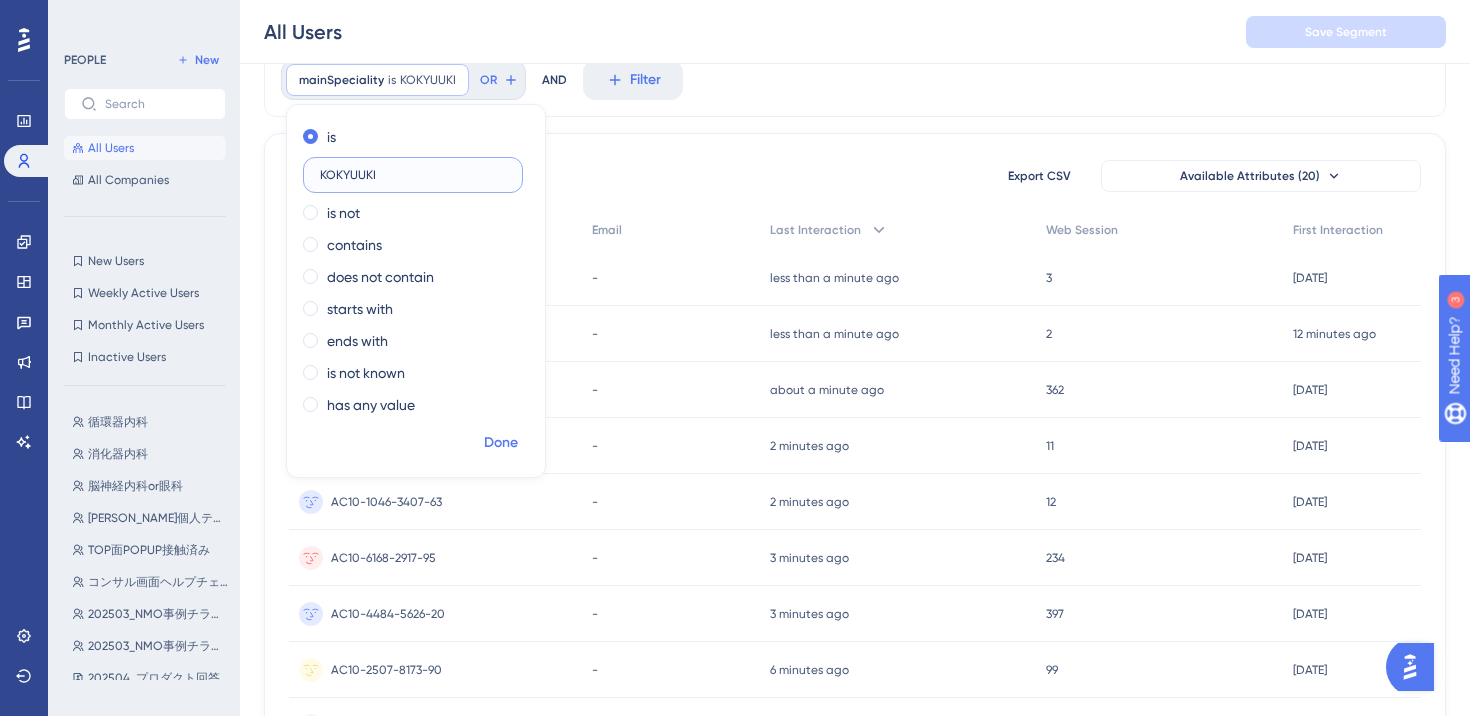 type on "KOKYUUKI" 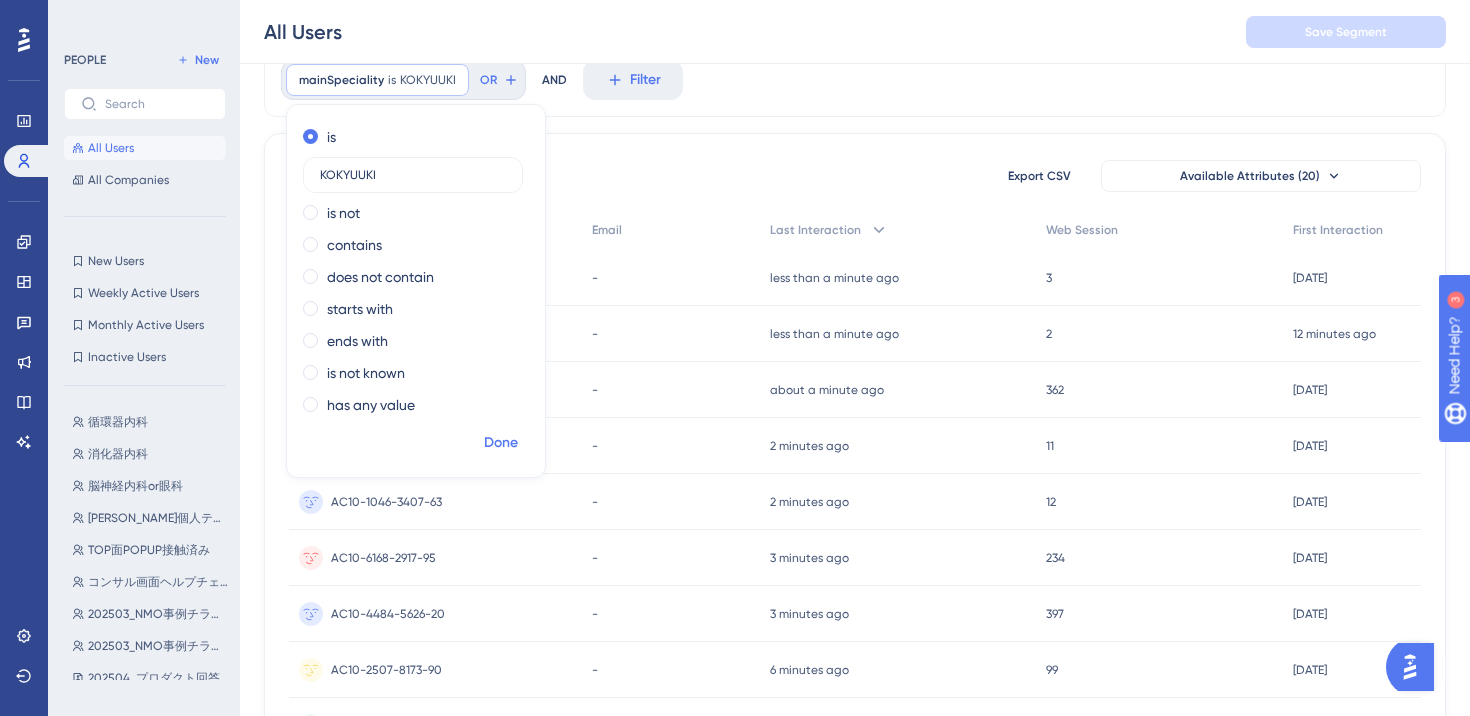 click on "Done" at bounding box center (501, 443) 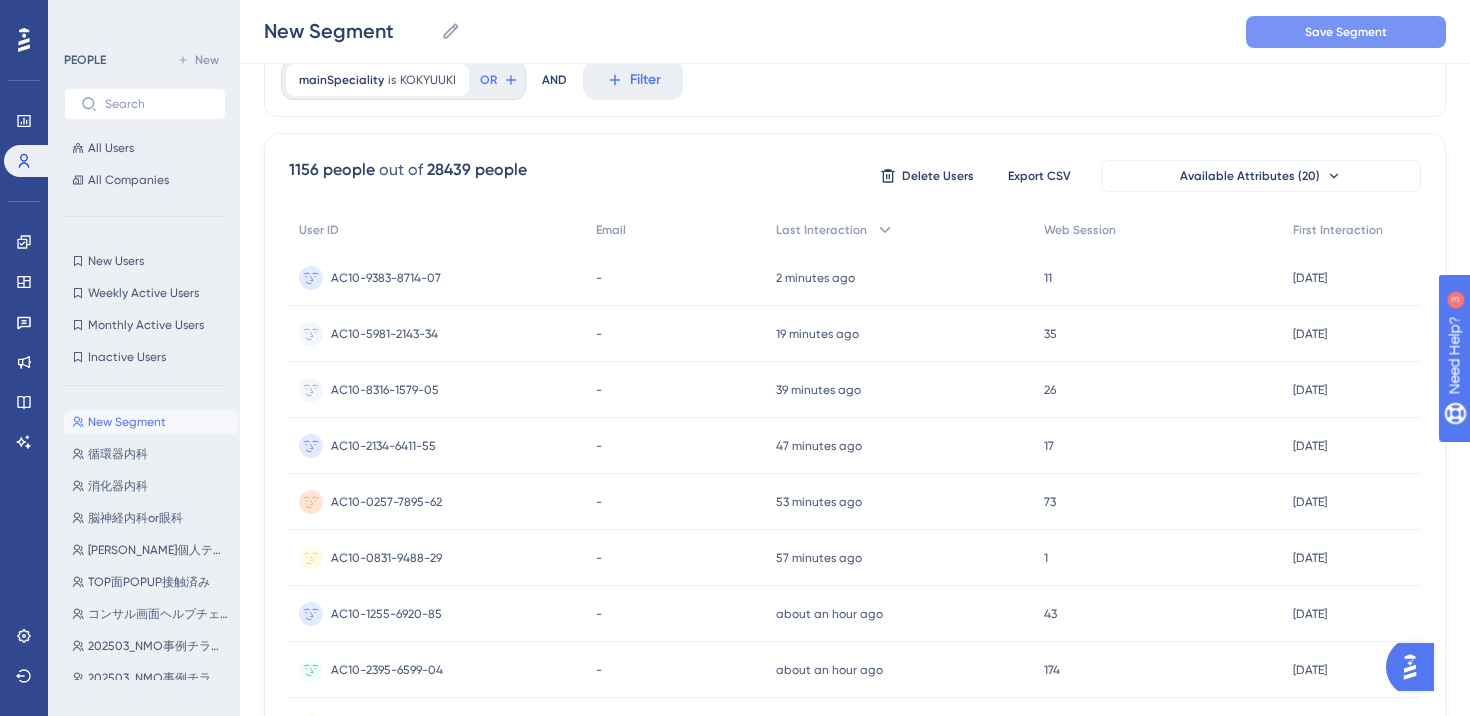 click on "Save Segment" at bounding box center (1346, 32) 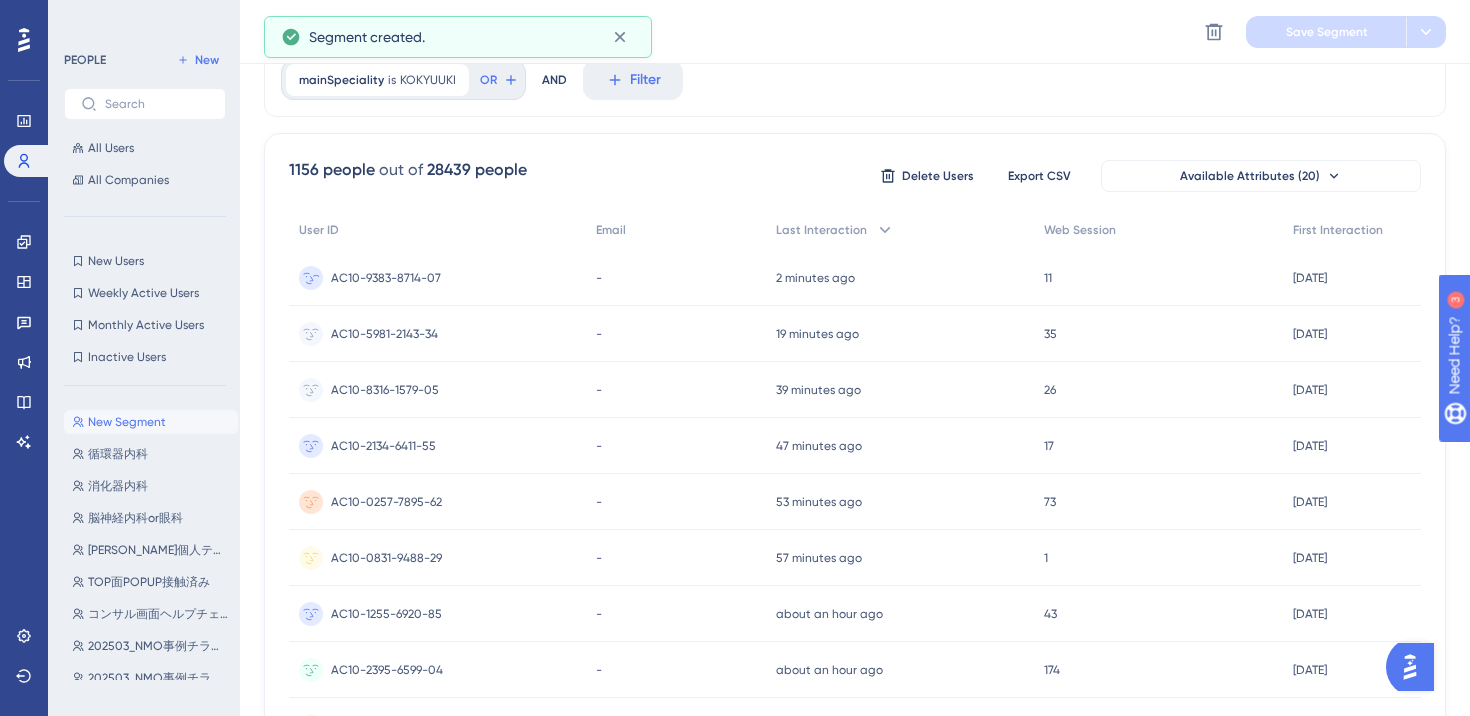 scroll, scrollTop: 0, scrollLeft: 0, axis: both 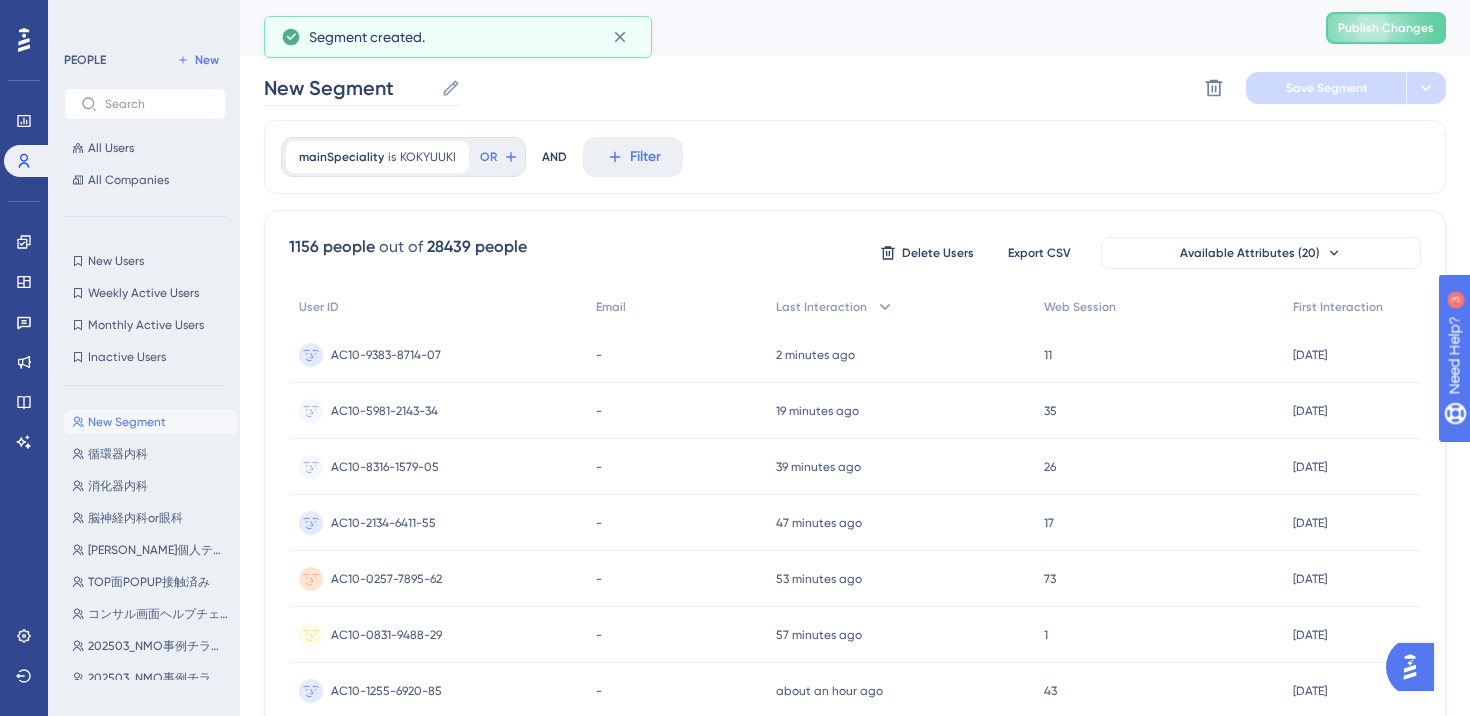 click 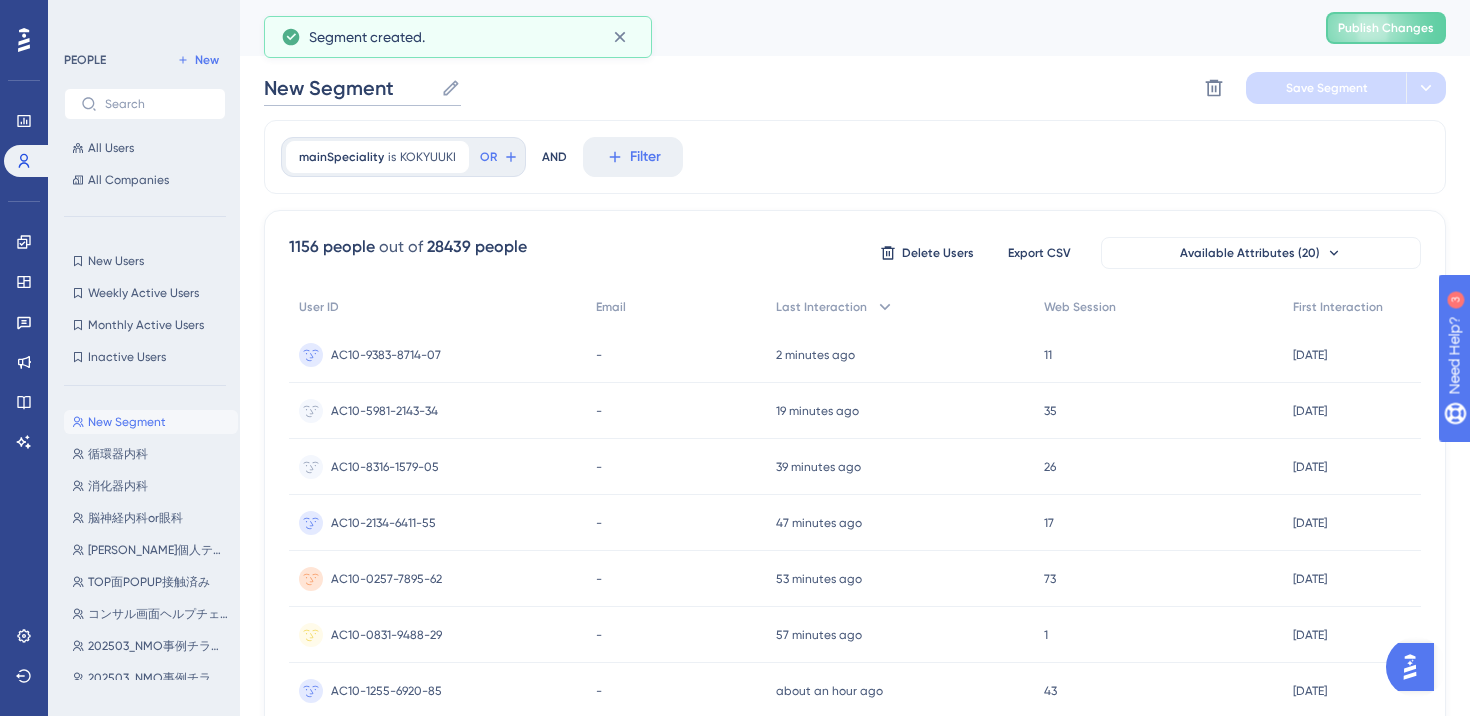click on "New Segment" at bounding box center [348, 88] 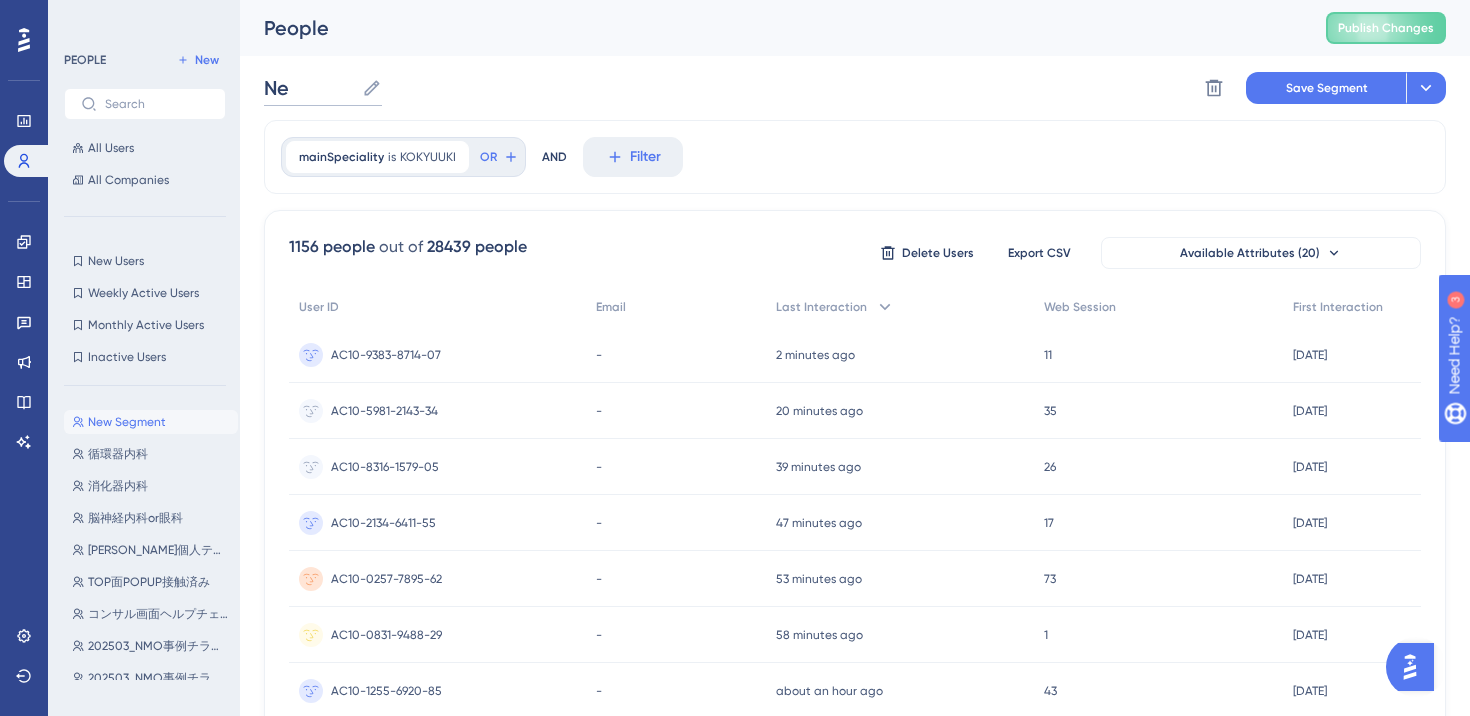 type on "N" 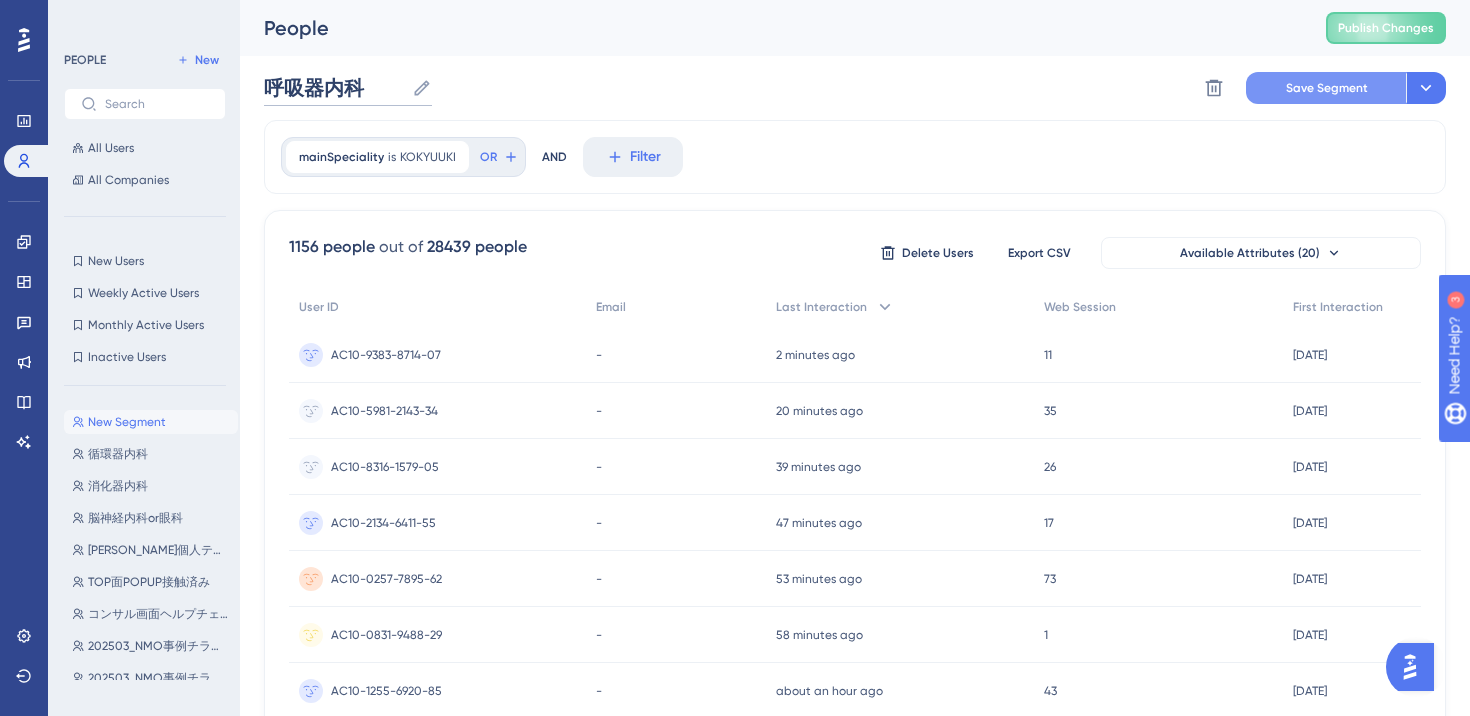 type on "呼吸器内科" 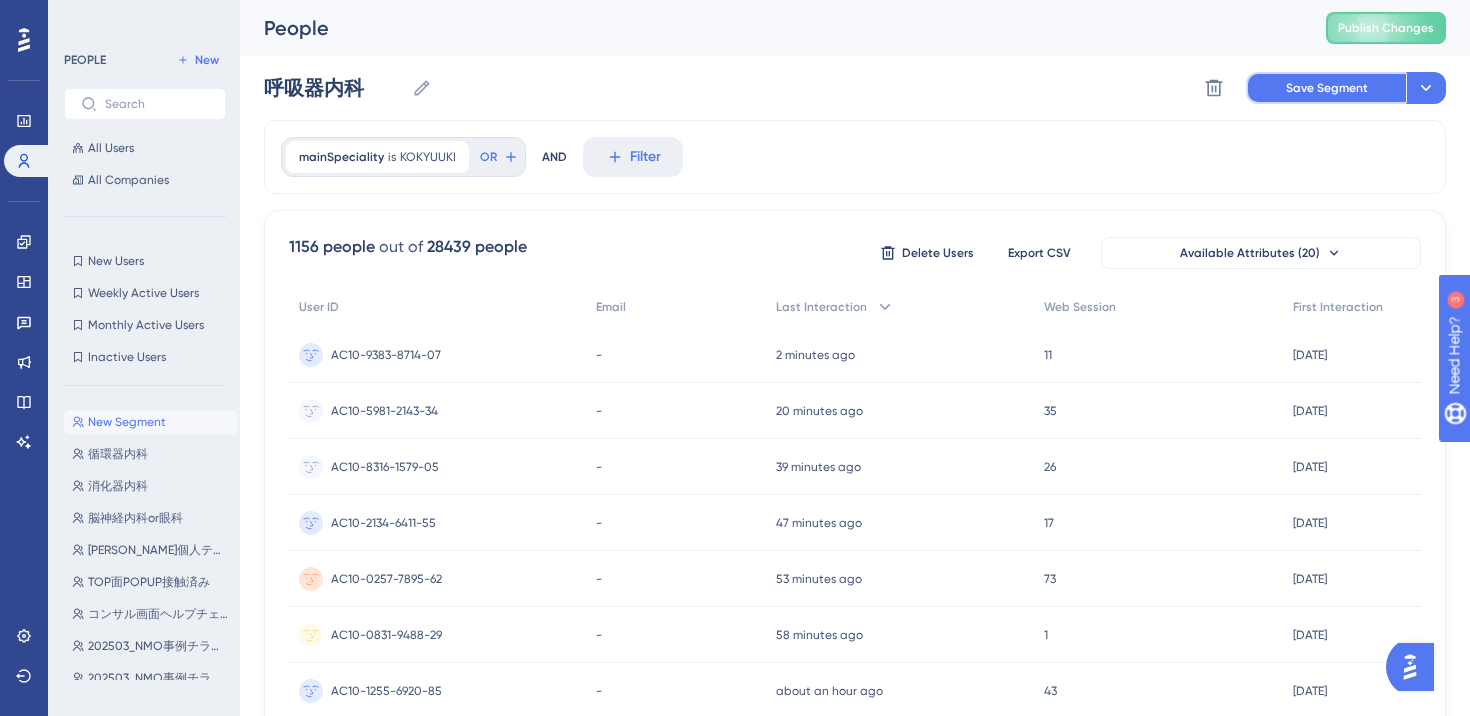 click on "Save Segment" at bounding box center (1326, 88) 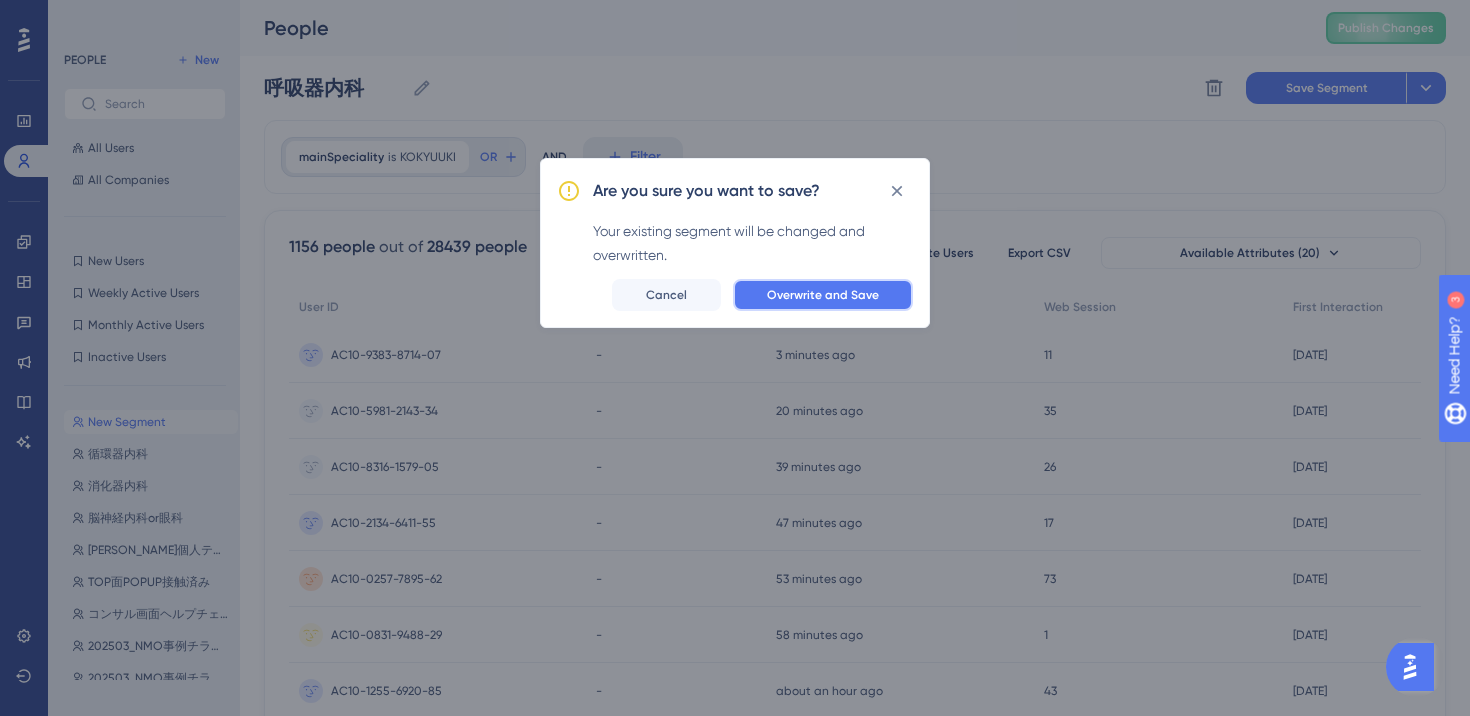 click on "Overwrite and Save" at bounding box center [823, 295] 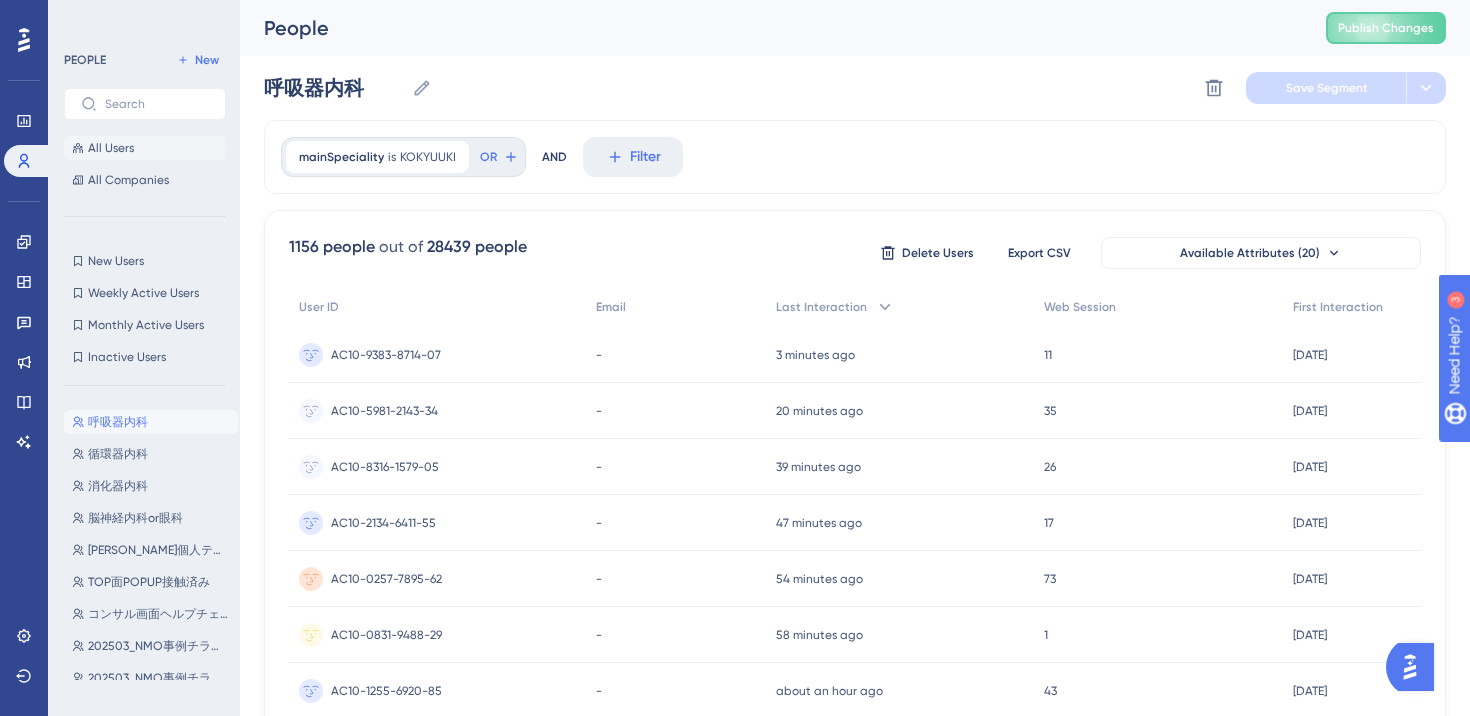 click on "All Users" at bounding box center [145, 148] 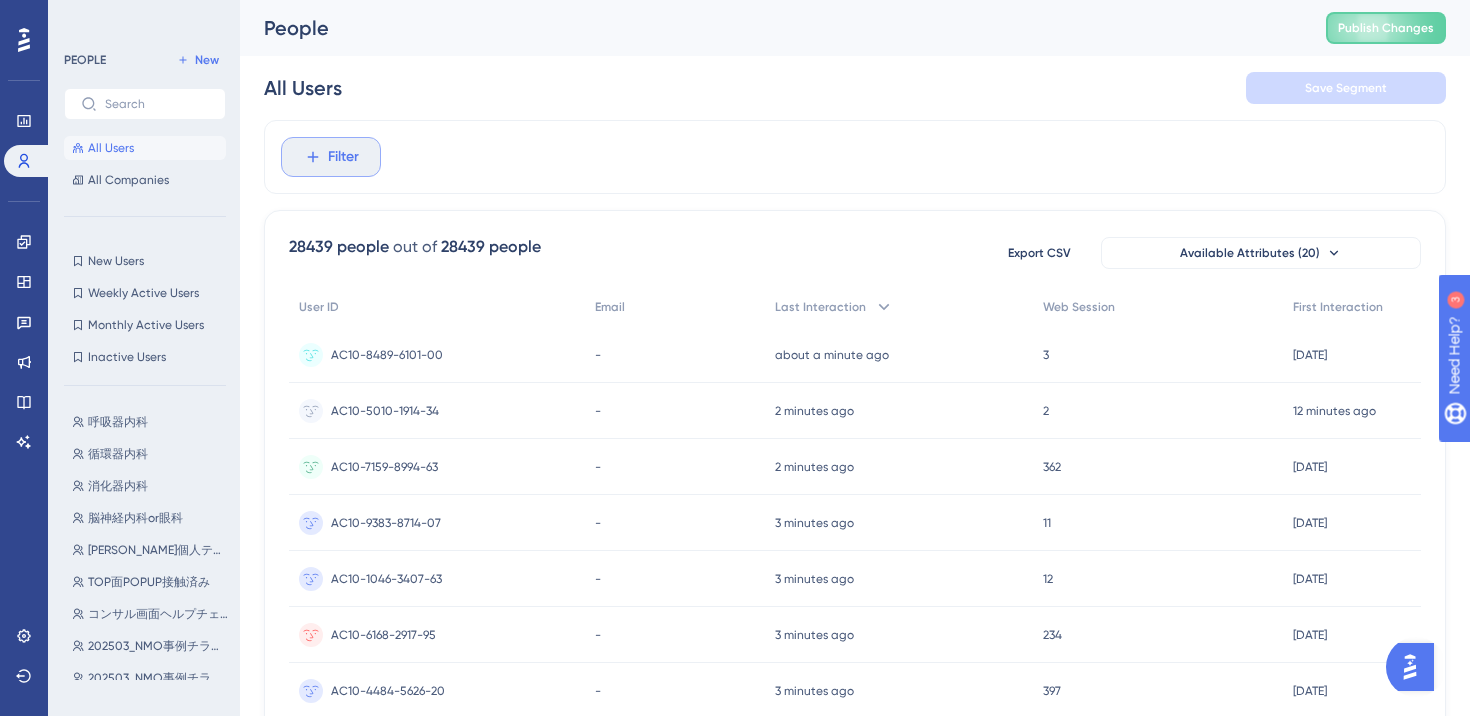 click 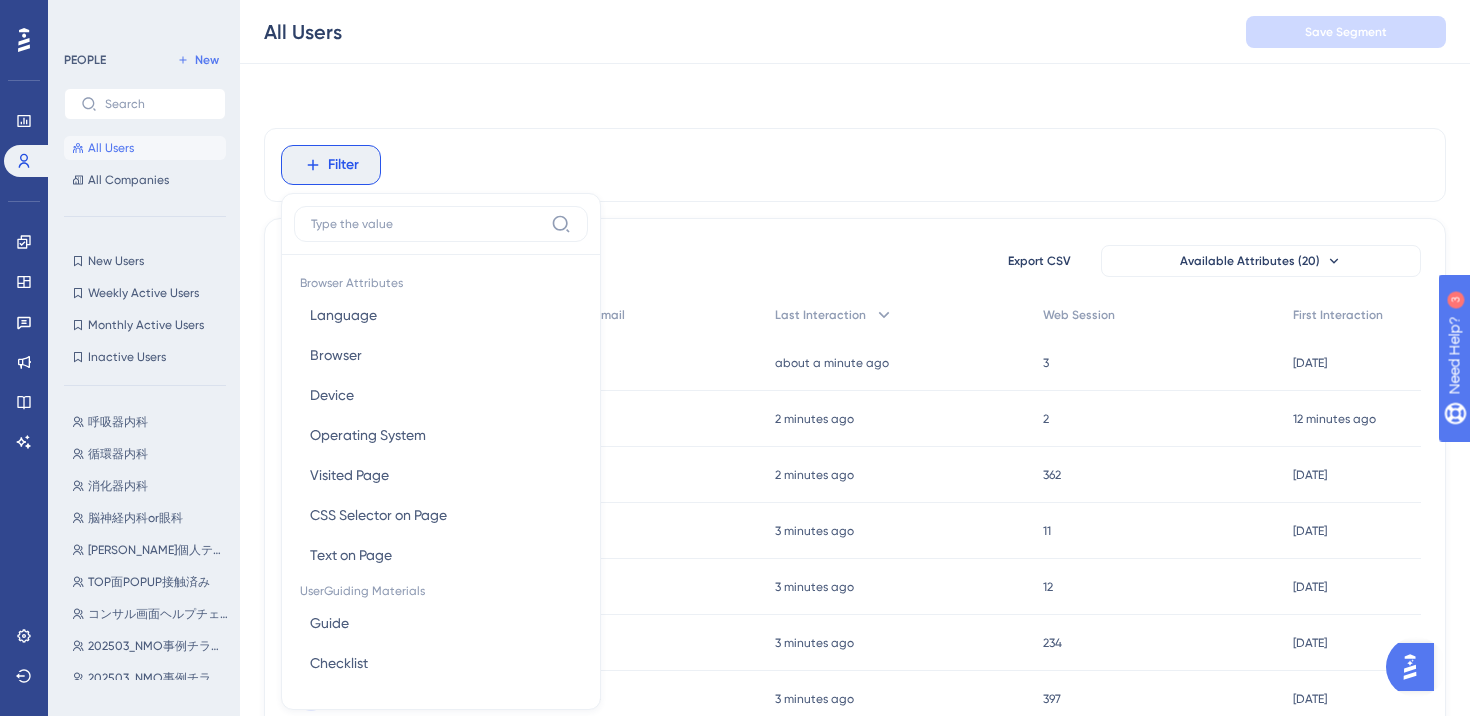 scroll, scrollTop: 81, scrollLeft: 0, axis: vertical 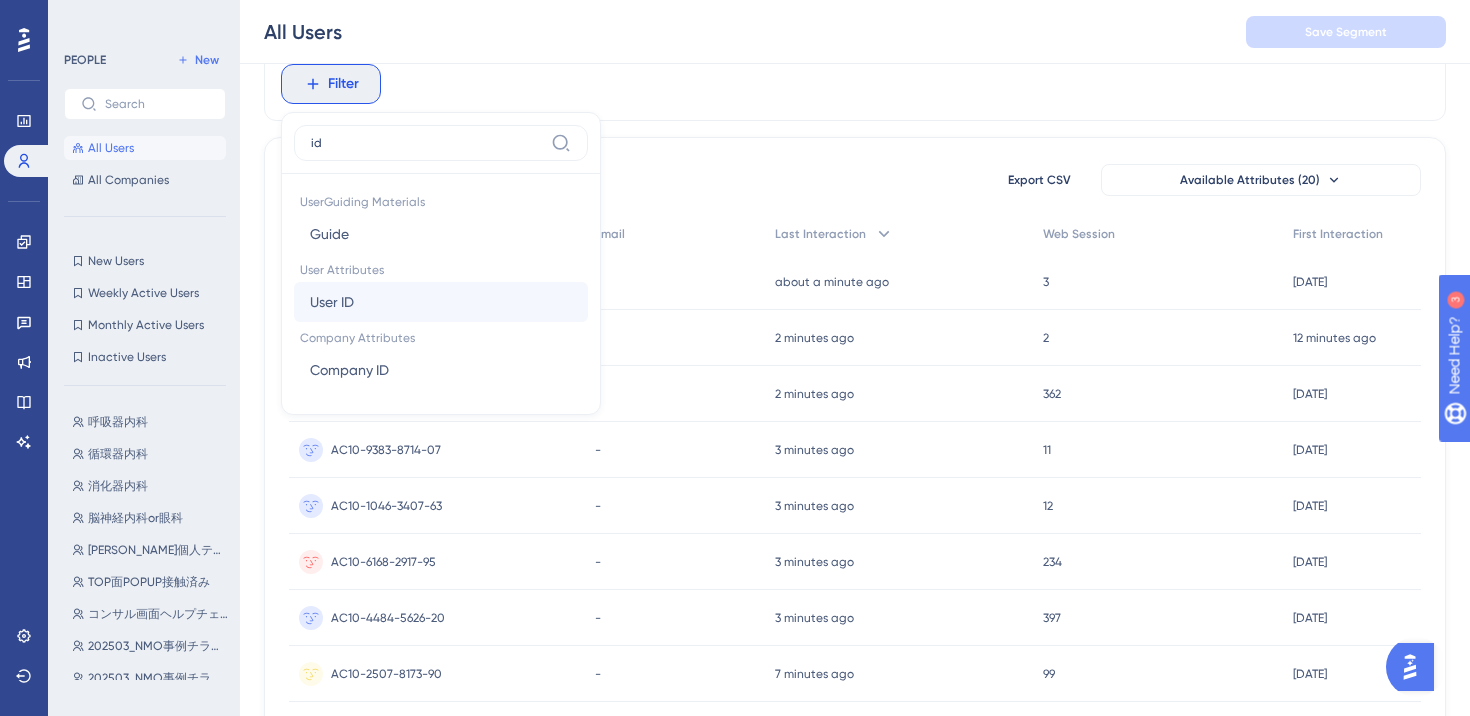 type on "id" 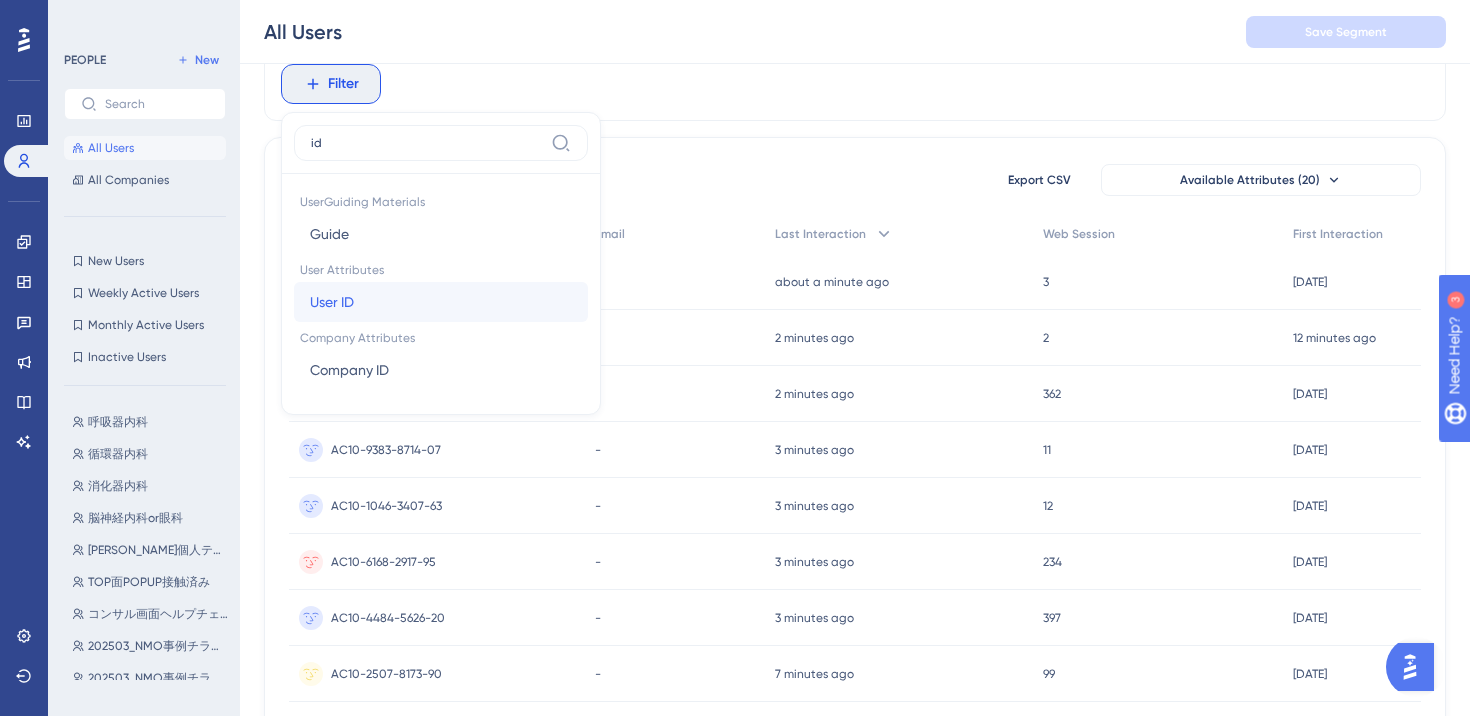 click on "User ID" at bounding box center (332, 302) 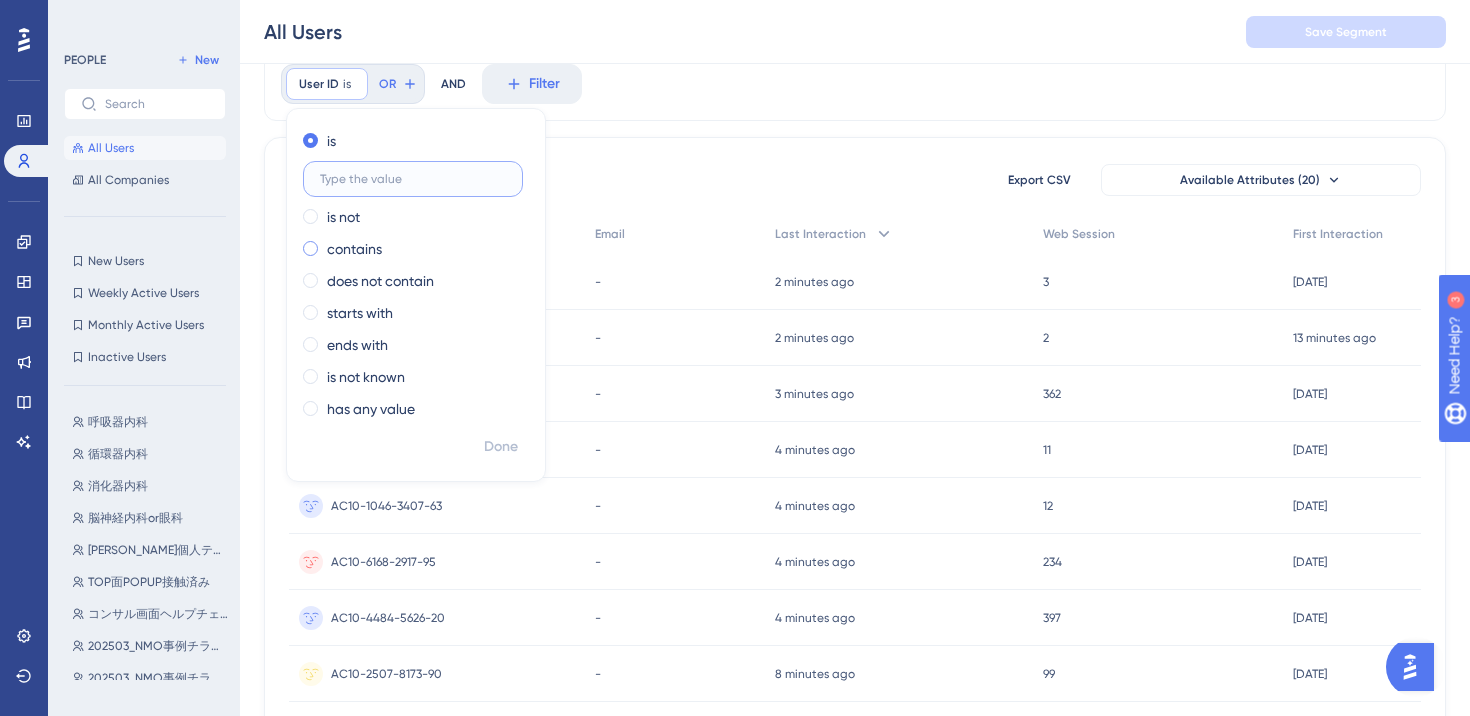 paste on "AC10-2676-0006-92" 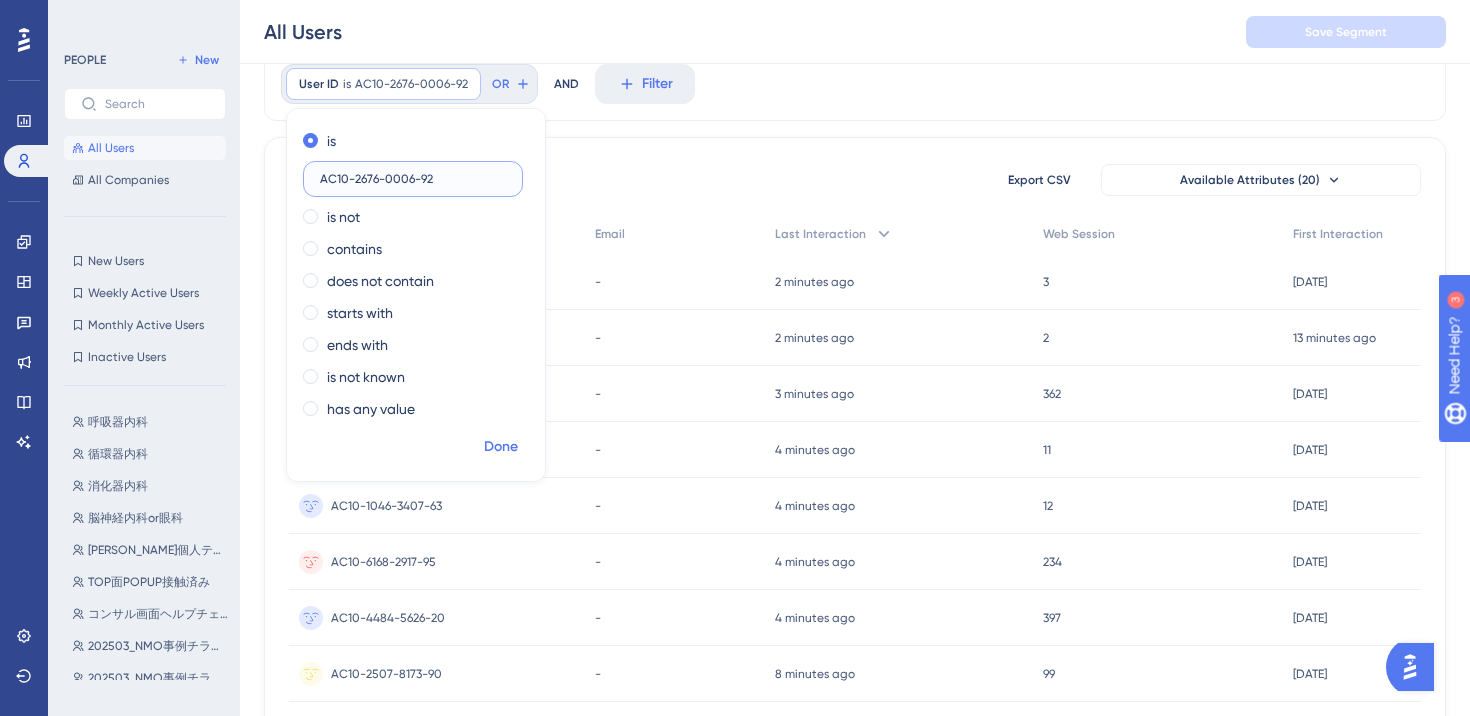 type on "AC10-2676-0006-92" 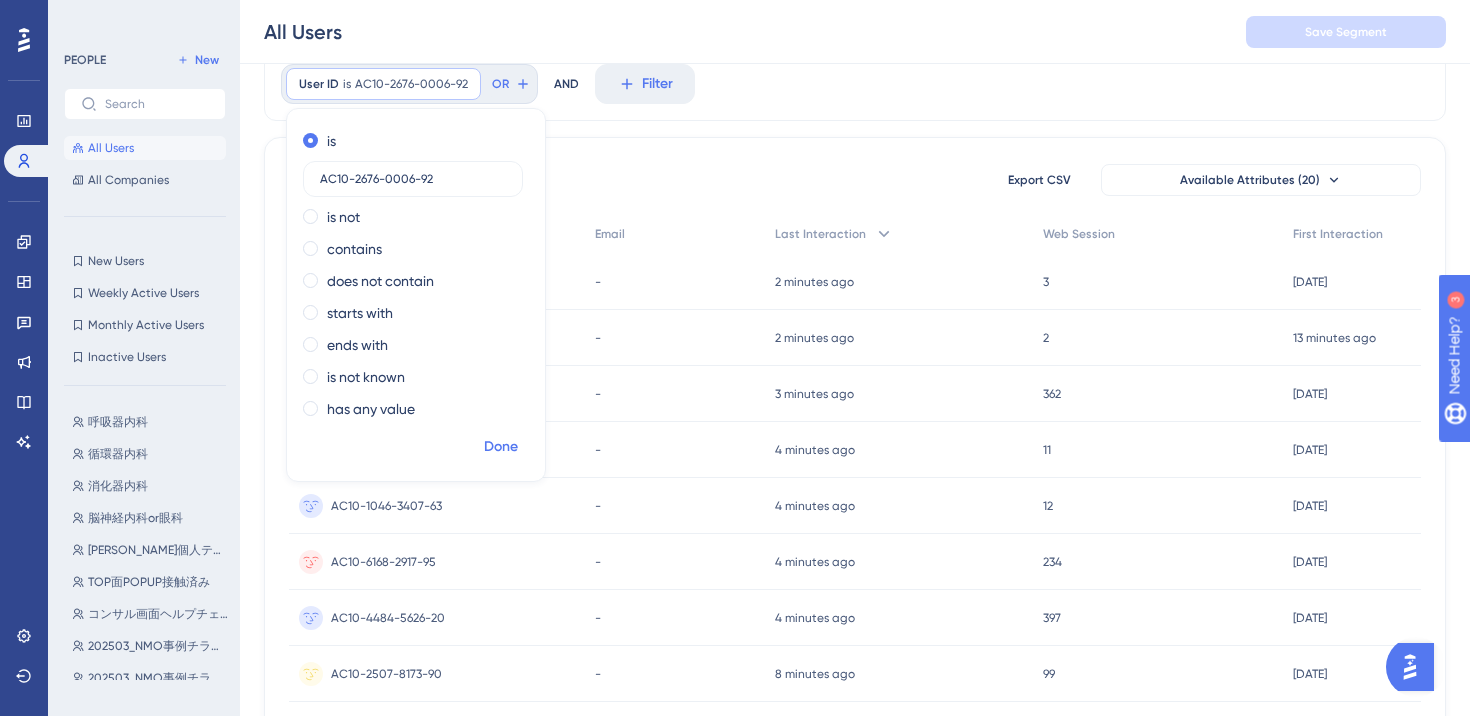 click on "Done" at bounding box center (501, 447) 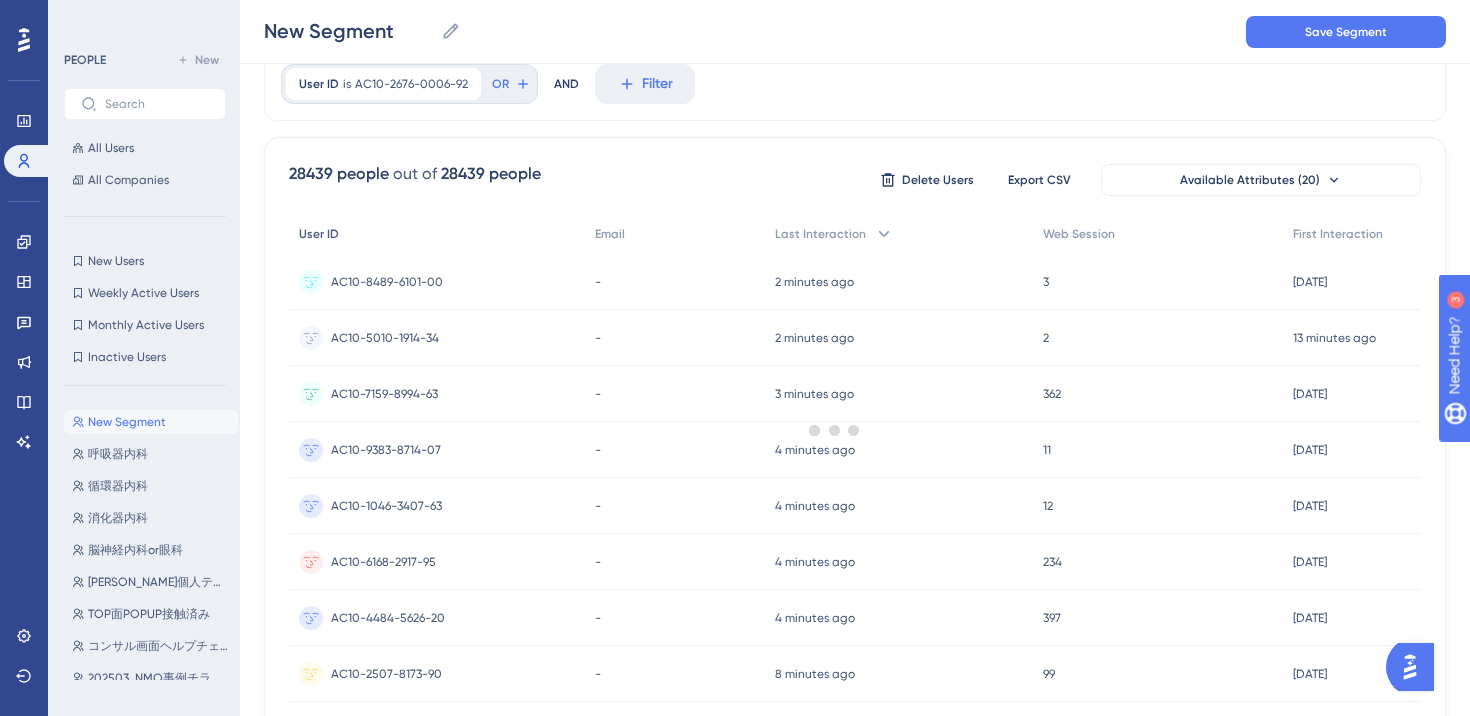 scroll, scrollTop: 0, scrollLeft: 0, axis: both 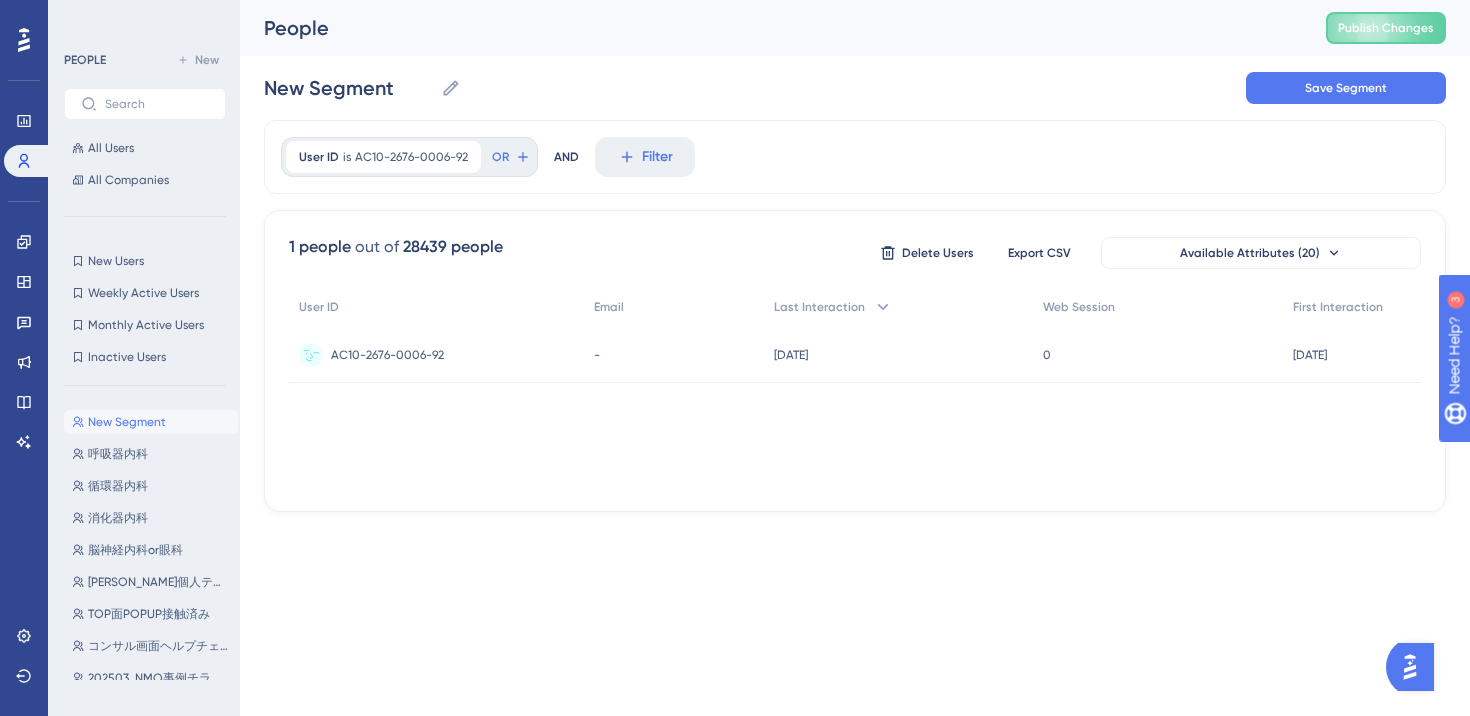click on "AC10-2676-0006-92 AC10-2676-0006-92" at bounding box center (387, 355) 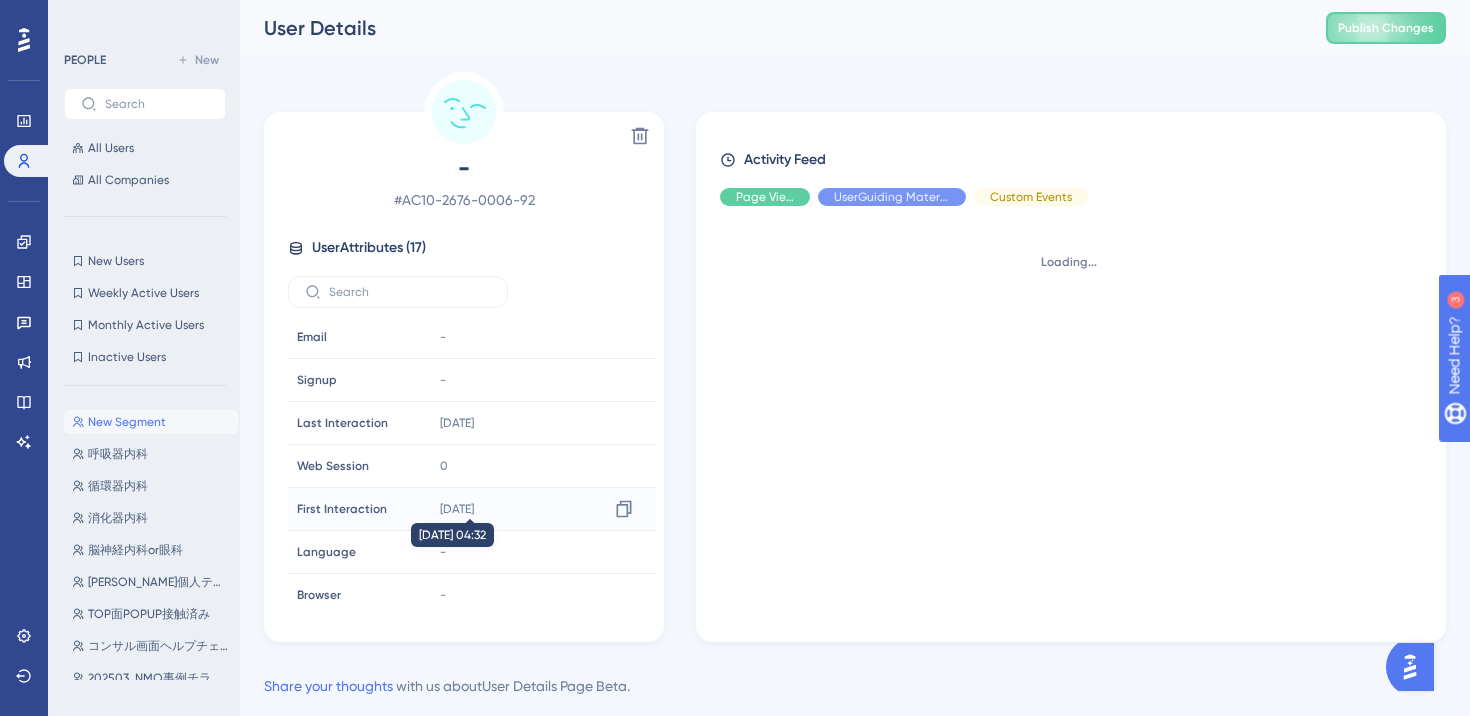 scroll, scrollTop: 437, scrollLeft: 0, axis: vertical 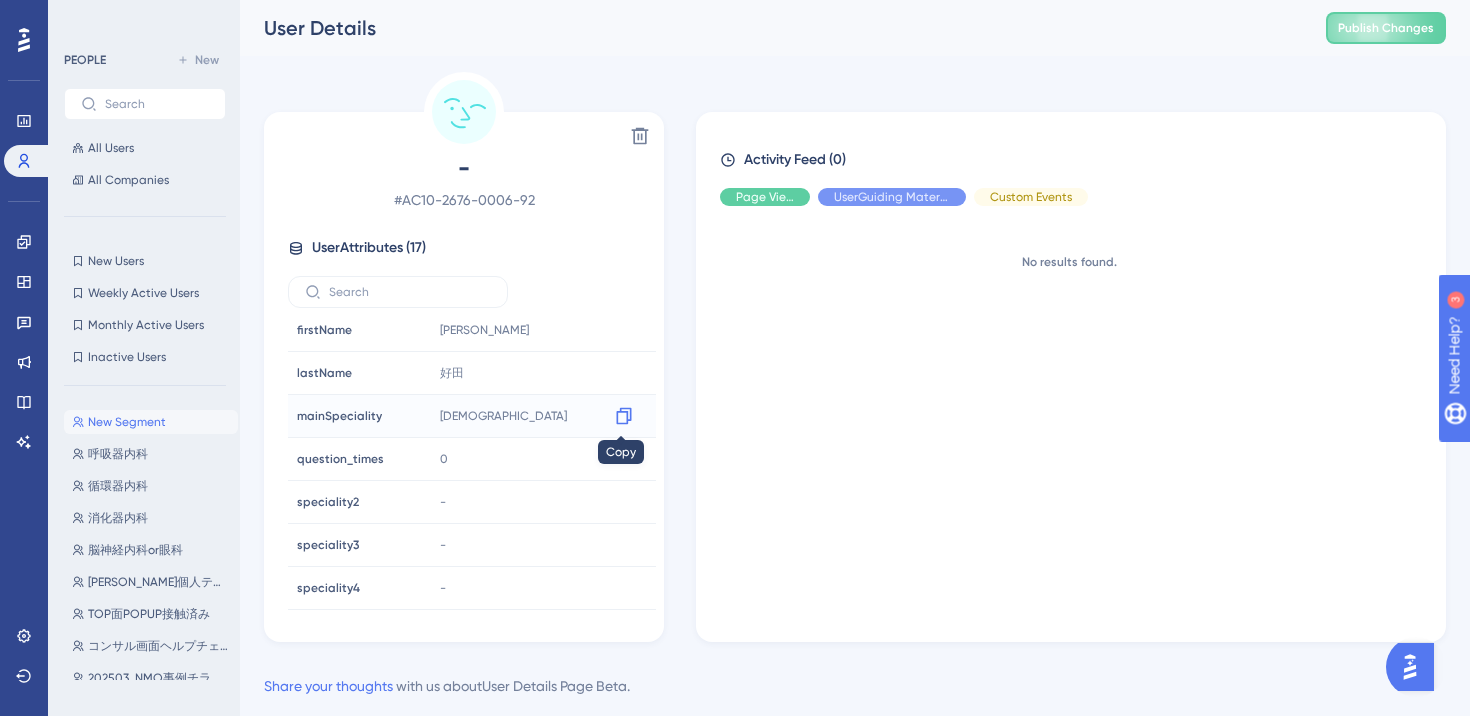 click 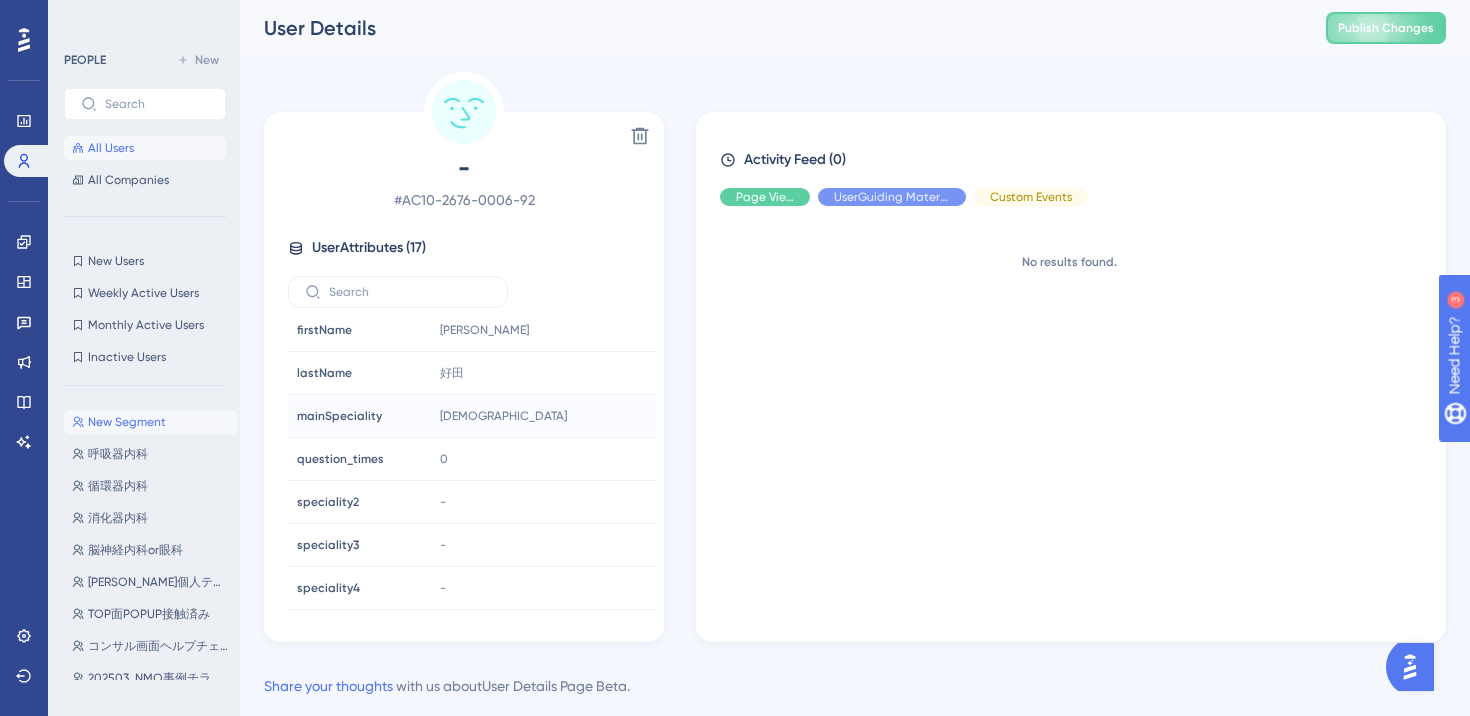 click on "All Users" at bounding box center [111, 148] 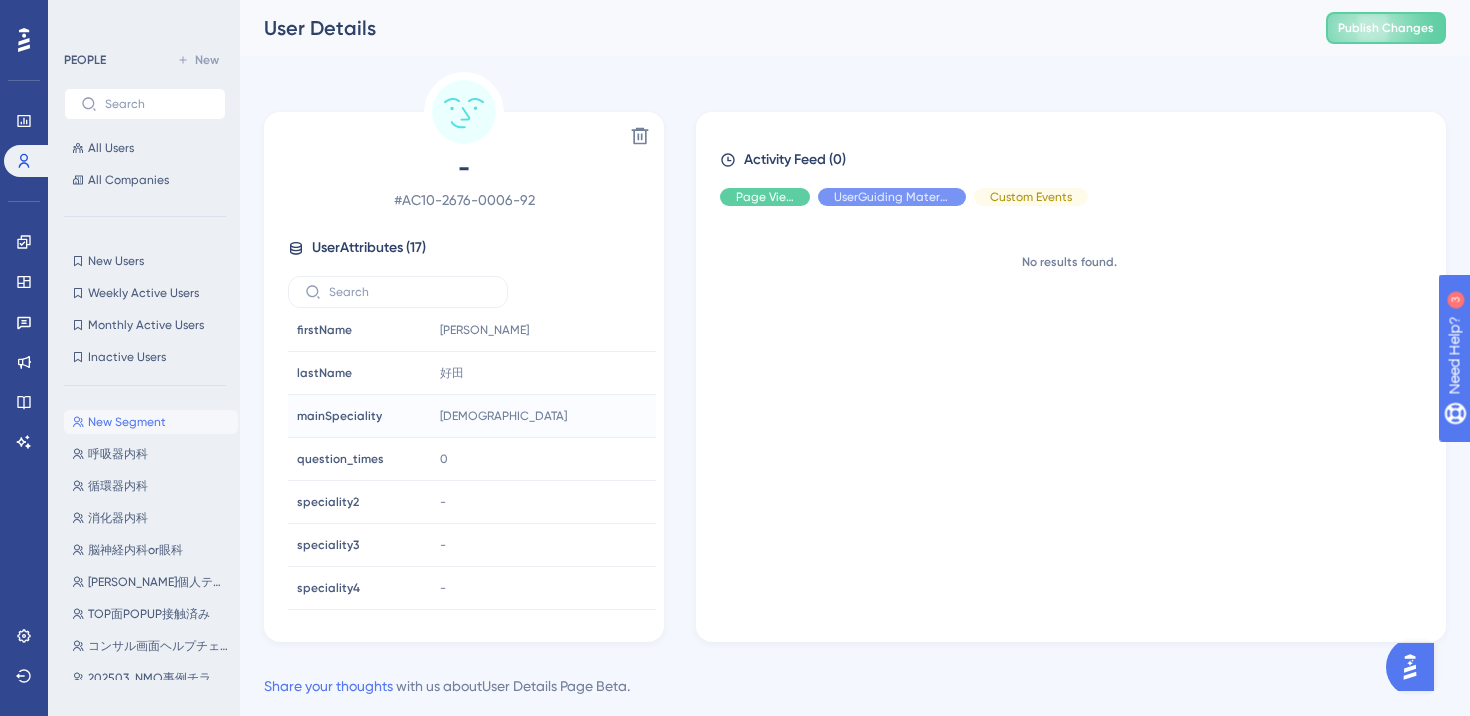 click on "User Details" at bounding box center [770, 28] 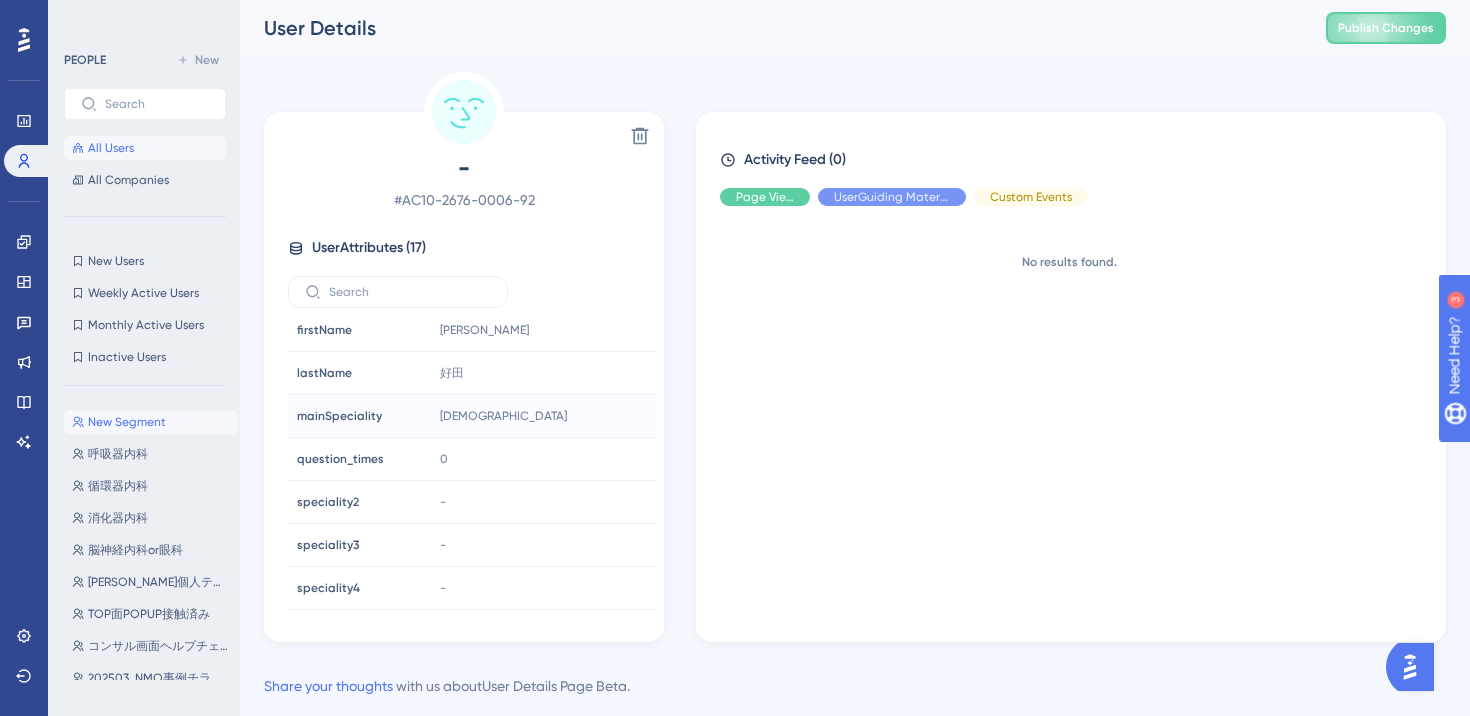 click on "All Users" at bounding box center [111, 148] 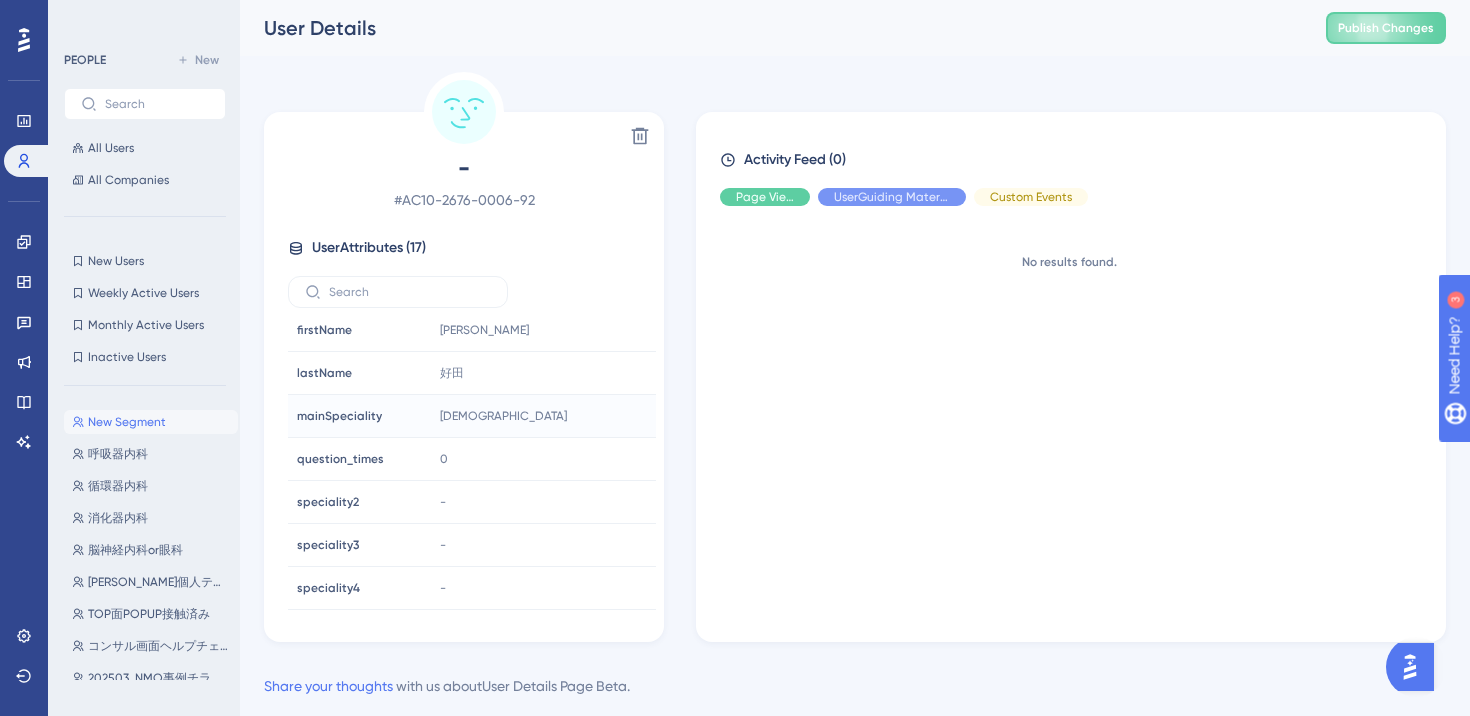 click on "New Segment" at bounding box center (127, 422) 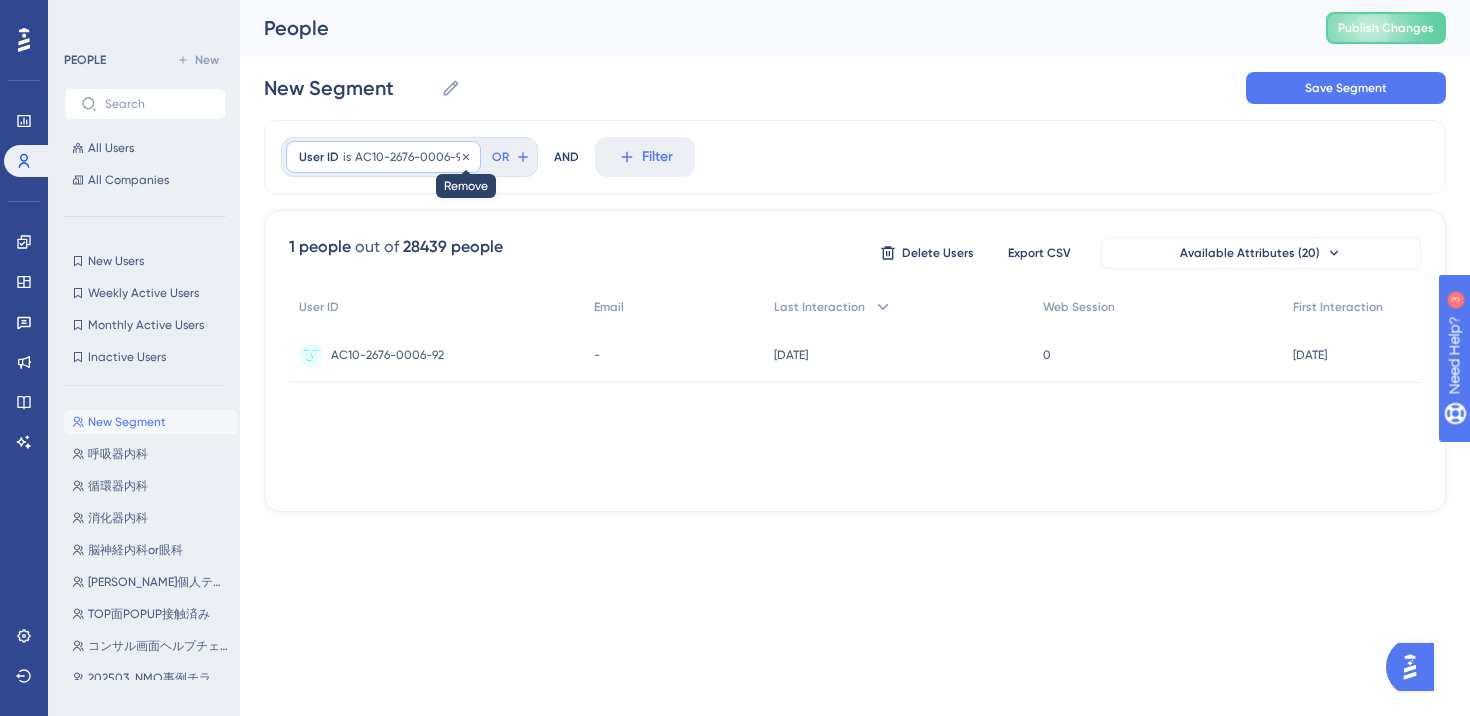 click 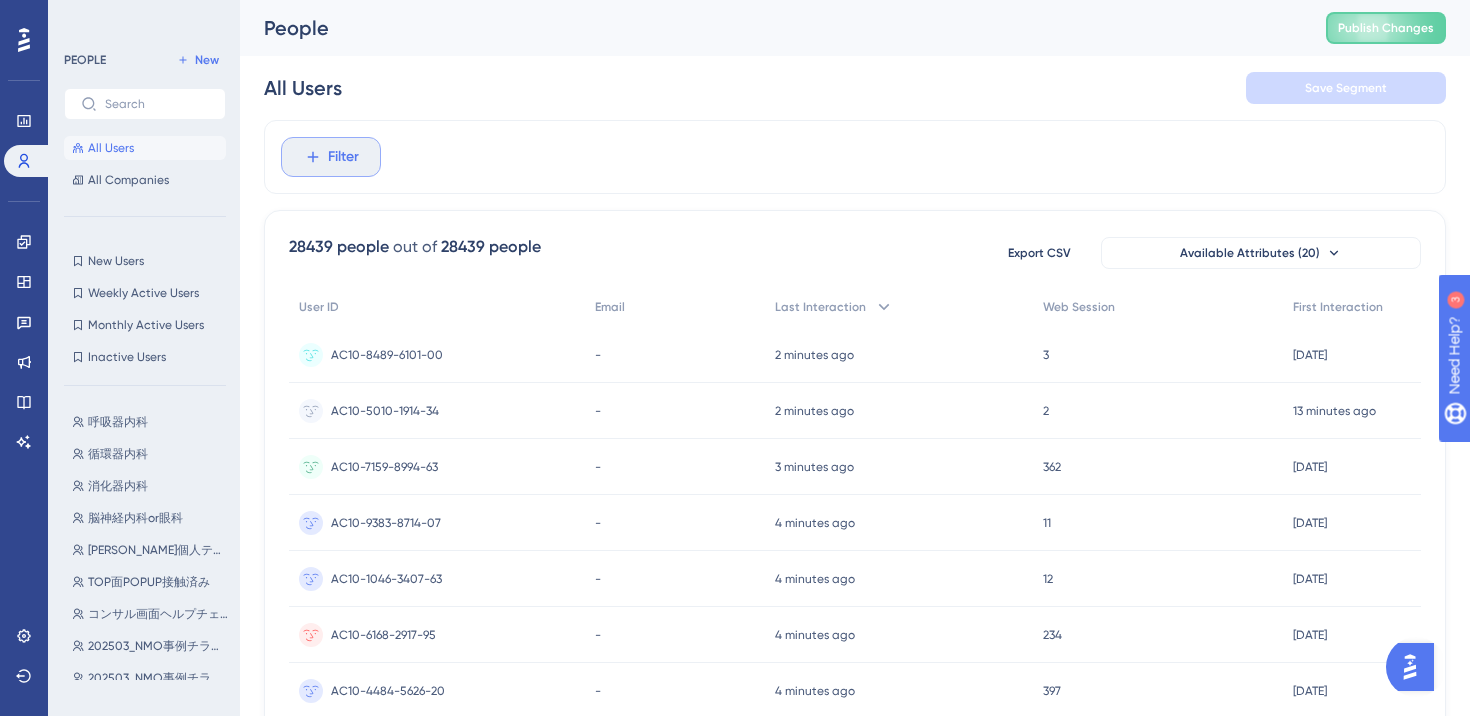 click 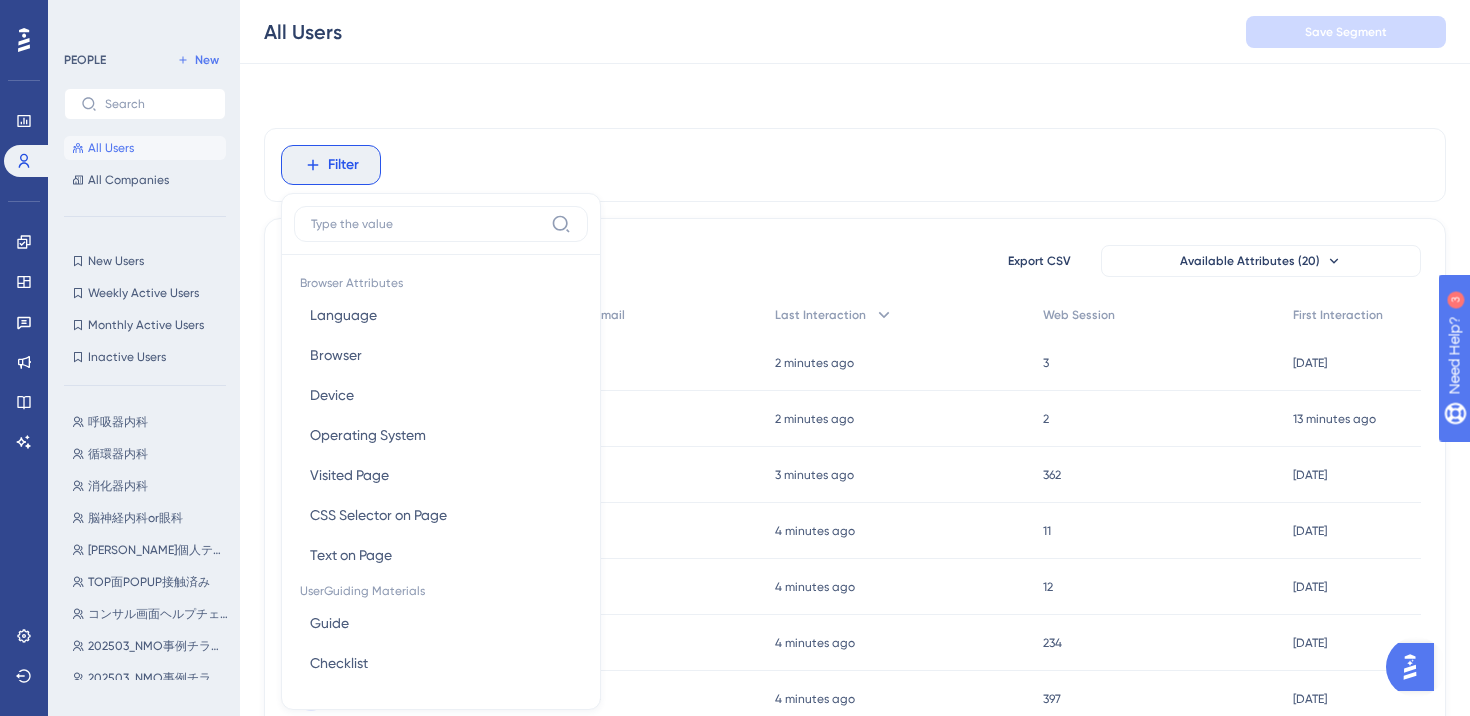 scroll, scrollTop: 81, scrollLeft: 0, axis: vertical 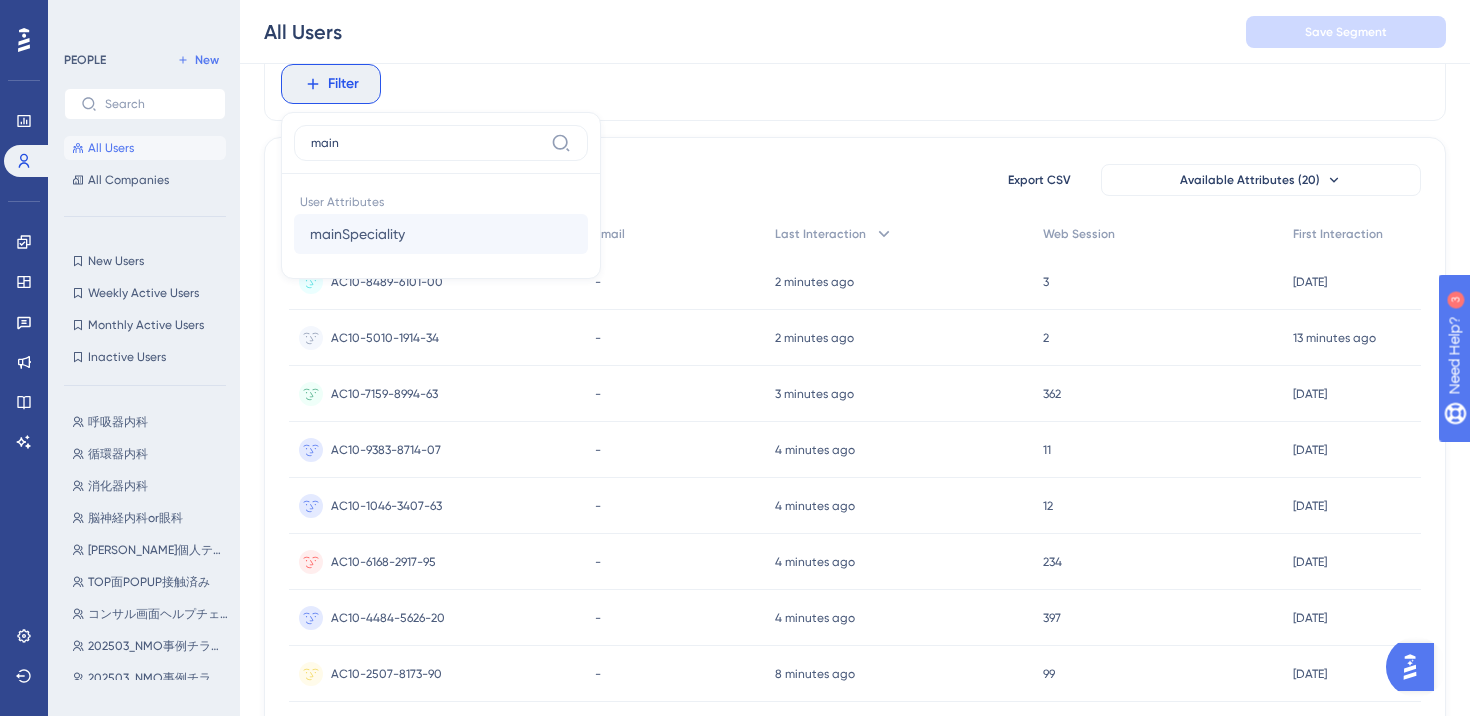 type on "main" 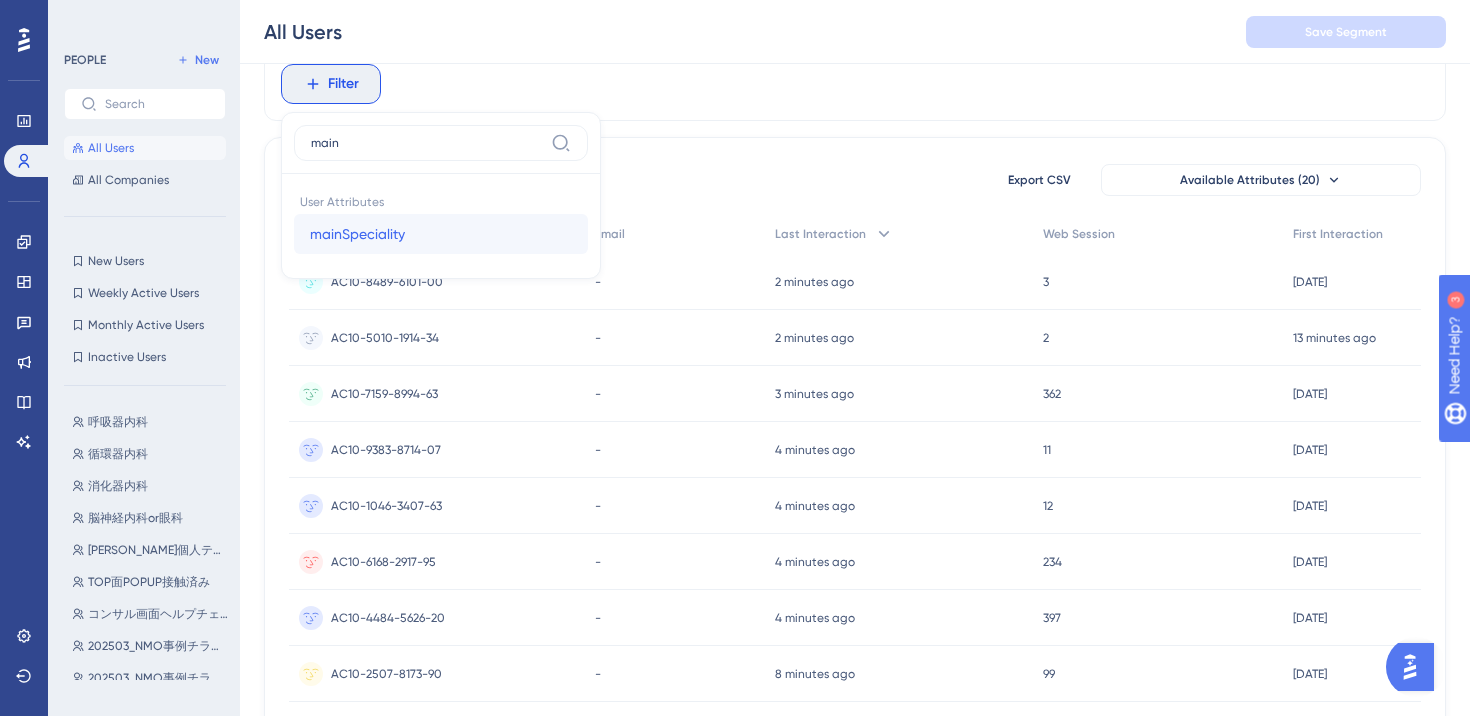 click on "mainSpeciality" at bounding box center (357, 234) 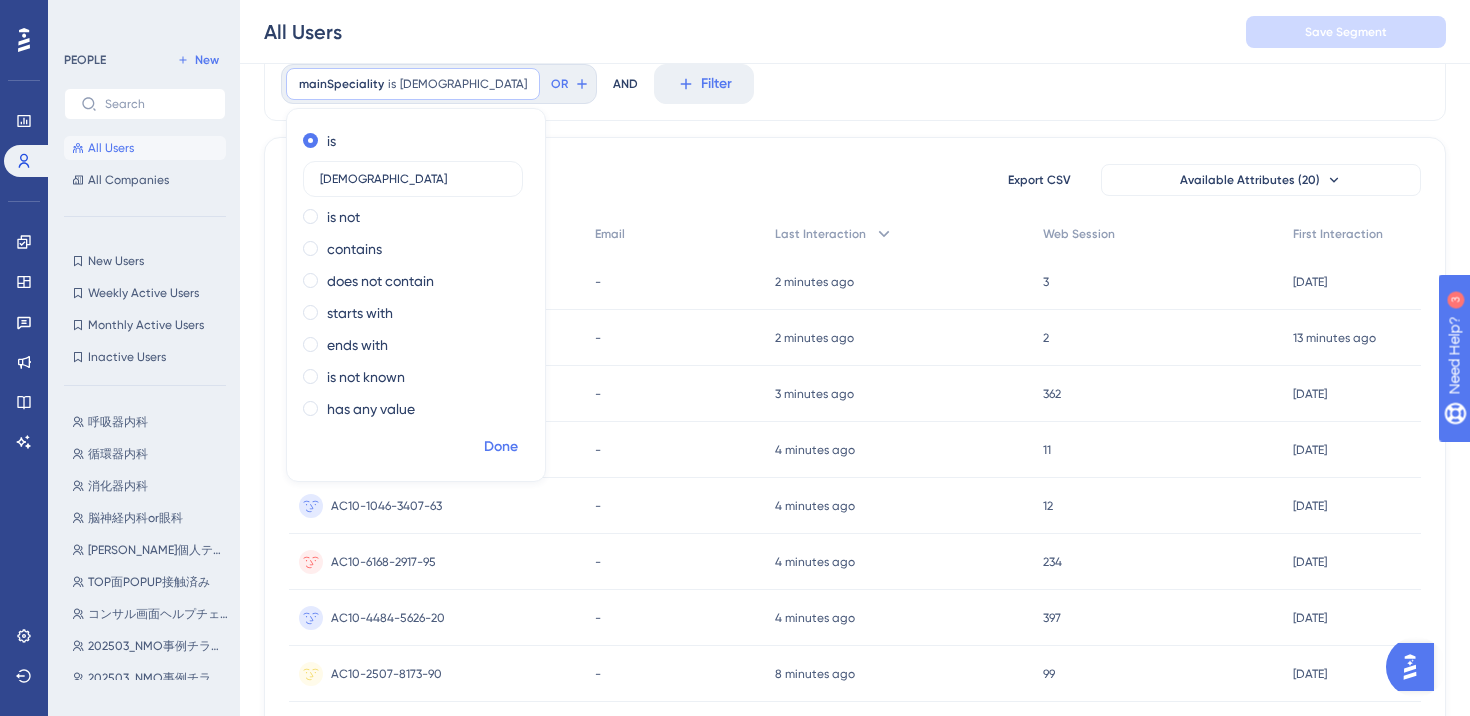 type on "SHINKEI" 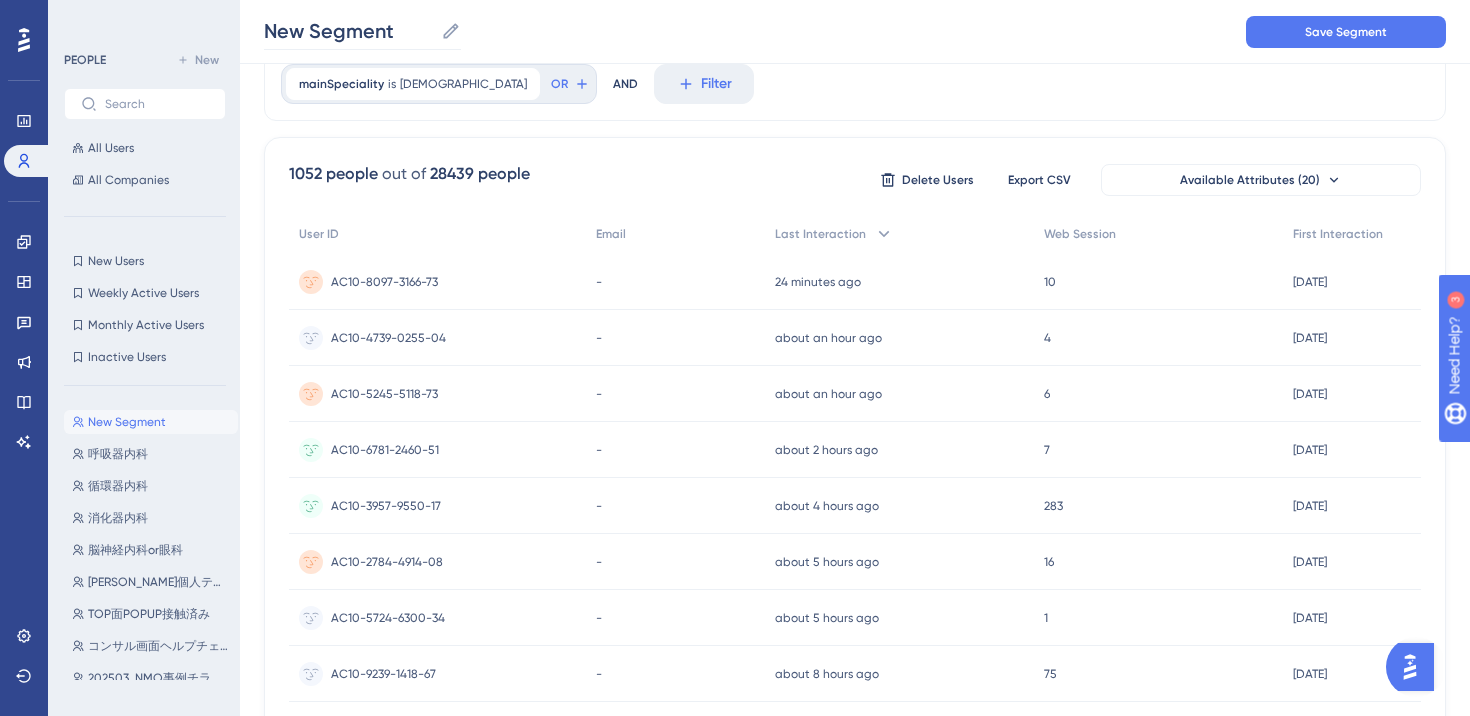 click 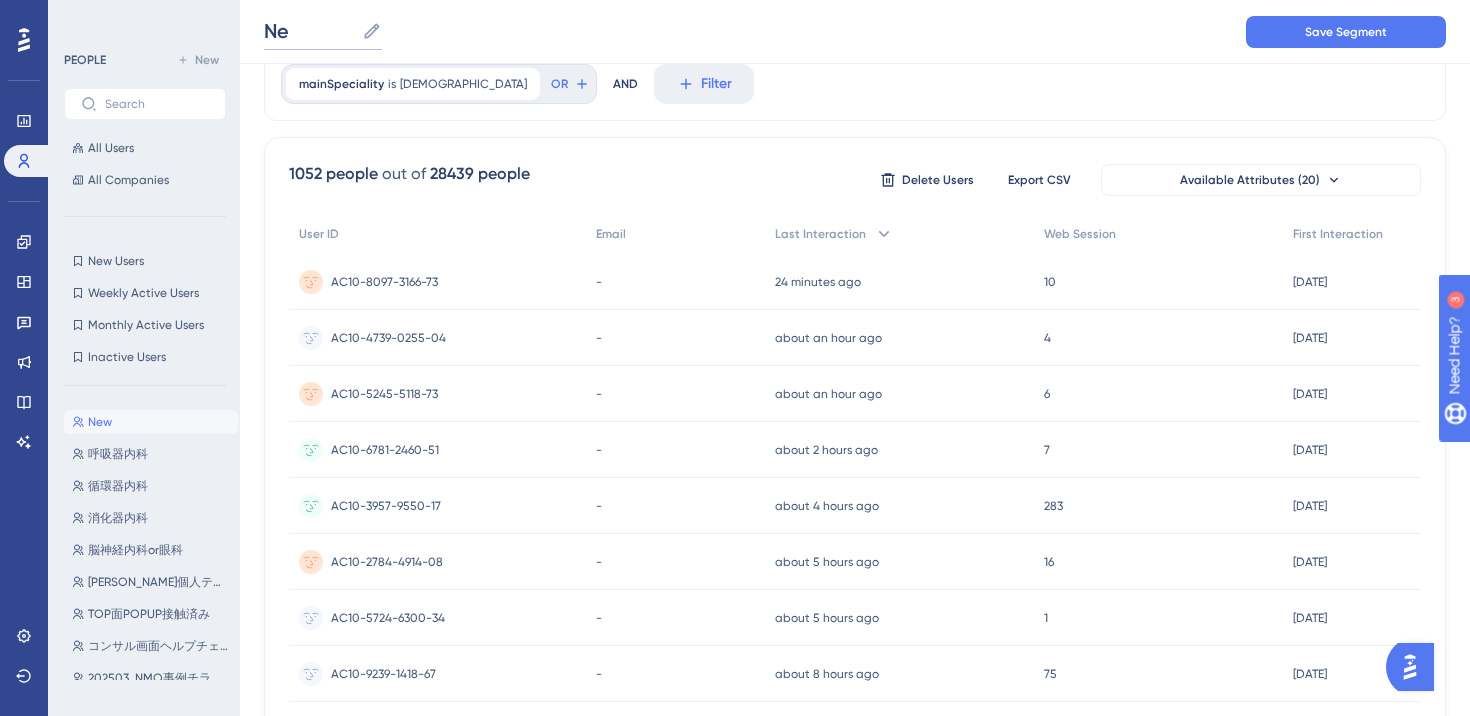 type on "N" 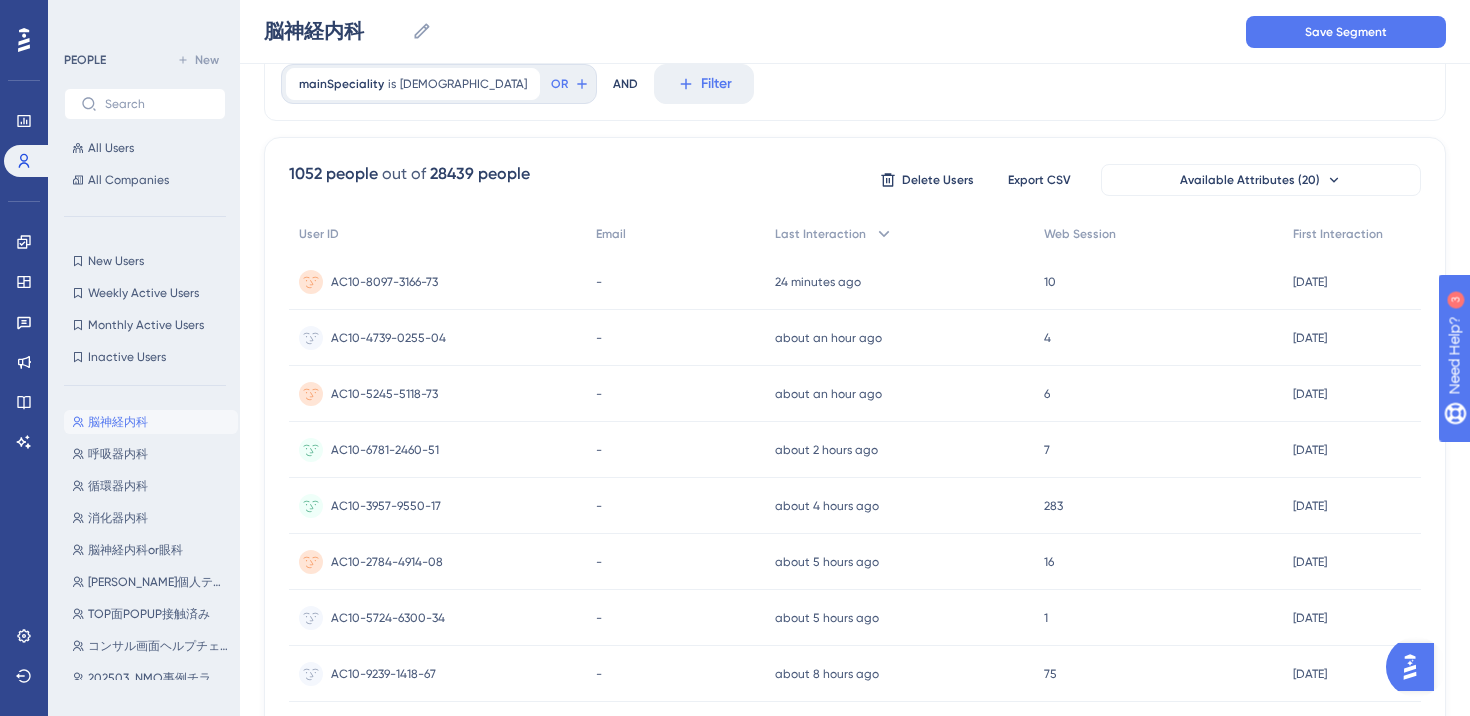 click on "脳神経内科 脳神経内科 Save Segment" at bounding box center [855, 32] 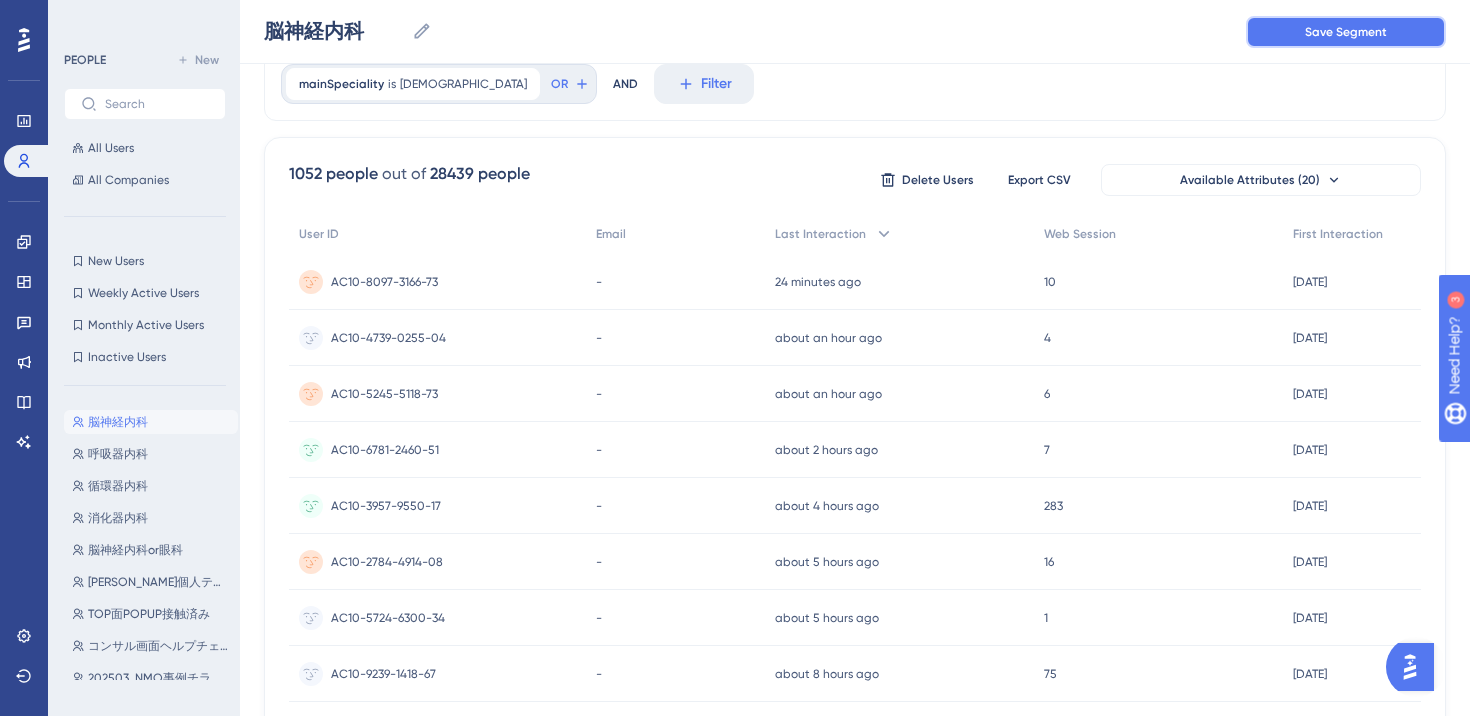 click on "Save Segment" at bounding box center (1346, 32) 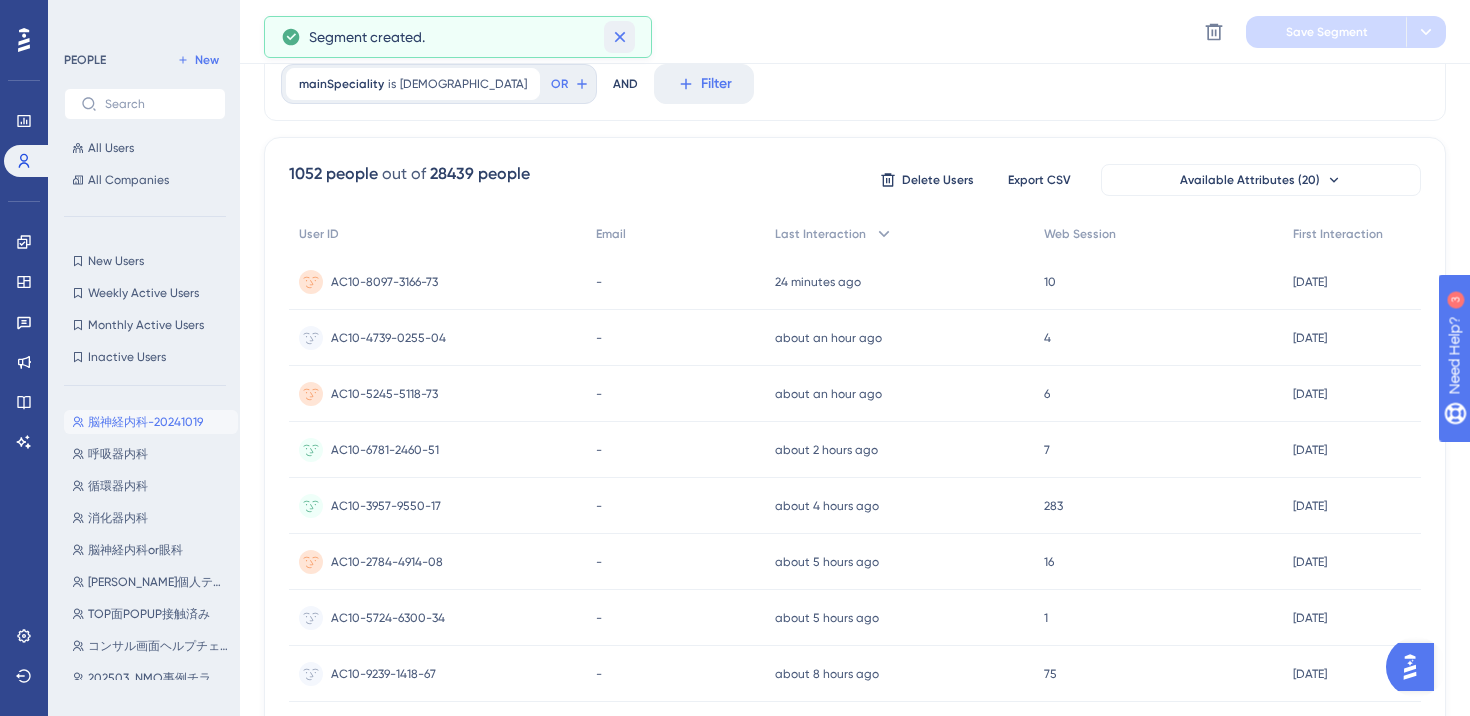 click 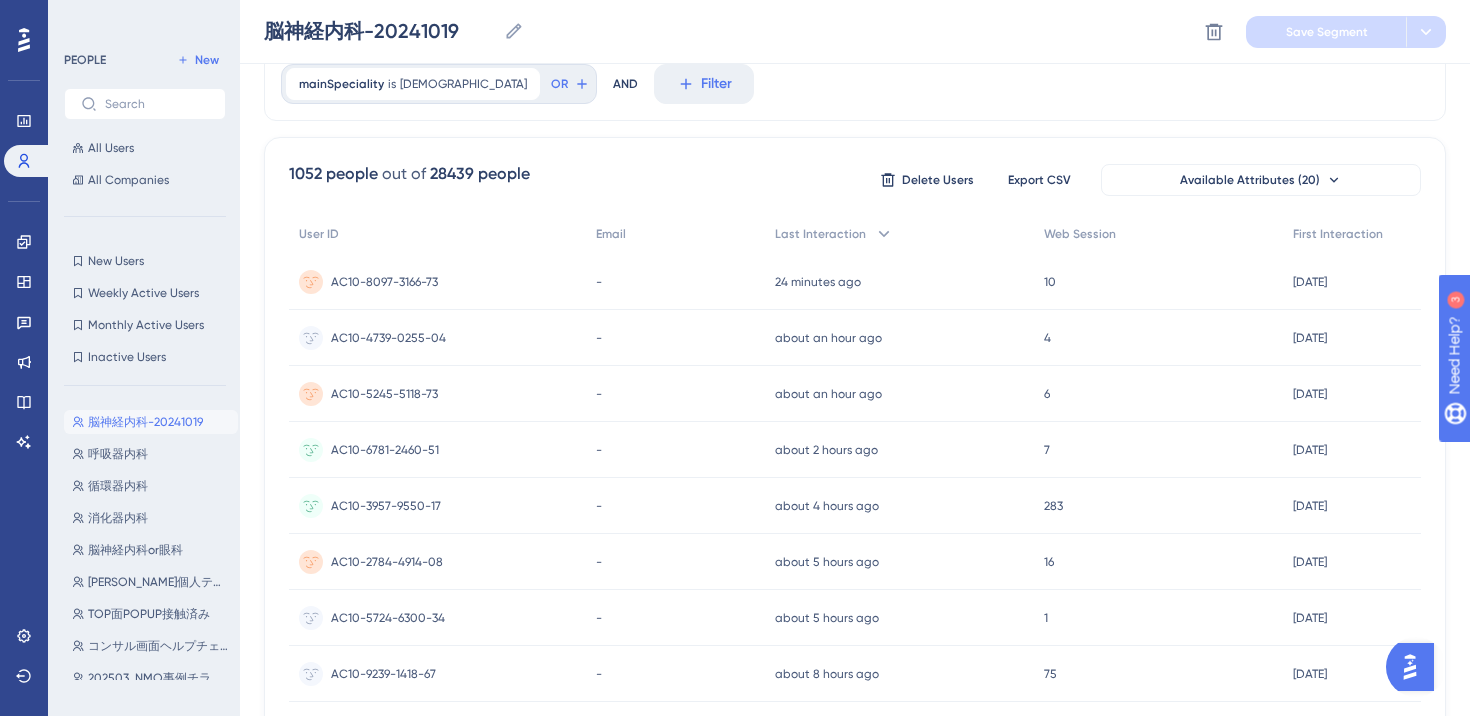 click on "脳神経内科-20241019 脳神経内科-20241019 Delete Segment Save Segment" at bounding box center (855, 32) 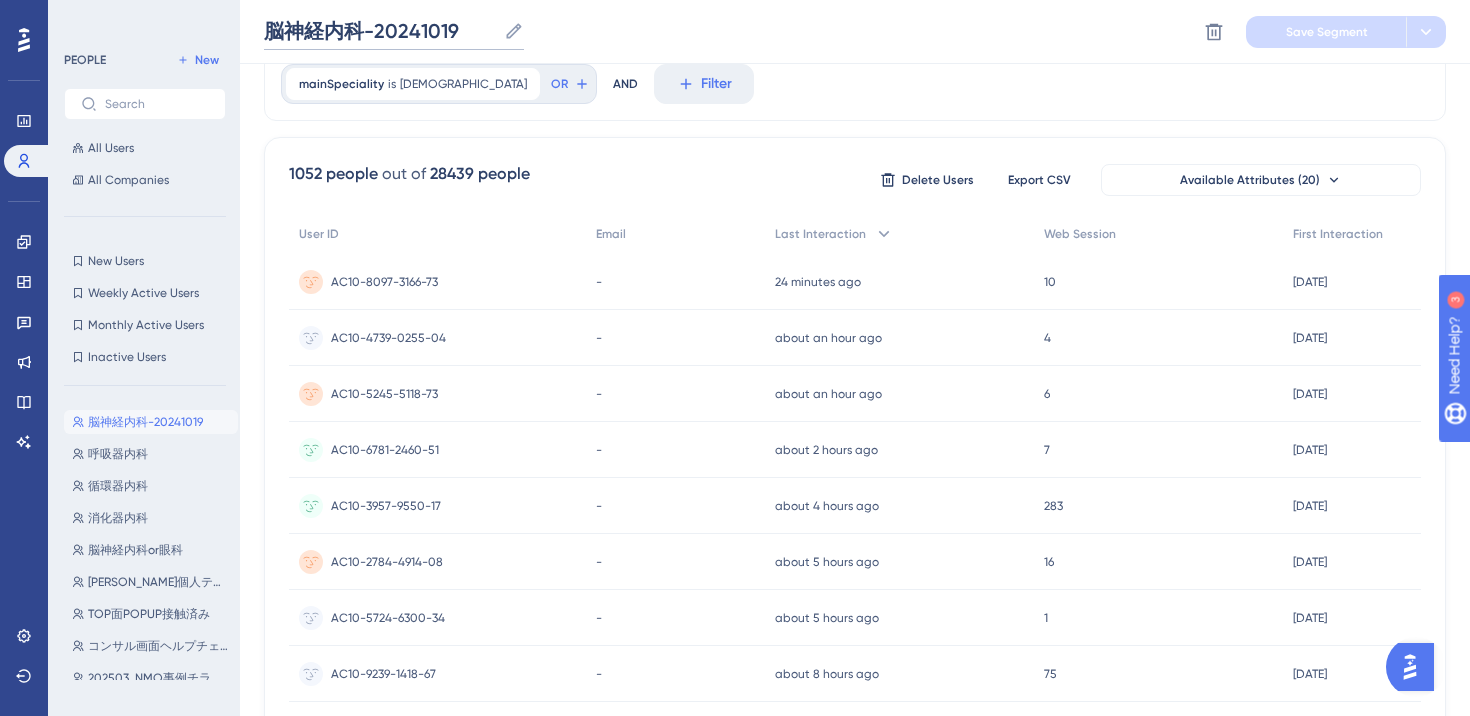 click on "脳神経内科-20241019" at bounding box center [380, 31] 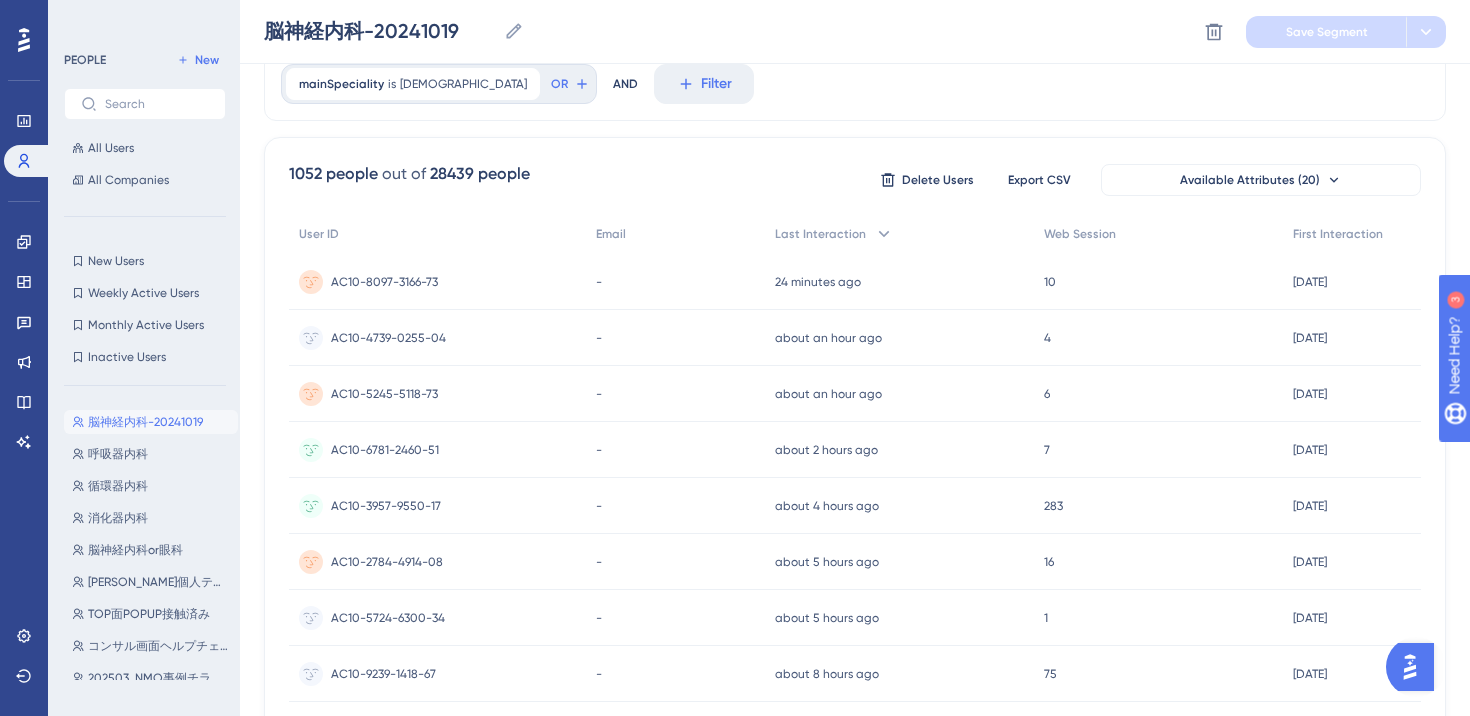 click on "脳神経内科-20241019 脳神経内科-20241019 Delete Segment Save Segment" at bounding box center [855, 32] 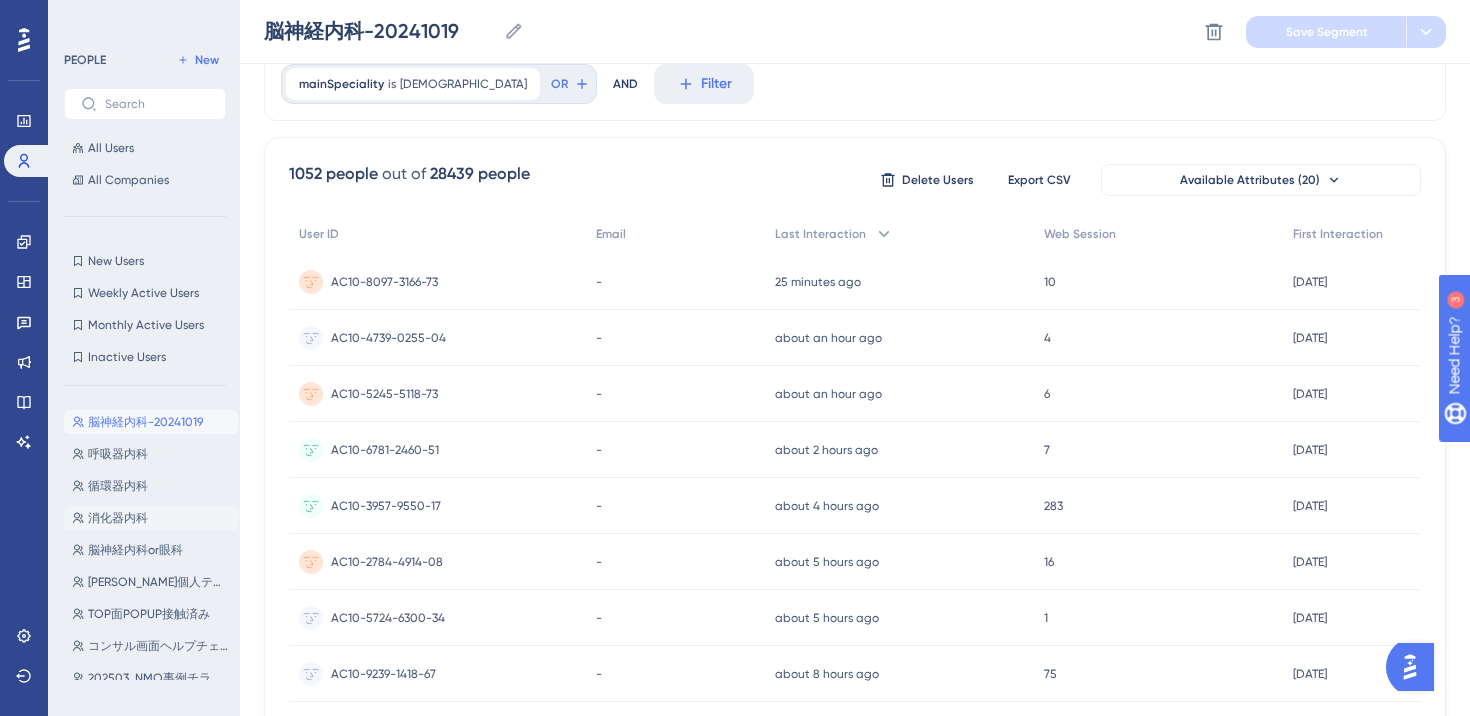 click on "消化器内科" at bounding box center [118, 518] 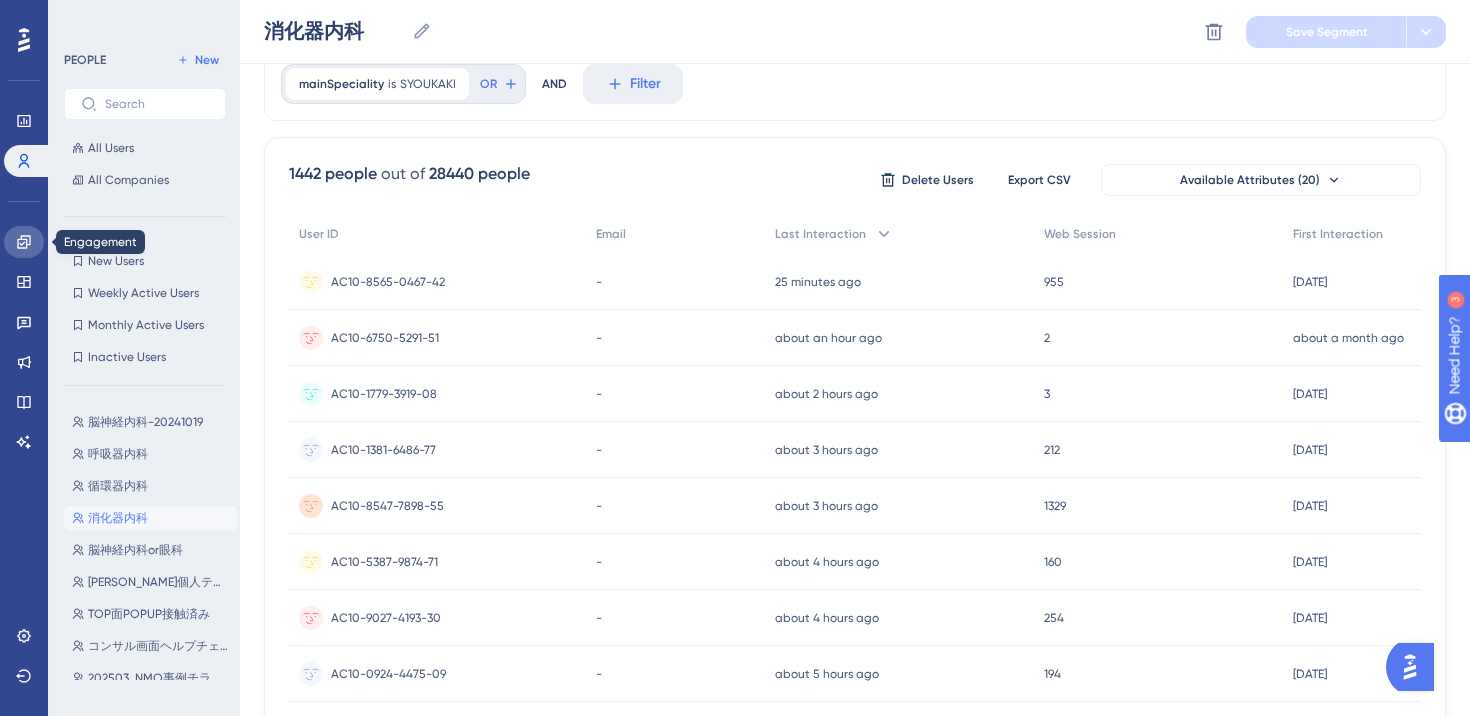 click 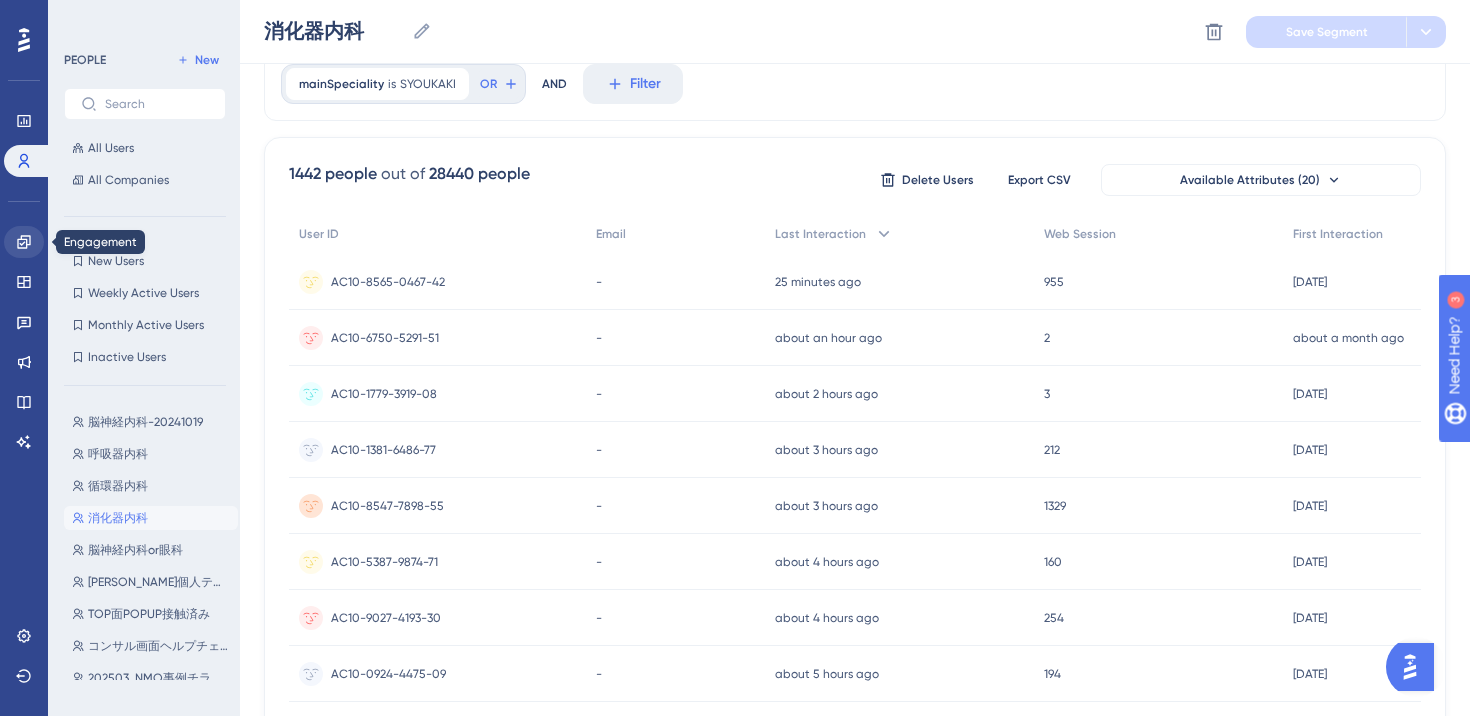scroll, scrollTop: 0, scrollLeft: 0, axis: both 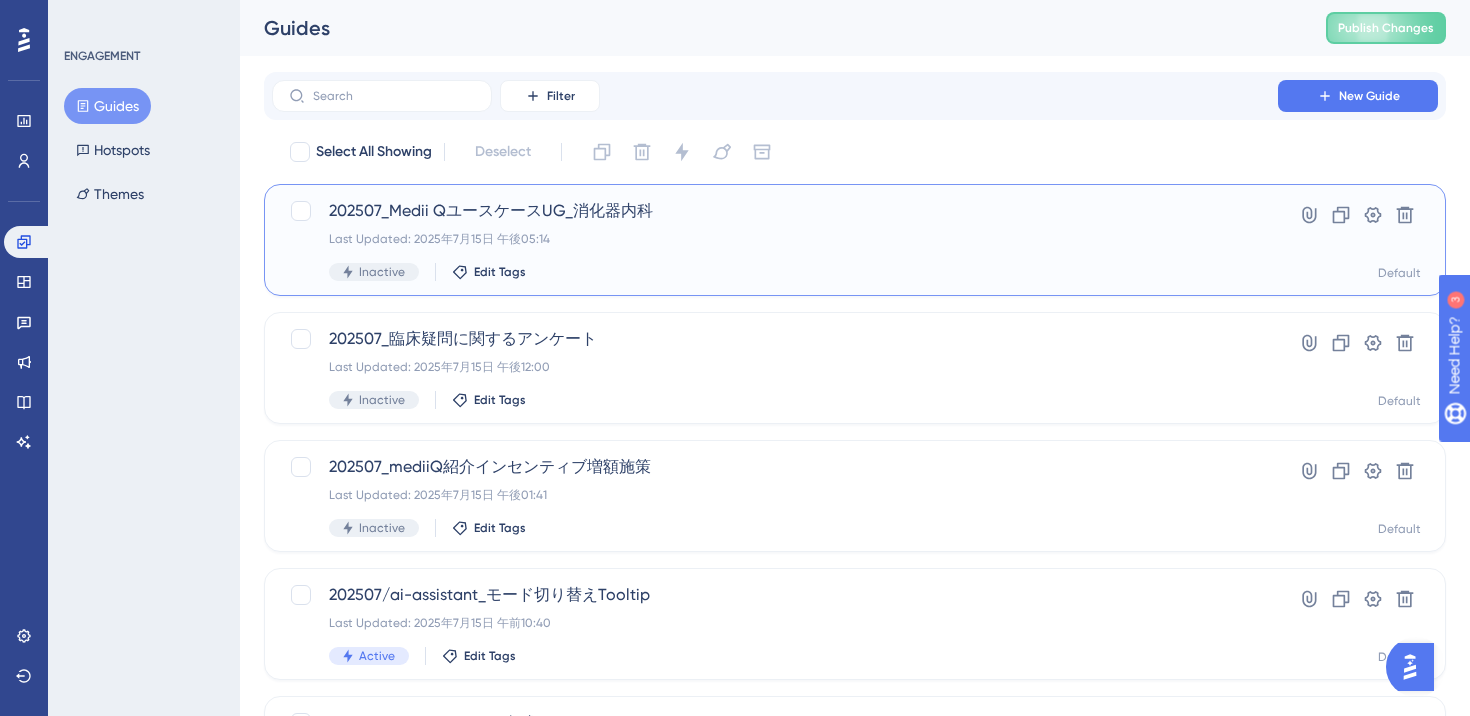 click on "Inactive Edit Tags" at bounding box center [775, 272] 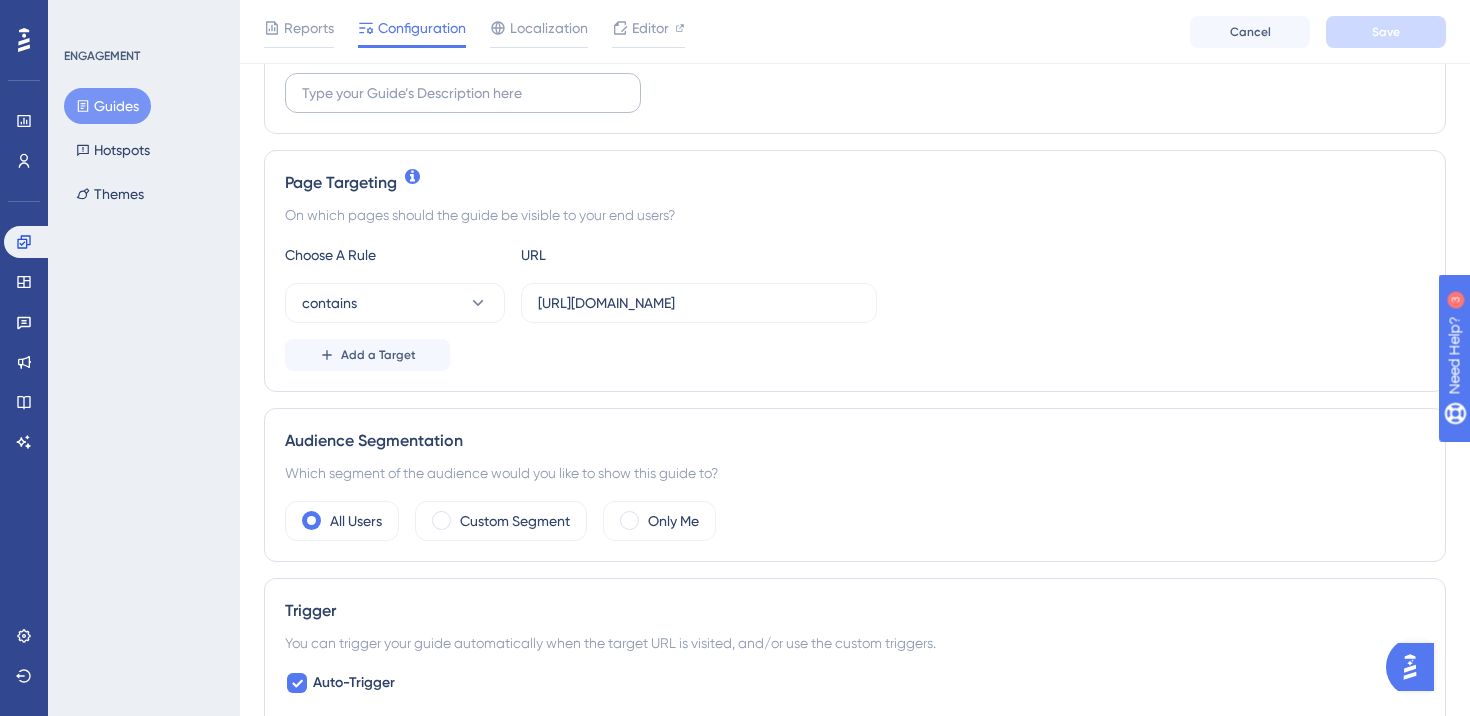 scroll, scrollTop: 389, scrollLeft: 0, axis: vertical 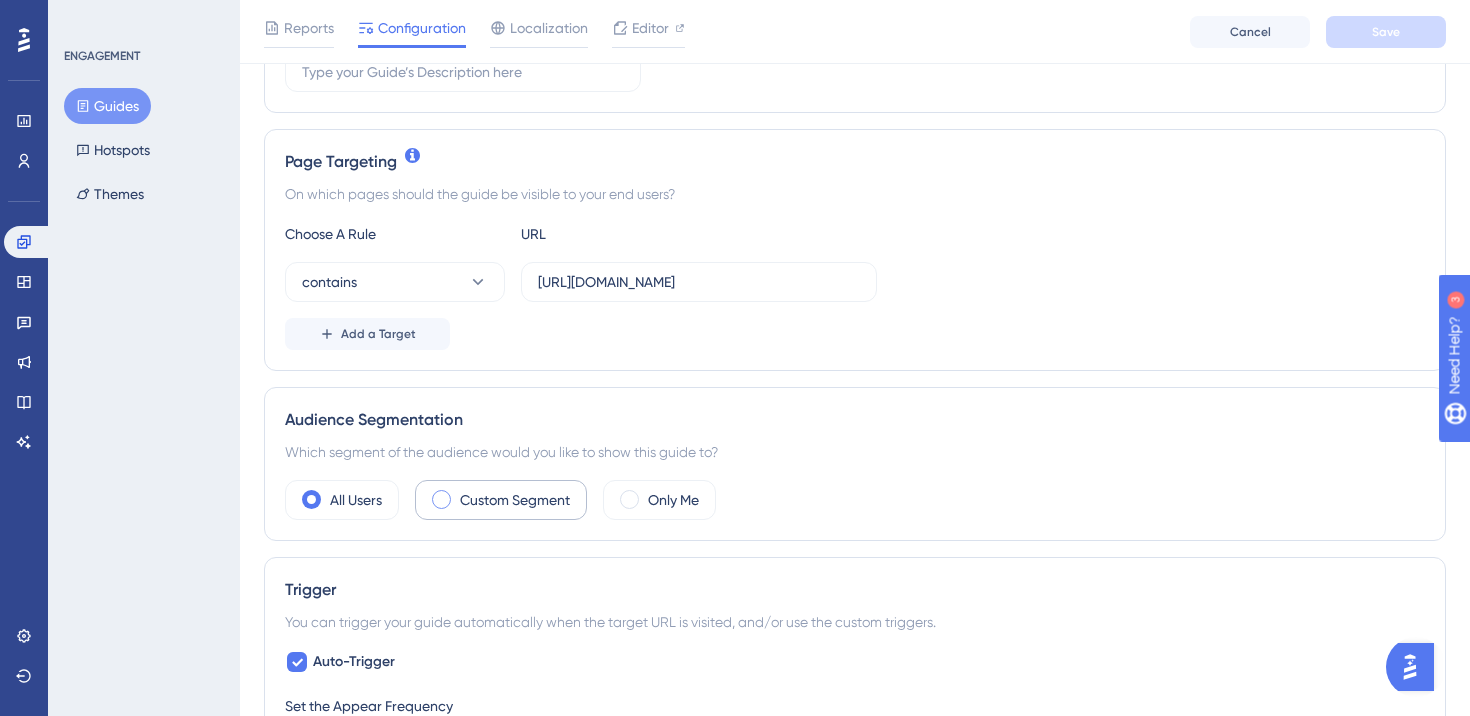 click on "Custom Segment" at bounding box center [501, 500] 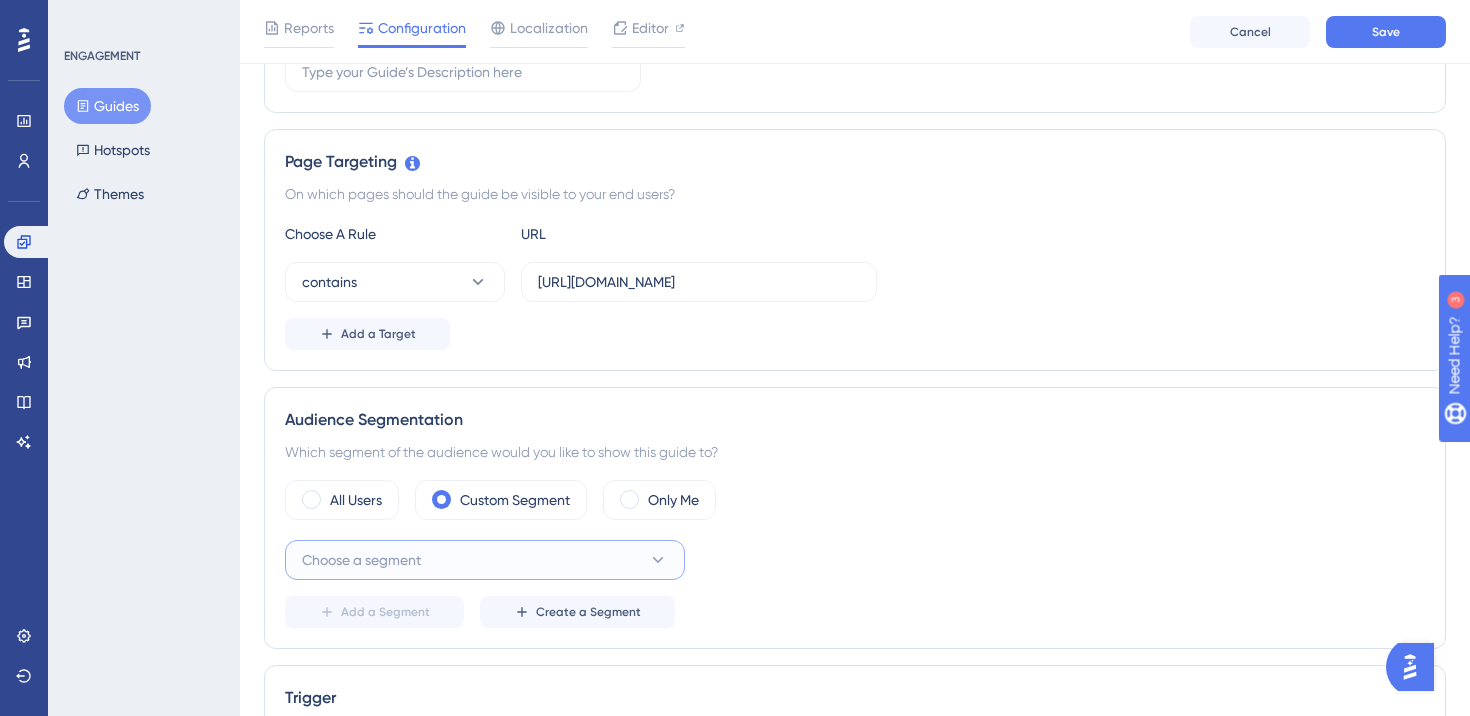 click on "Choose a segment" at bounding box center [485, 560] 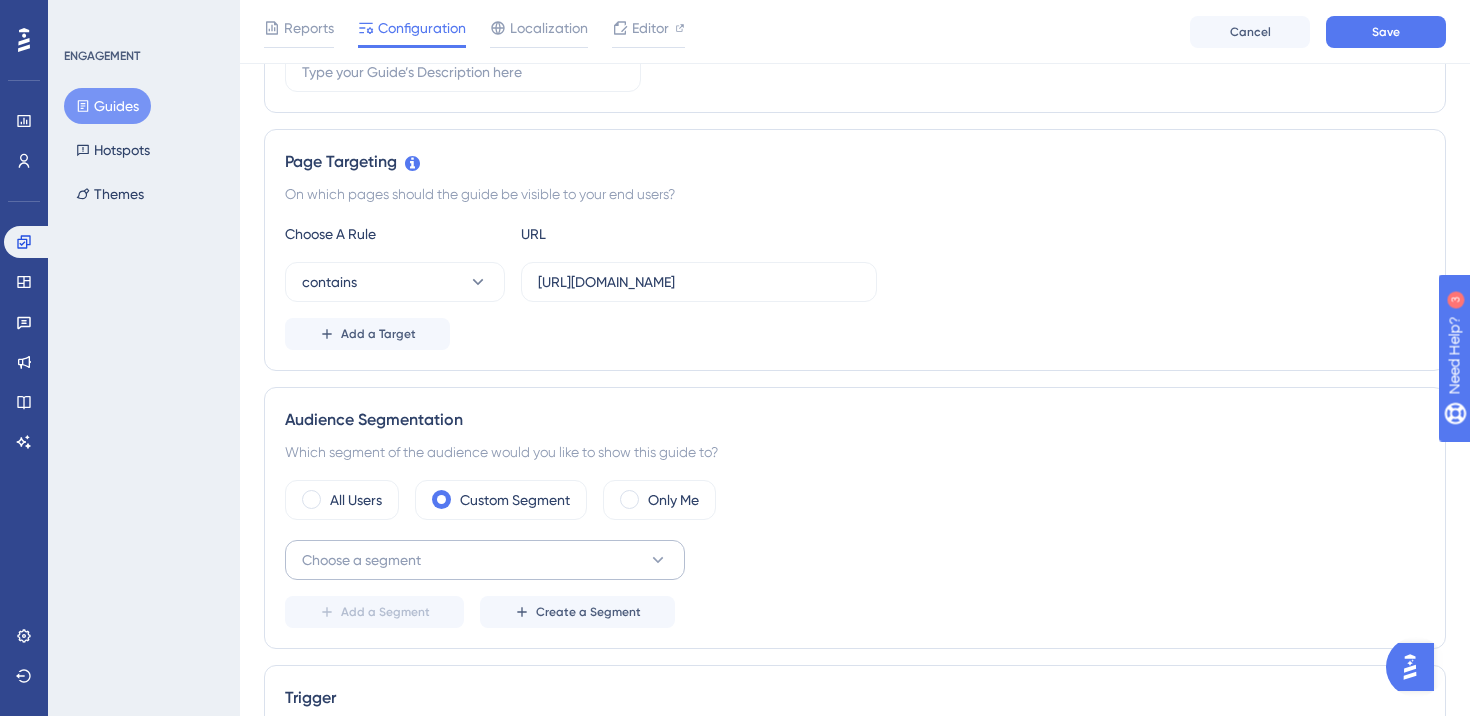 scroll, scrollTop: 816, scrollLeft: 0, axis: vertical 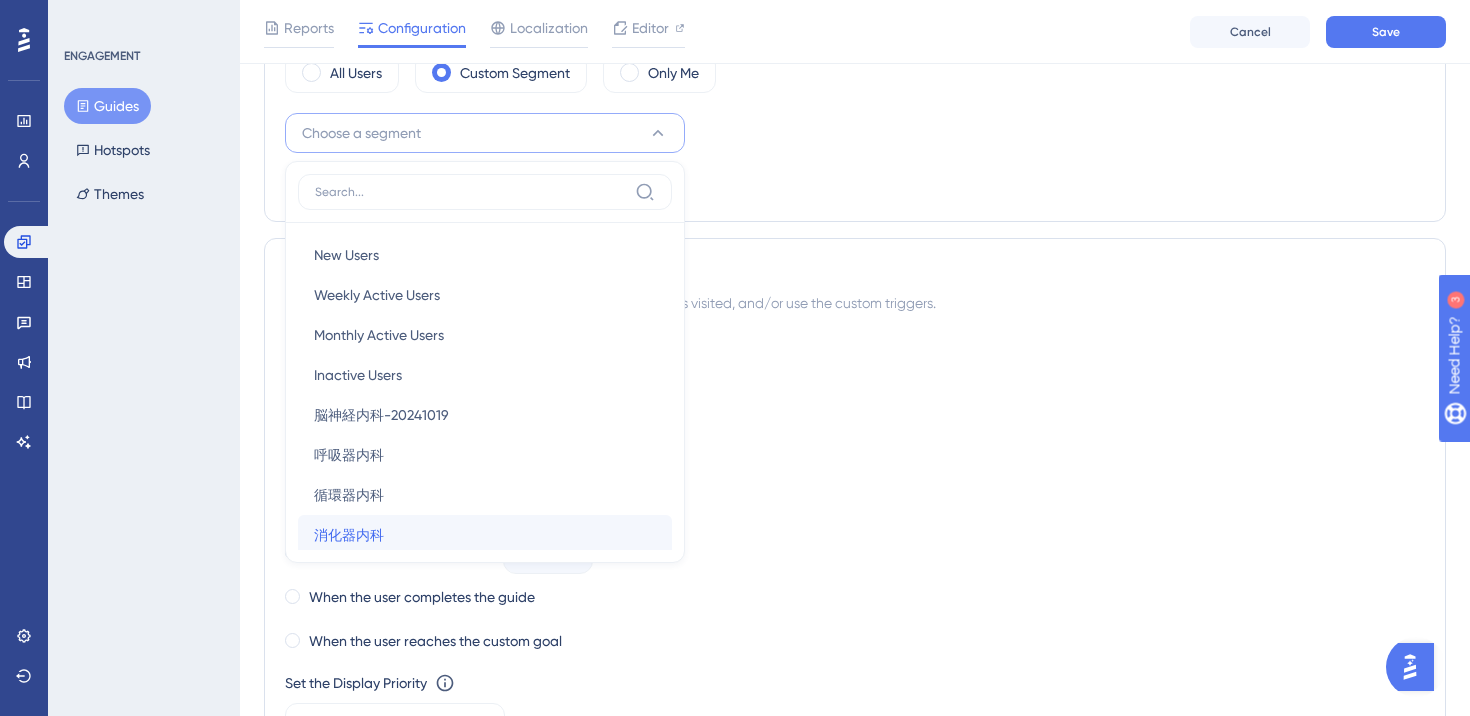 click on "消化器内科 消化器内科" at bounding box center (485, 535) 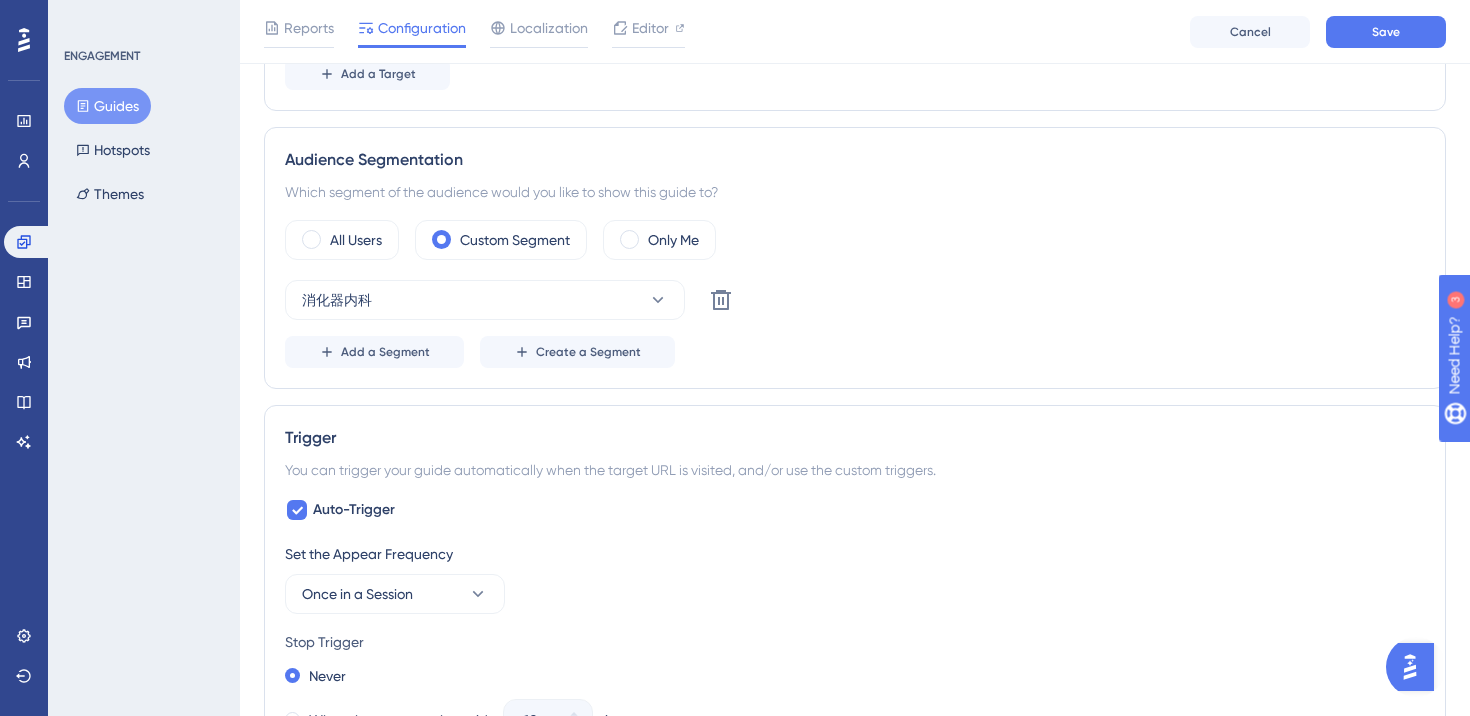 scroll, scrollTop: 785, scrollLeft: 0, axis: vertical 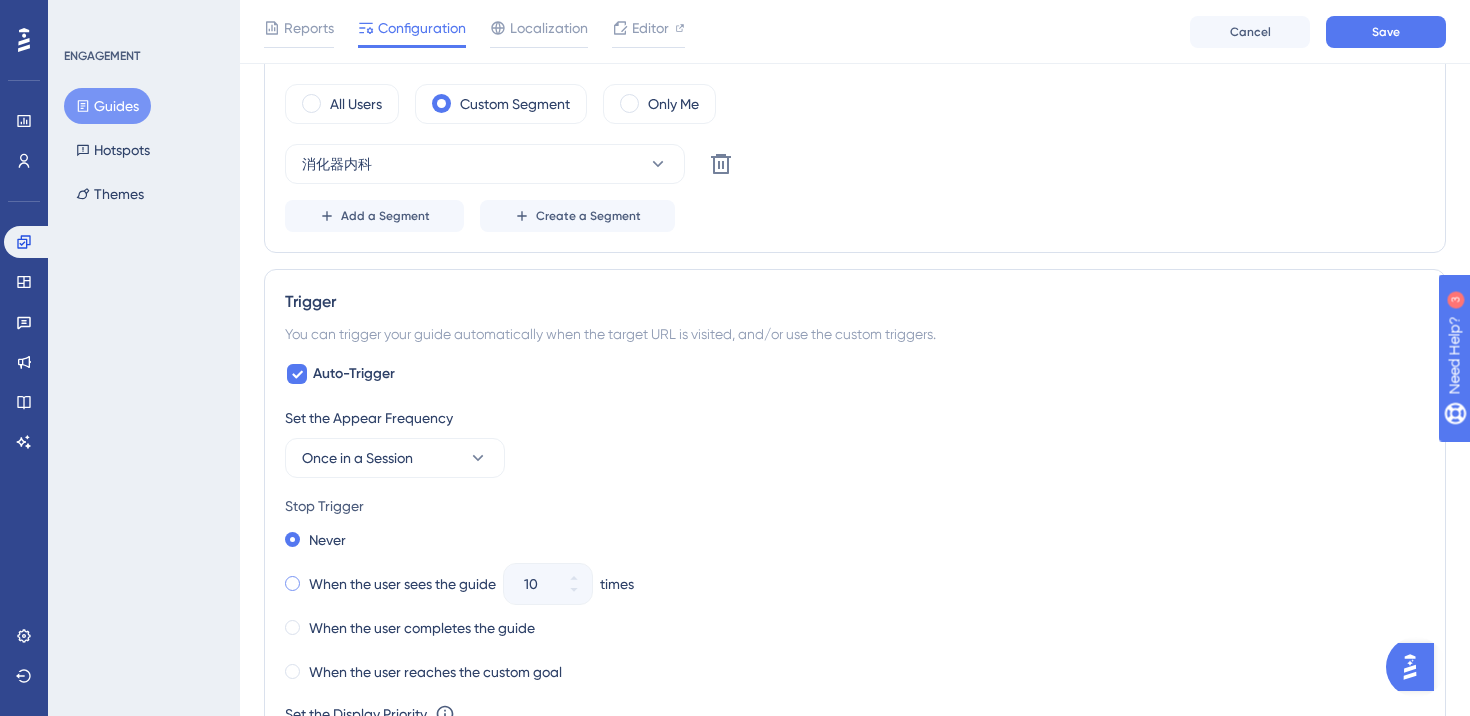 click at bounding box center [292, 583] 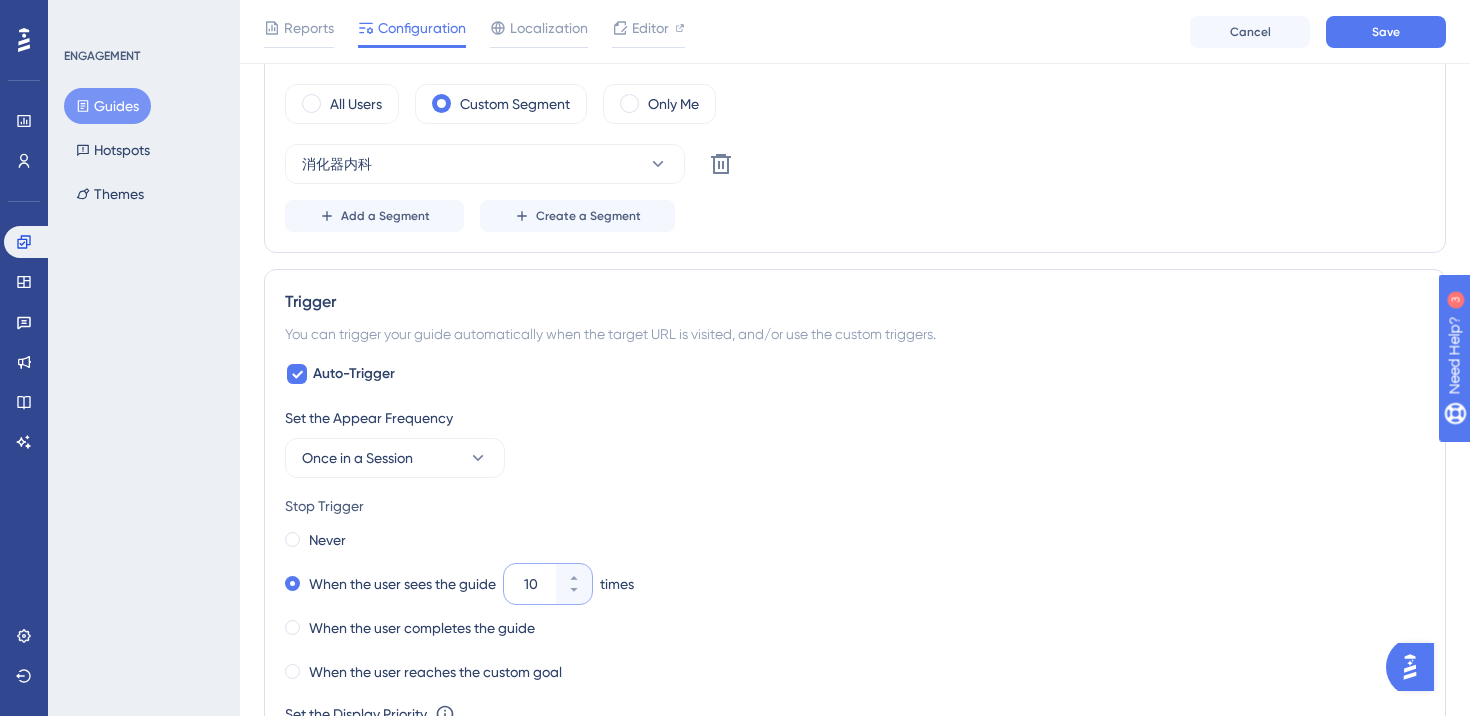 drag, startPoint x: 547, startPoint y: 584, endPoint x: 506, endPoint y: 589, distance: 41.303753 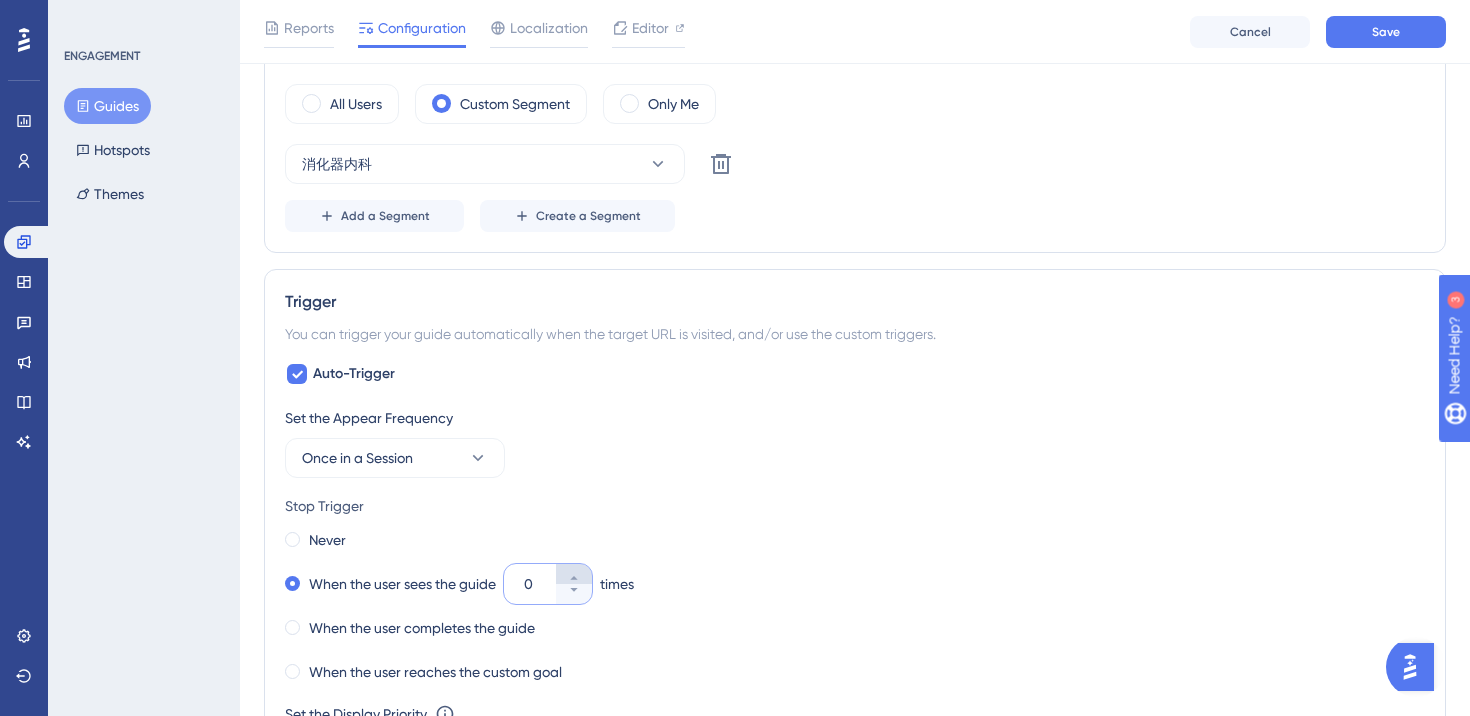 click 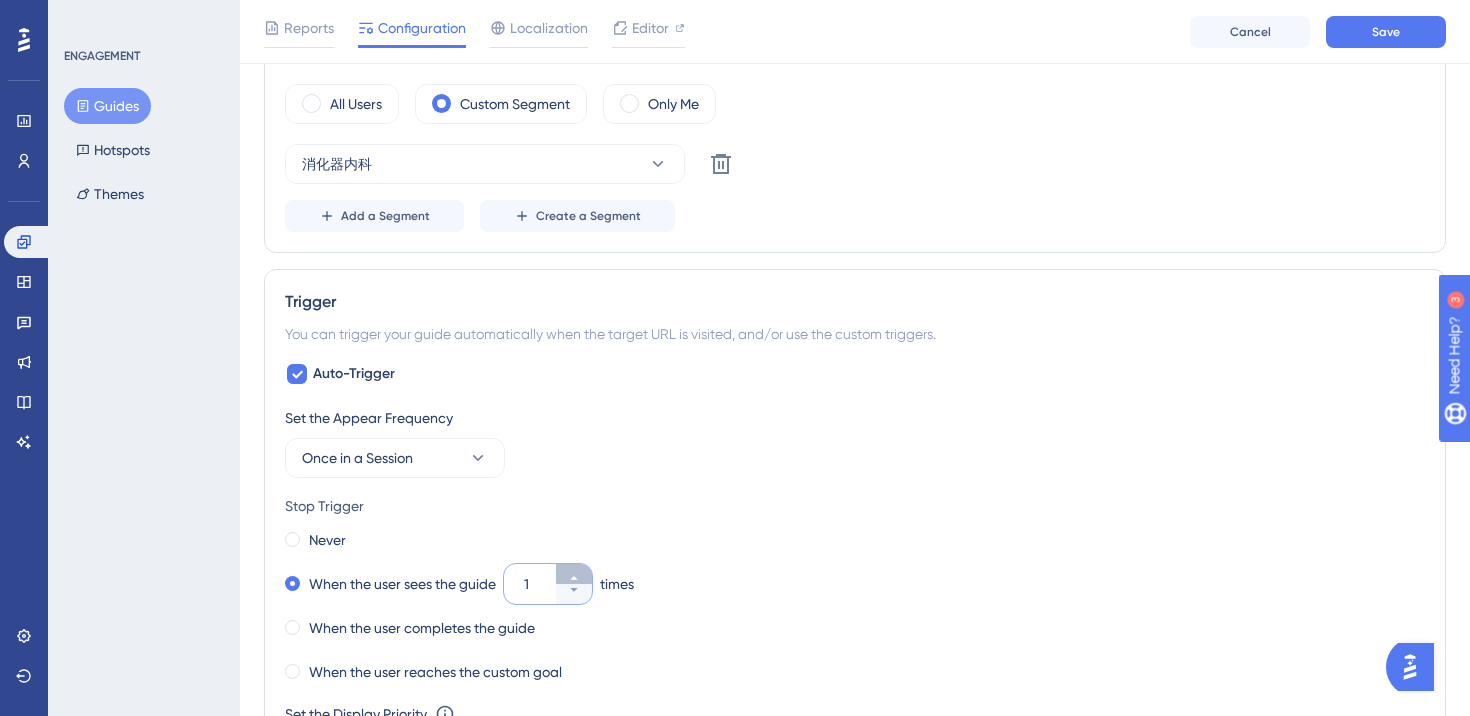 click 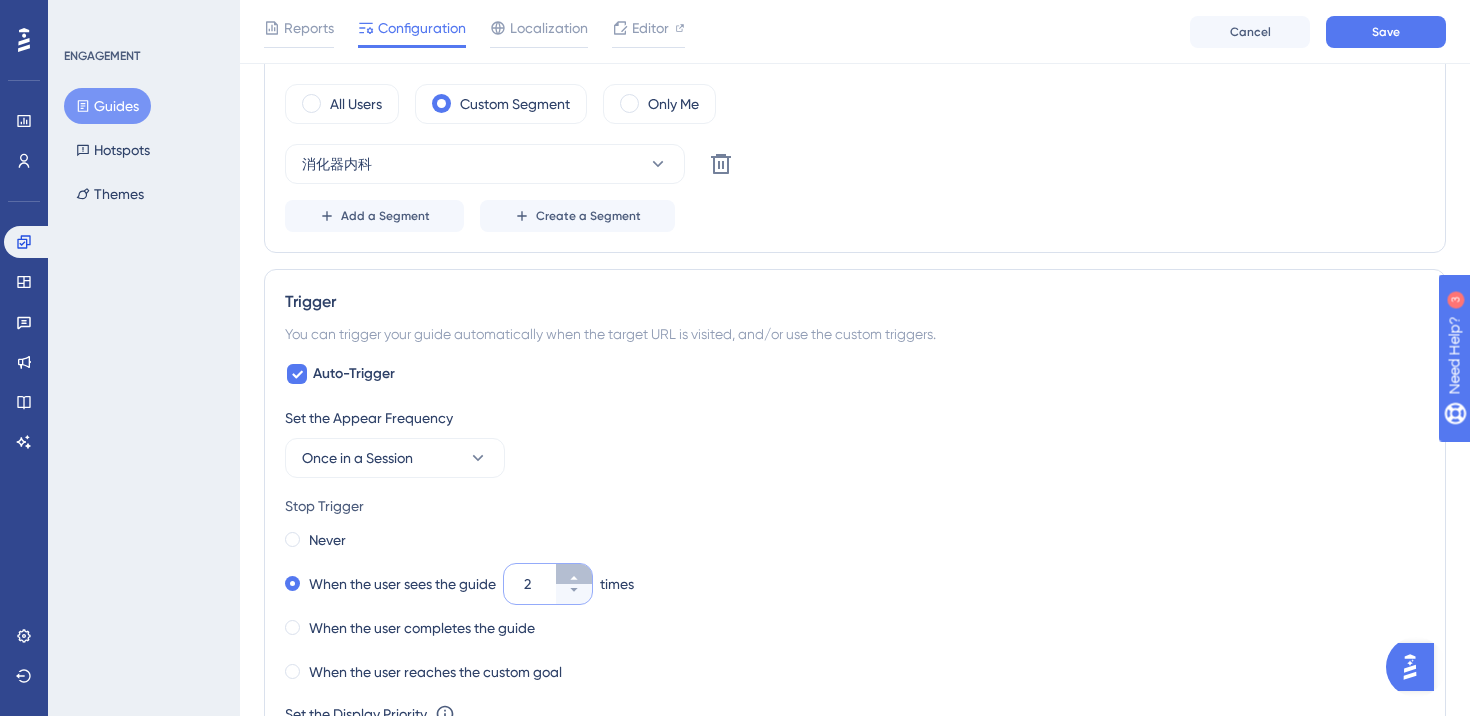 click 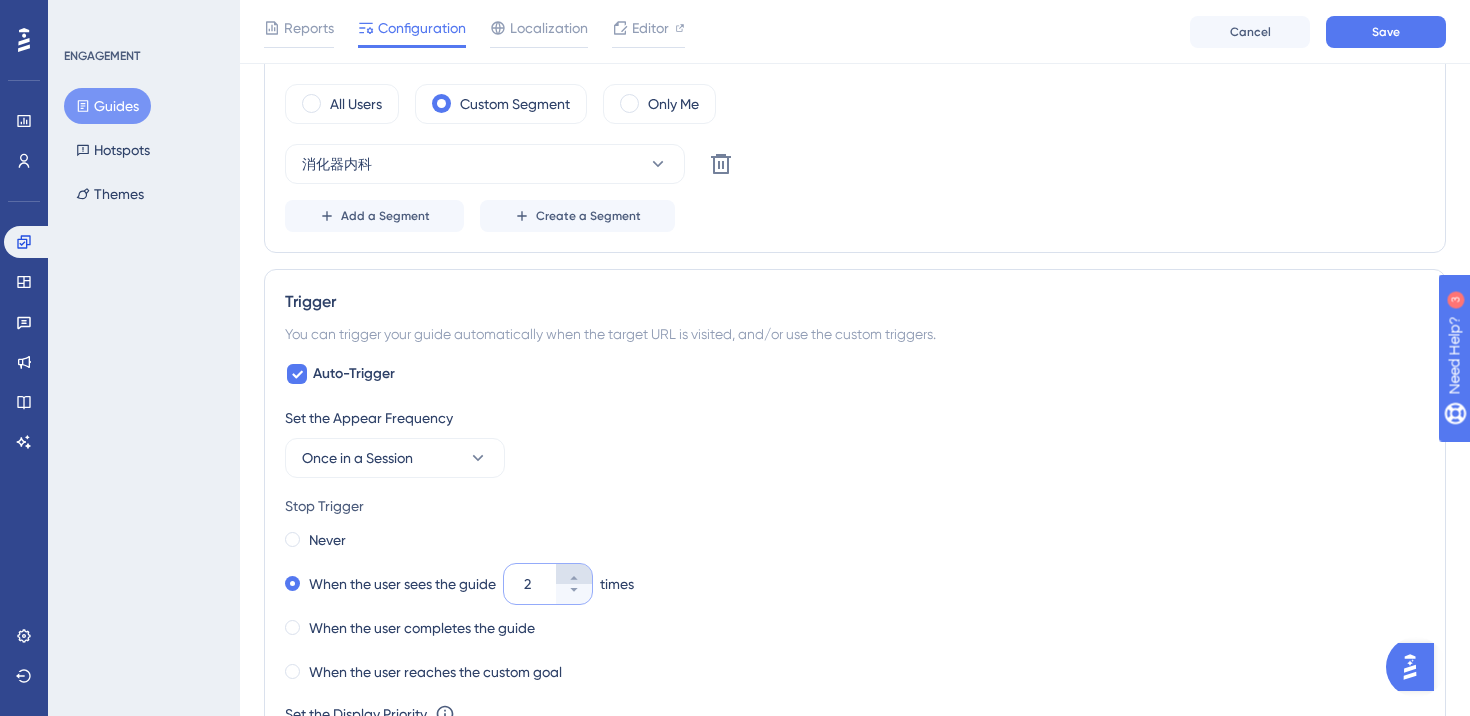 type on "3" 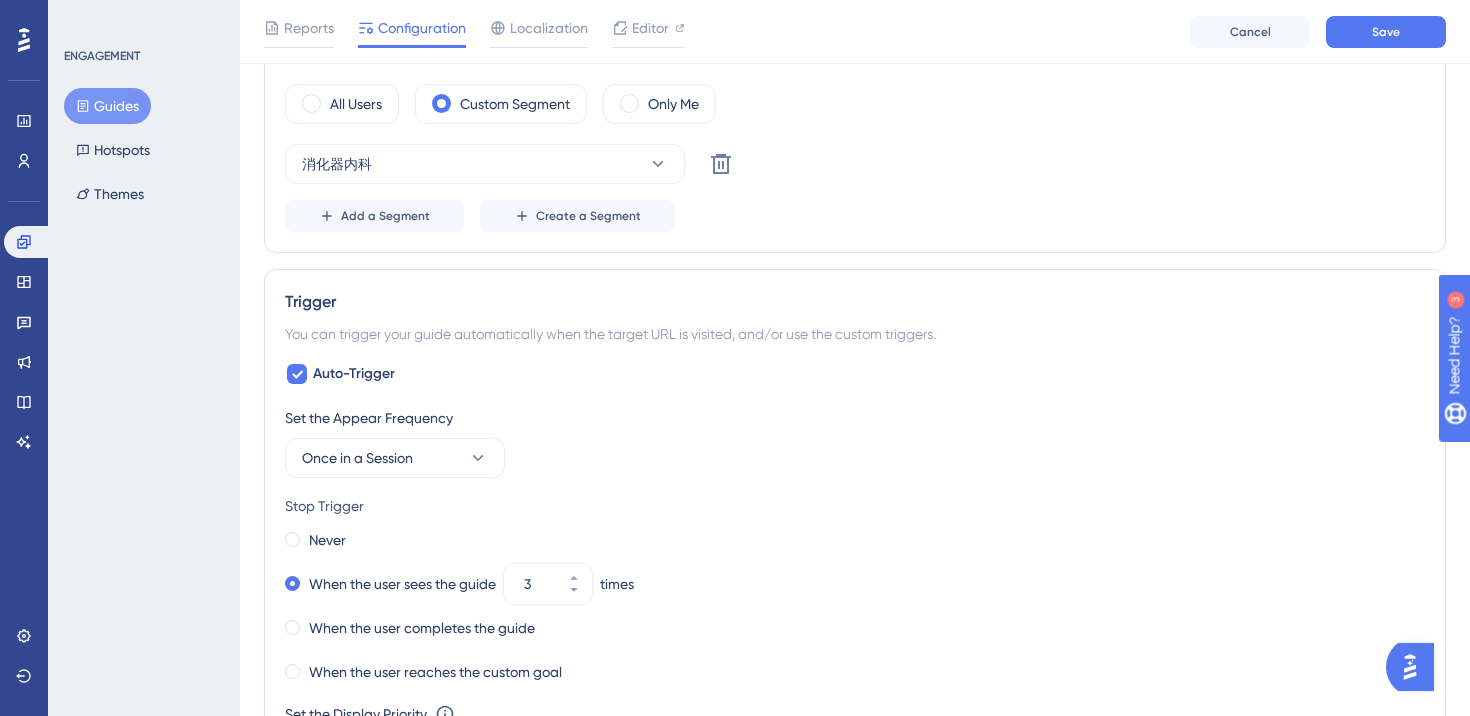 click on "Never" at bounding box center (855, 540) 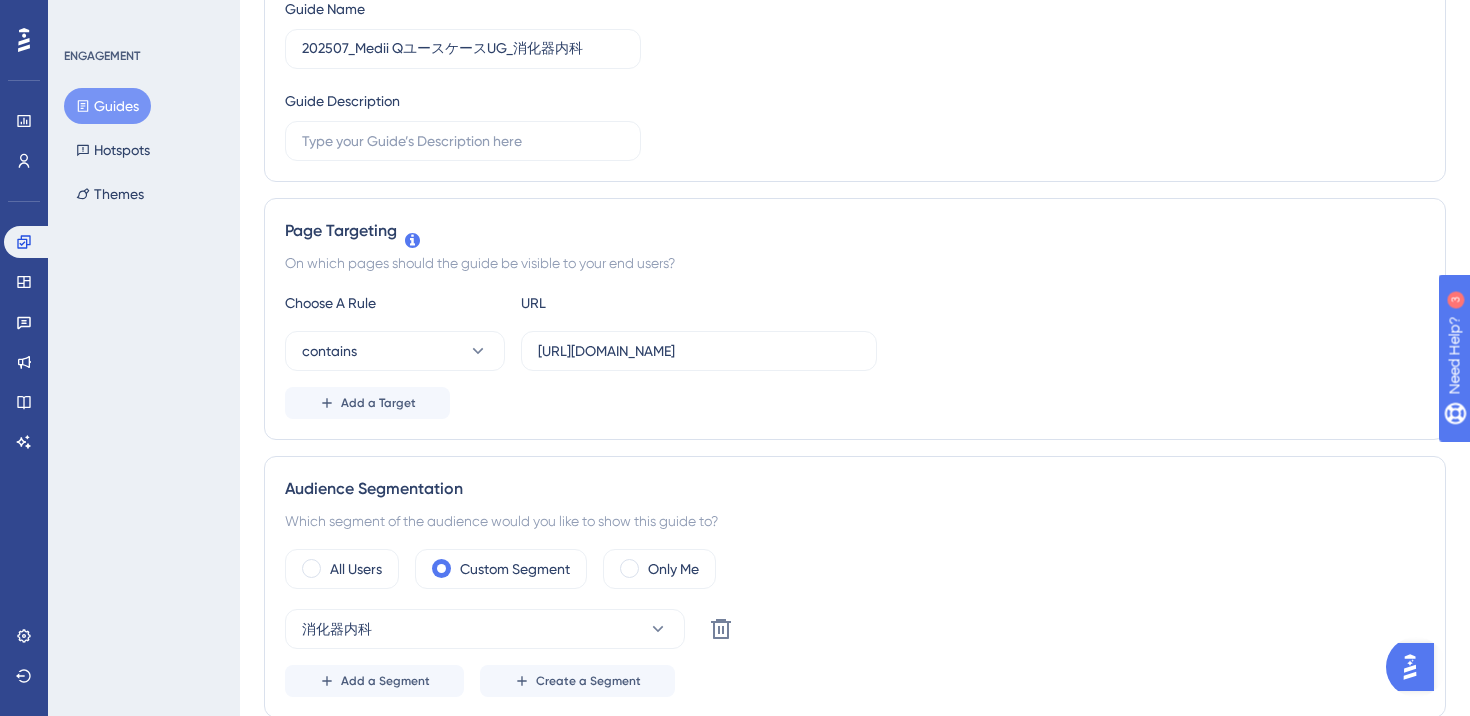 scroll, scrollTop: 0, scrollLeft: 0, axis: both 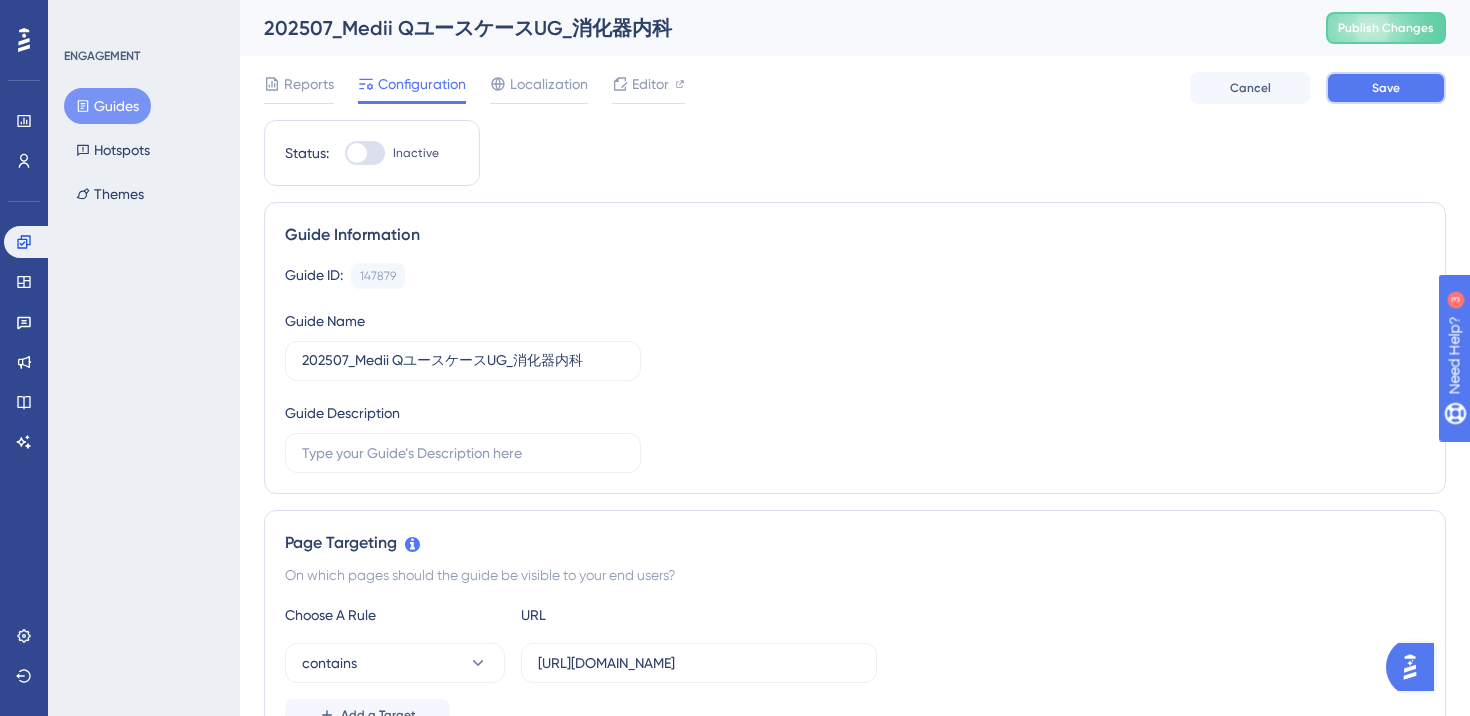 click on "Save" at bounding box center (1386, 88) 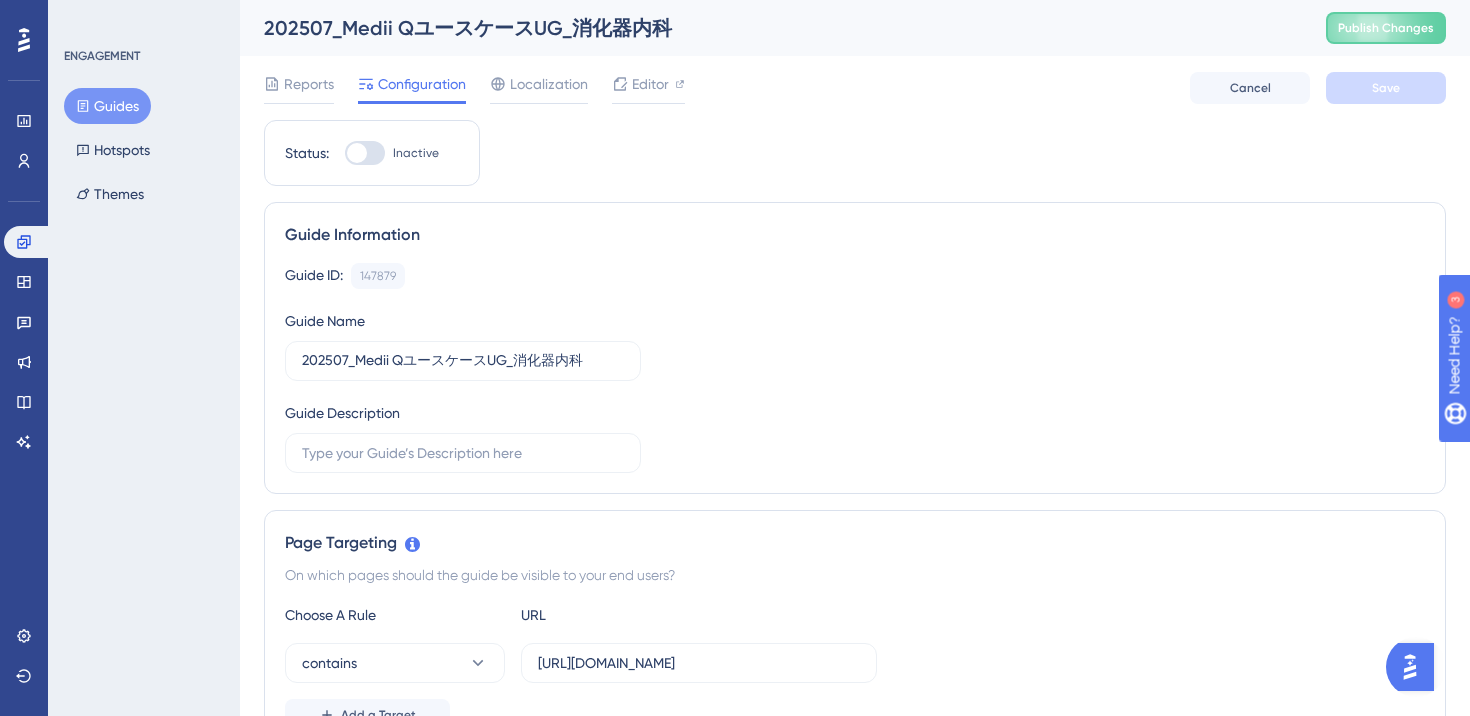 click on "Guides" at bounding box center [107, 106] 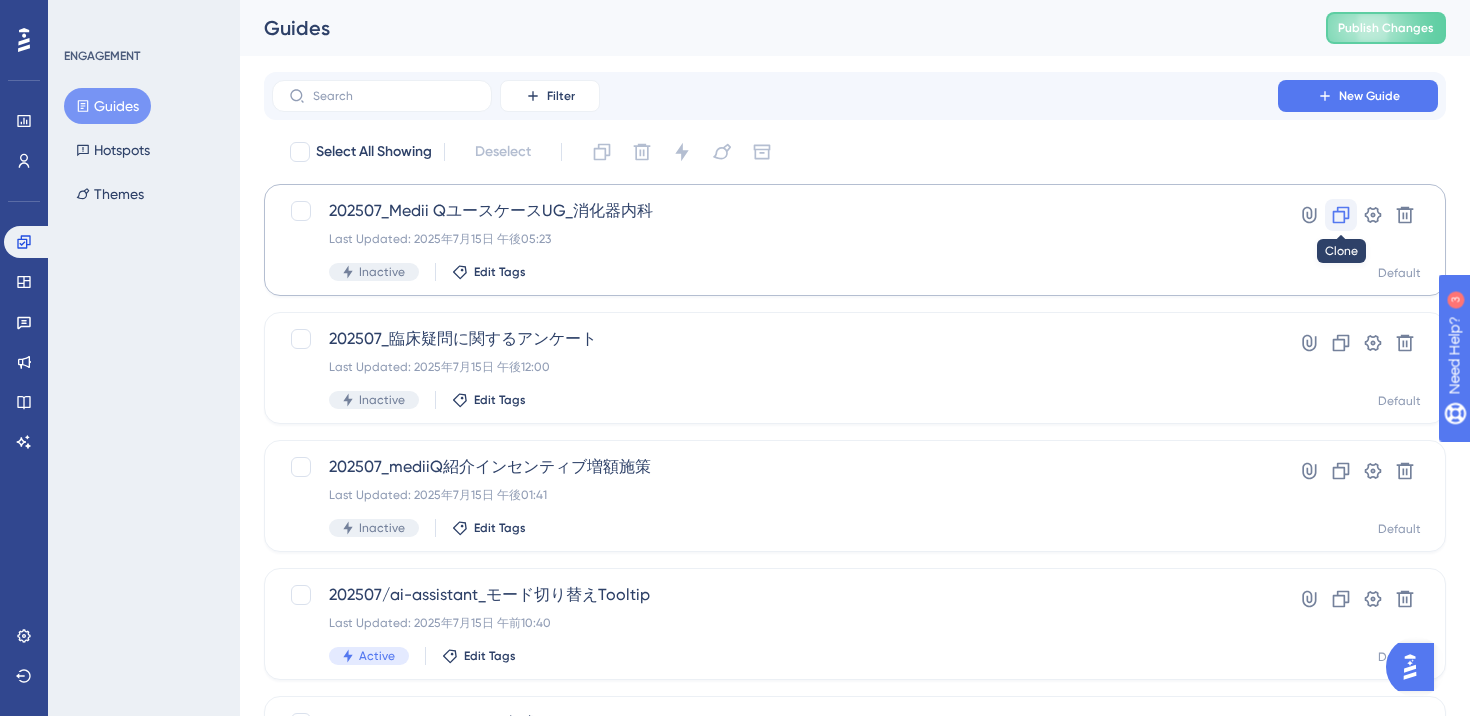 click 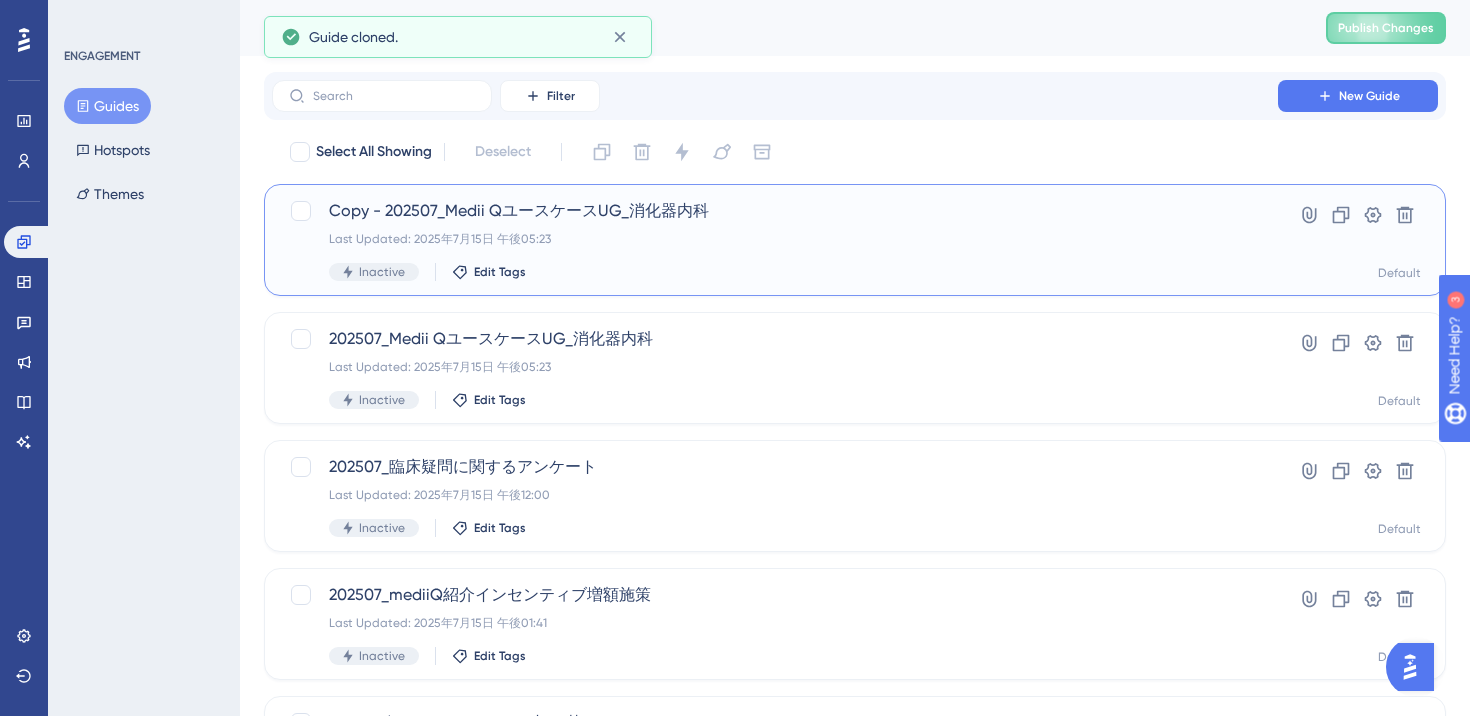 click on "Last Updated: 2025年7月15日 午後05:23" at bounding box center (775, 239) 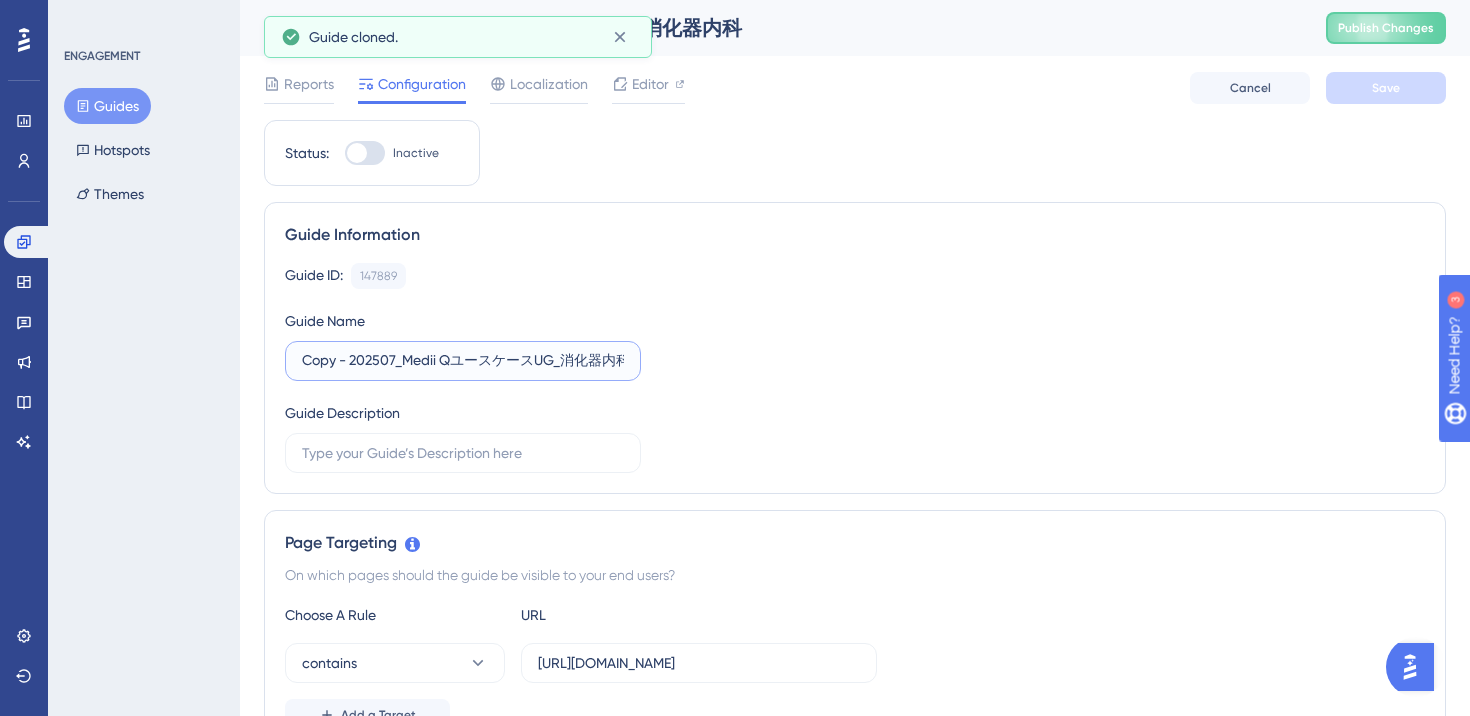 drag, startPoint x: 351, startPoint y: 358, endPoint x: 281, endPoint y: 359, distance: 70.00714 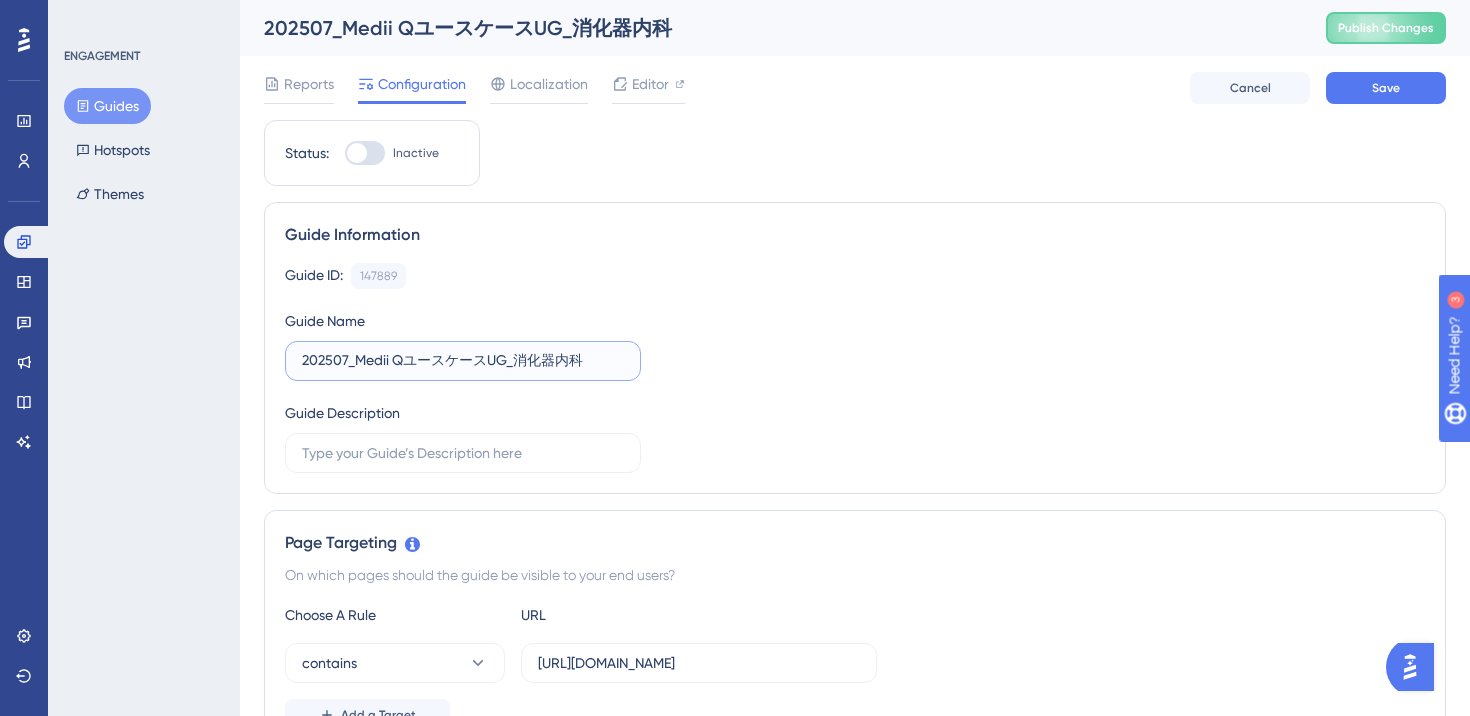 drag, startPoint x: 513, startPoint y: 357, endPoint x: 602, endPoint y: 357, distance: 89 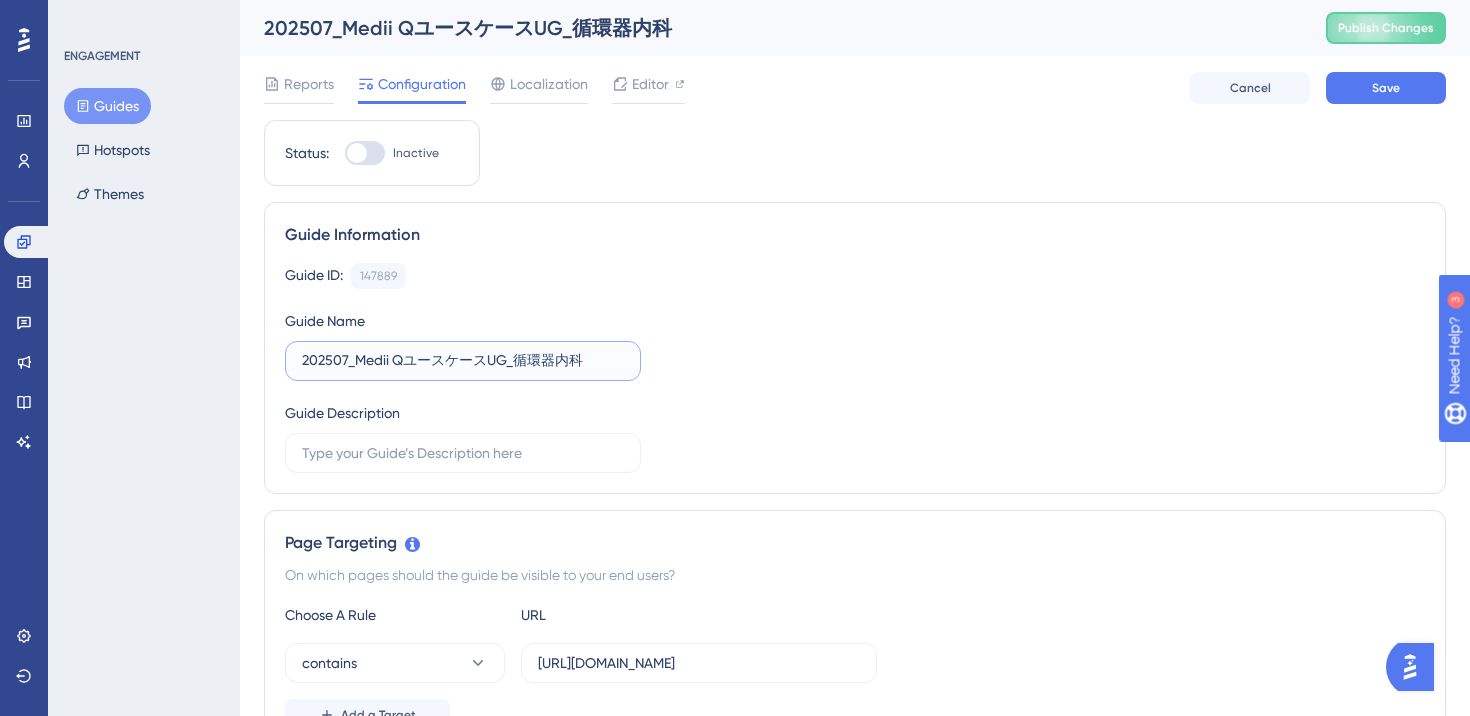 type on "202507_Medii QユースケースUG_循環器内科" 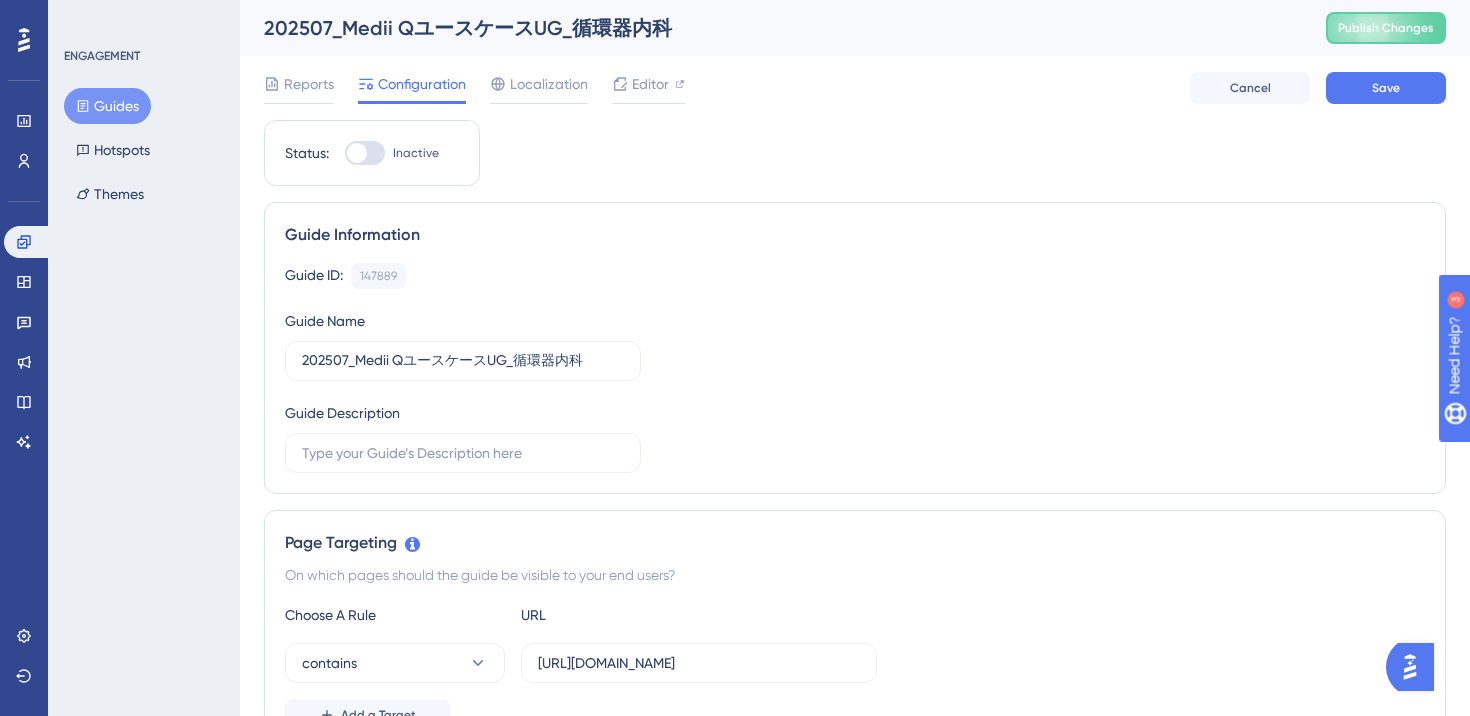 click on "Guide ID: 147889 Copy Guide Name 202507_Medii QユースケースUG_循環器内科 Guide Description" at bounding box center (855, 368) 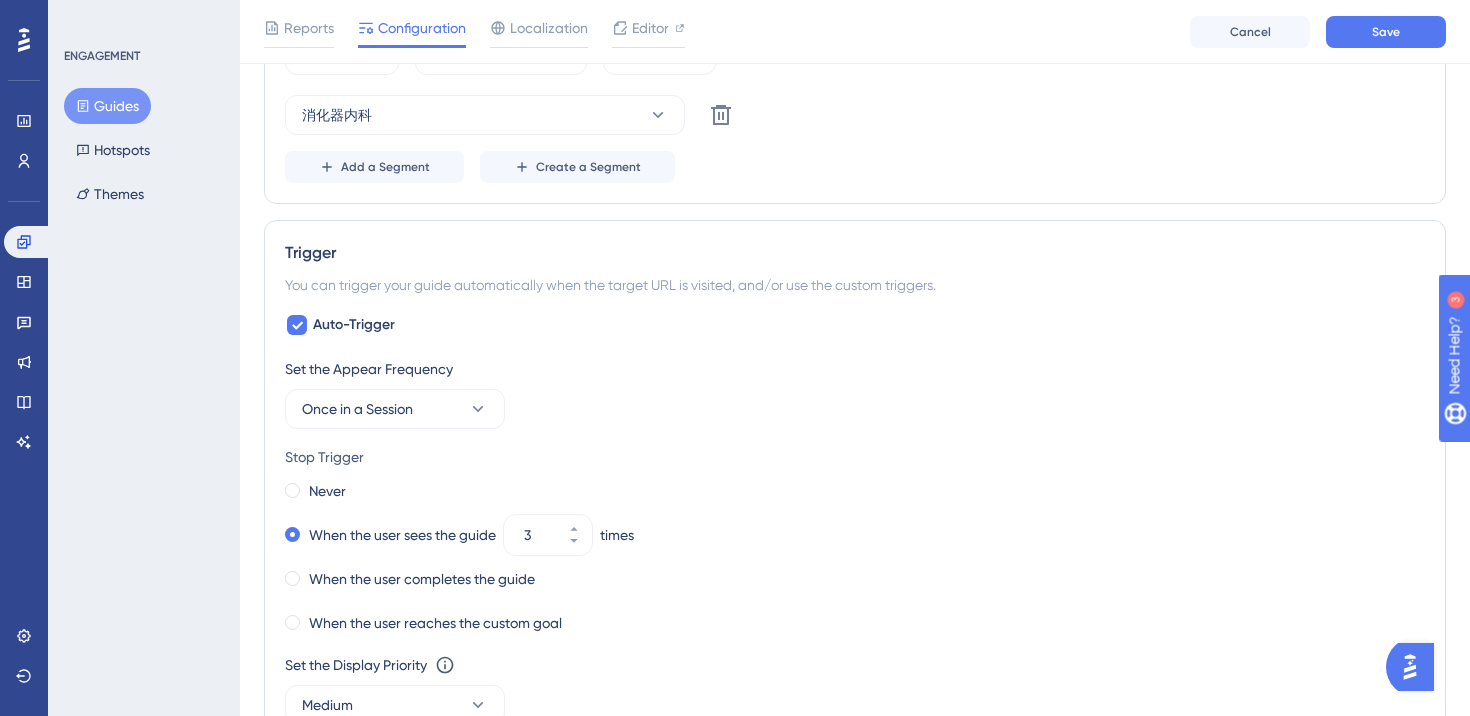 scroll, scrollTop: 833, scrollLeft: 0, axis: vertical 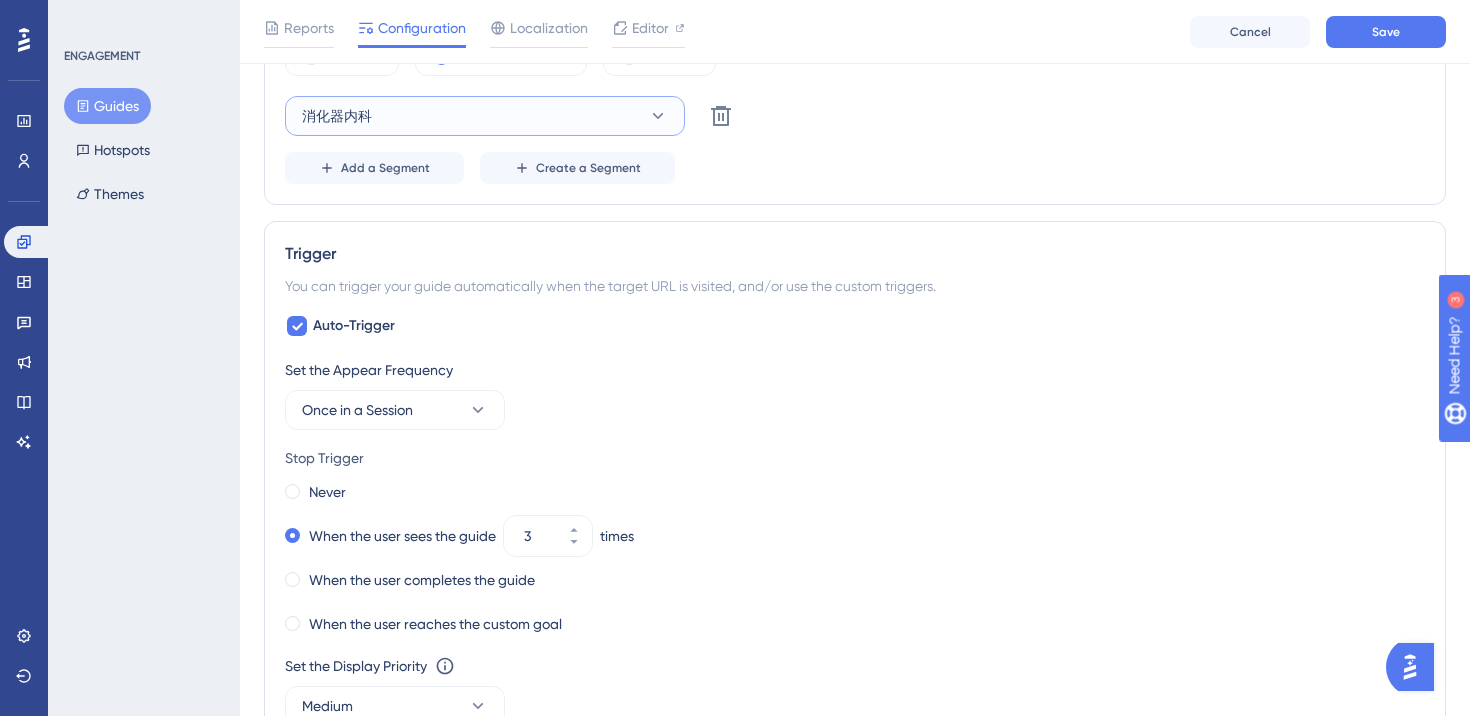 click on "消化器内科" at bounding box center [485, 116] 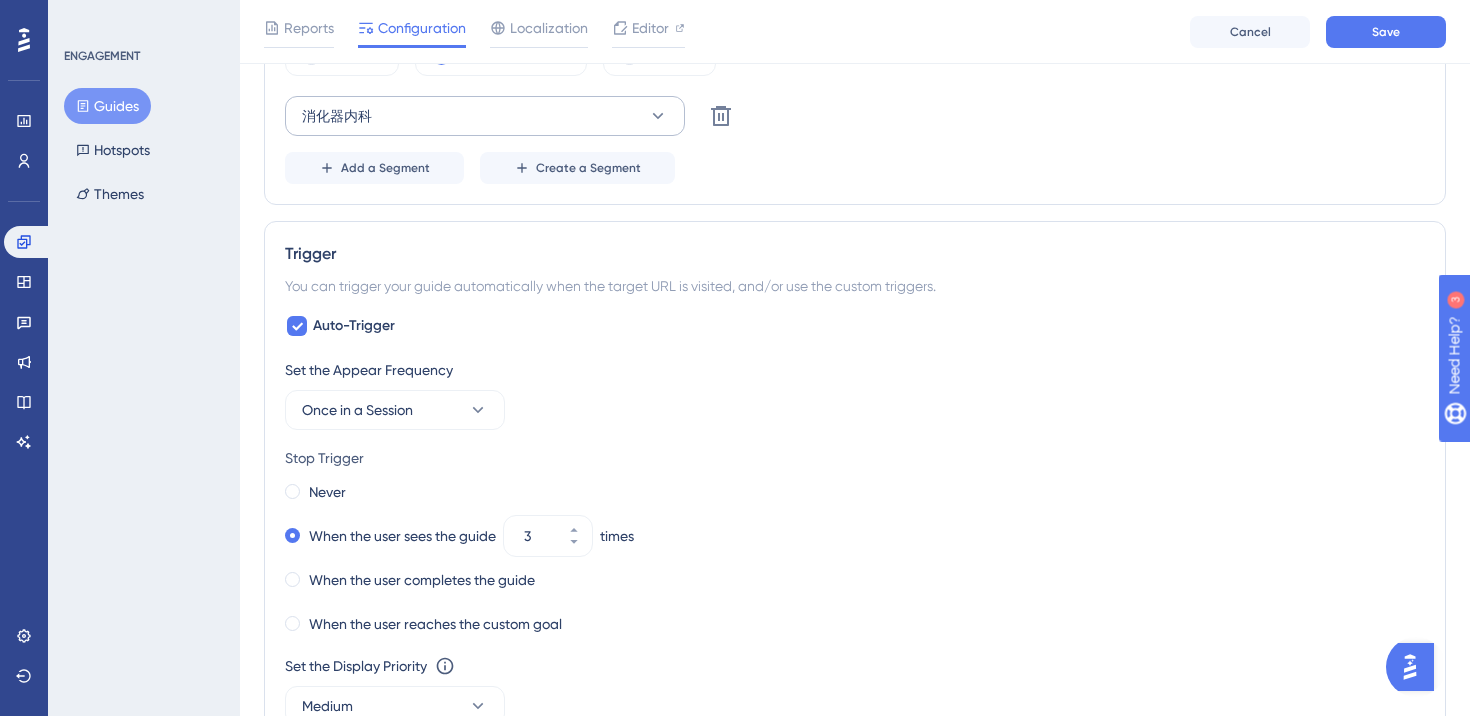 scroll, scrollTop: 893, scrollLeft: 0, axis: vertical 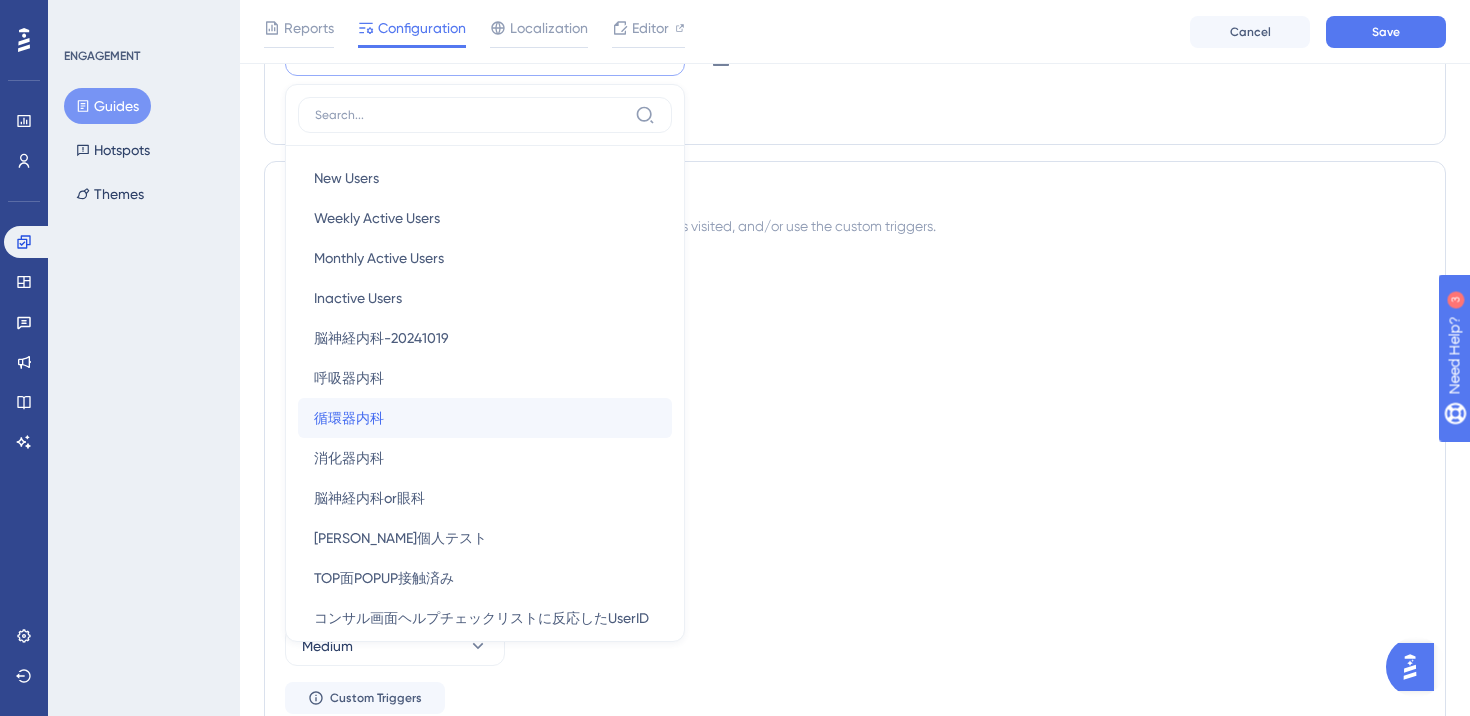 click on "循環器内科 循環器内科" at bounding box center (485, 418) 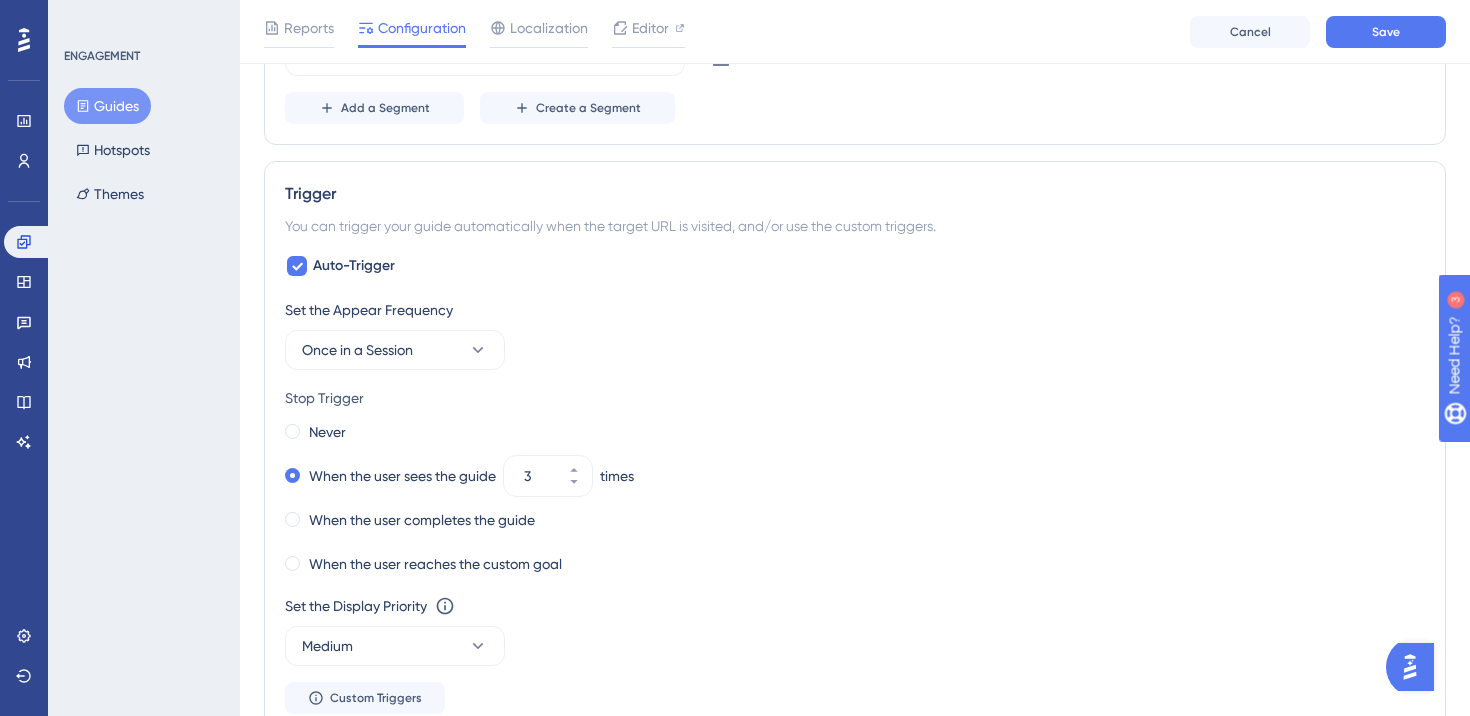 click on "You can trigger your guide automatically when the target URL is visited,
and/or use the custom triggers." at bounding box center (855, 226) 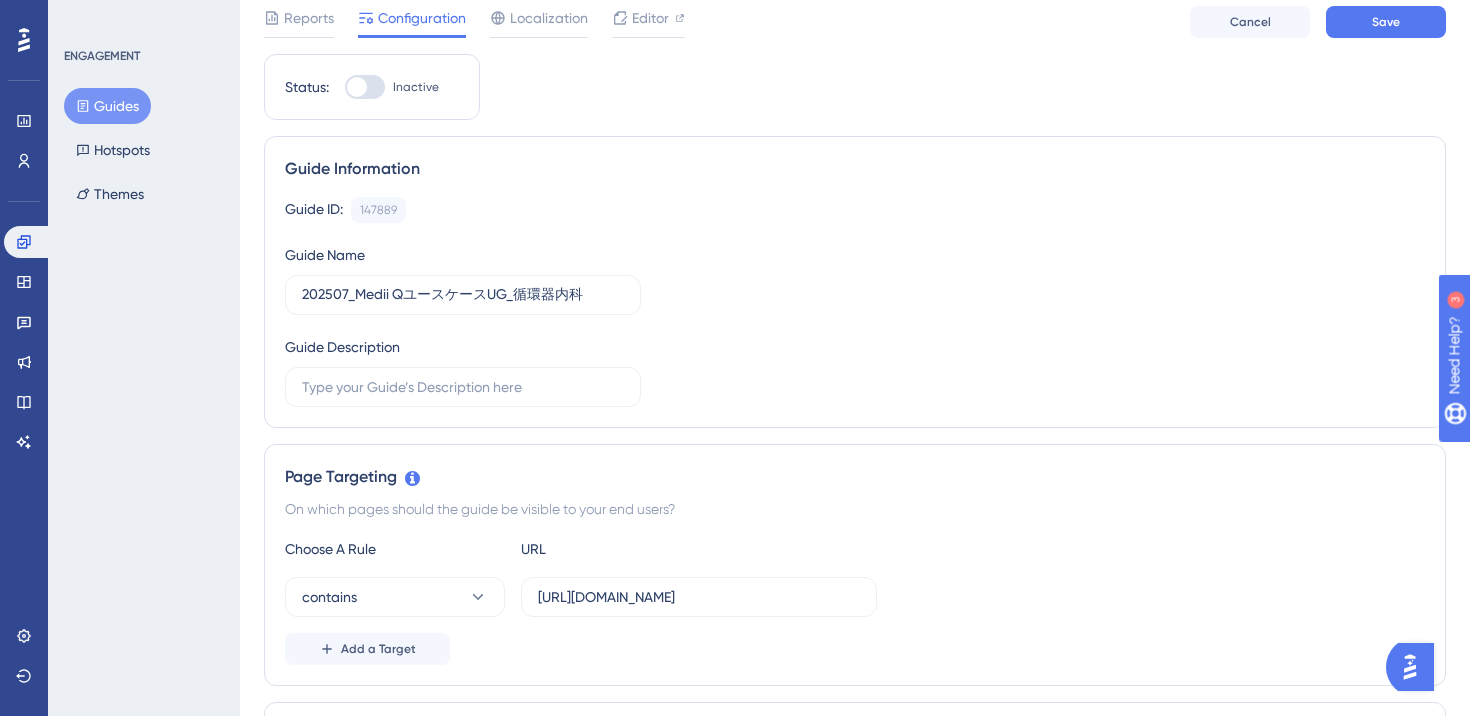 scroll, scrollTop: 0, scrollLeft: 0, axis: both 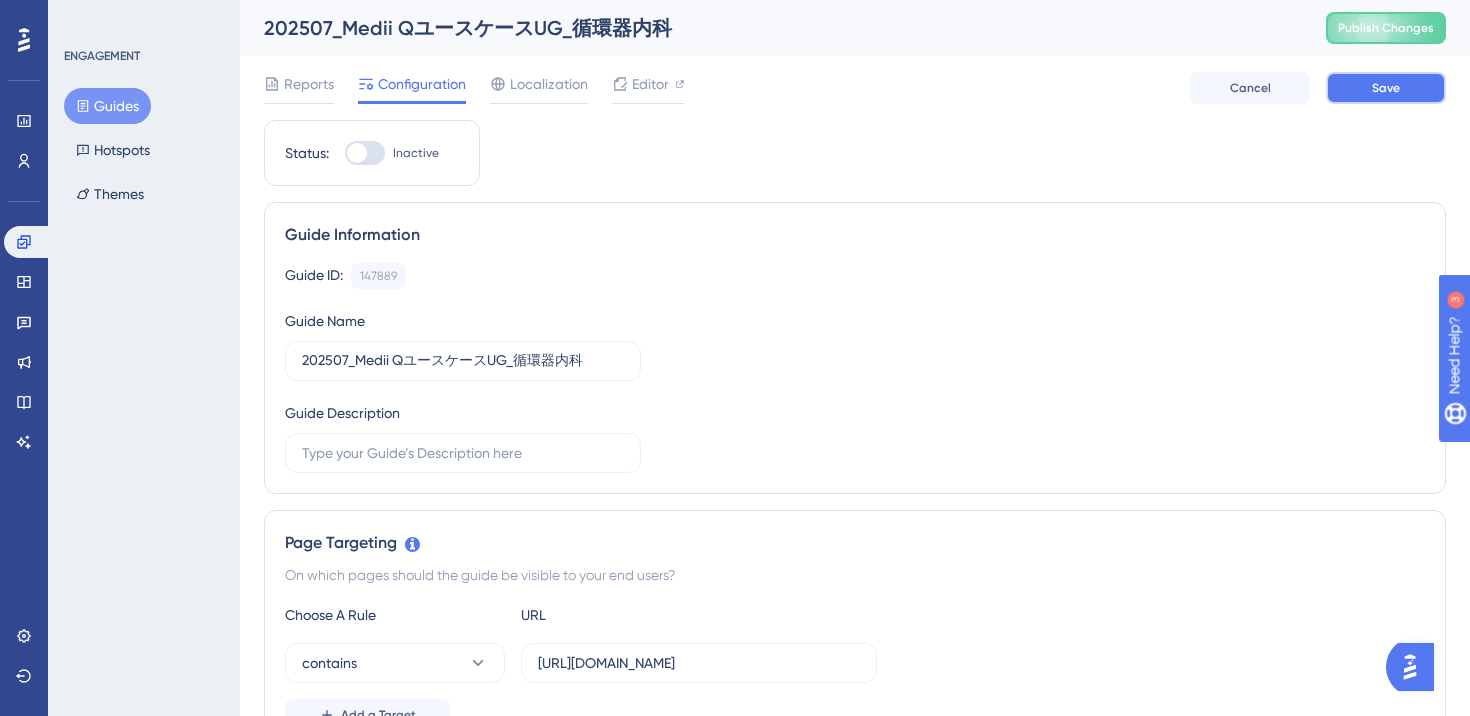 click on "Save" at bounding box center (1386, 88) 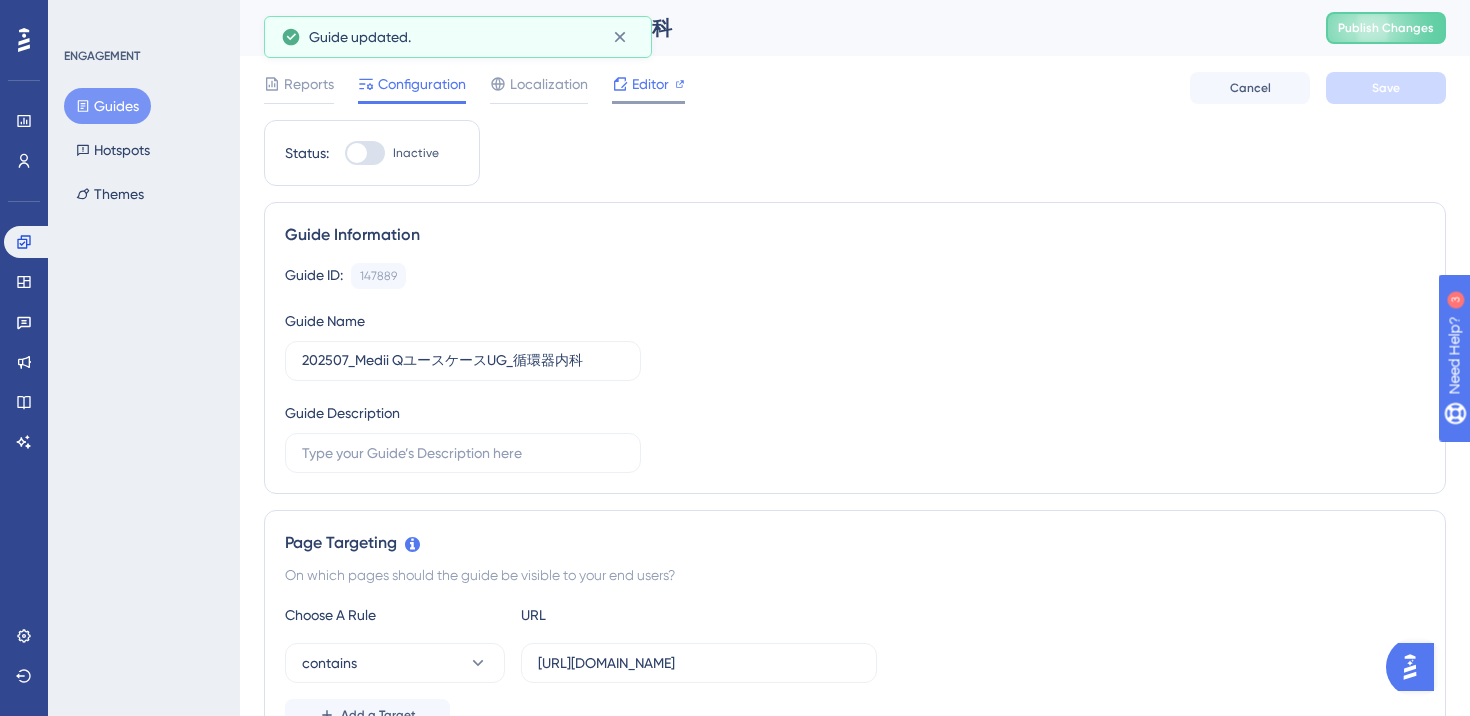 click on "Editor" at bounding box center [648, 88] 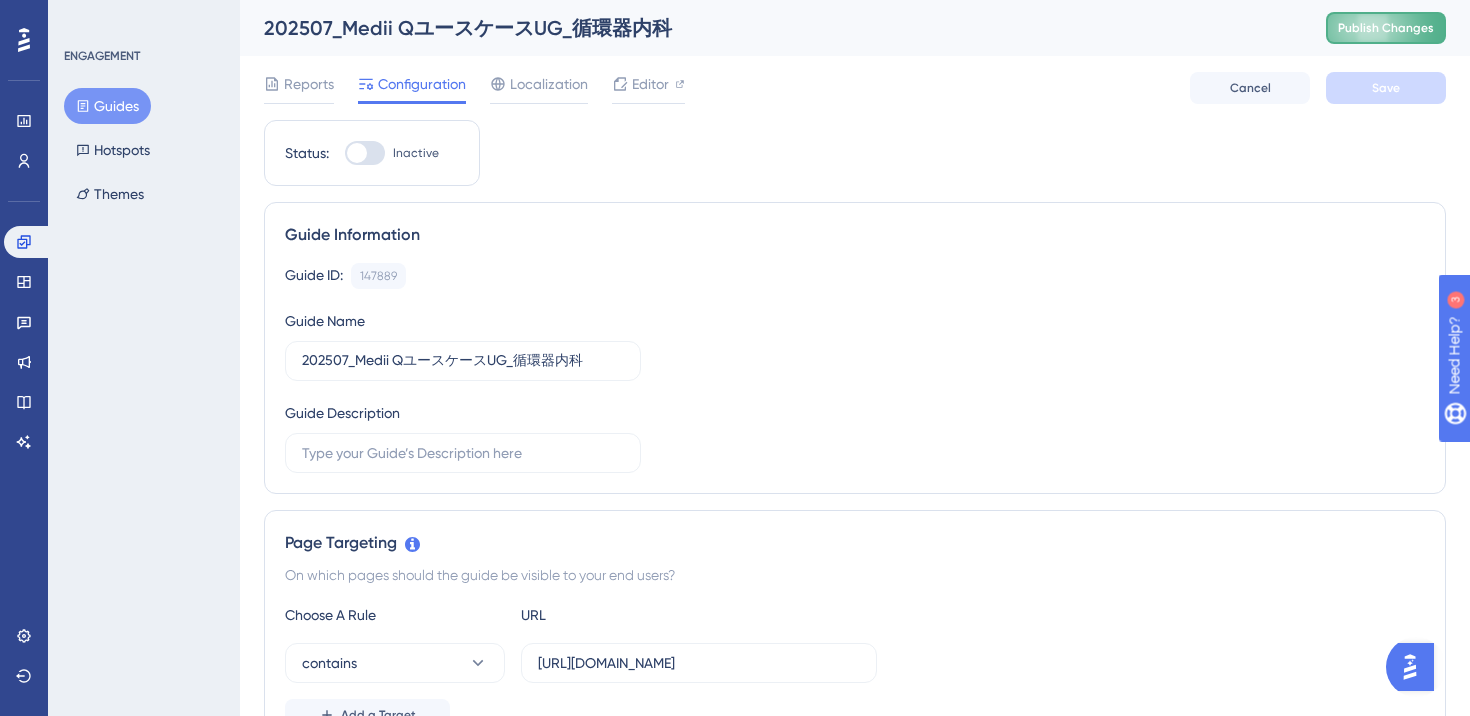 click on "Publish Changes" at bounding box center (1386, 28) 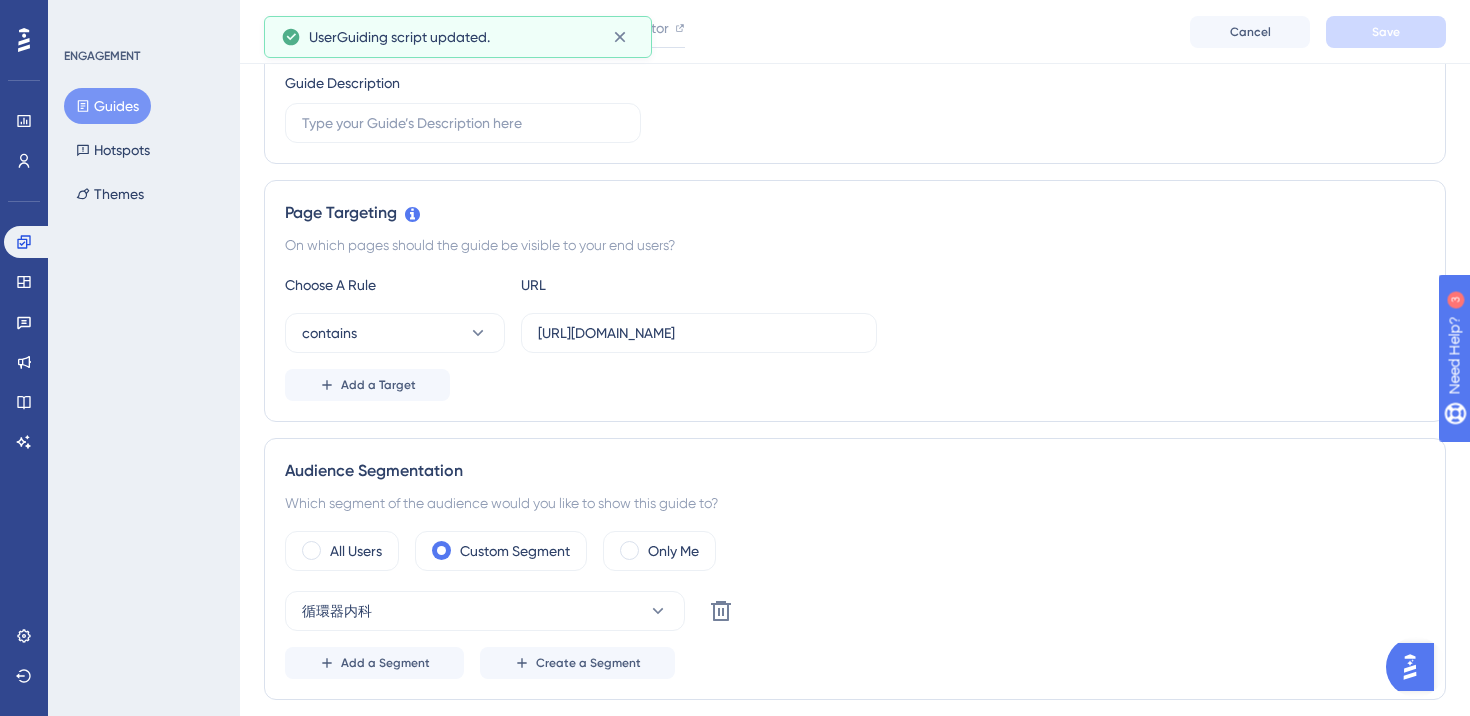 scroll, scrollTop: 0, scrollLeft: 0, axis: both 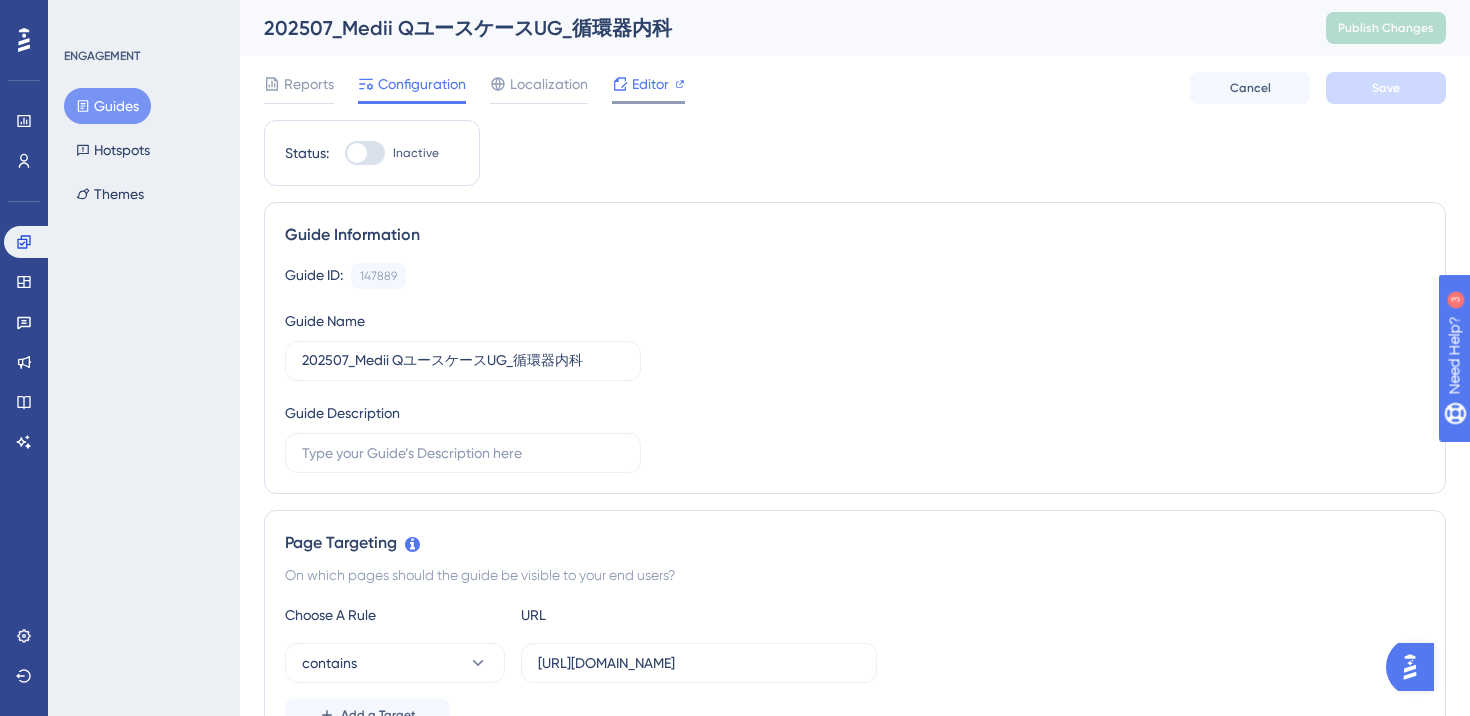 click on "Editor" at bounding box center [650, 84] 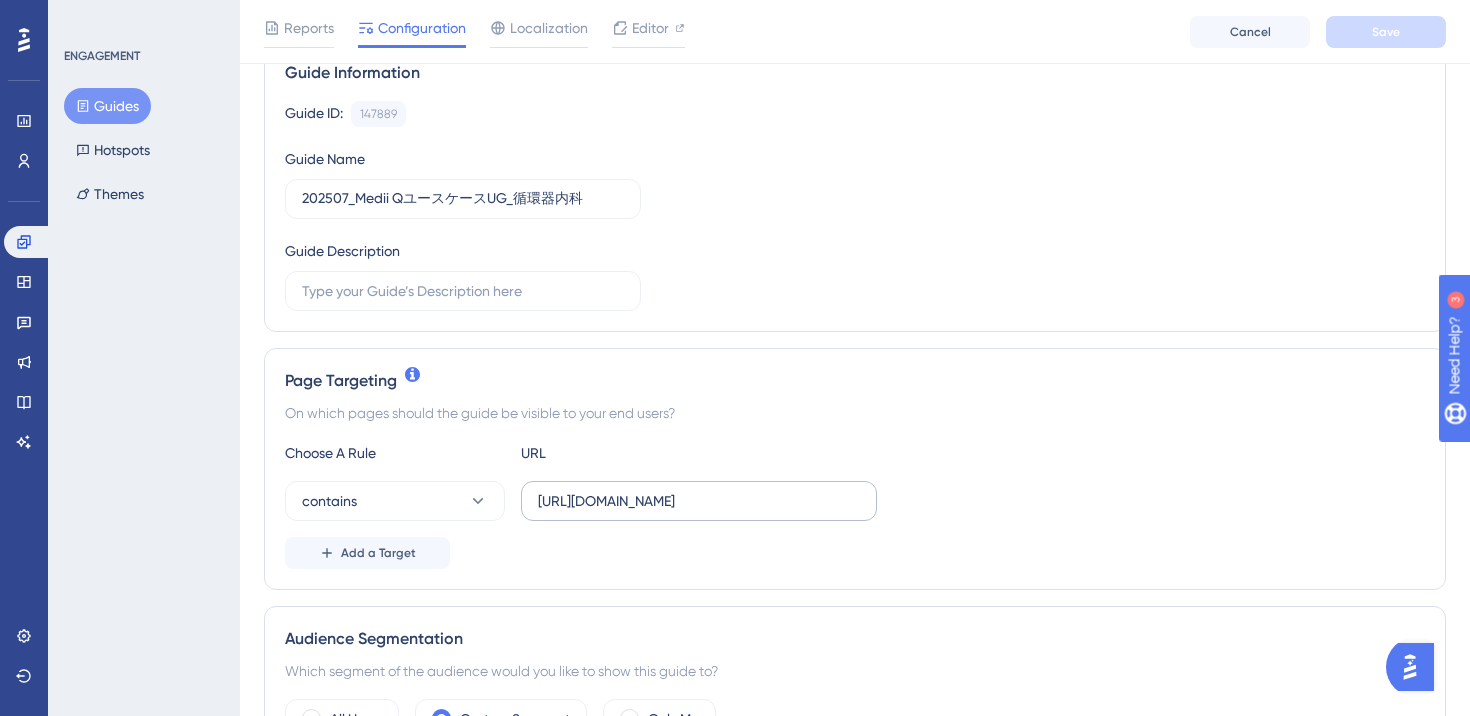 scroll, scrollTop: 221, scrollLeft: 0, axis: vertical 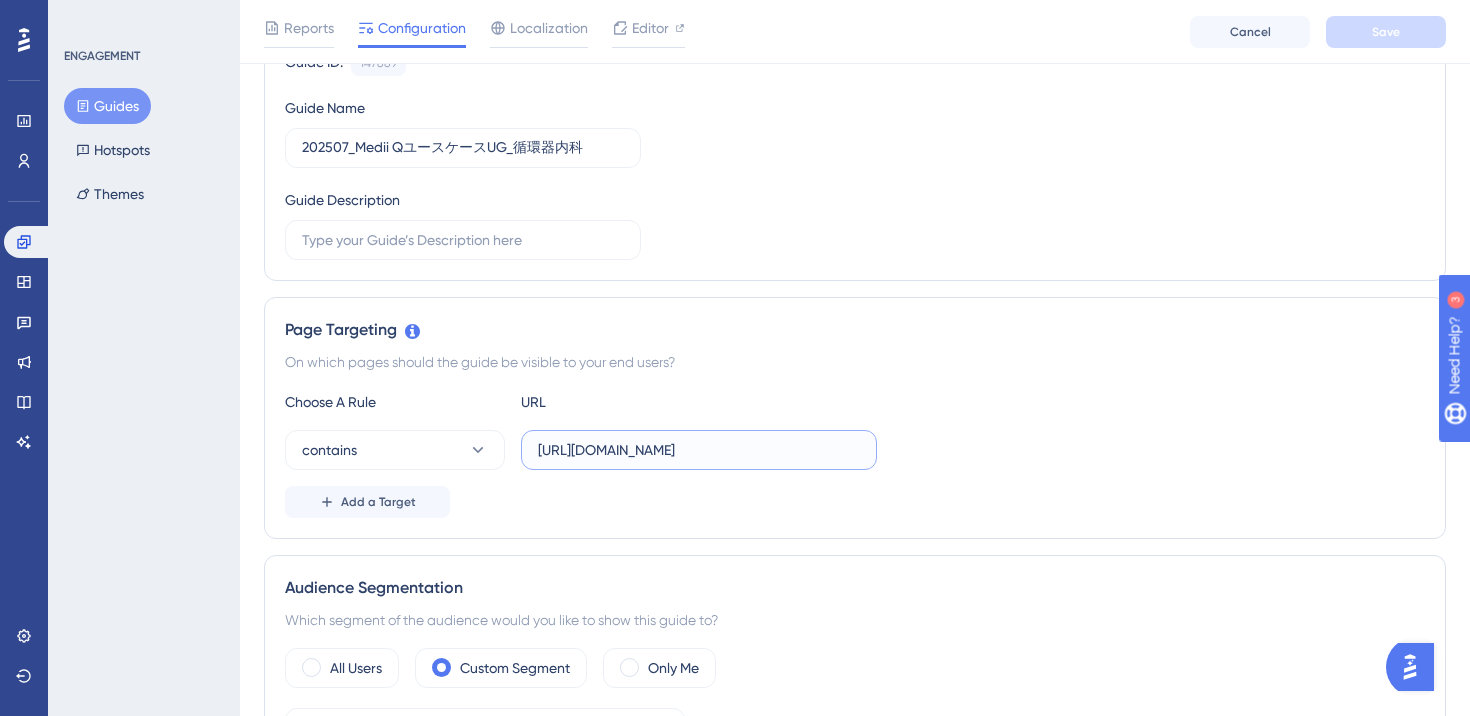 click on "[URL][DOMAIN_NAME]" at bounding box center [699, 450] 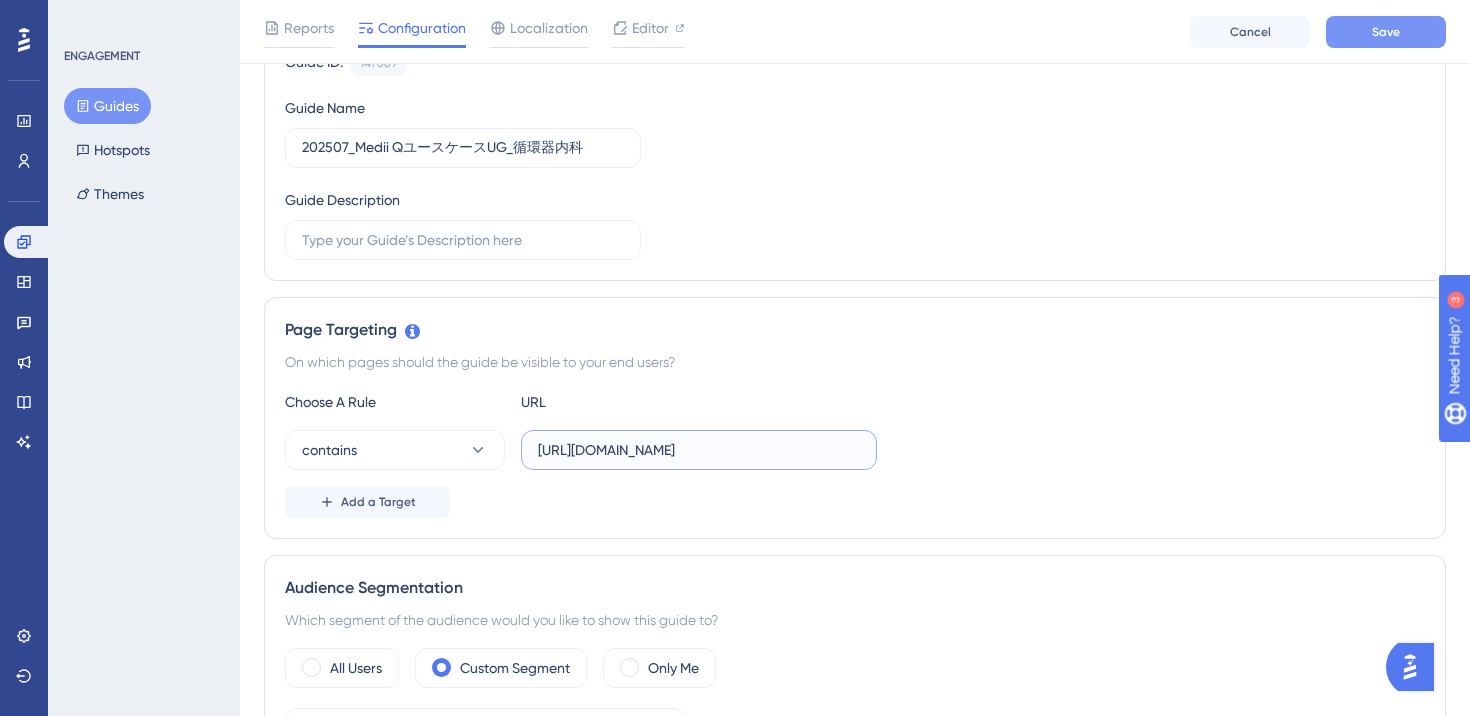 type on "https://stg-e-consult.medii.jp/ai-assistant" 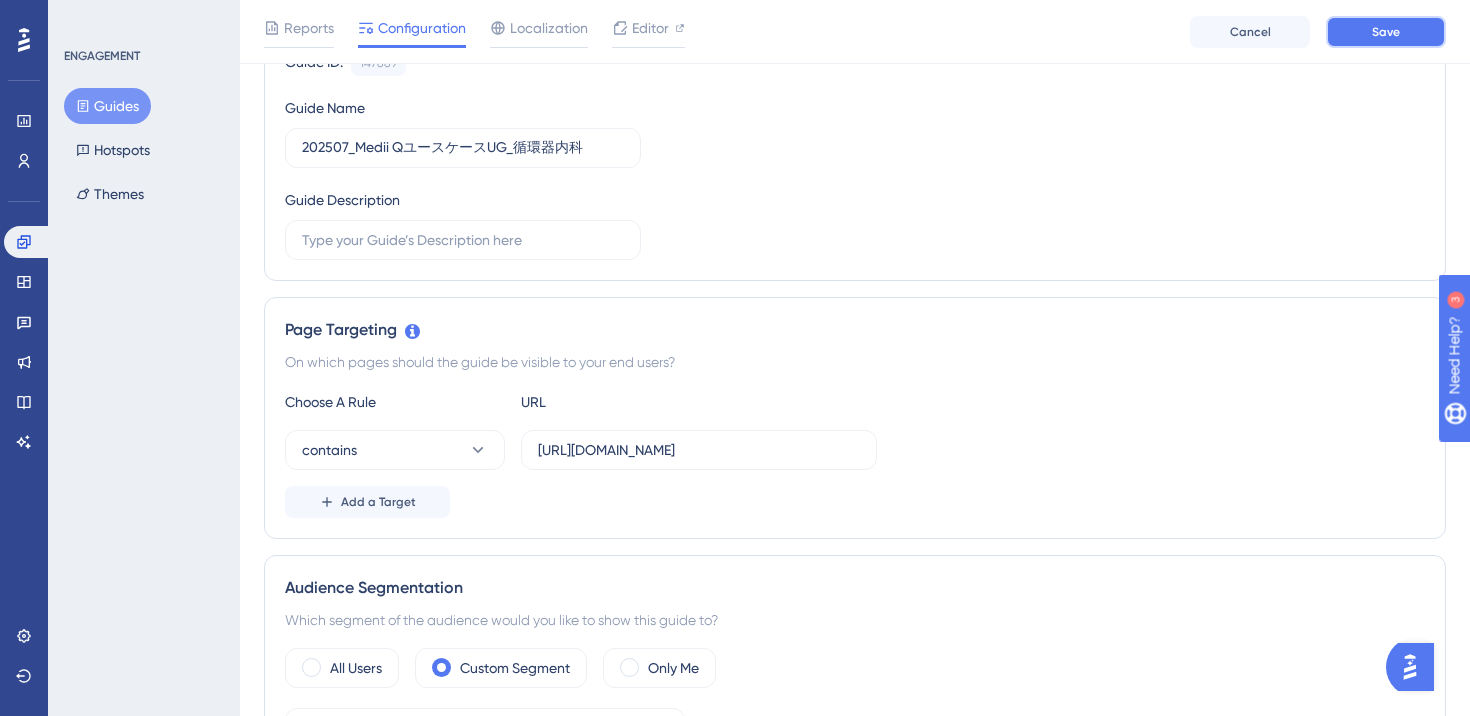 click on "Save" at bounding box center [1386, 32] 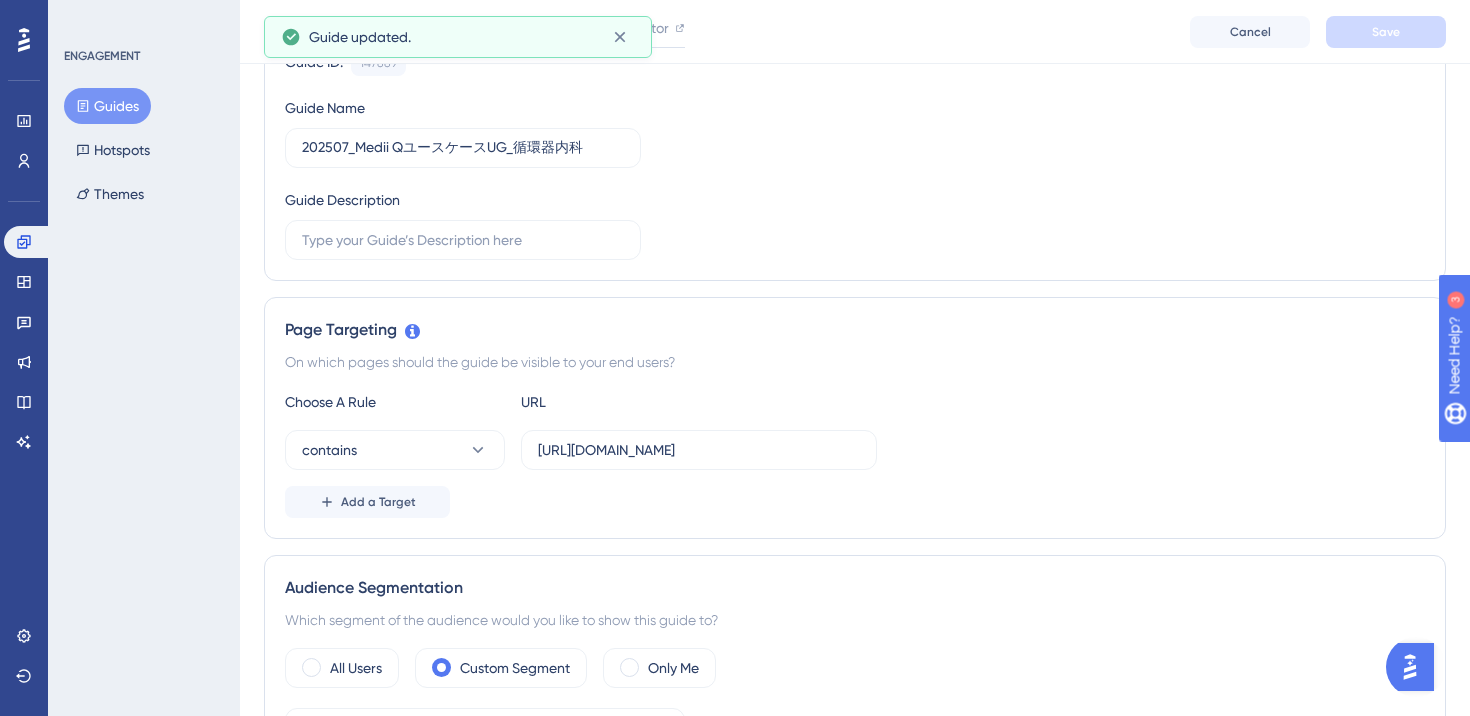 click on "Choose A Rule URL contains https://stg-e-consult.medii.jp/ai-assistant Add a Target" at bounding box center (855, 454) 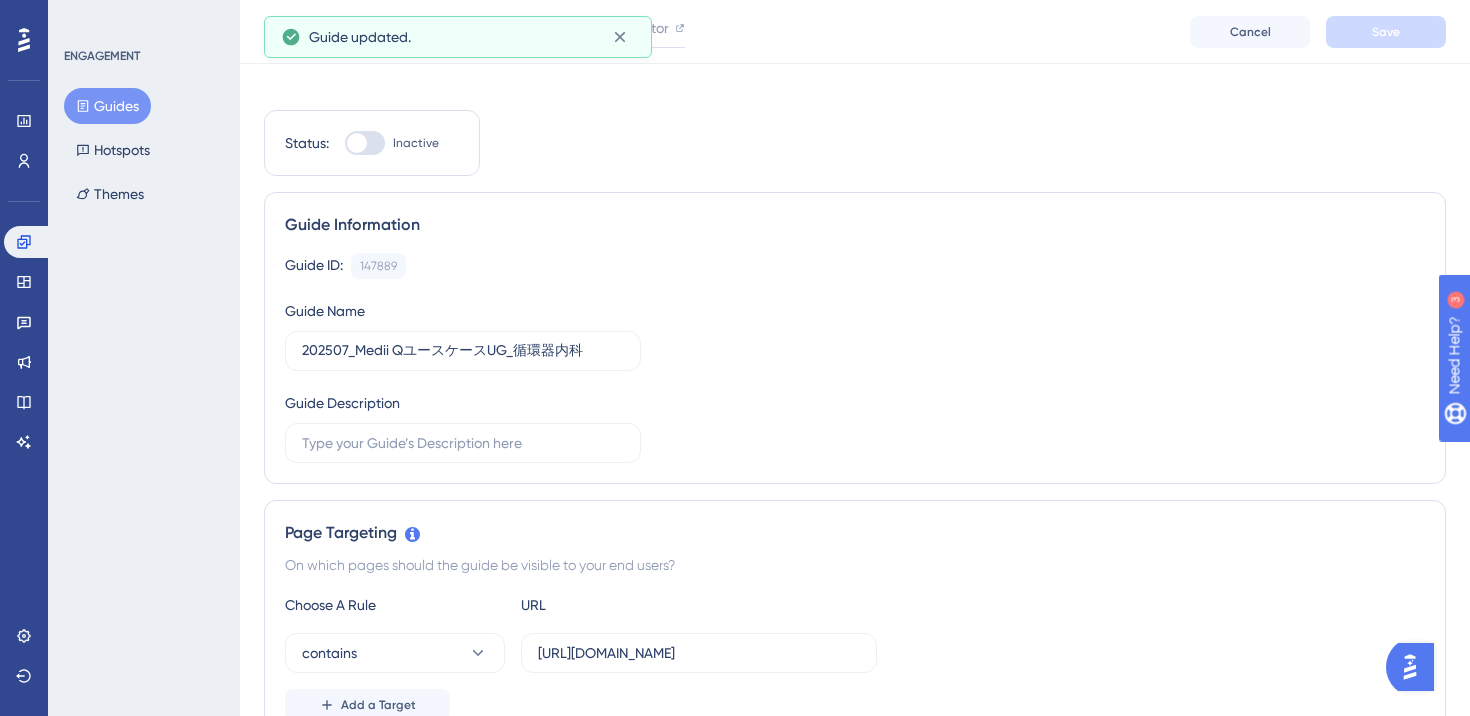 scroll, scrollTop: 0, scrollLeft: 0, axis: both 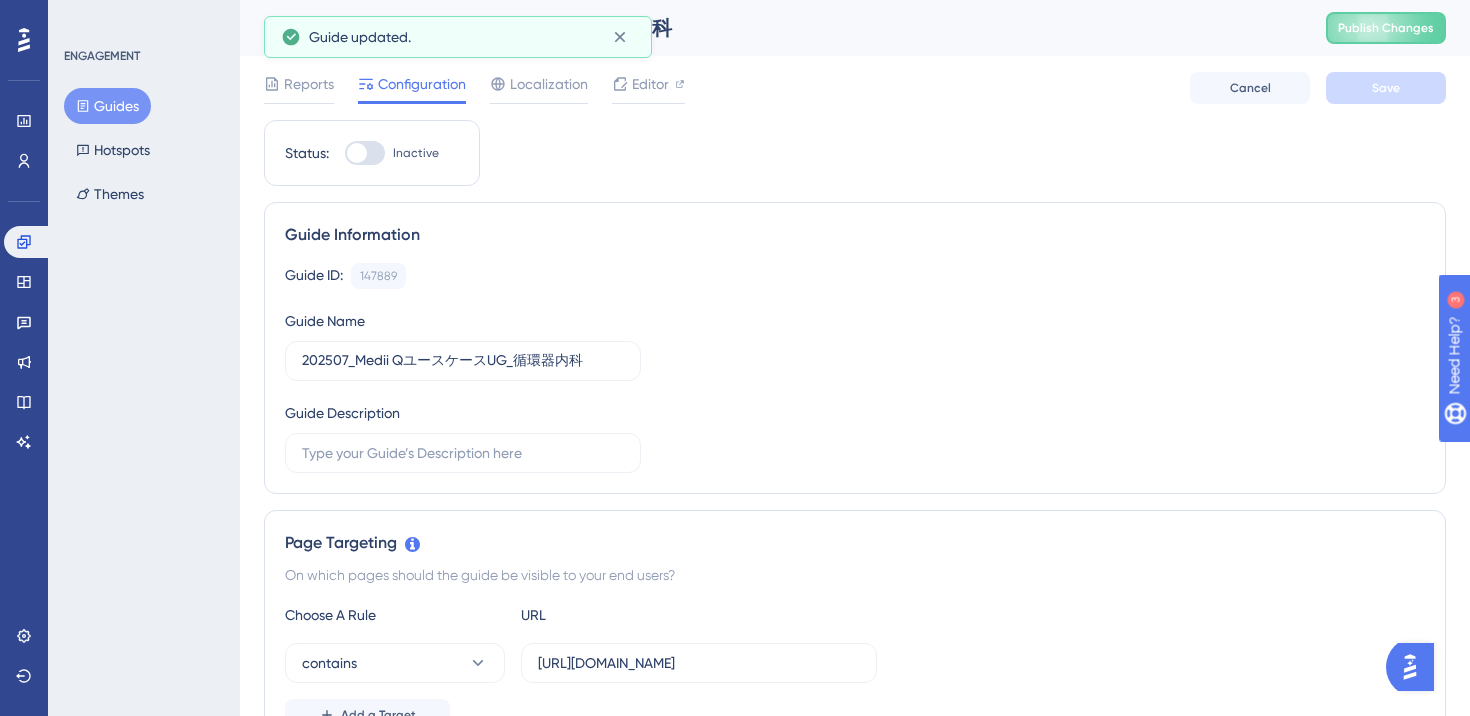click on "Status: Inactive Guide Information Guide ID: 147889 Copy Guide Name 202507_Medii QユースケースUG_循環器内科 Guide Description Page Targeting
On which pages should the guide be visible to your end users?
Choose A Rule URL contains https://stg-e-consult.medii.jp/ai-assistant Add a Target Audience Segmentation Which segment of the audience would you like to show this guide to? All Users Custom Segment Only Me 循環器内科 Delete Add a Segment Create a Segment Trigger You can trigger your guide automatically when the target URL is visited,
and/or use the custom triggers. Auto-Trigger Set the Appear Frequency Once in a Session Stop Trigger Never When the user sees the guide 3 times When the user completes the guide When the user reaches the custom goal Set the Display Priority This option will set the display priority between
auto-triggered materials in cases of conflicts between multiple materials Medium Custom Triggers Scheduling Schedule a time period Redirection Learn more." at bounding box center (855, 1179) 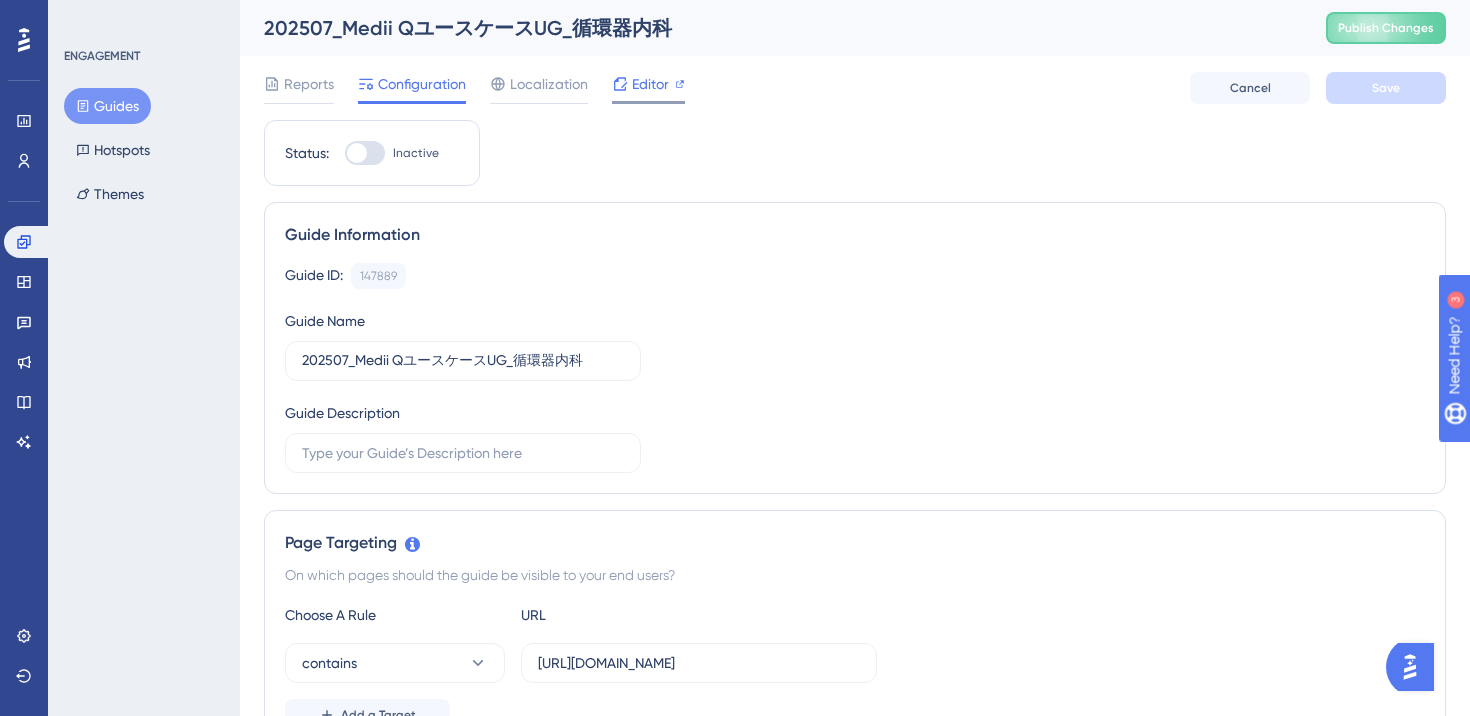 click on "Editor" at bounding box center (650, 84) 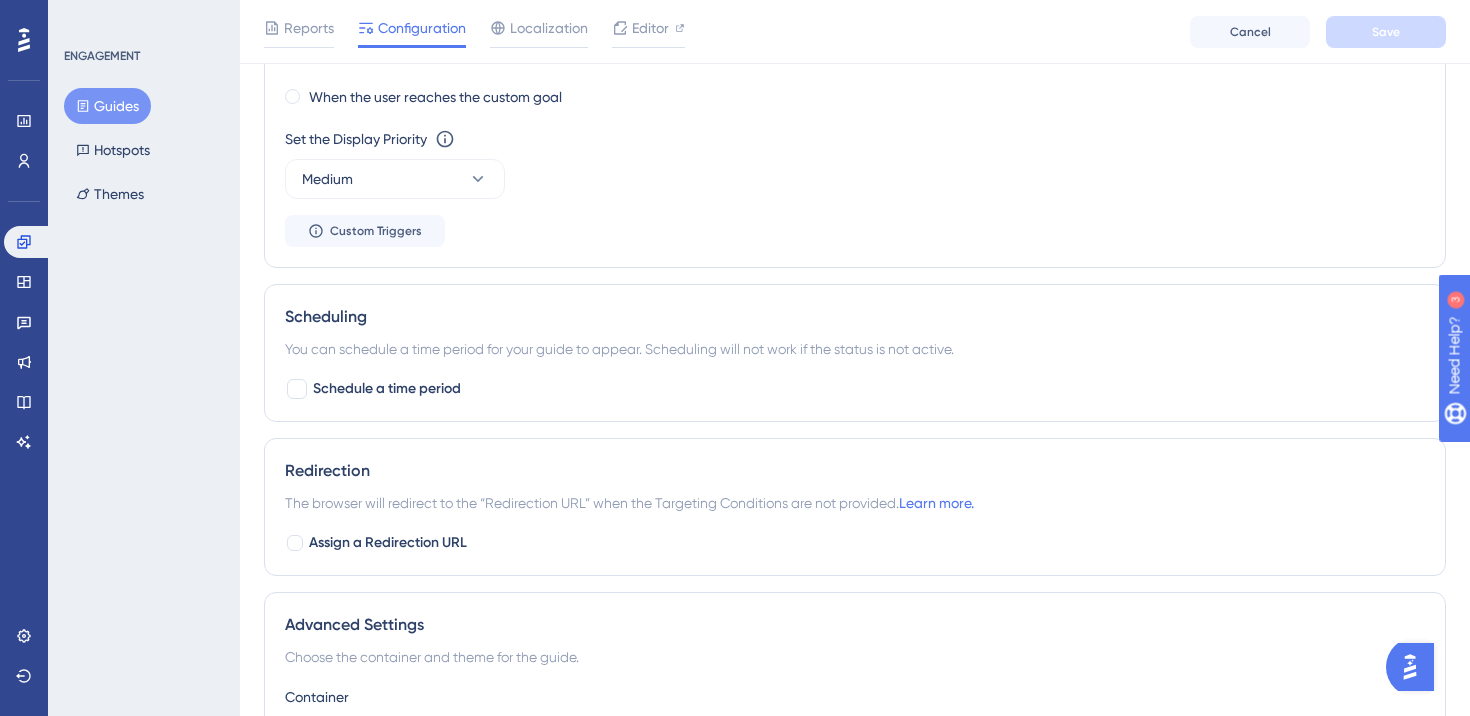 scroll, scrollTop: 1377, scrollLeft: 0, axis: vertical 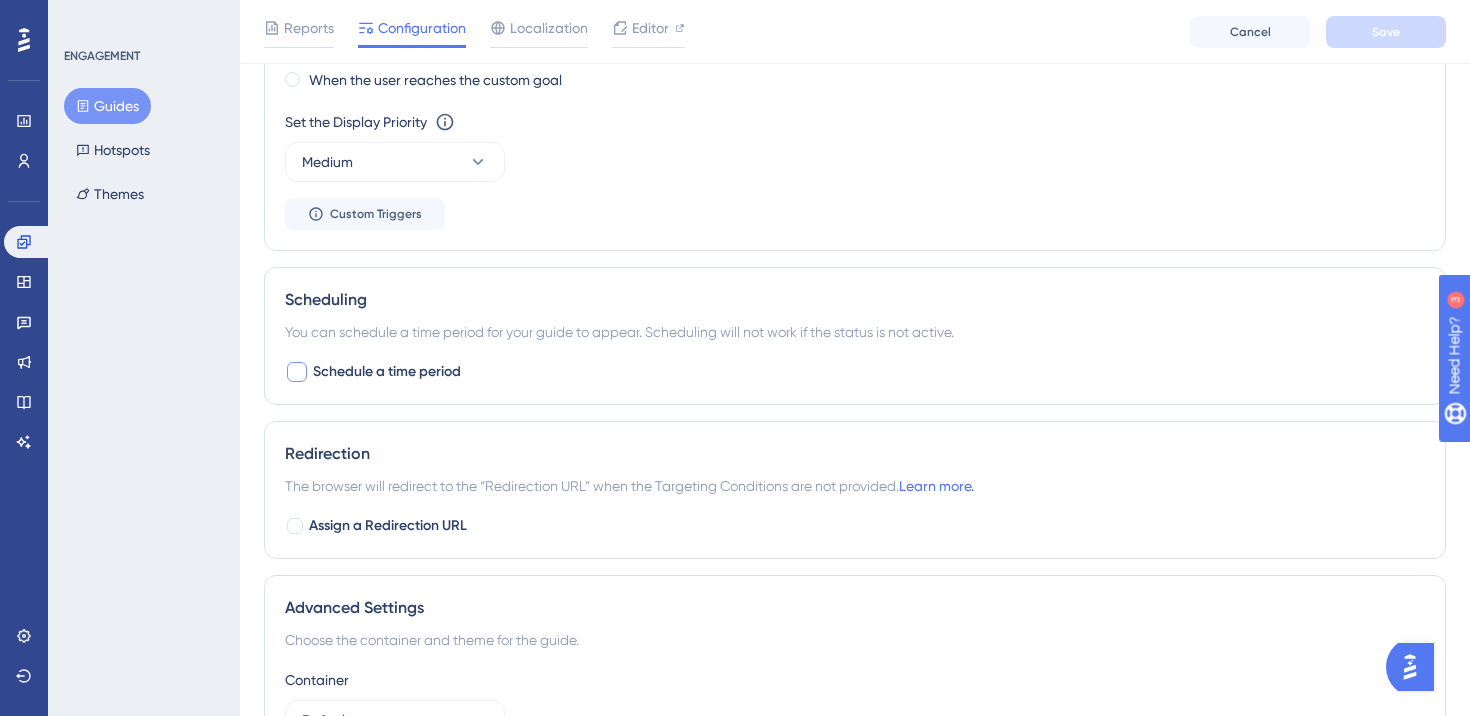 click on "Schedule a time period" at bounding box center (387, 372) 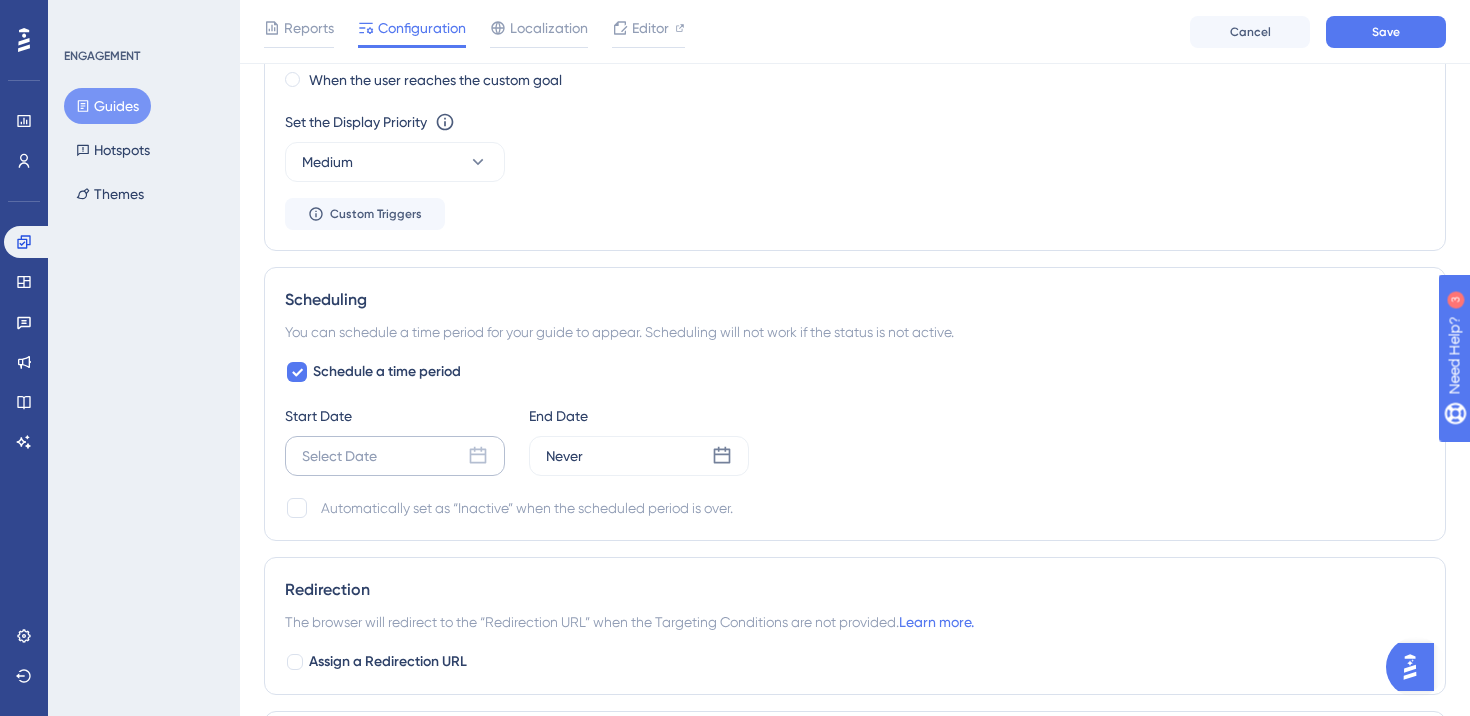 click 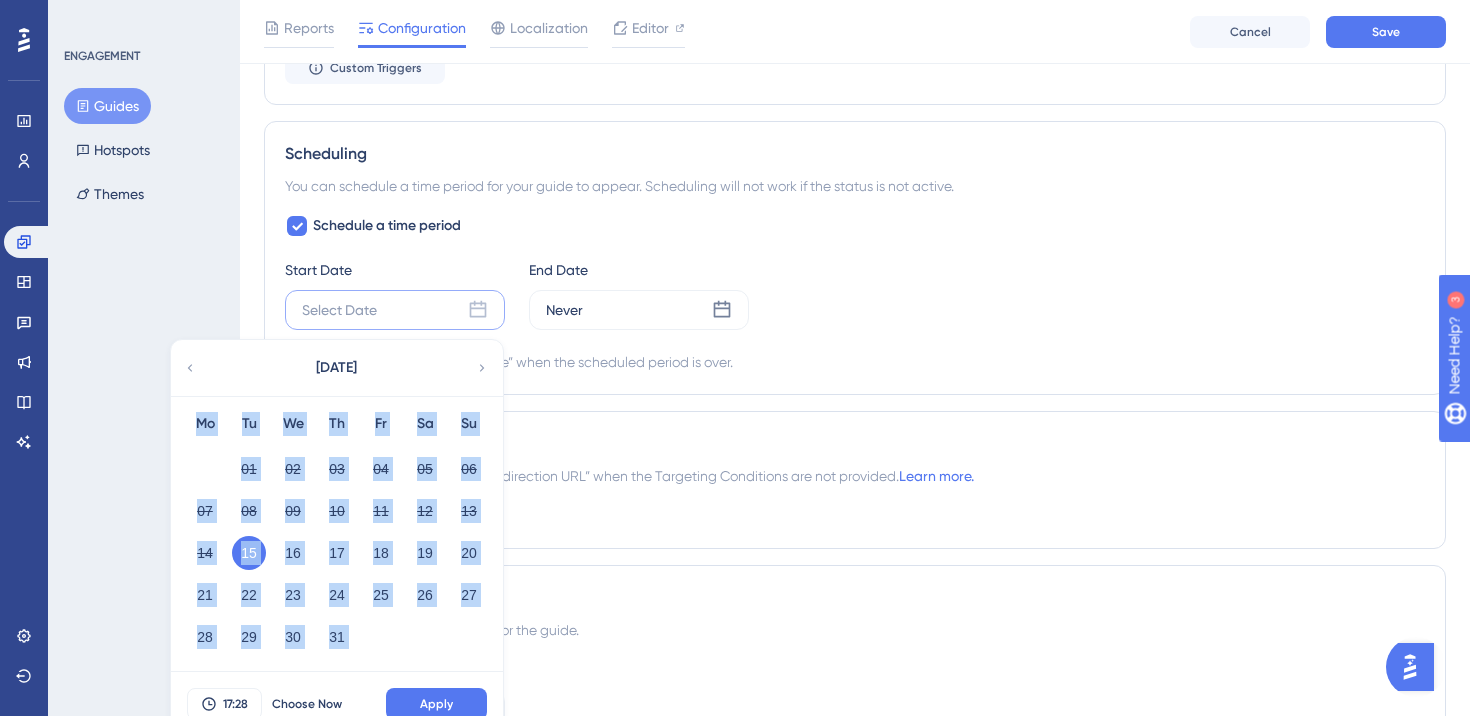 scroll, scrollTop: 1596, scrollLeft: 0, axis: vertical 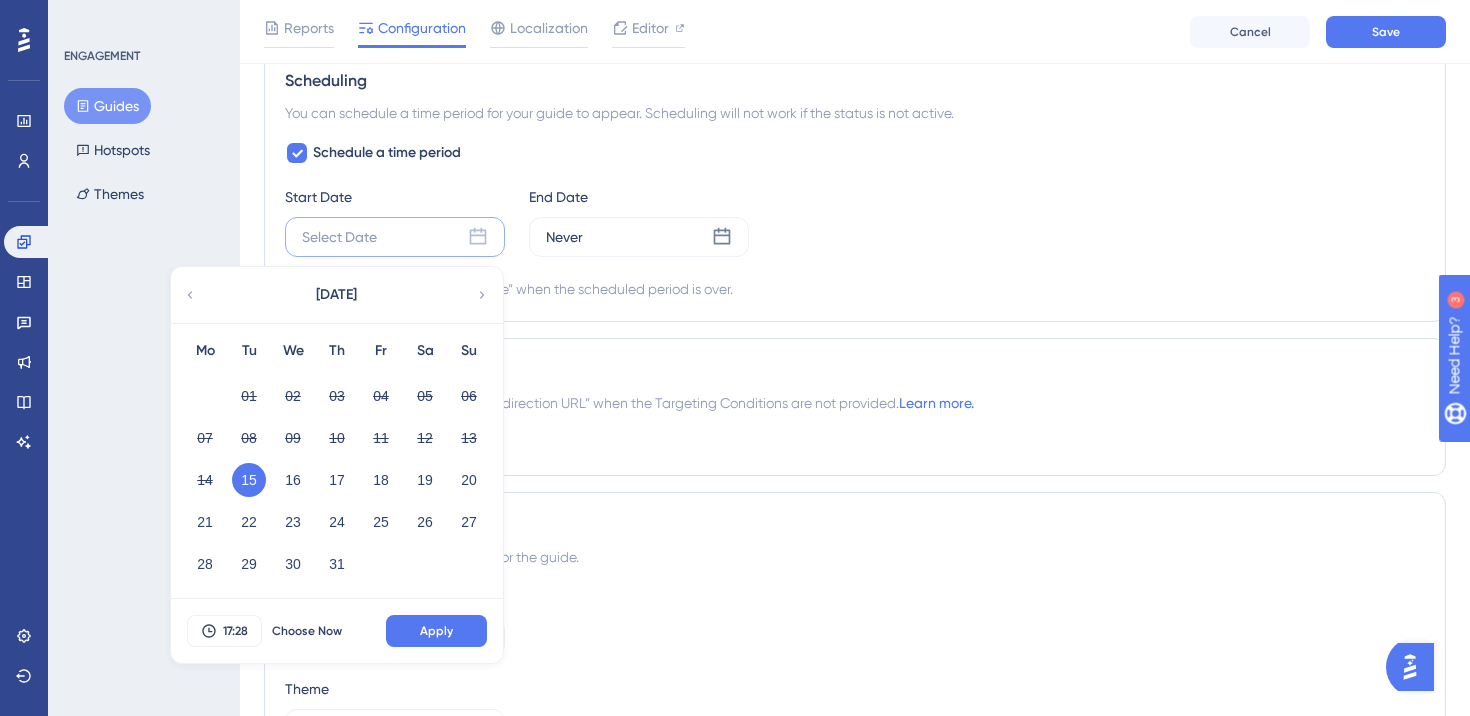 click on "Redirection The browser will redirect to the “Redirection URL” when the Targeting Conditions are not provided.   Learn more. Assign a Redirection URL" at bounding box center [855, 407] 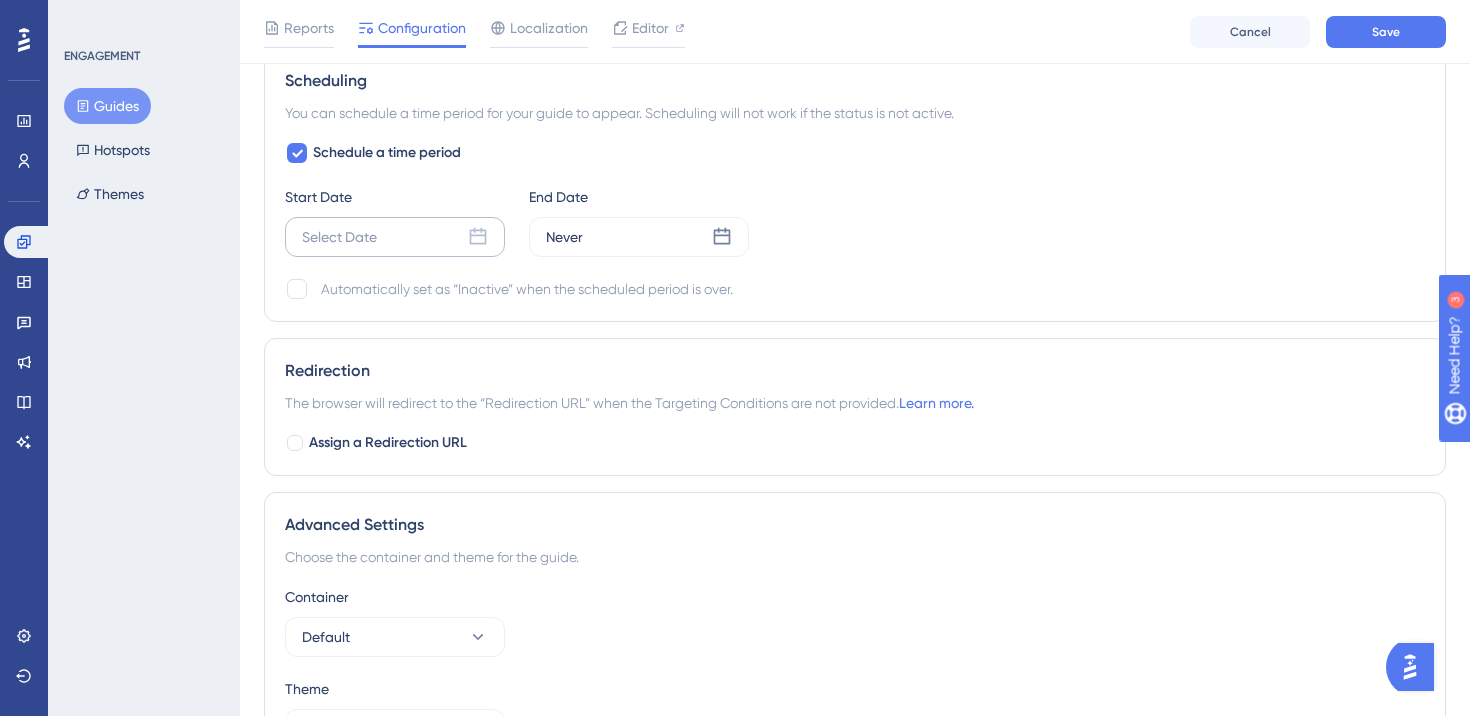 click 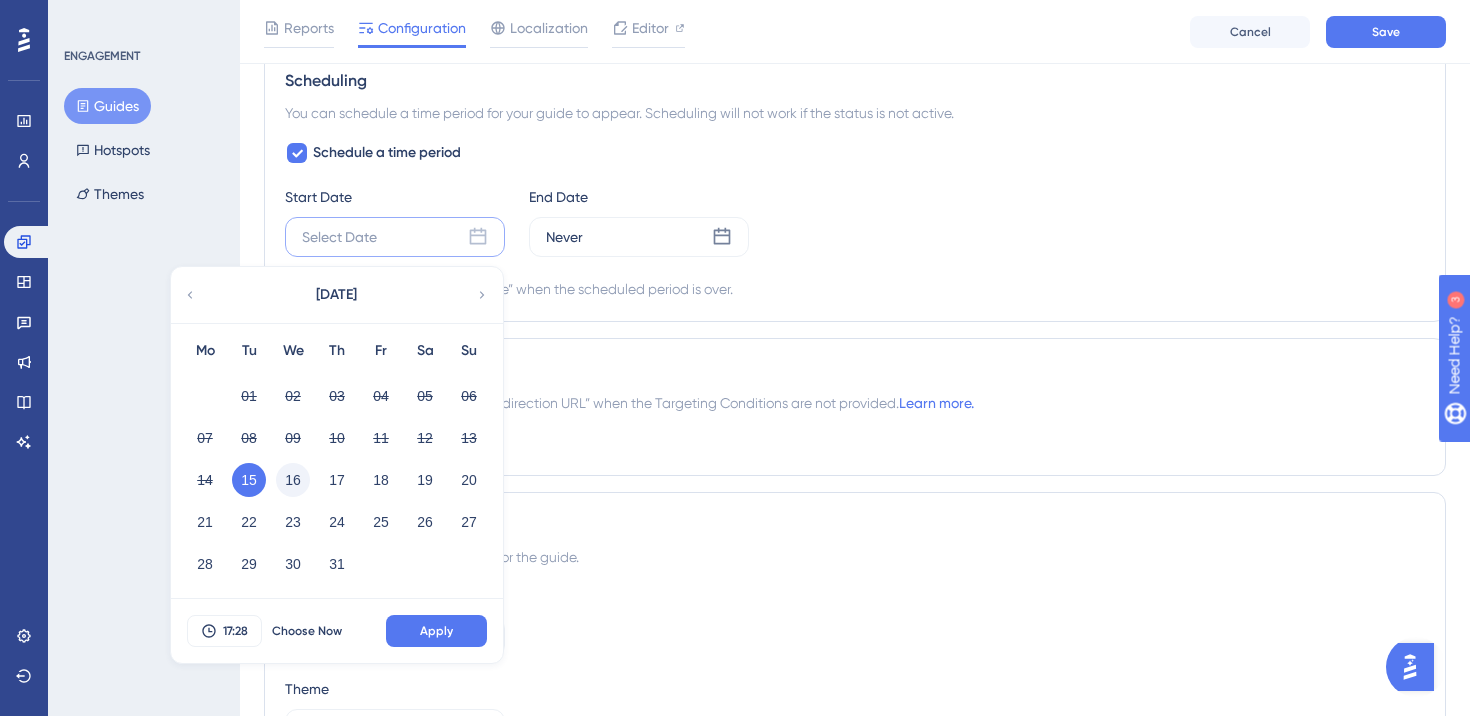 click on "16" at bounding box center [293, 480] 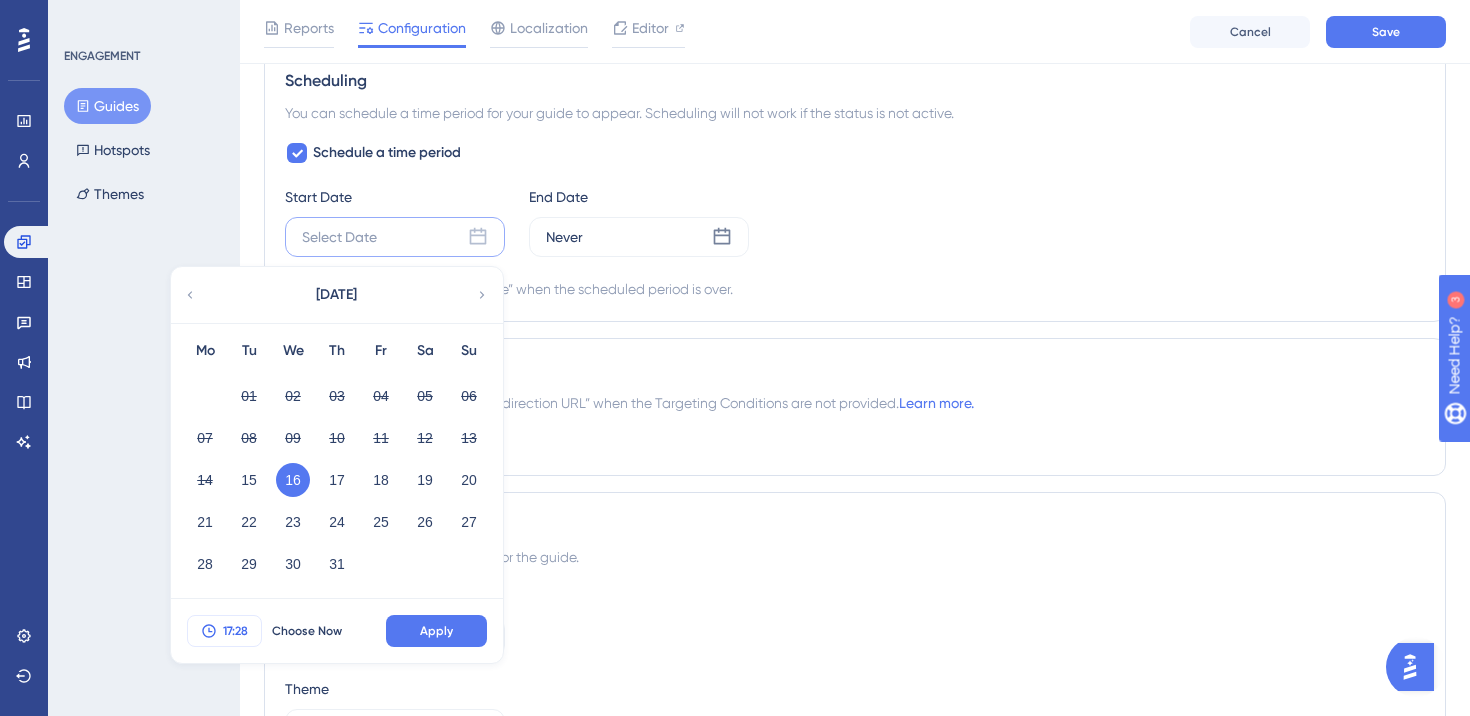 click on "17:28" at bounding box center (235, 631) 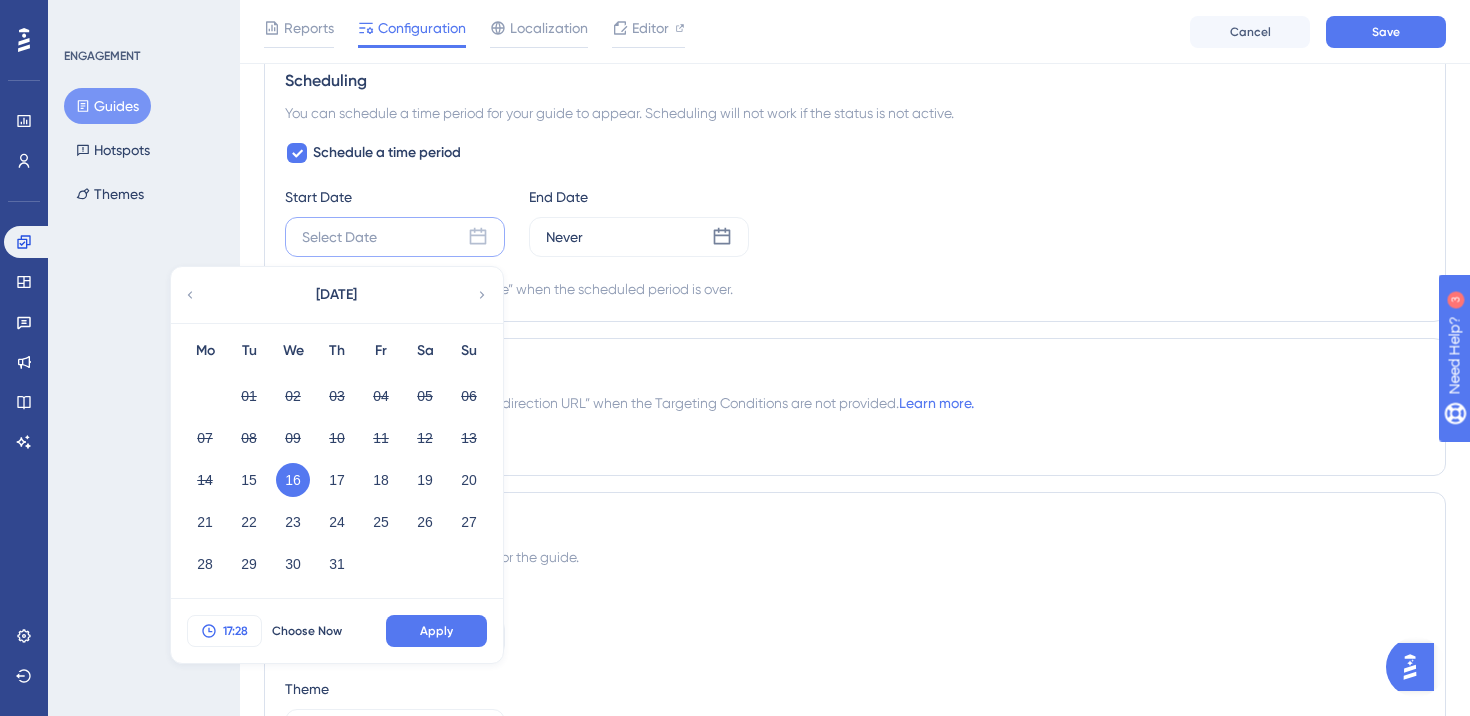 scroll, scrollTop: 1724, scrollLeft: 0, axis: vertical 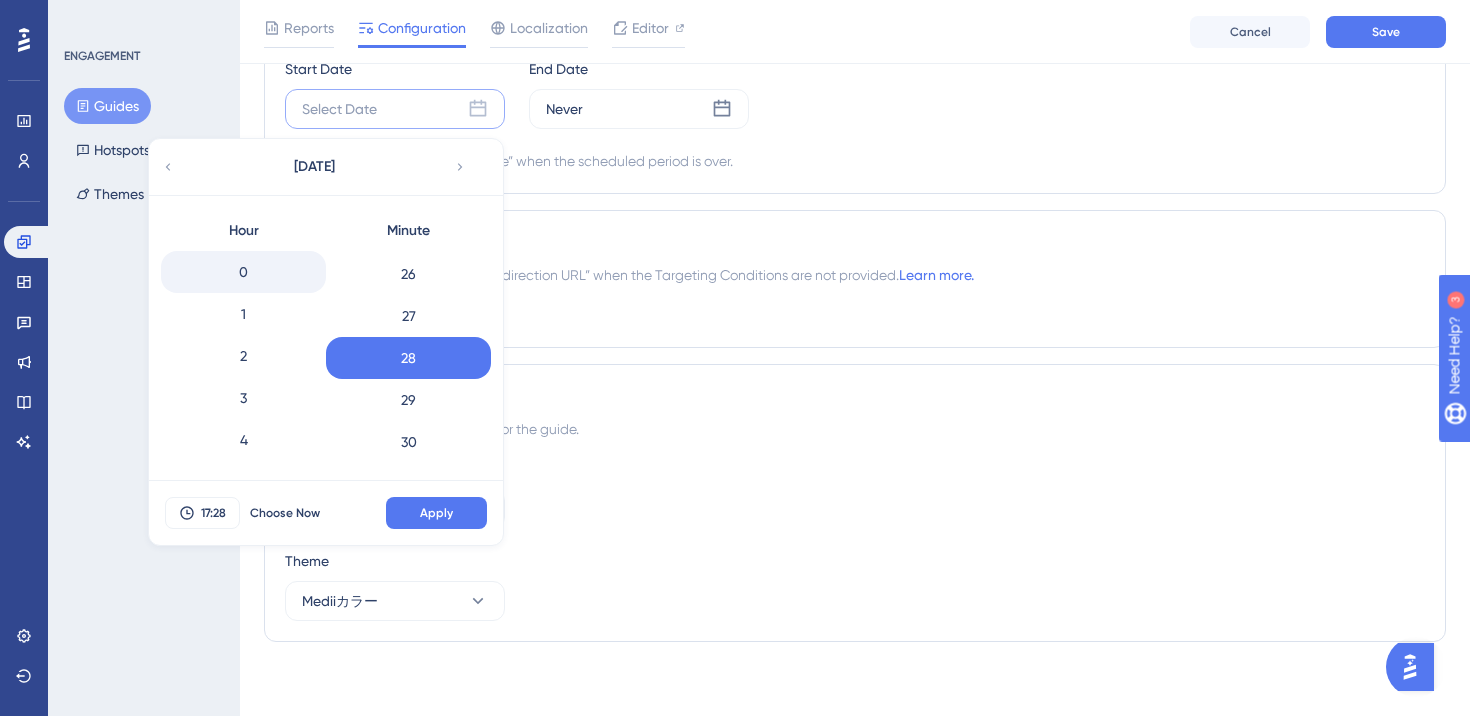 click on "0" at bounding box center (243, 272) 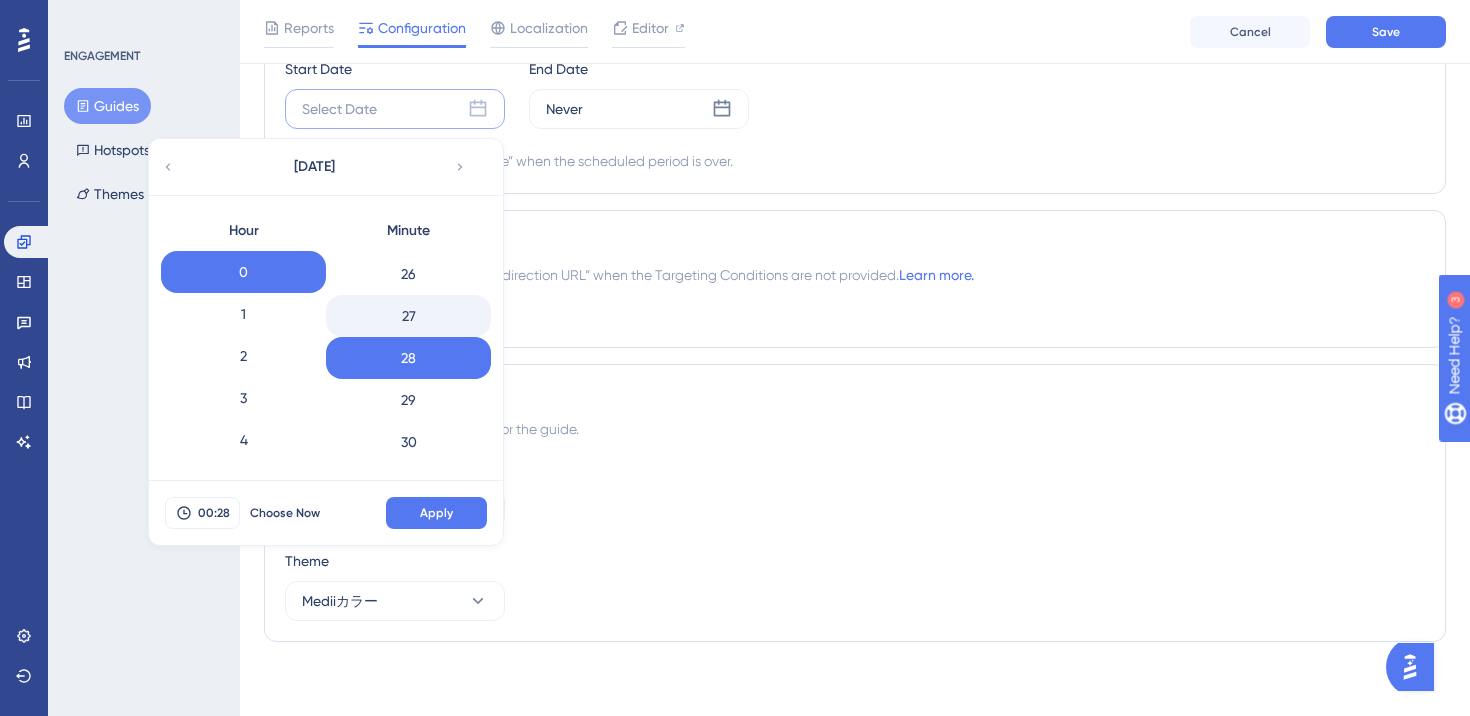 scroll, scrollTop: 0, scrollLeft: 0, axis: both 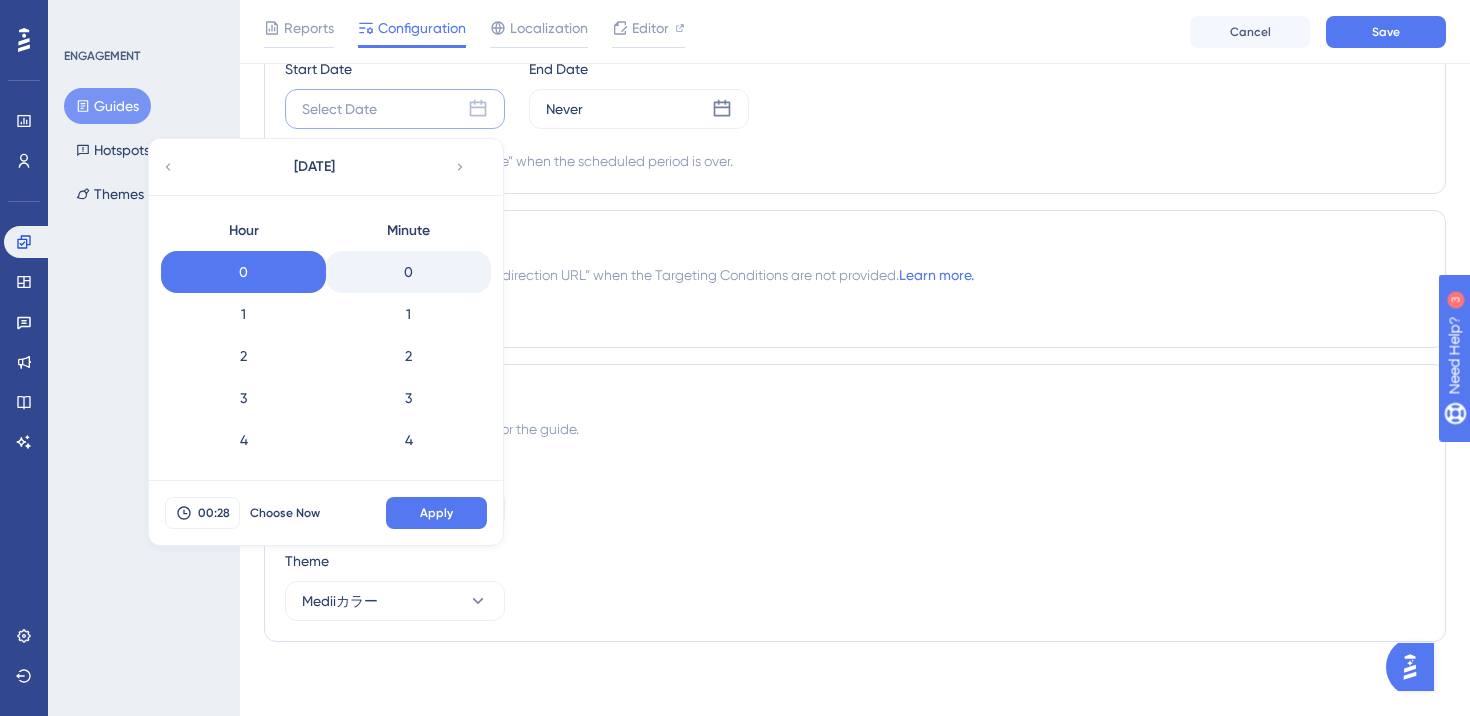 click on "0" at bounding box center (408, 272) 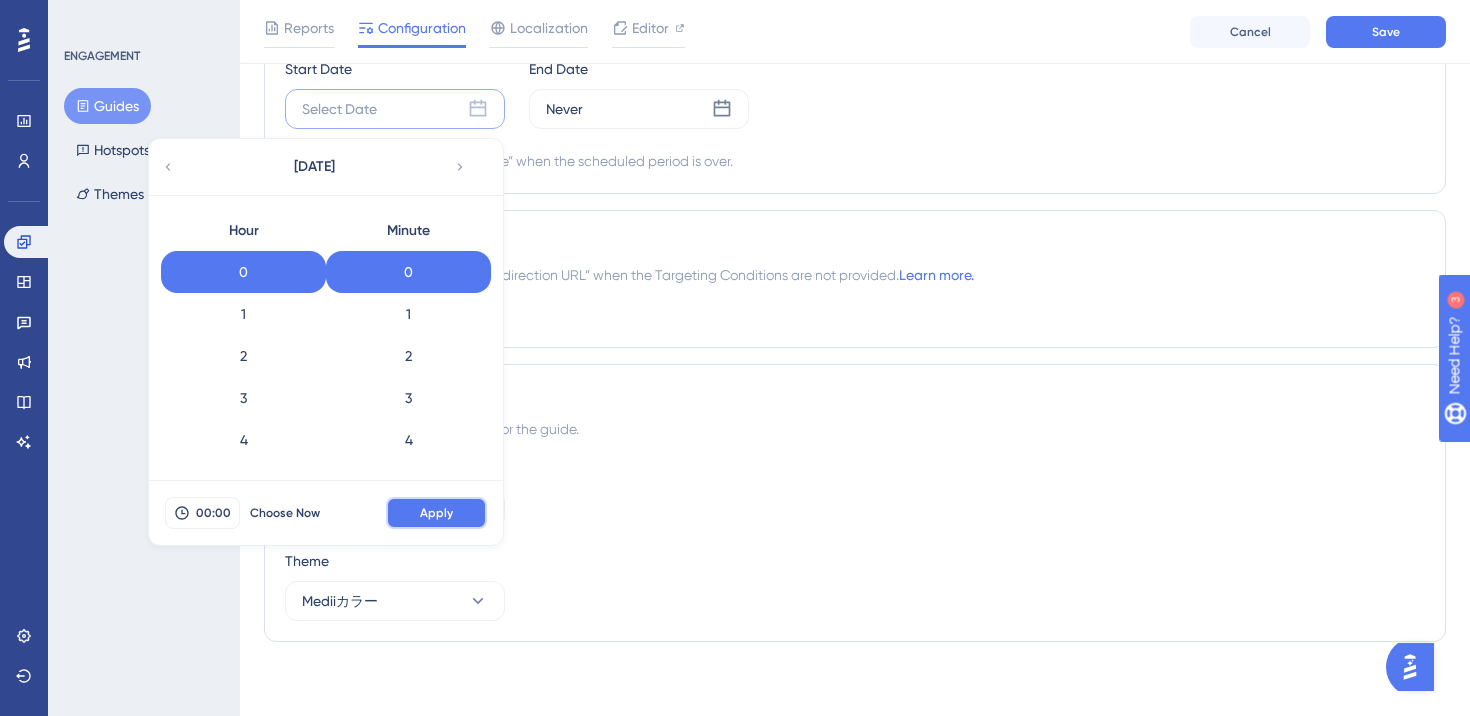 click on "Apply" at bounding box center [436, 513] 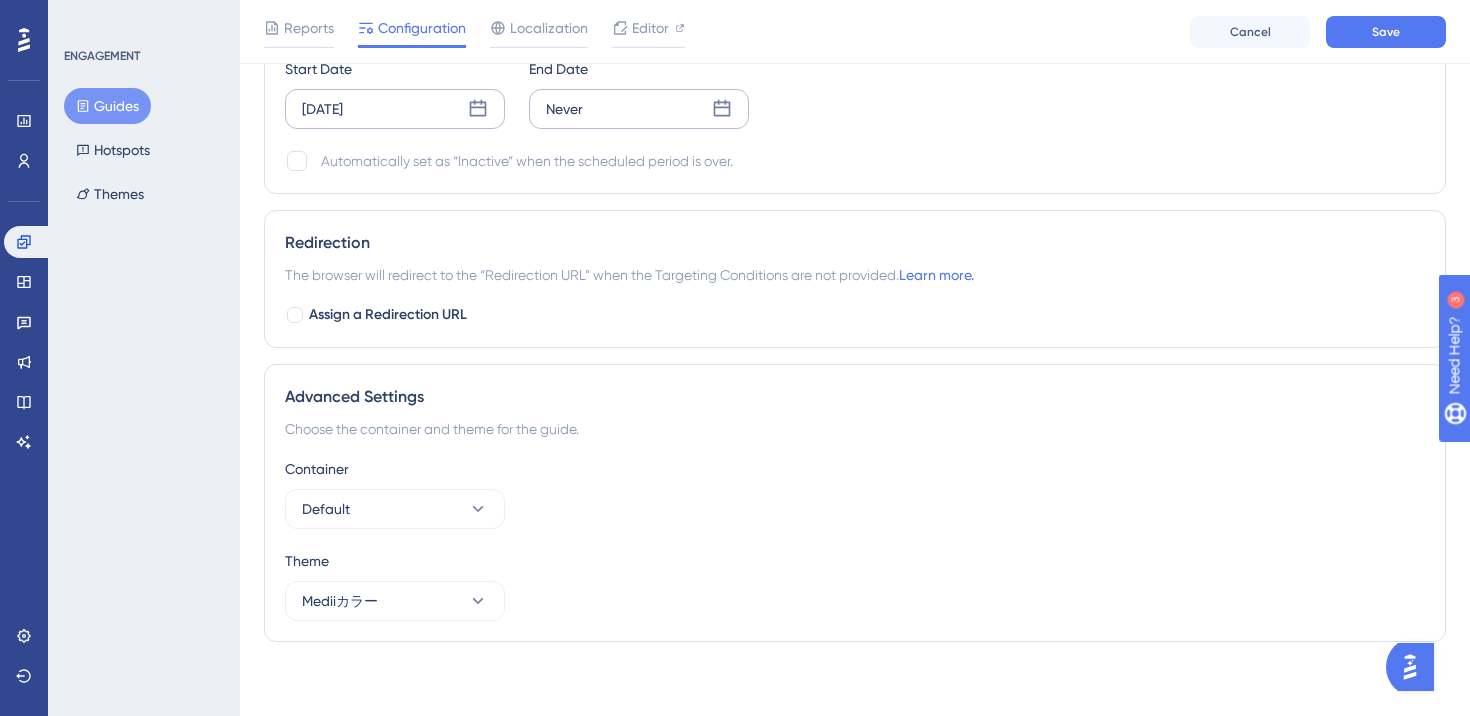 click on "Never" at bounding box center (639, 109) 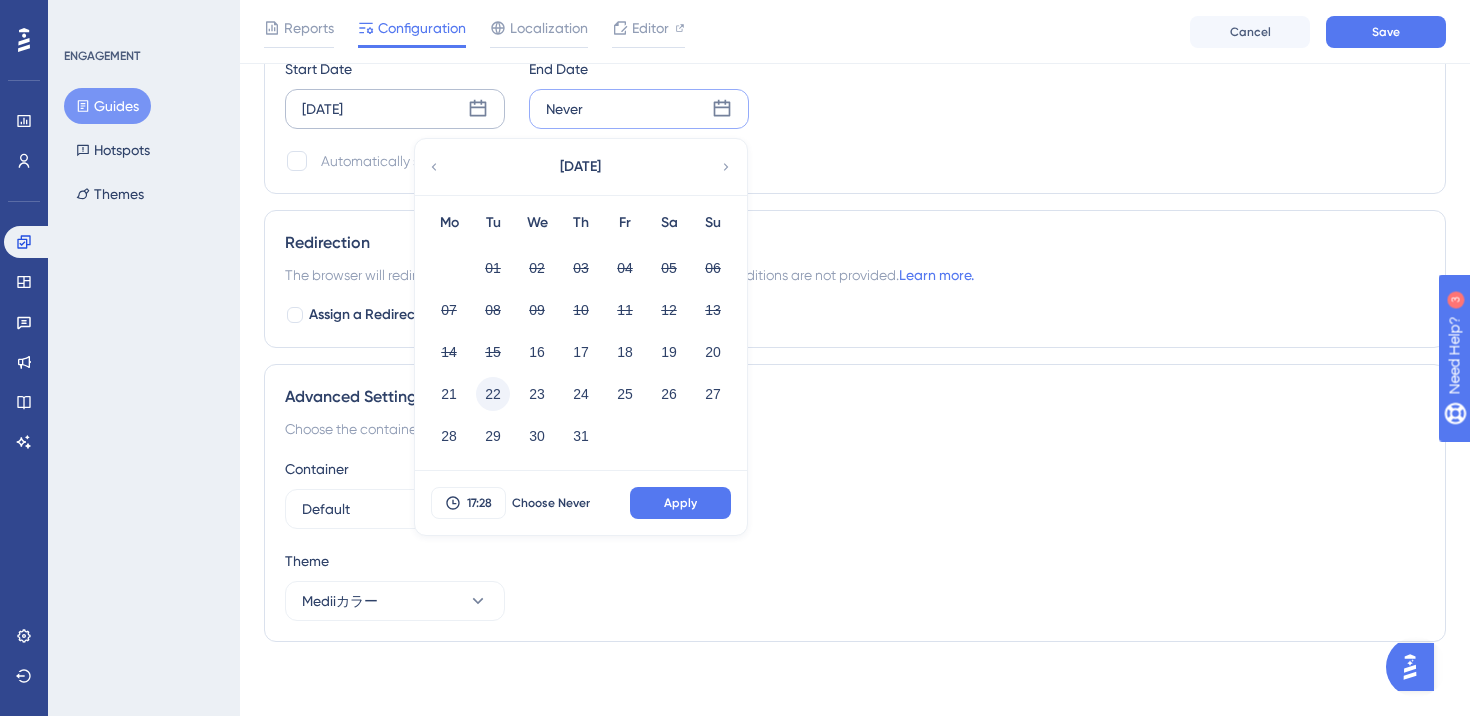 click on "22" at bounding box center (493, 394) 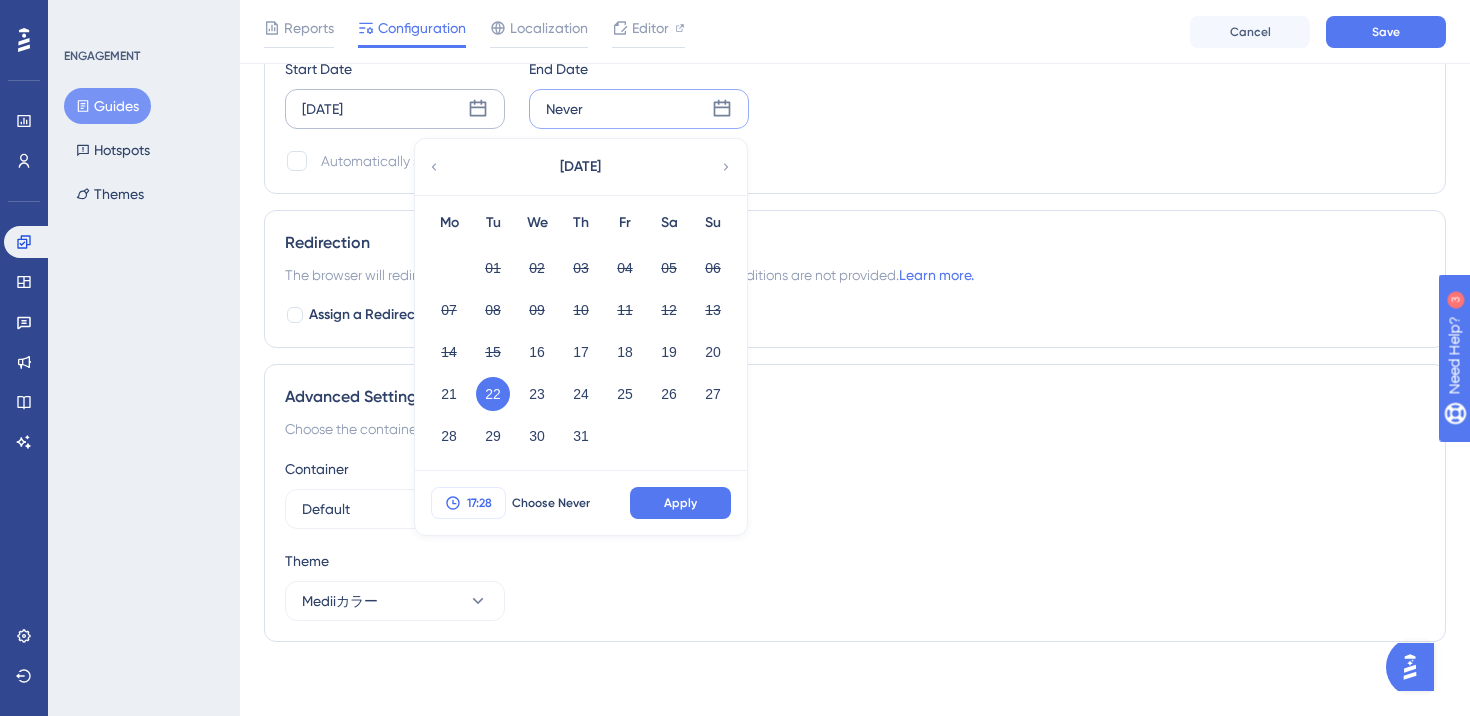 click on "17:28" at bounding box center (479, 503) 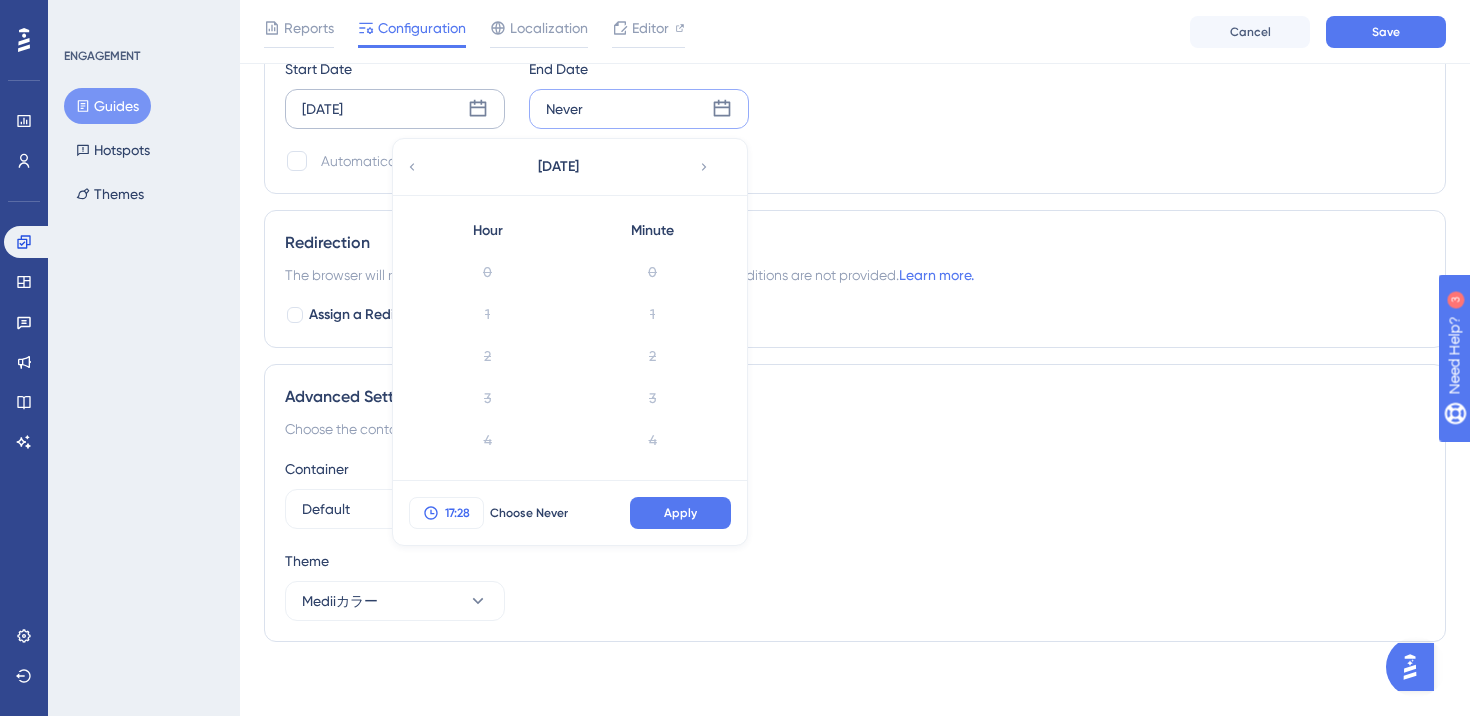 scroll, scrollTop: 628, scrollLeft: 0, axis: vertical 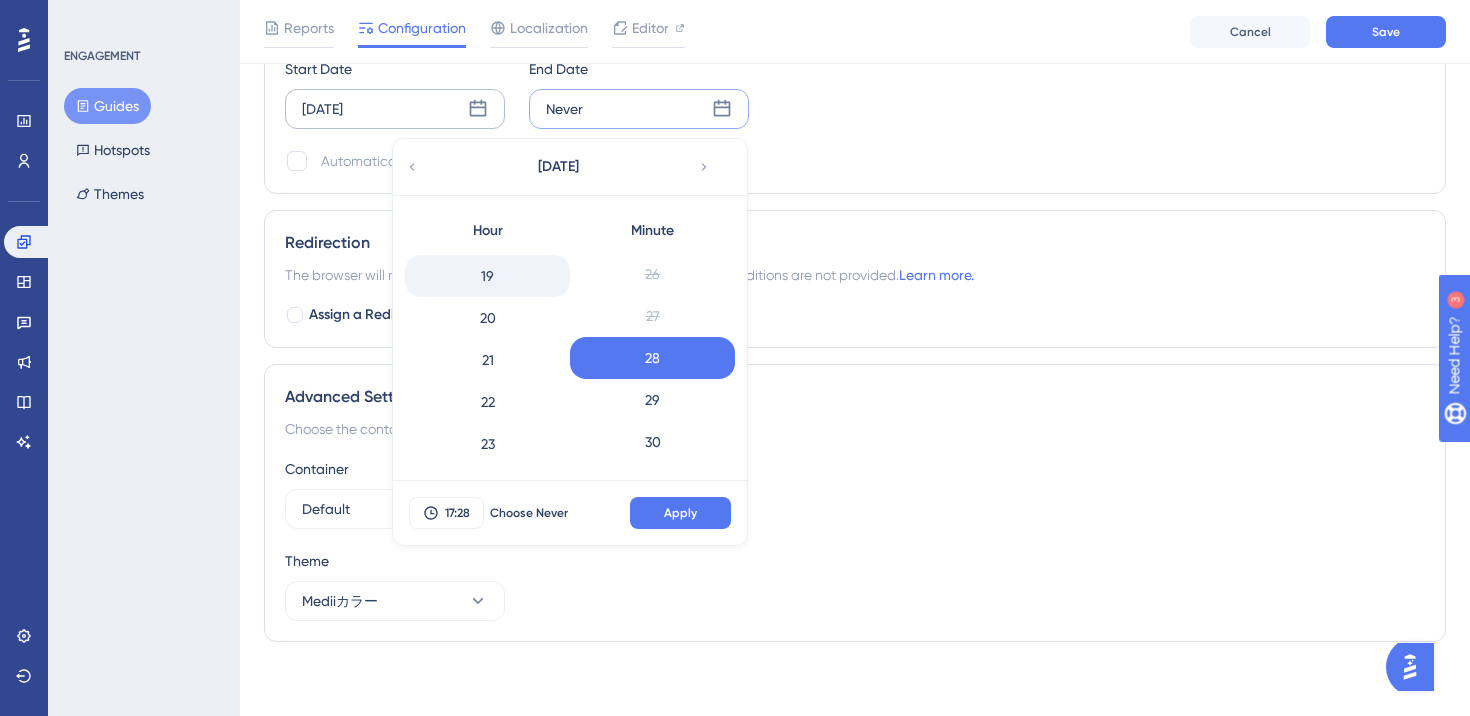 click on "23" at bounding box center [487, 444] 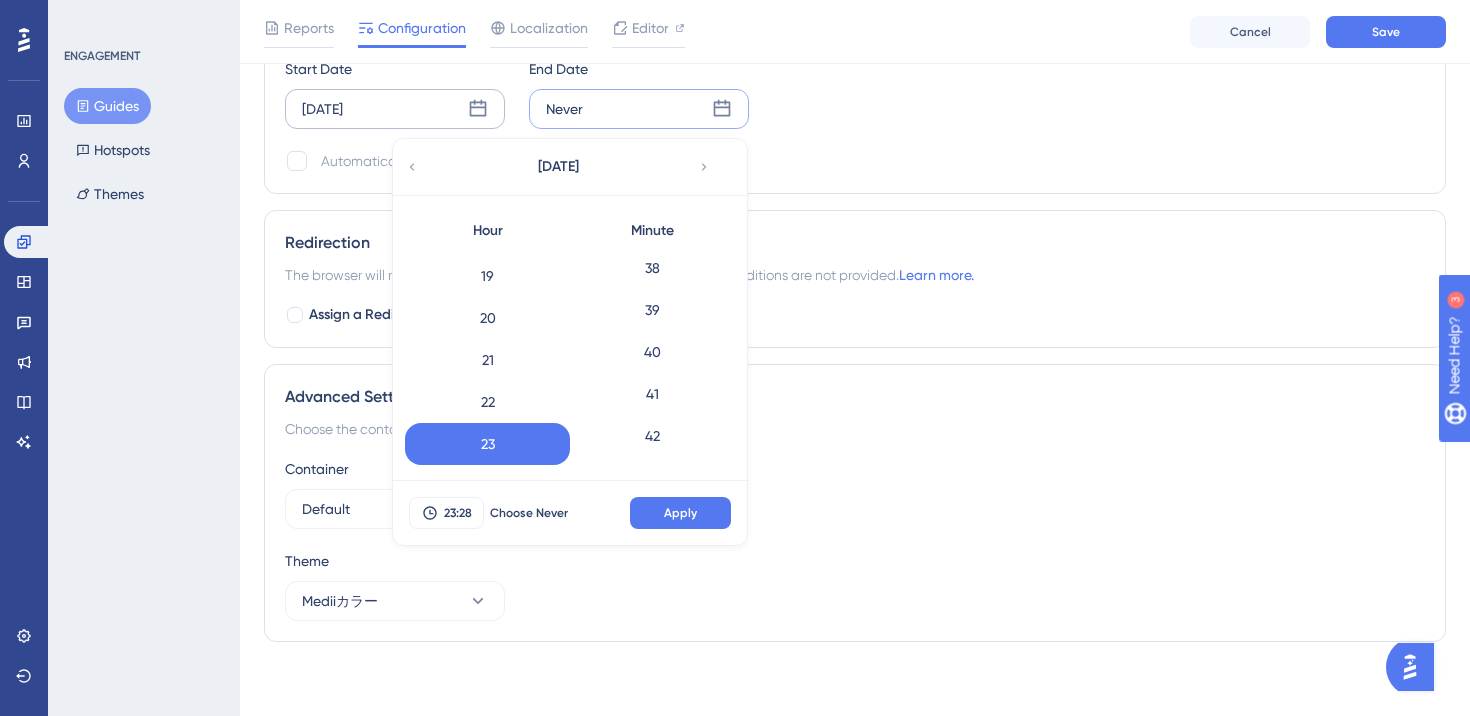 scroll, scrollTop: 2306, scrollLeft: 0, axis: vertical 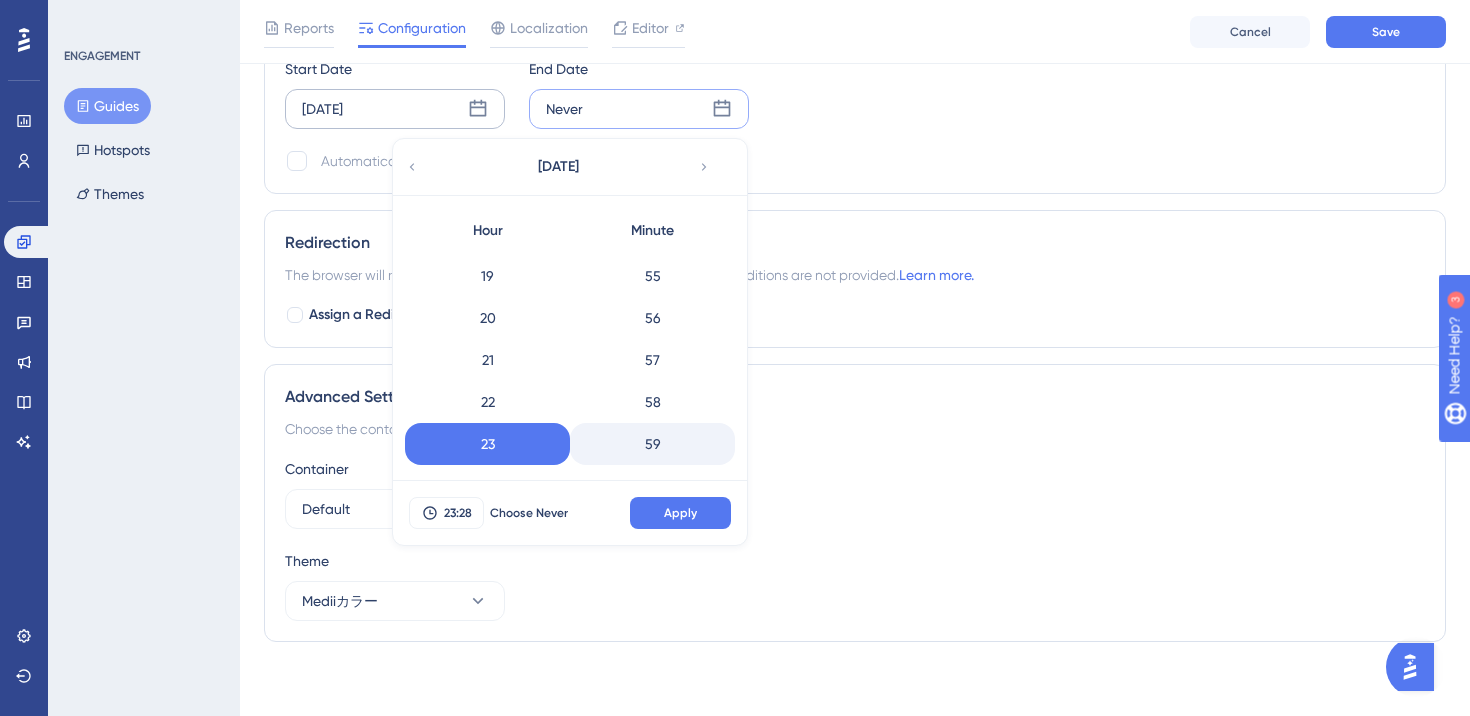 click on "59" at bounding box center (652, 444) 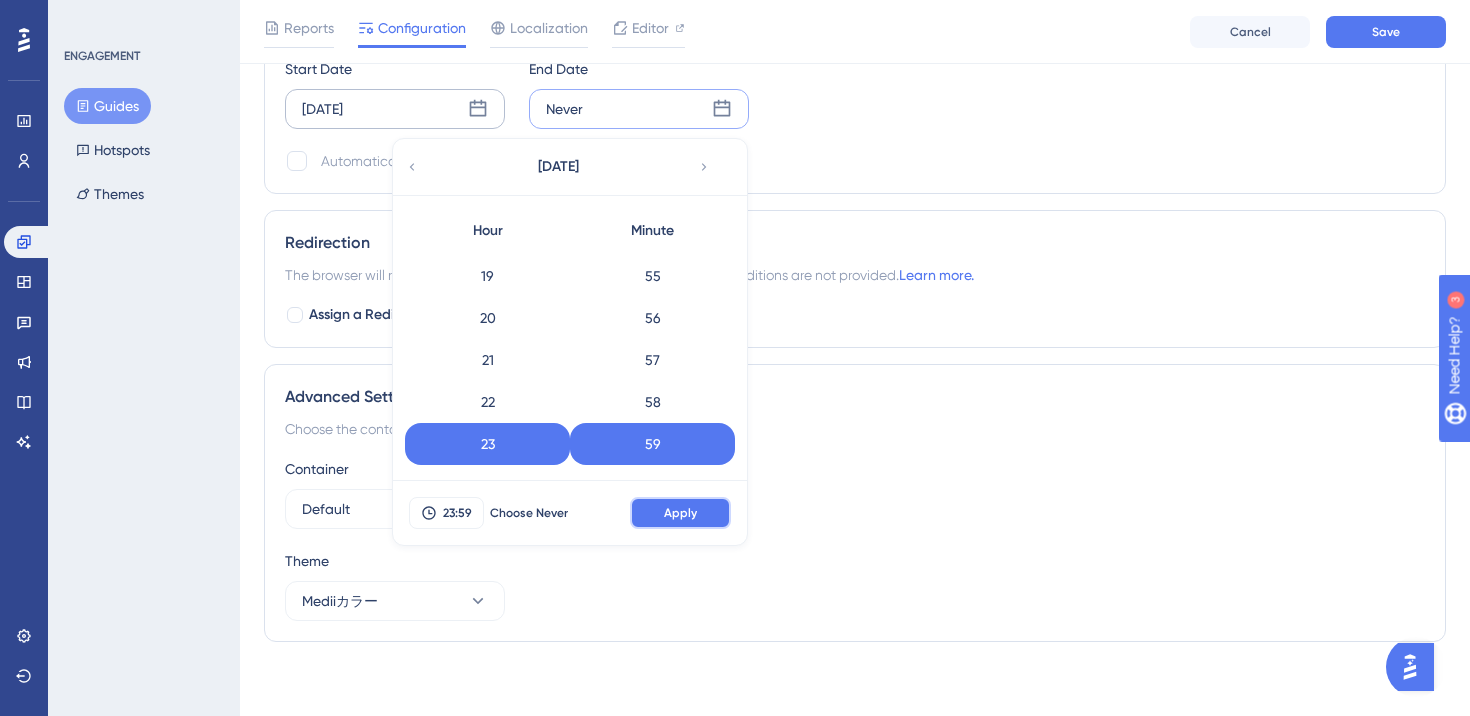 click on "Apply" at bounding box center (680, 513) 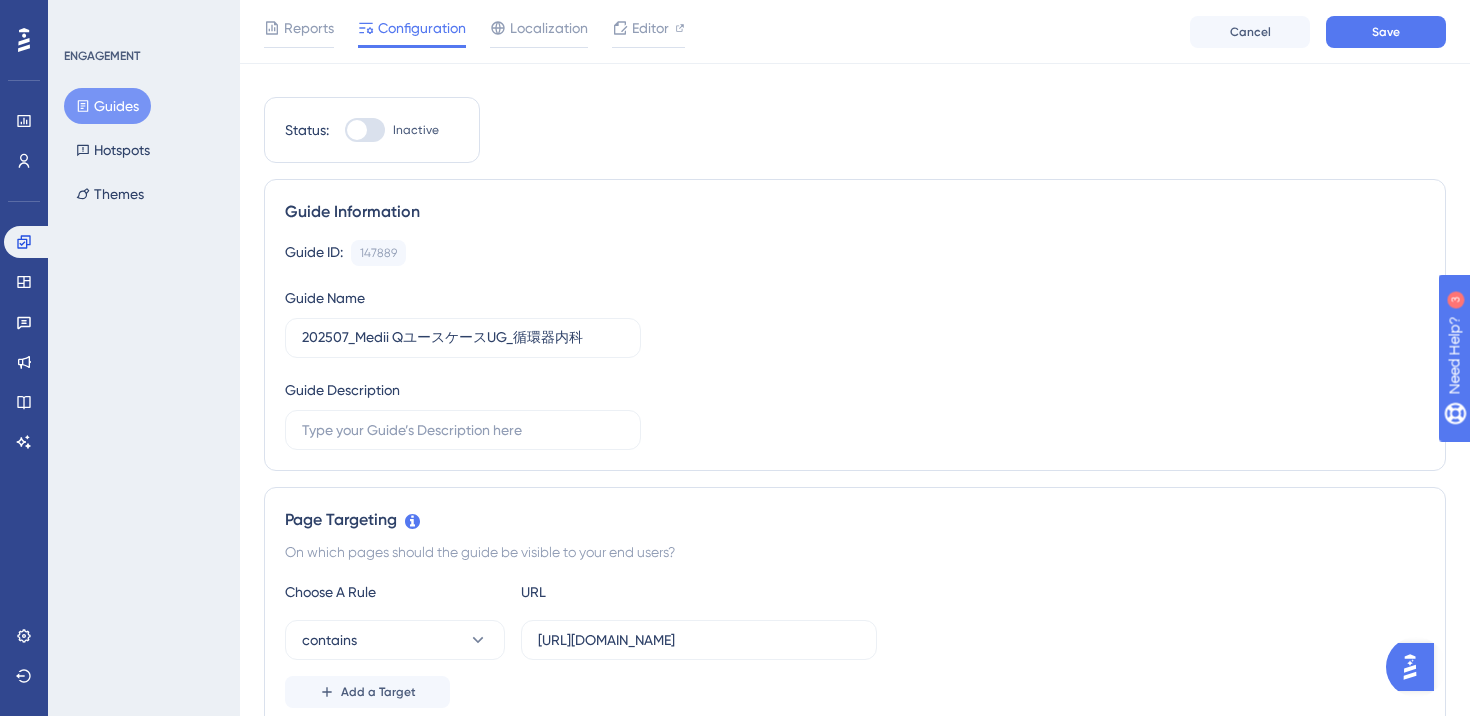scroll, scrollTop: 0, scrollLeft: 0, axis: both 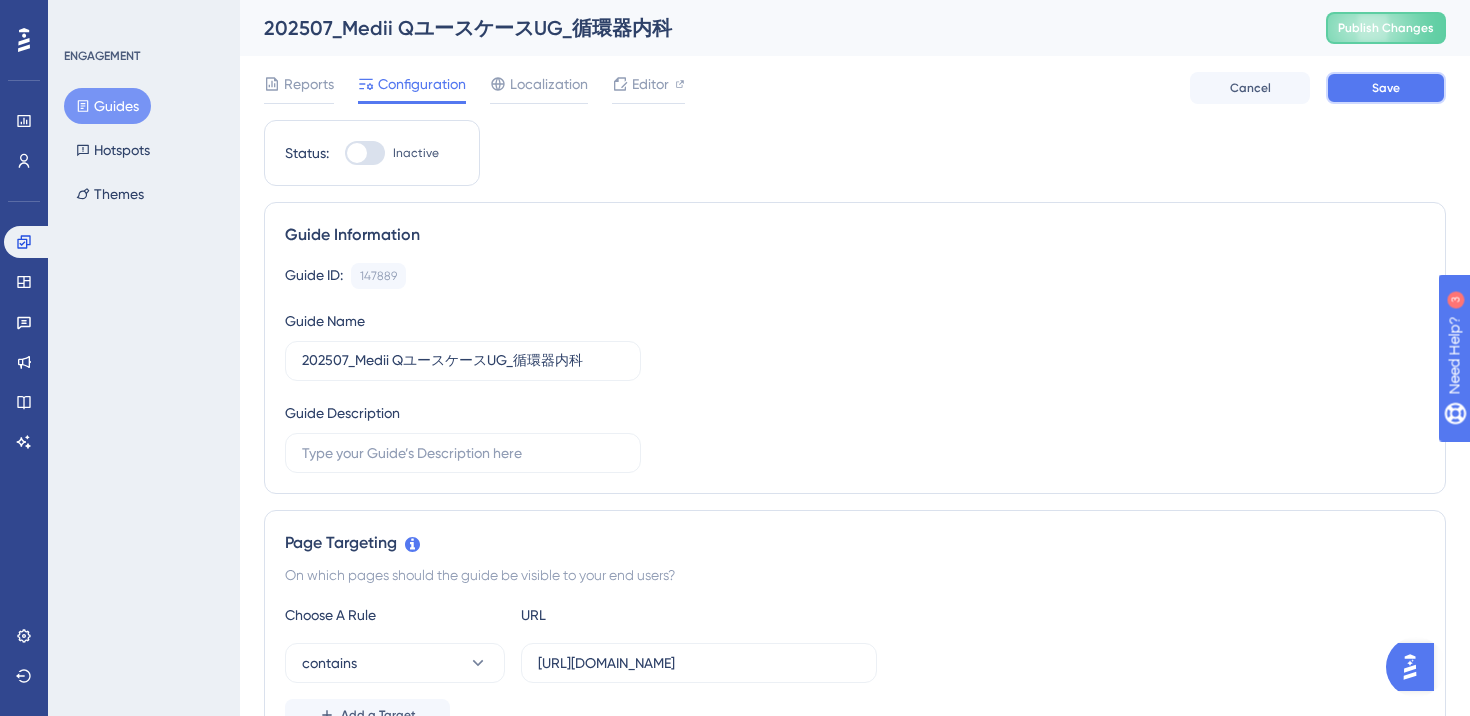 click on "Save" at bounding box center (1386, 88) 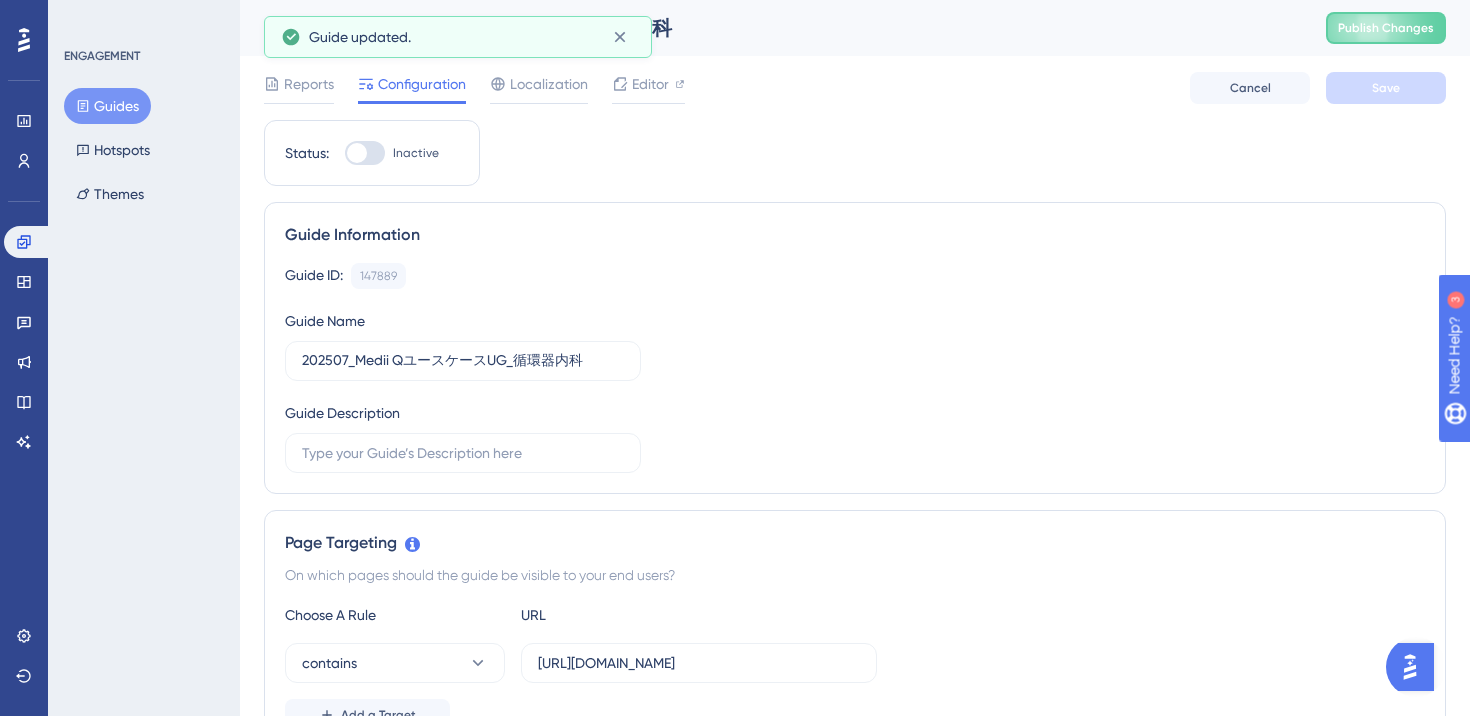 click on "Guides" at bounding box center [107, 106] 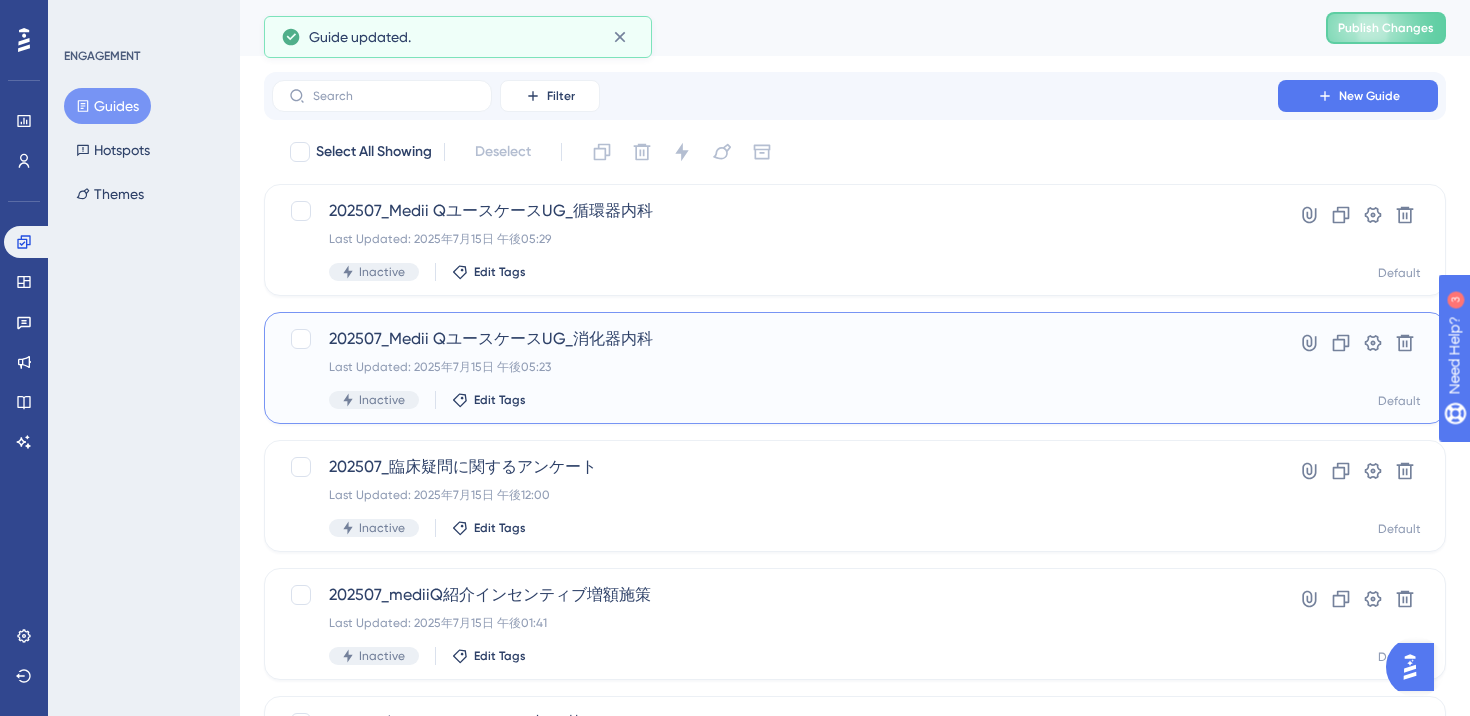 click on "Last Updated: 2025年7月15日 午後05:23" at bounding box center (775, 367) 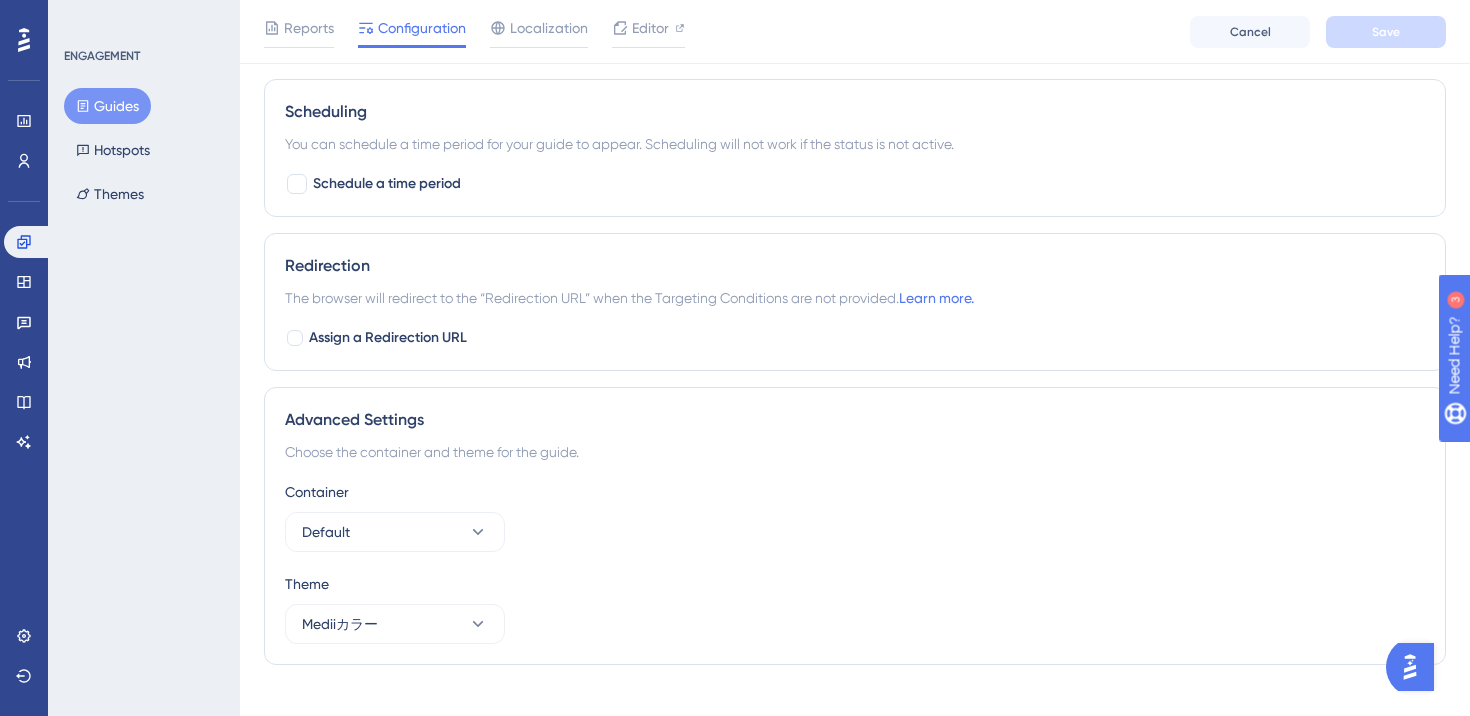 scroll, scrollTop: 1592, scrollLeft: 0, axis: vertical 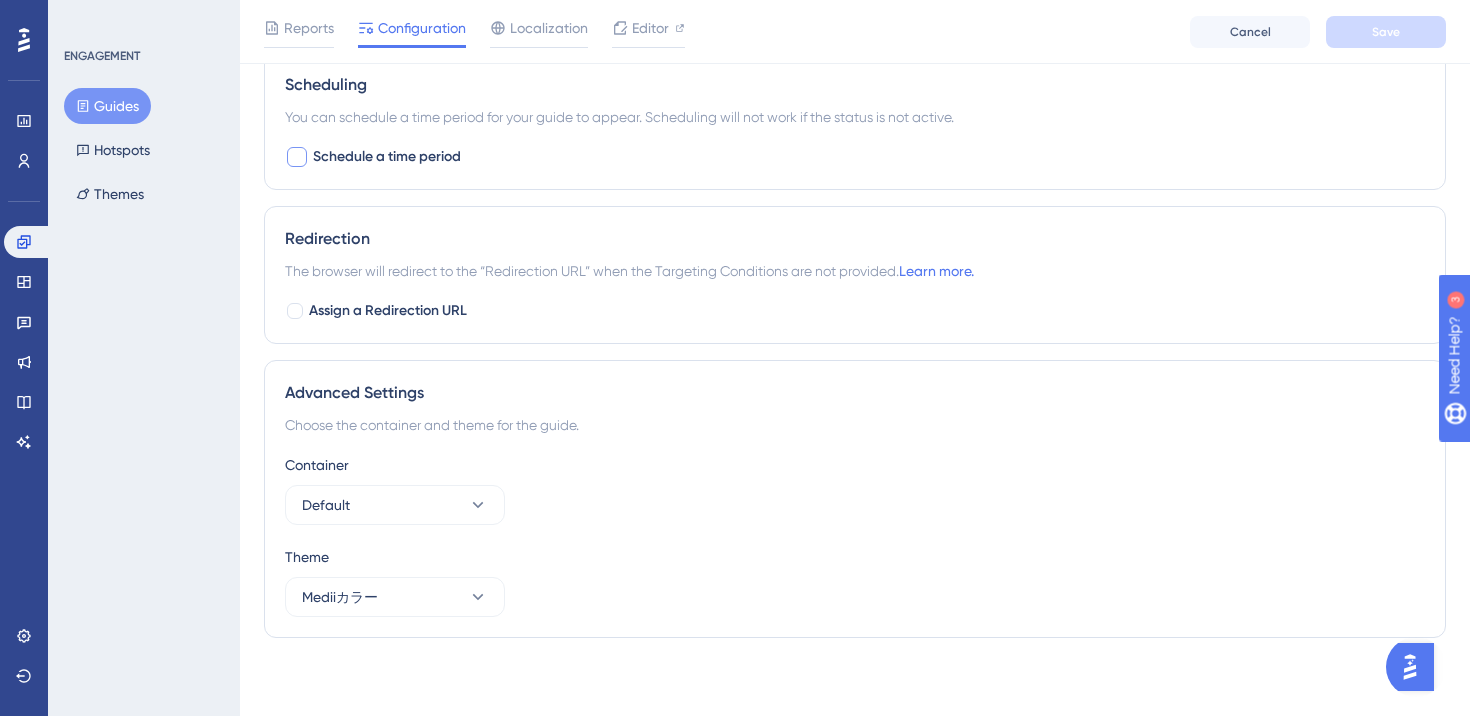 click on "Schedule a time period" at bounding box center (387, 157) 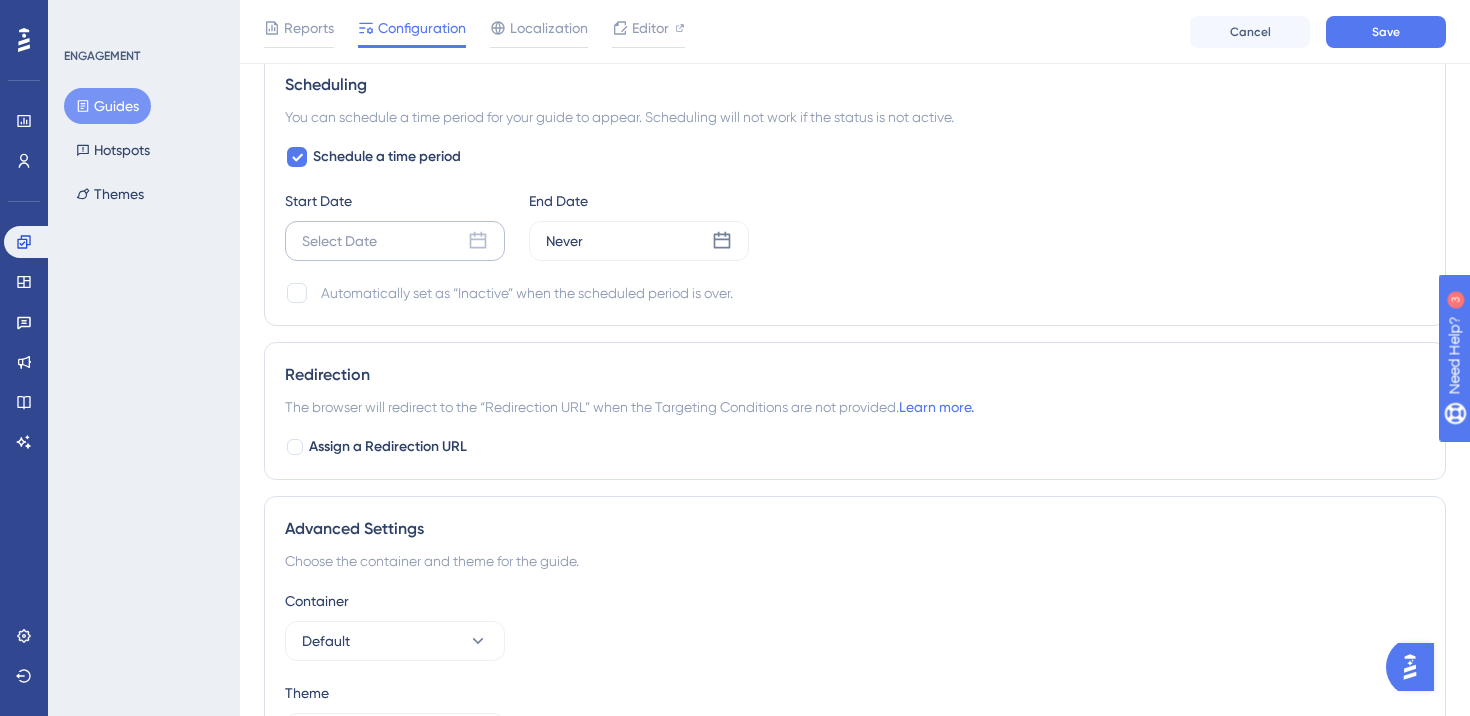click 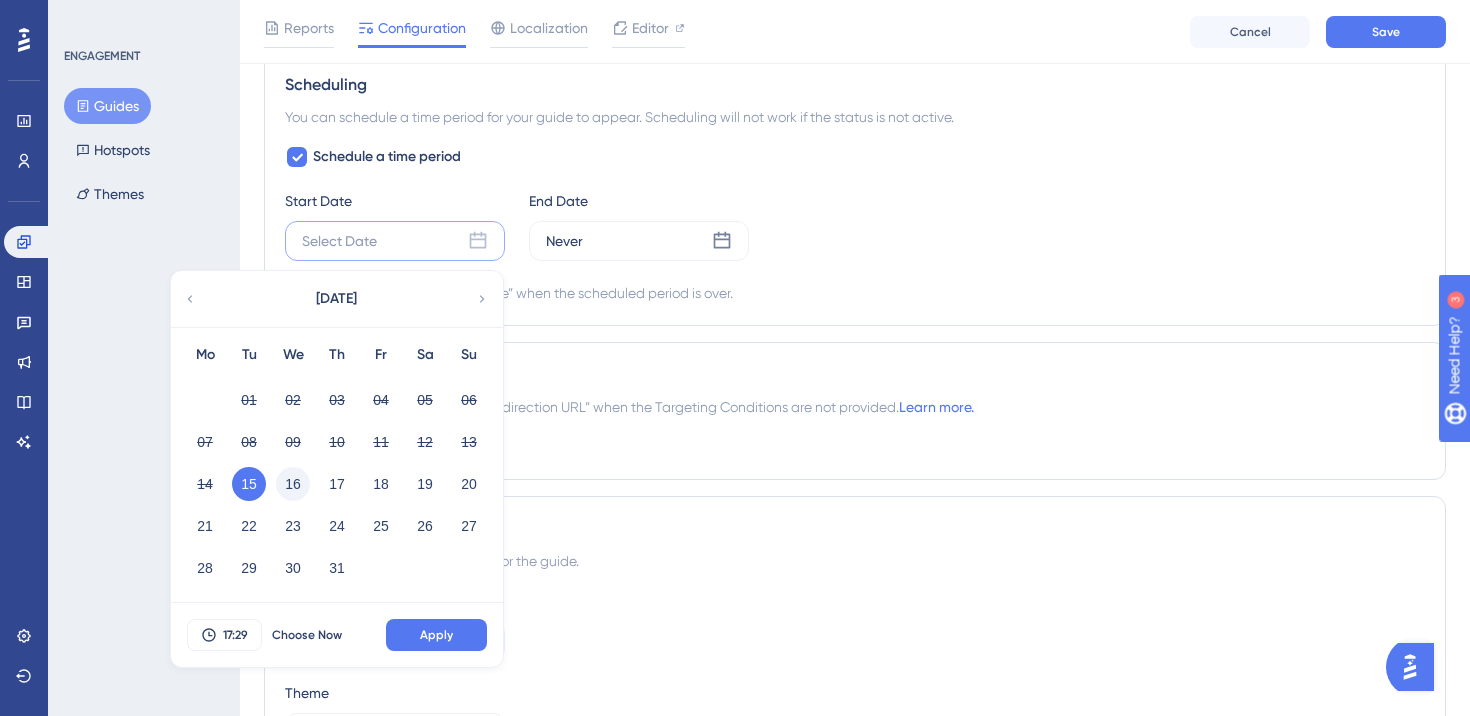 click on "16" at bounding box center (293, 484) 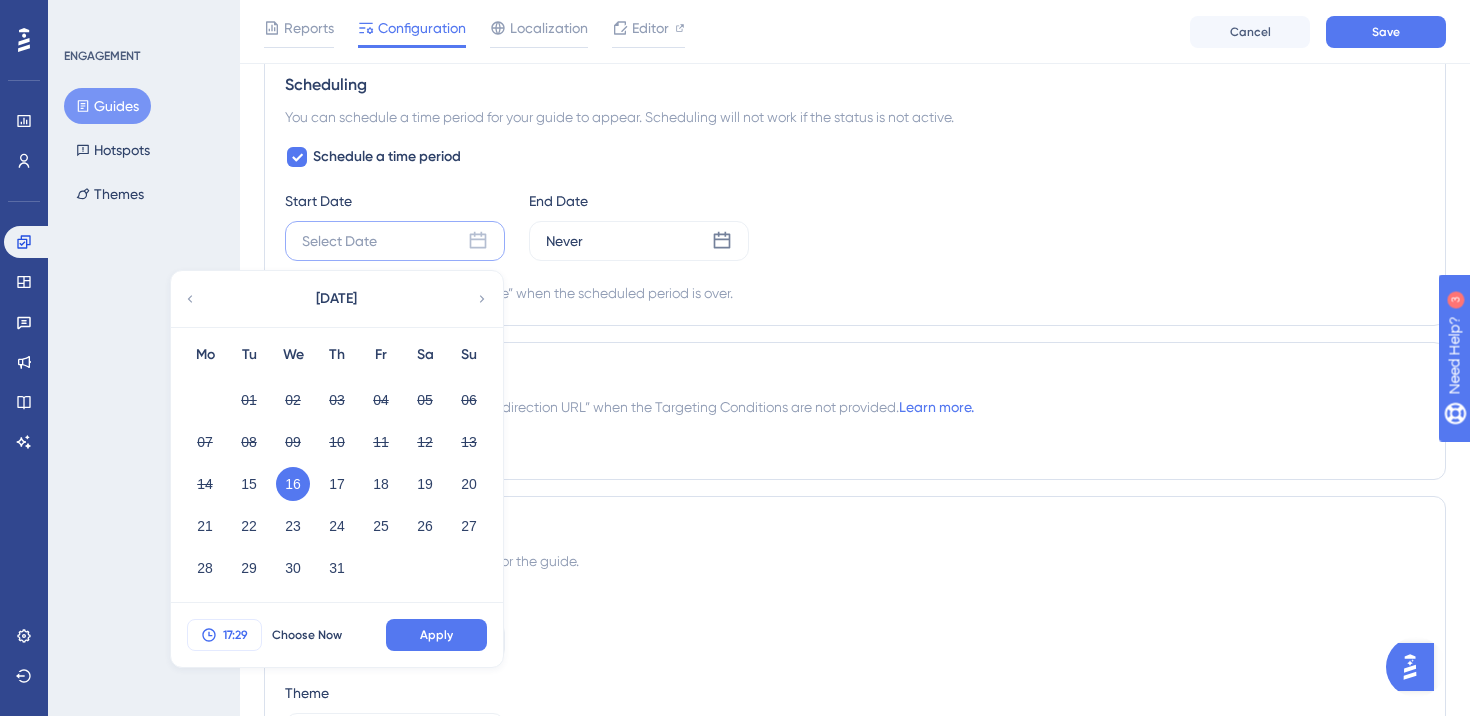 click on "17:29" at bounding box center (235, 635) 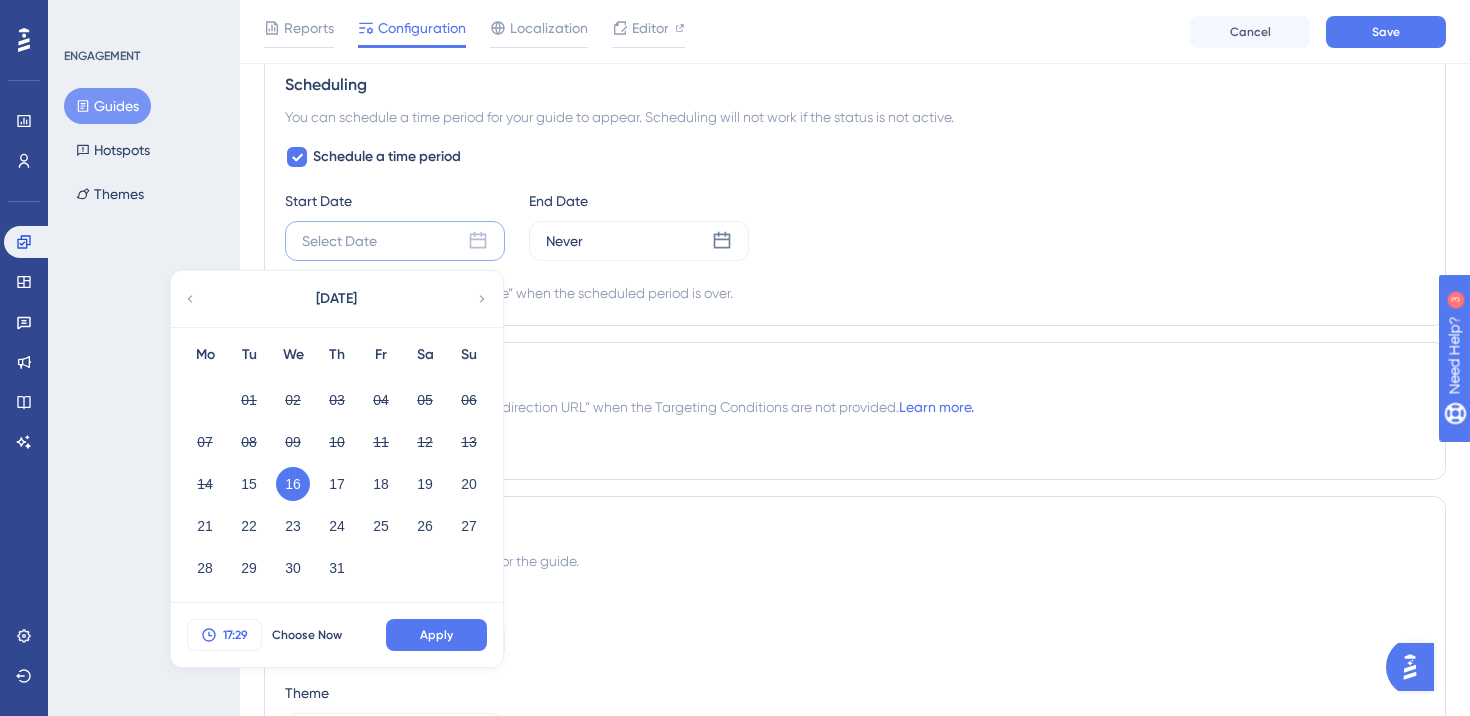 scroll, scrollTop: 1724, scrollLeft: 0, axis: vertical 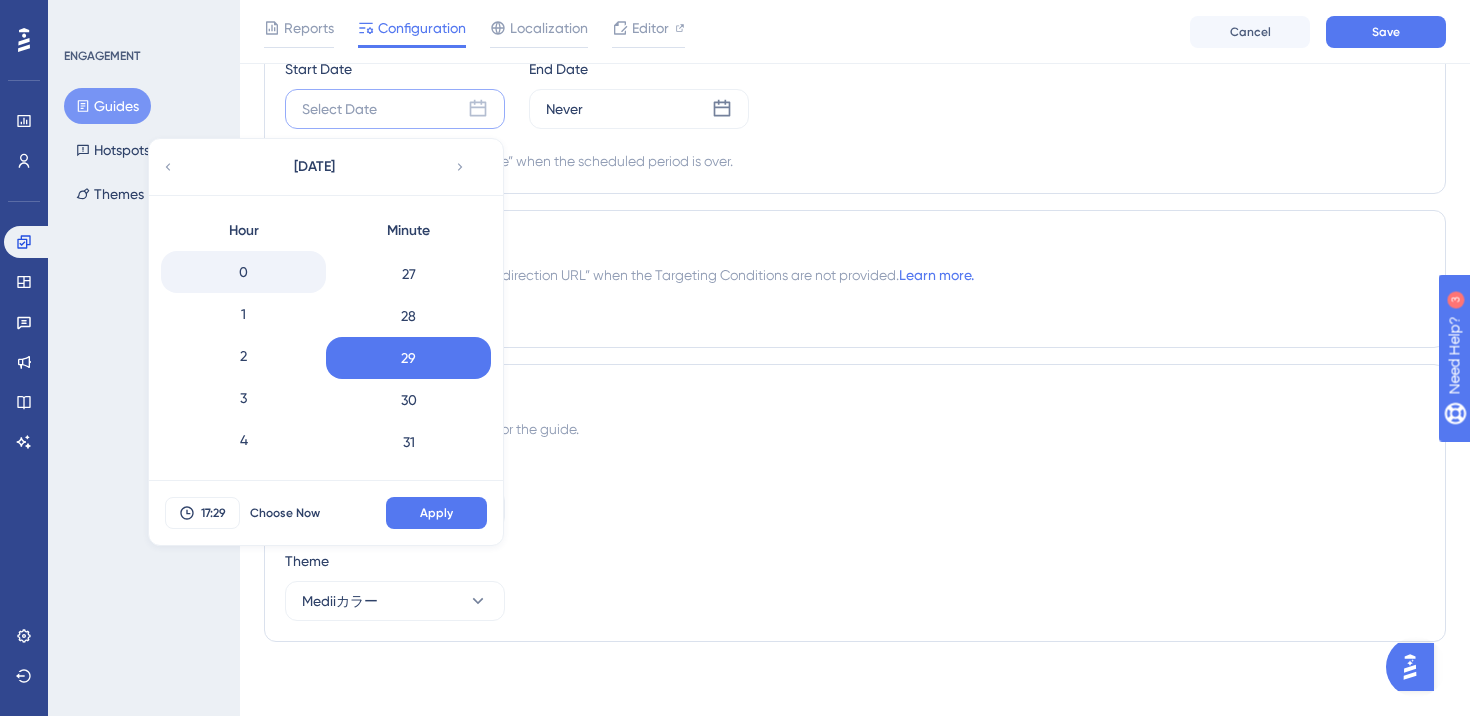 click on "0" at bounding box center (243, 272) 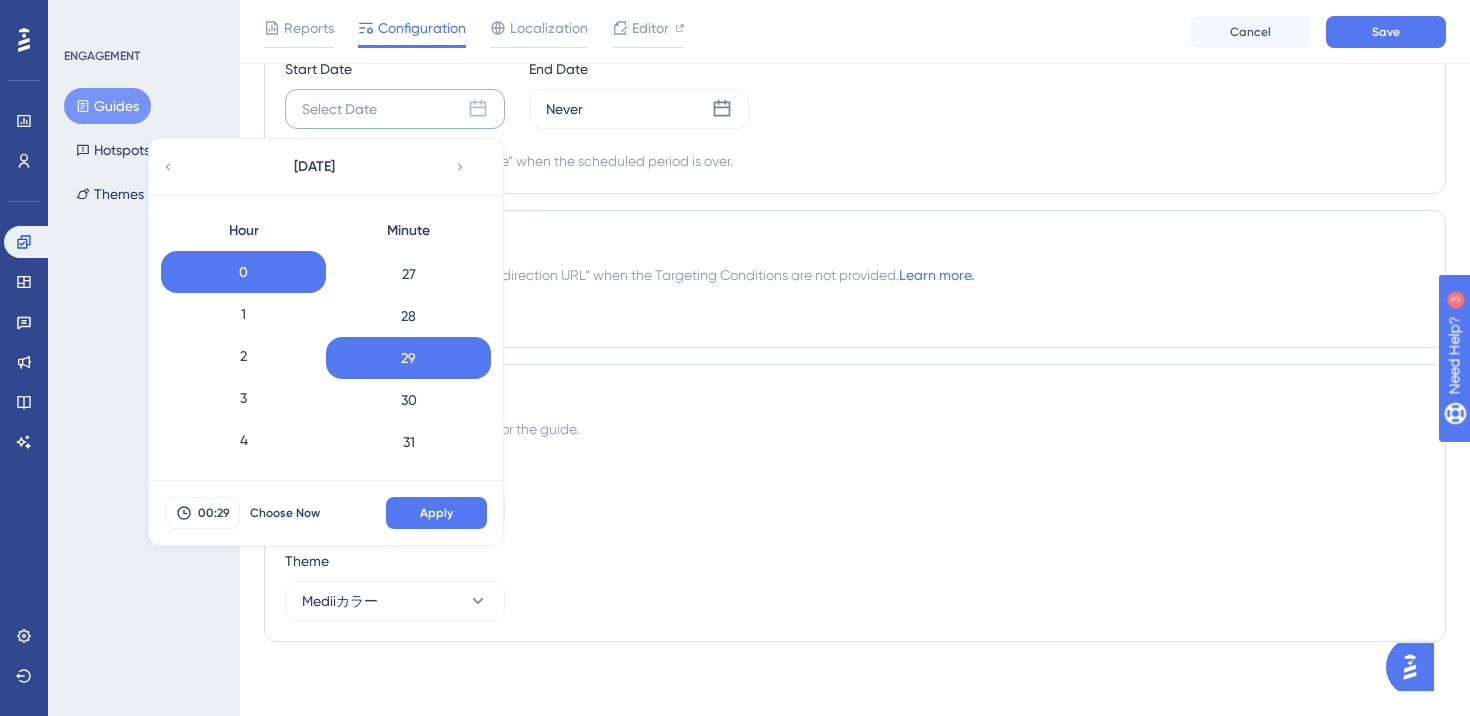 scroll, scrollTop: 0, scrollLeft: 0, axis: both 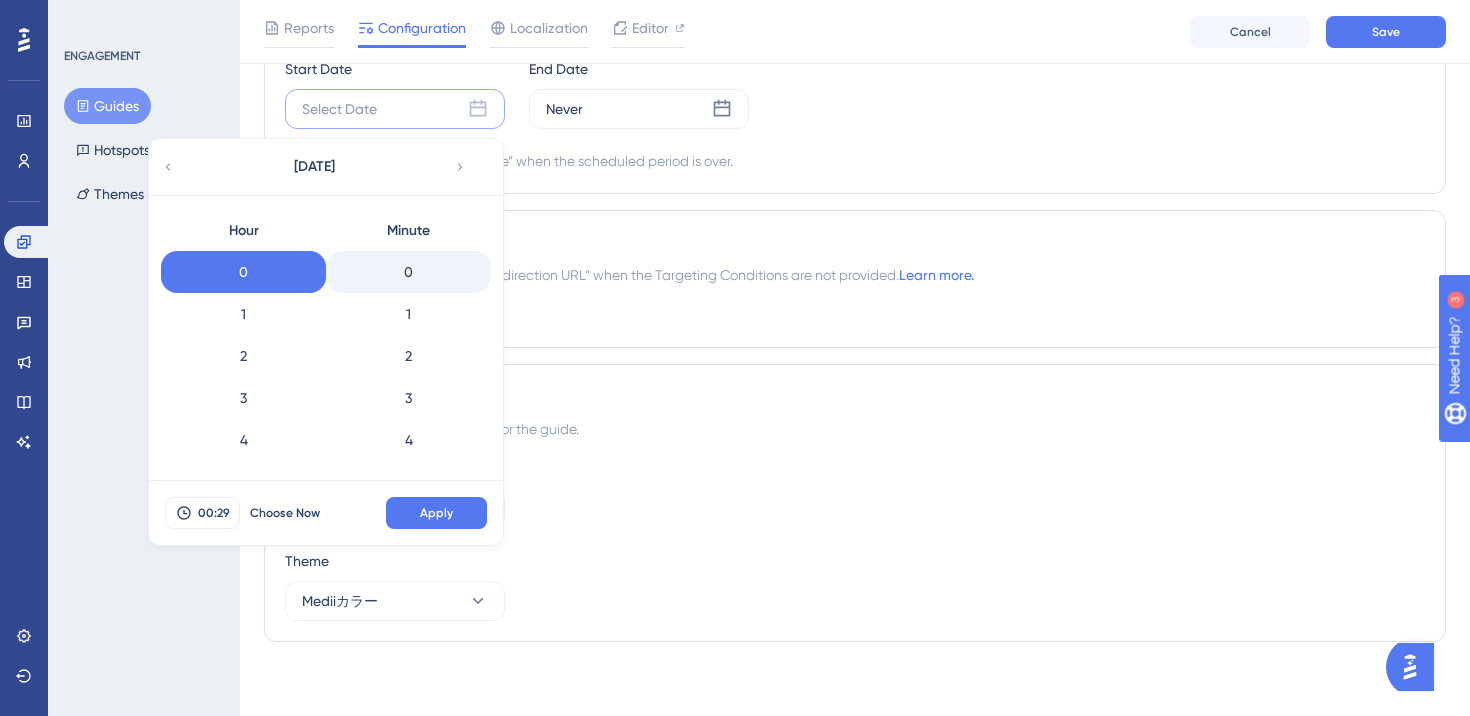 click on "0" at bounding box center (408, 272) 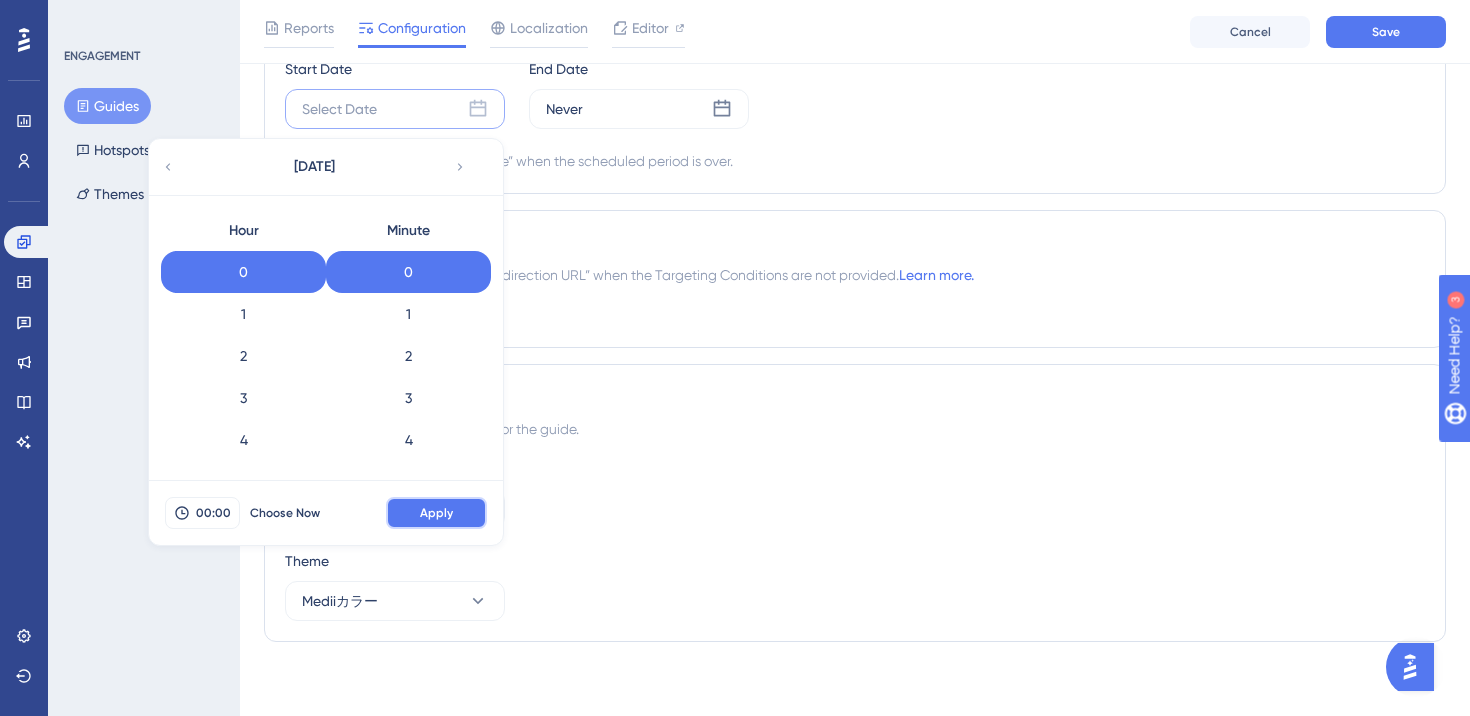 click on "Apply" at bounding box center (436, 513) 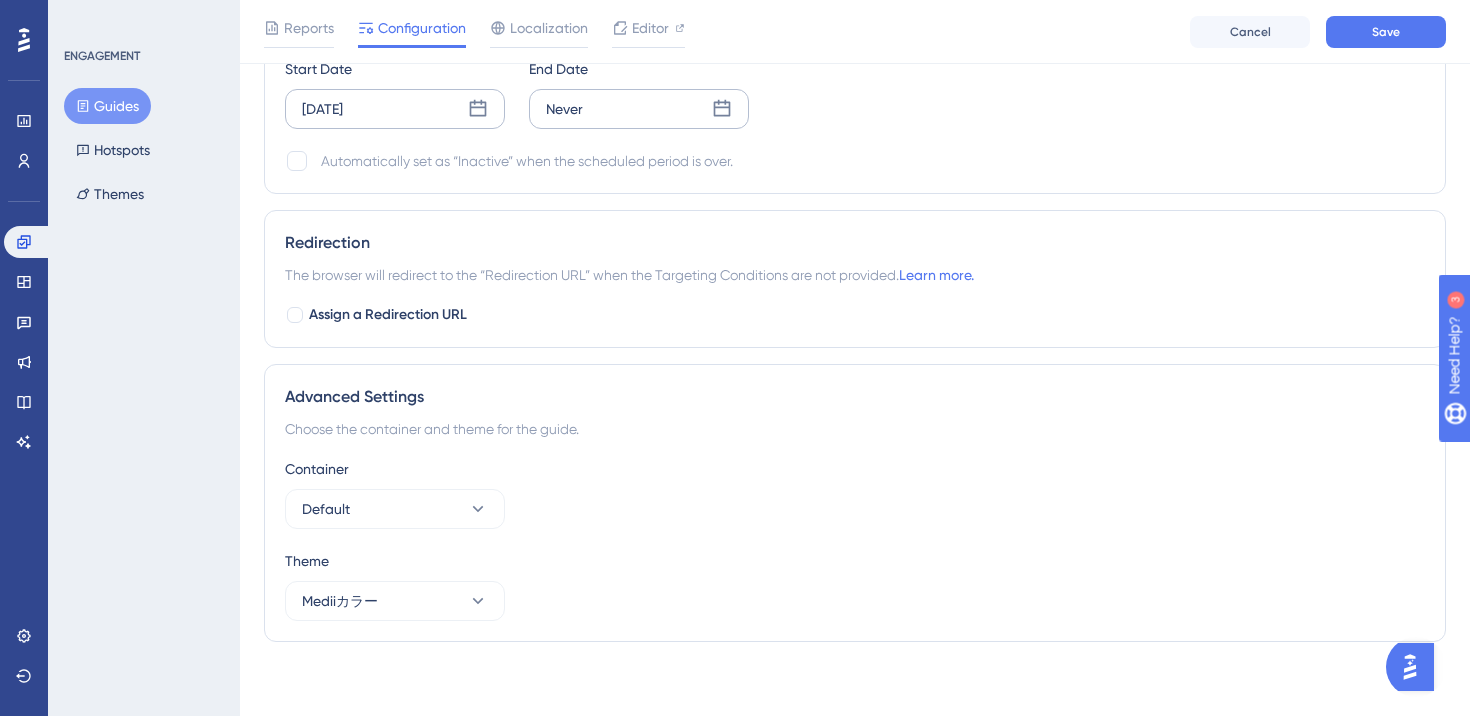 click on "Never" at bounding box center (639, 109) 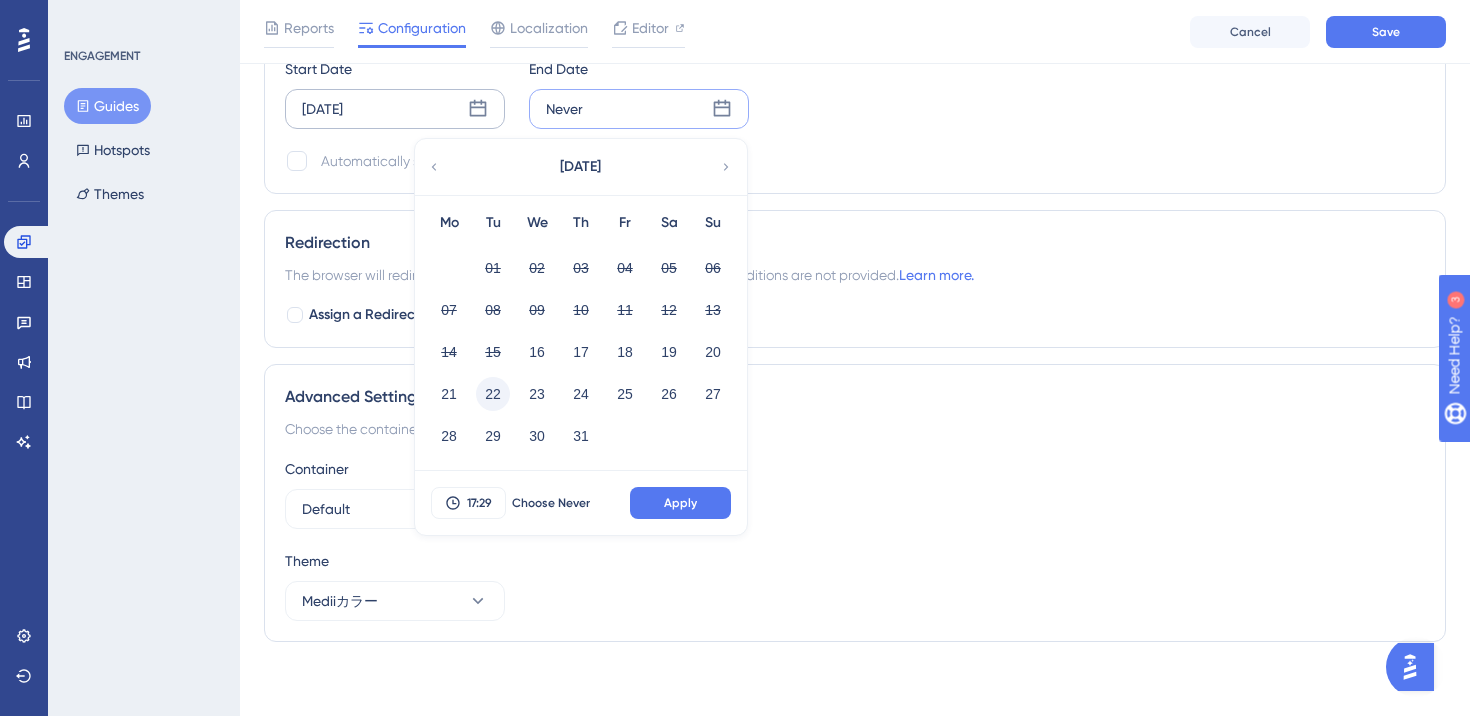 click on "22" at bounding box center [493, 394] 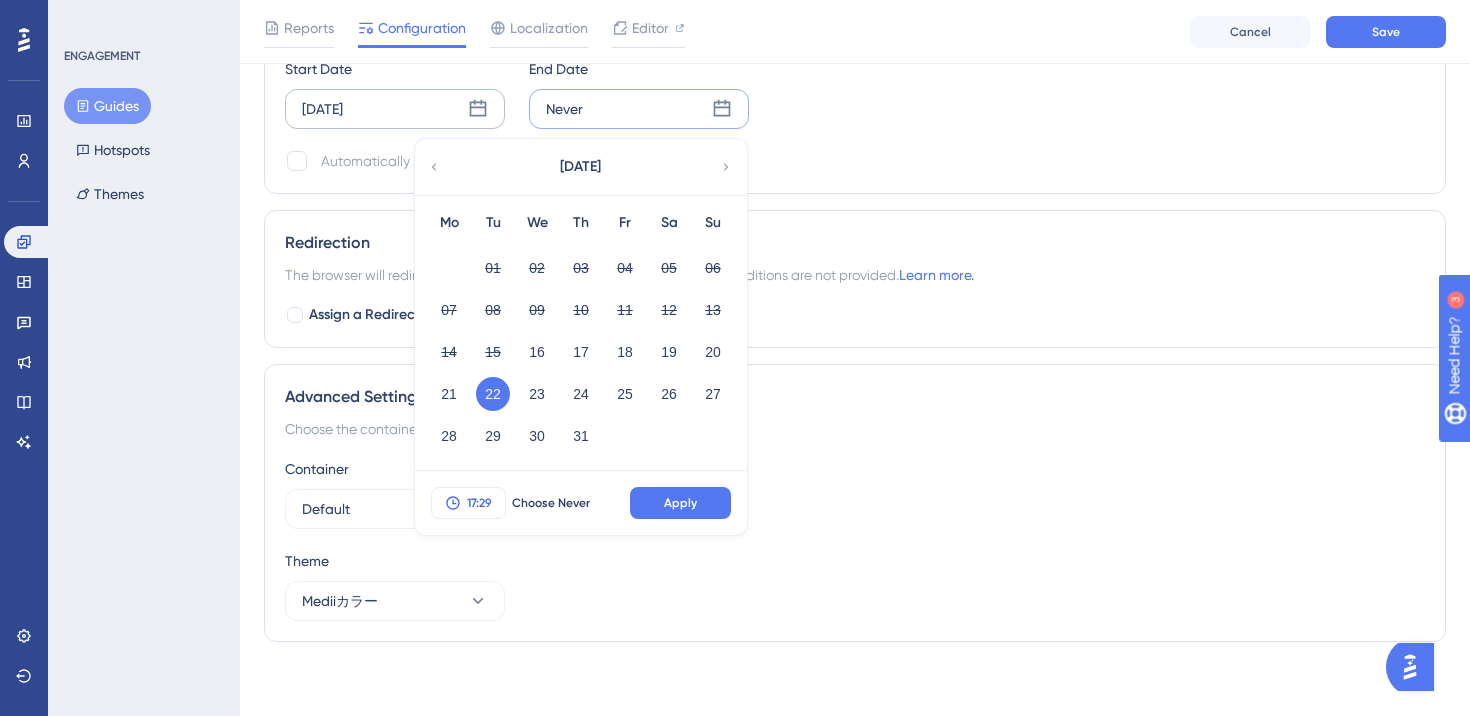 click on "17:29" at bounding box center [479, 503] 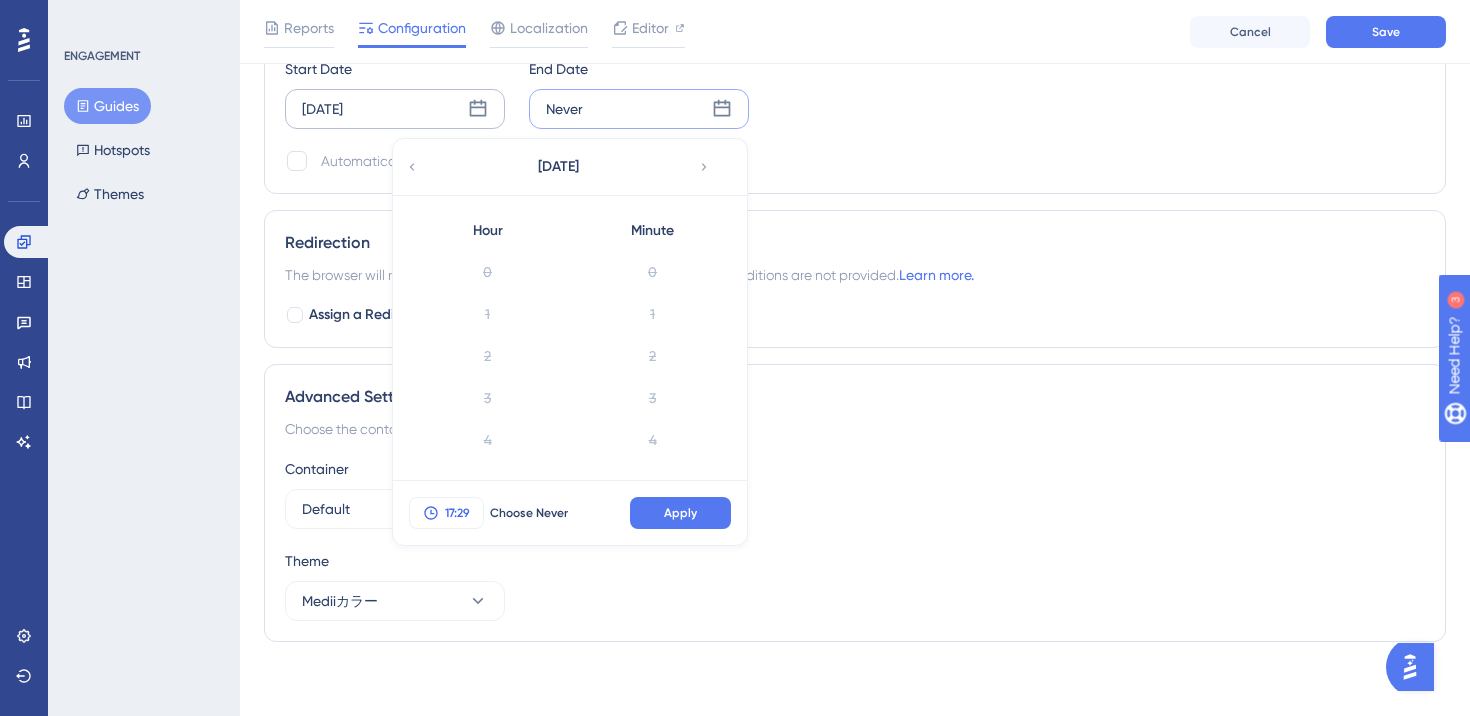 scroll, scrollTop: 628, scrollLeft: 0, axis: vertical 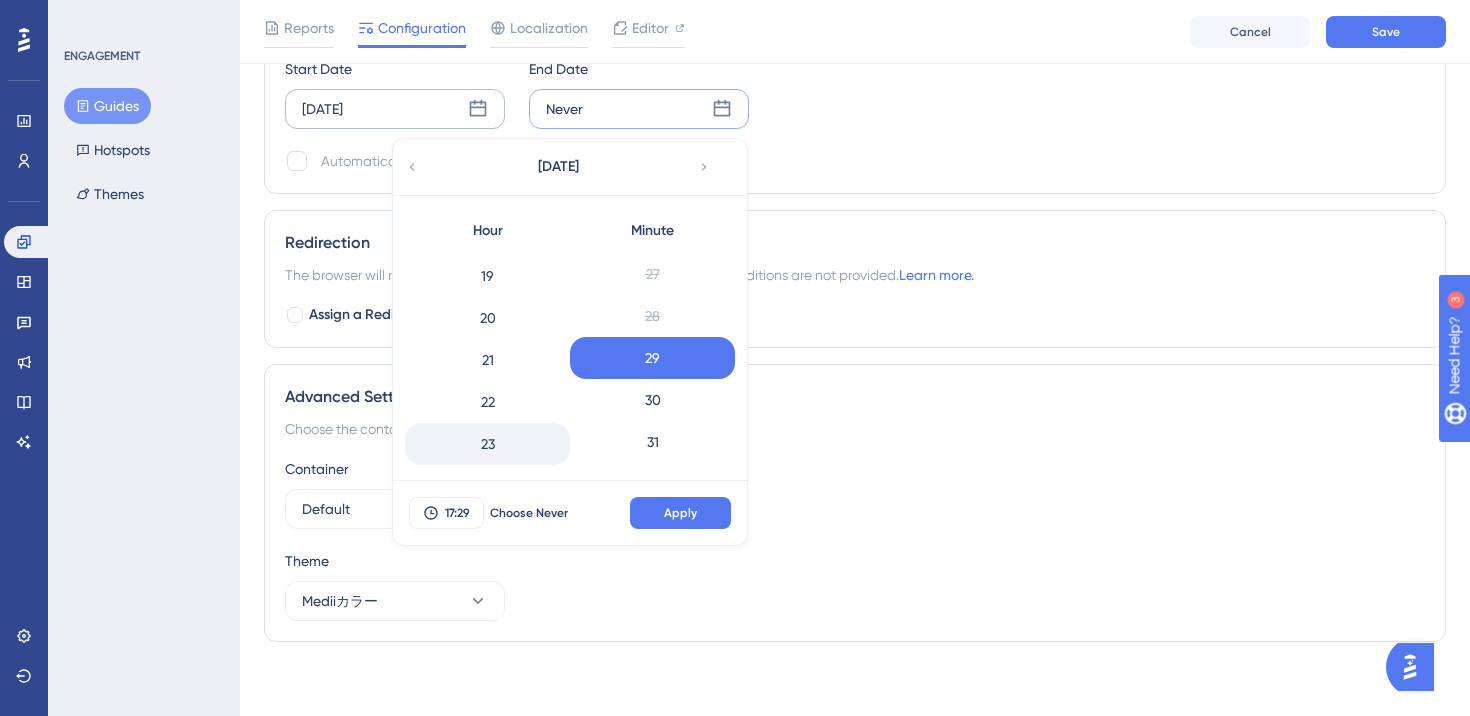 click on "23" at bounding box center (487, 444) 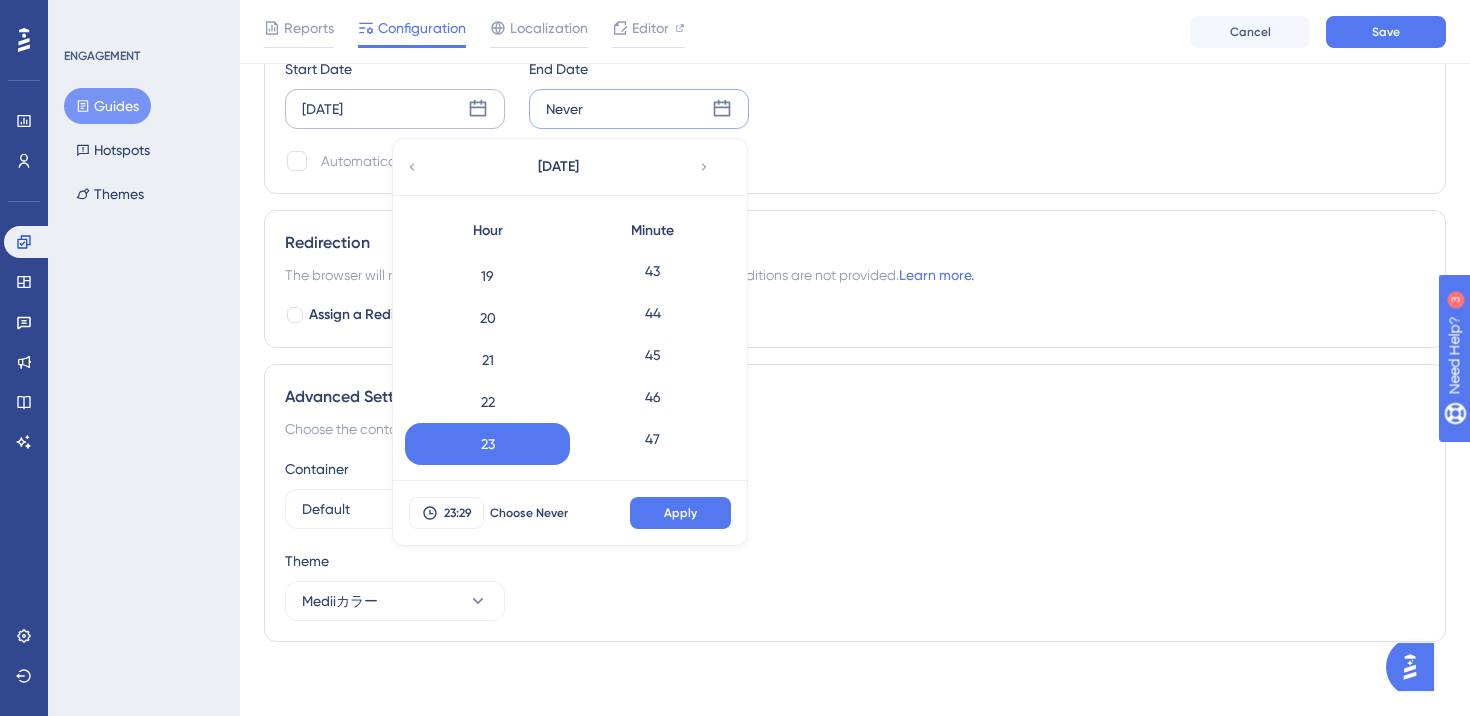 scroll, scrollTop: 2306, scrollLeft: 0, axis: vertical 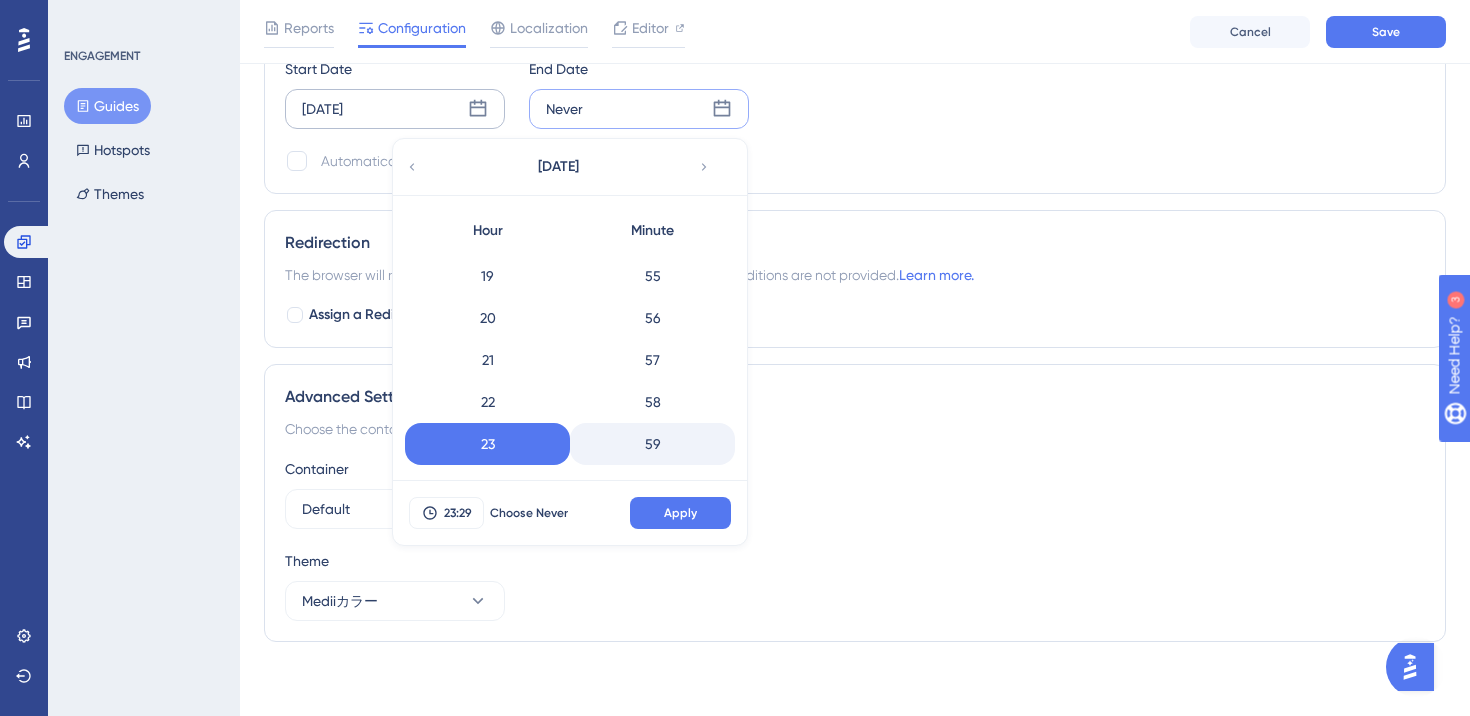click on "59" at bounding box center [652, 444] 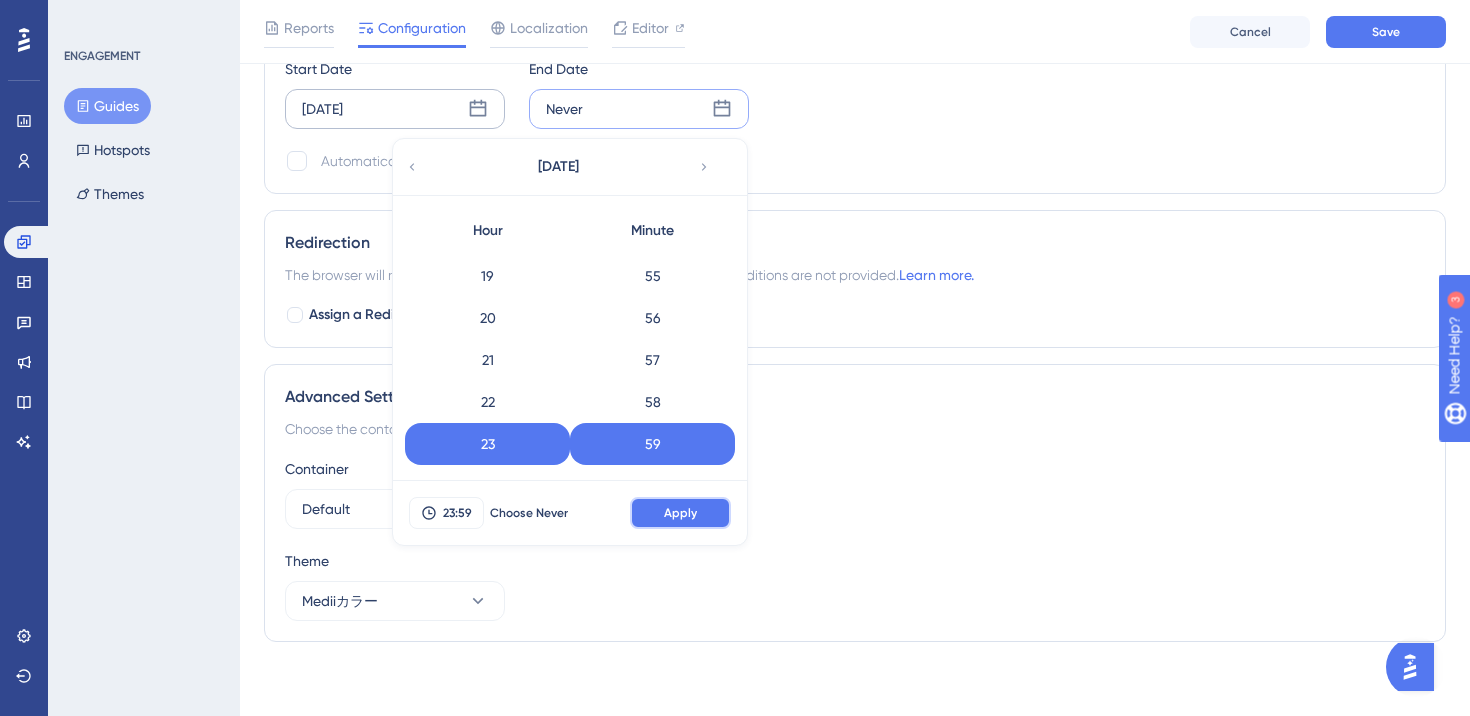 click on "Apply" at bounding box center [680, 513] 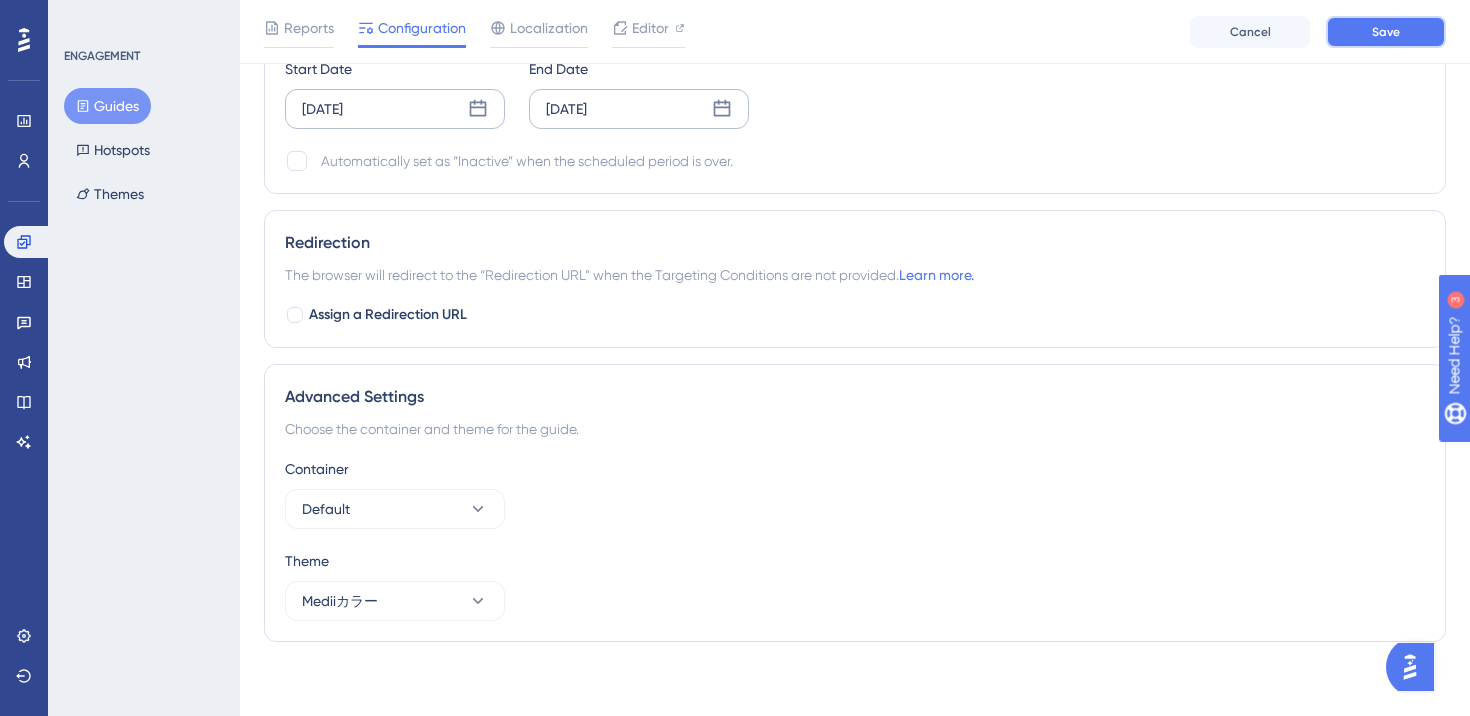 click on "Save" at bounding box center (1386, 32) 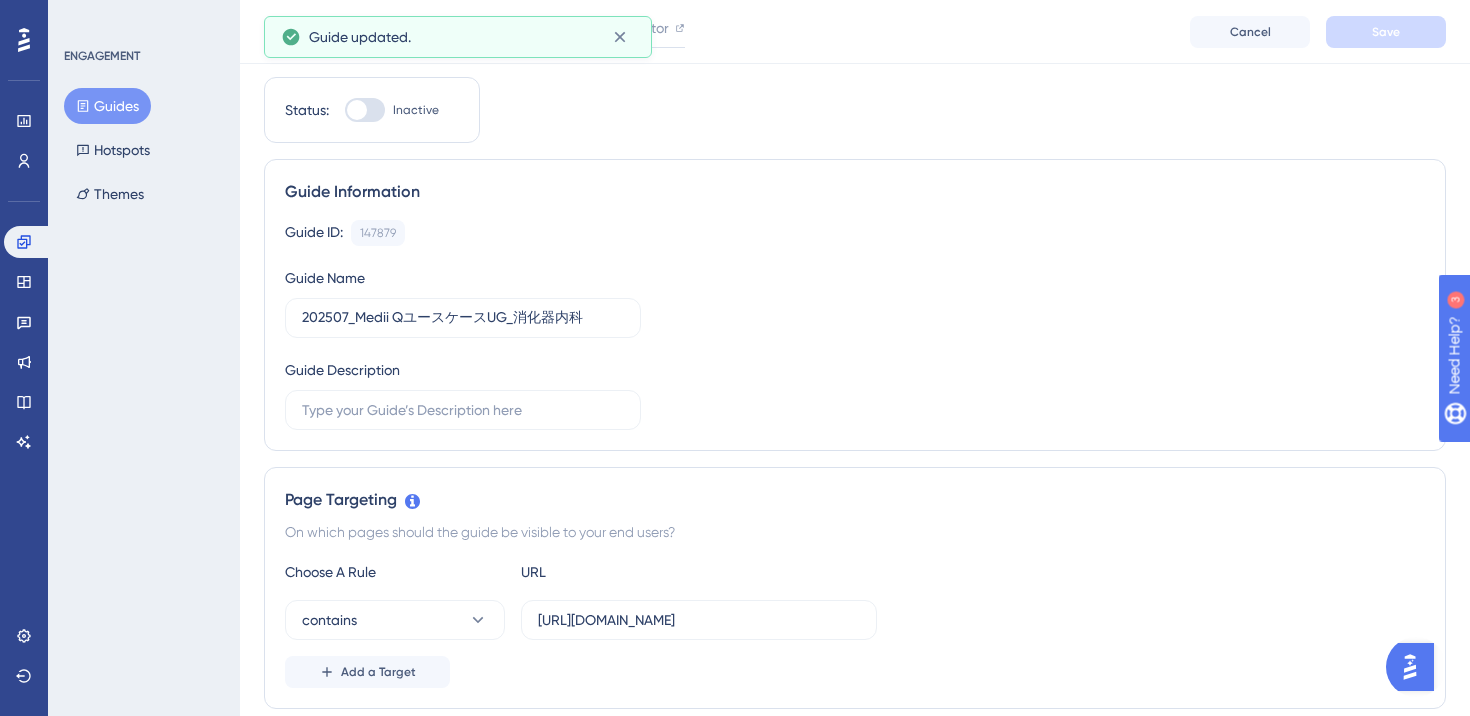 scroll, scrollTop: 0, scrollLeft: 0, axis: both 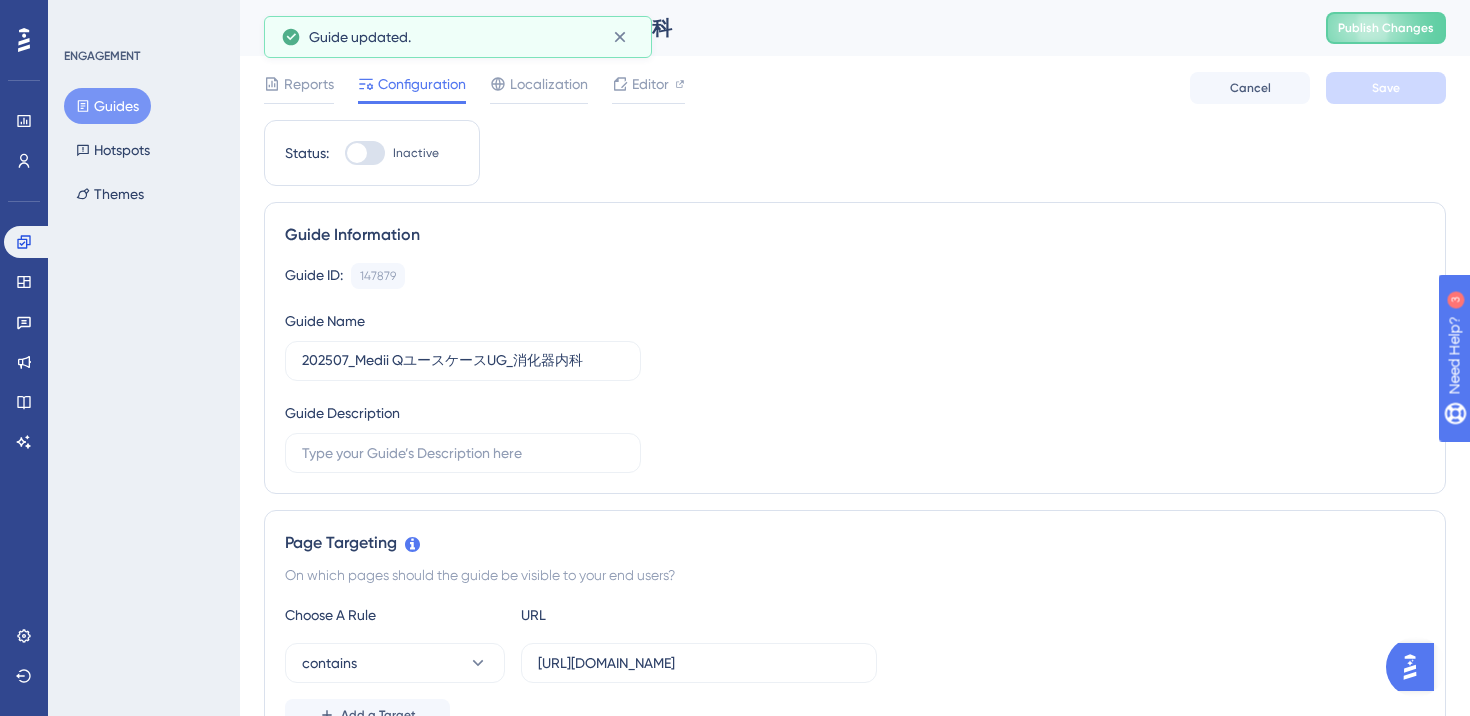 click on "Guides" at bounding box center [107, 106] 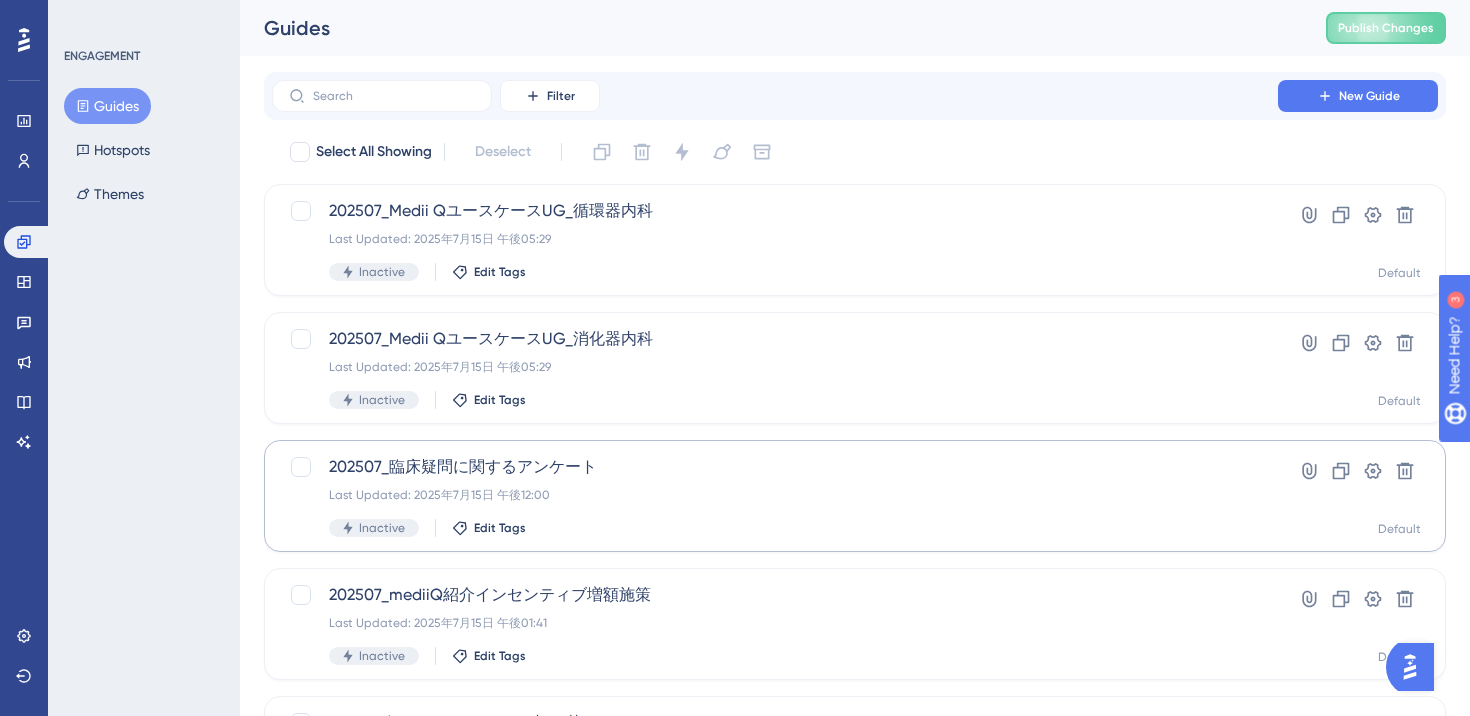 type 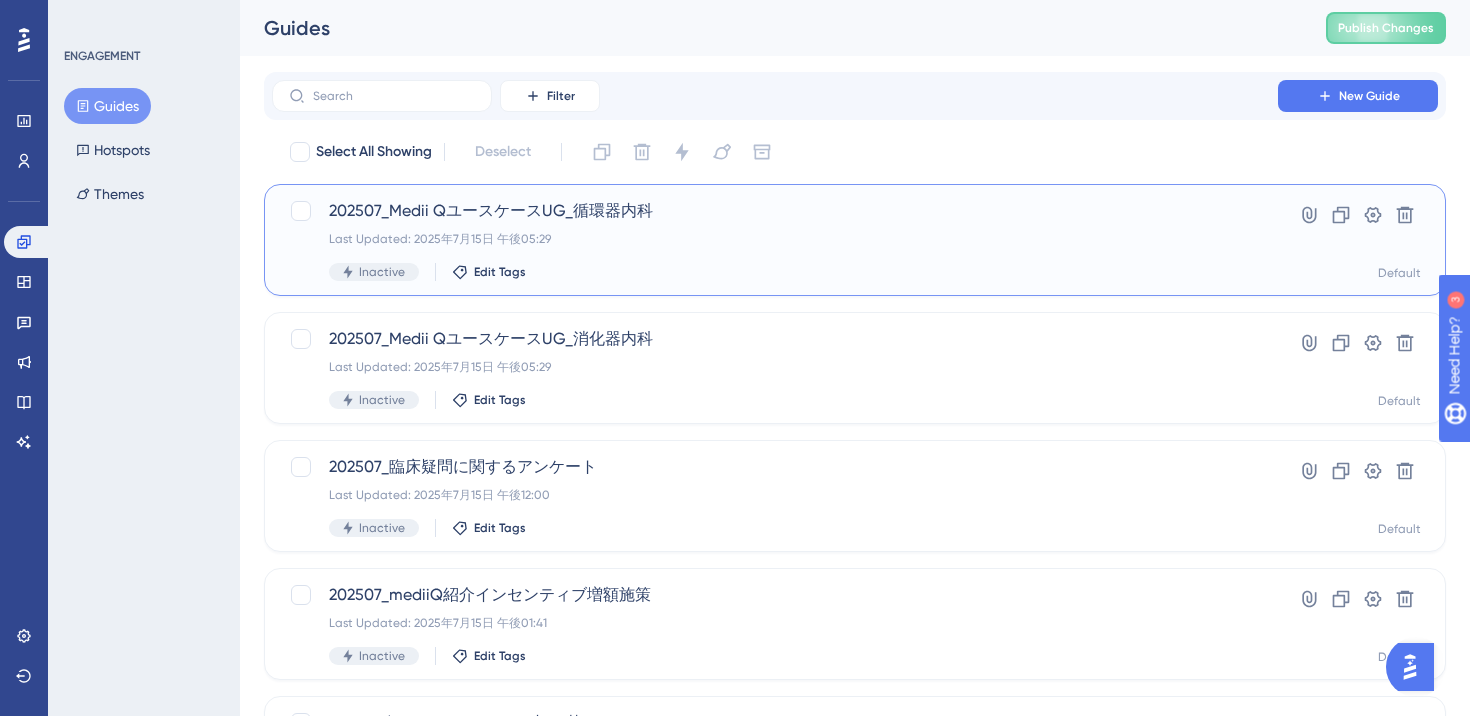 click on "Inactive Edit Tags" at bounding box center (775, 272) 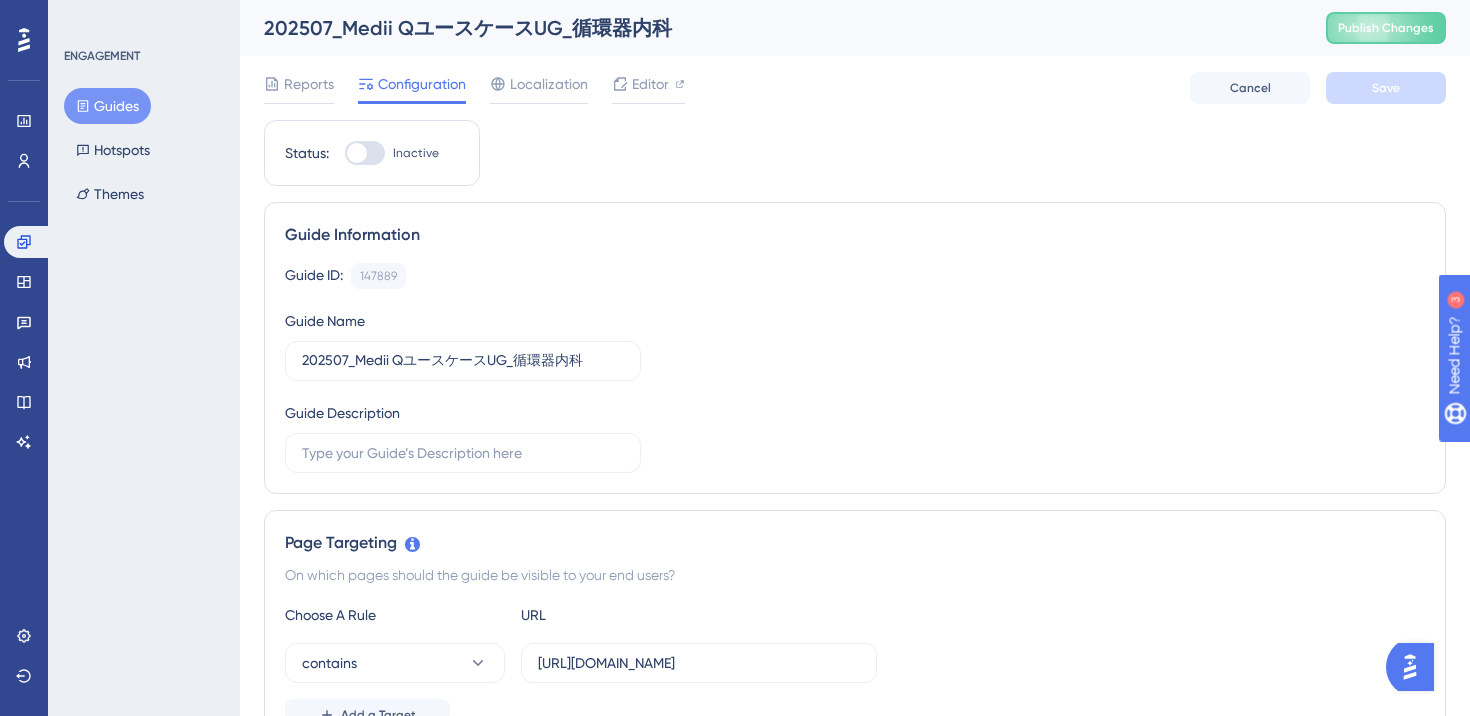 click on "Guides" at bounding box center (107, 106) 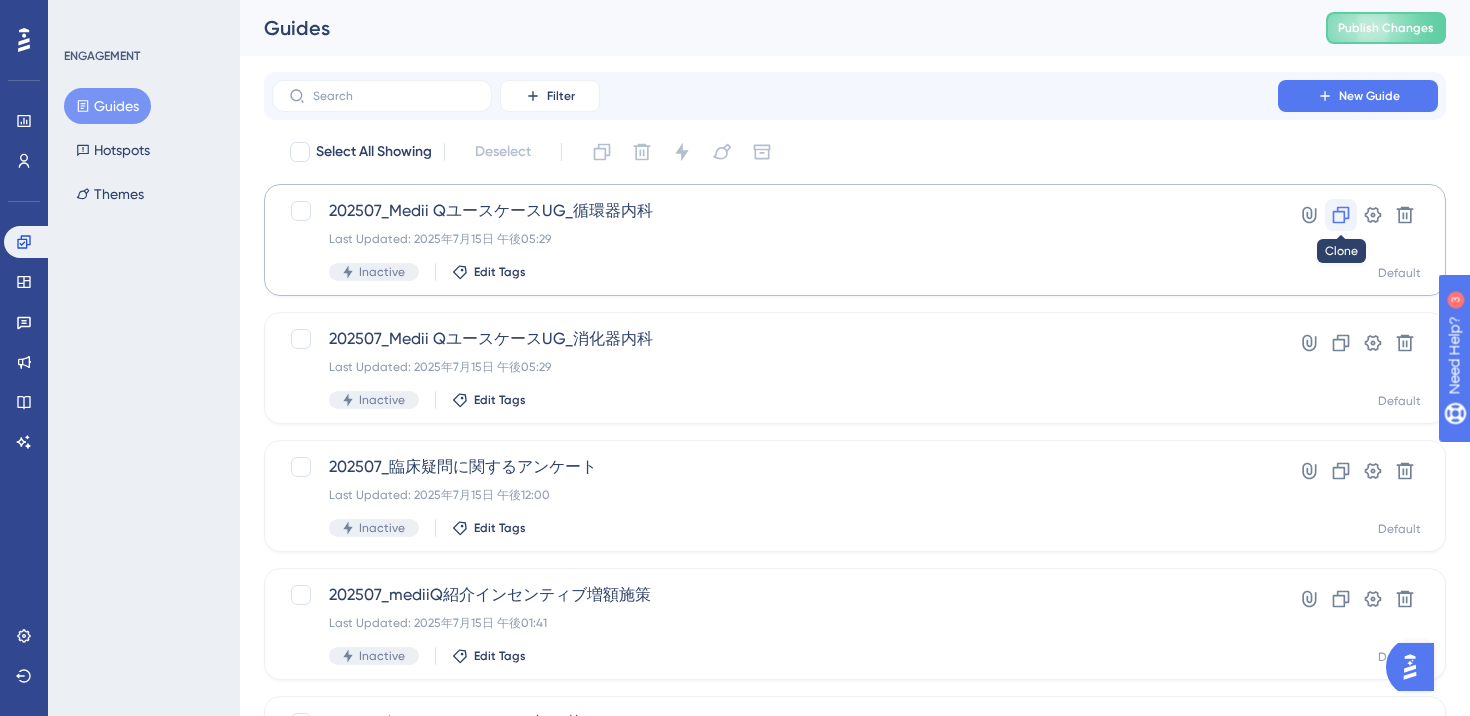 click 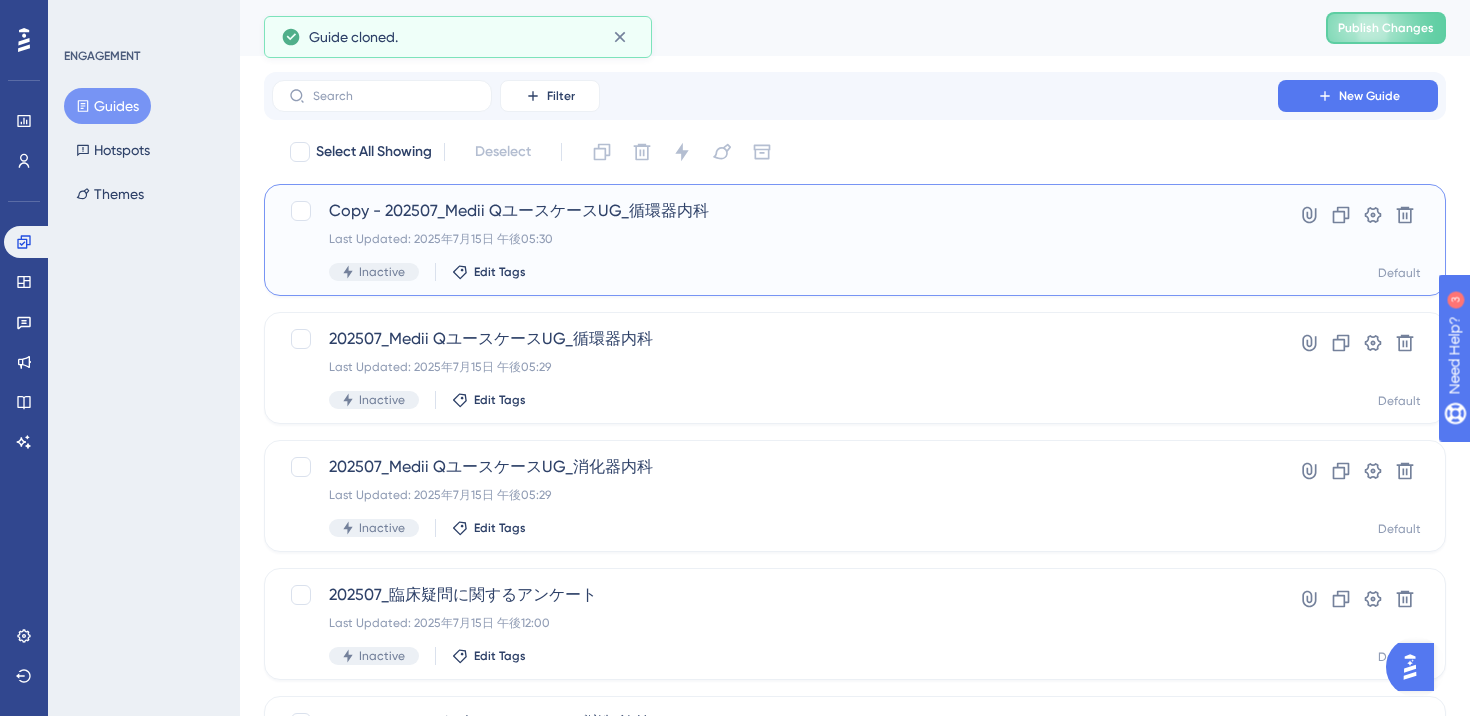 click on "Copy - 202507_Medii QユースケースUG_循環器内科" at bounding box center (775, 211) 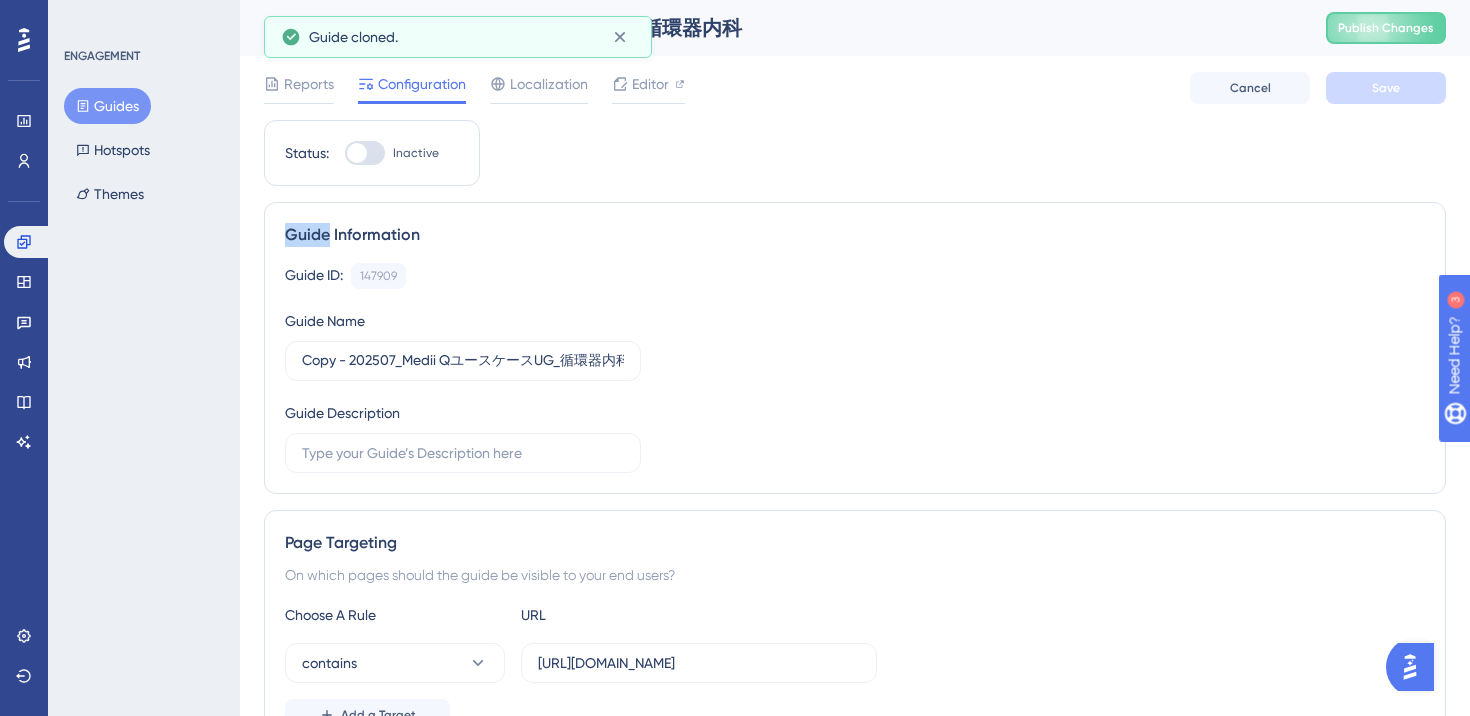 click on "Guide Information Guide ID: 147909 Copy Guide Name Copy - 202507_Medii QユースケースUG_循環器内科 Guide Description" at bounding box center [855, 348] 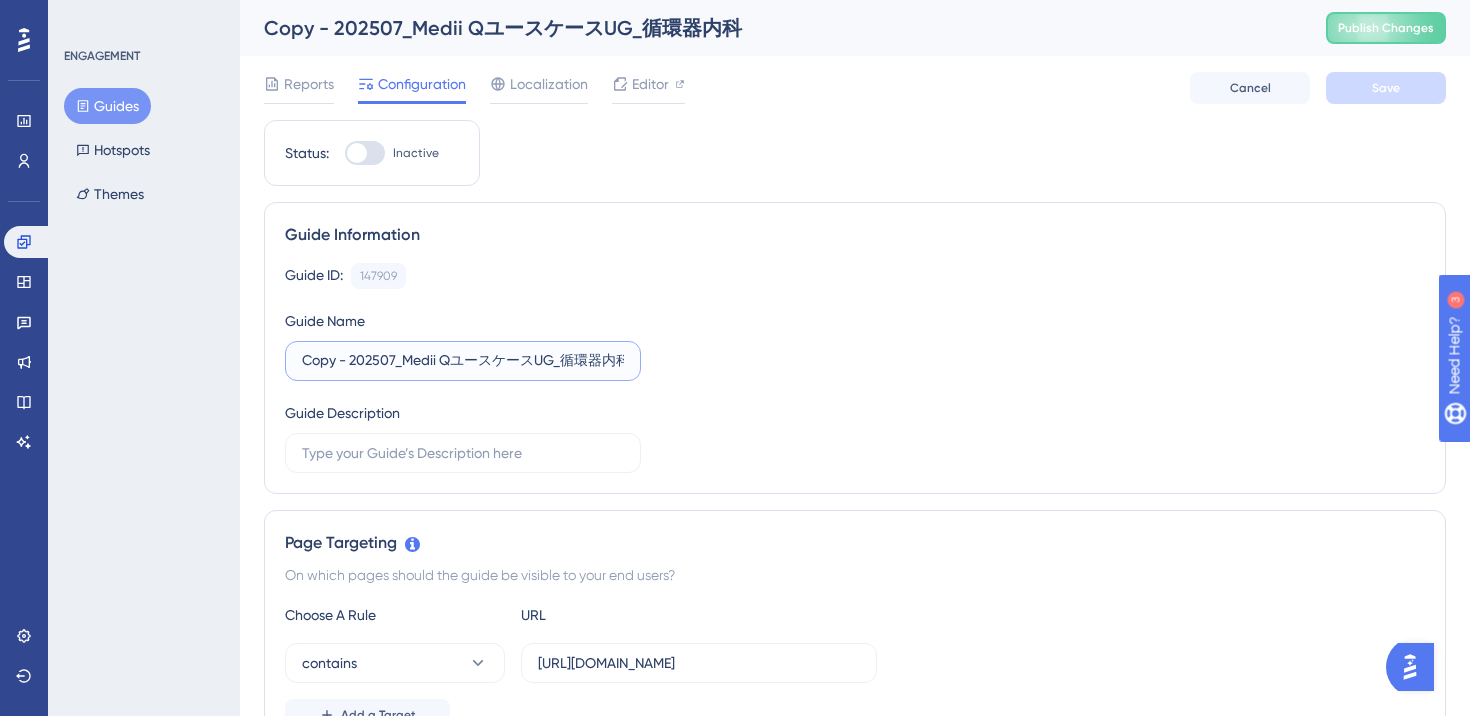 drag, startPoint x: 351, startPoint y: 359, endPoint x: 230, endPoint y: 358, distance: 121.004135 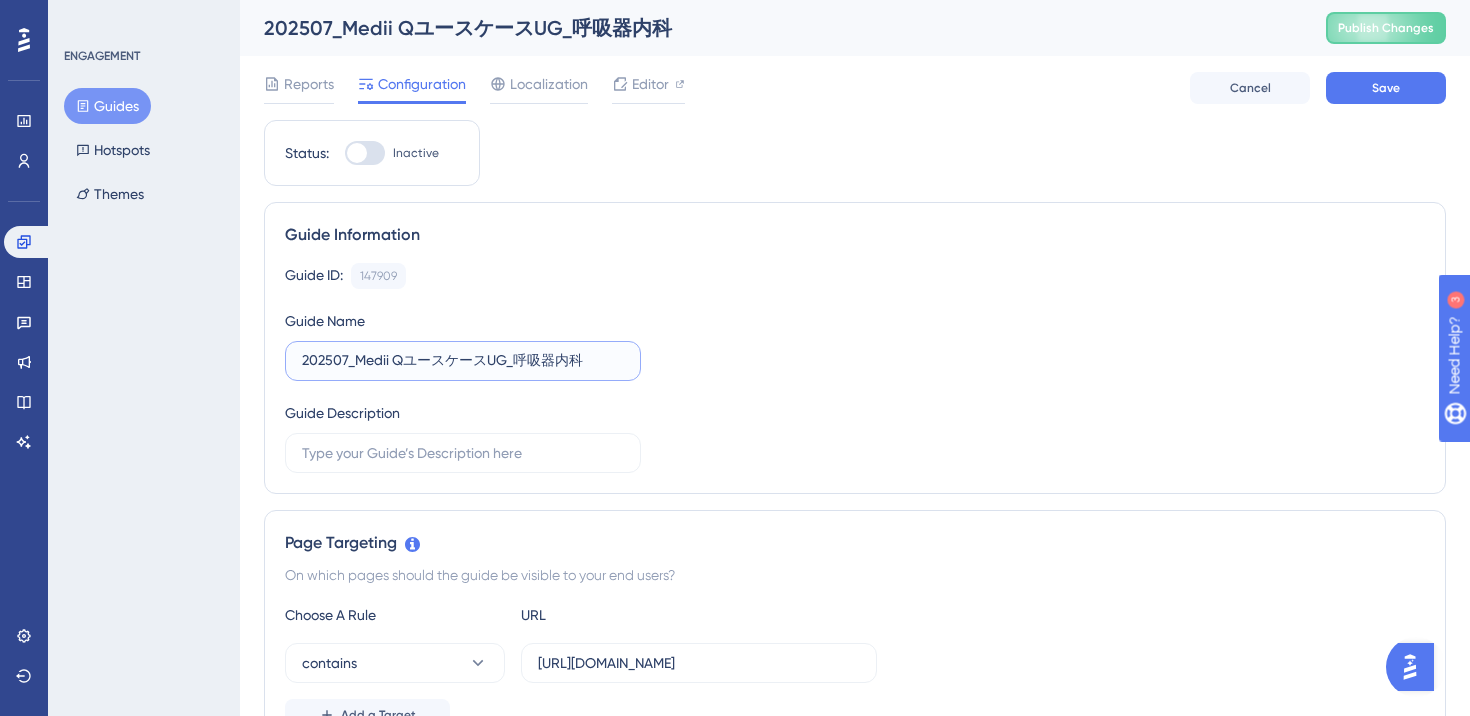 type on "202507_Medii QユースケースUG_呼吸器内科" 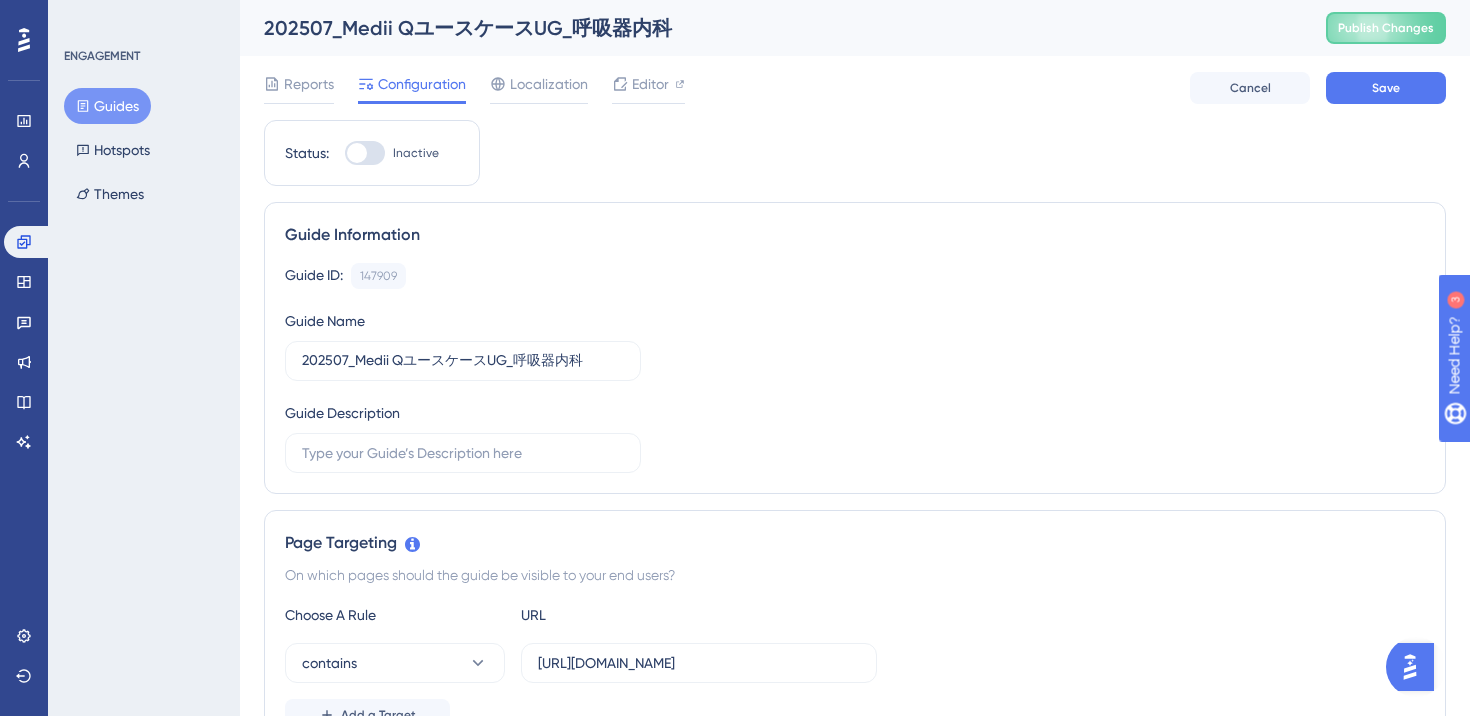 click on "Guide ID: 147909 Copy Guide Name 202507_Medii QユースケースUG_呼吸器内科 Guide Description" at bounding box center [855, 368] 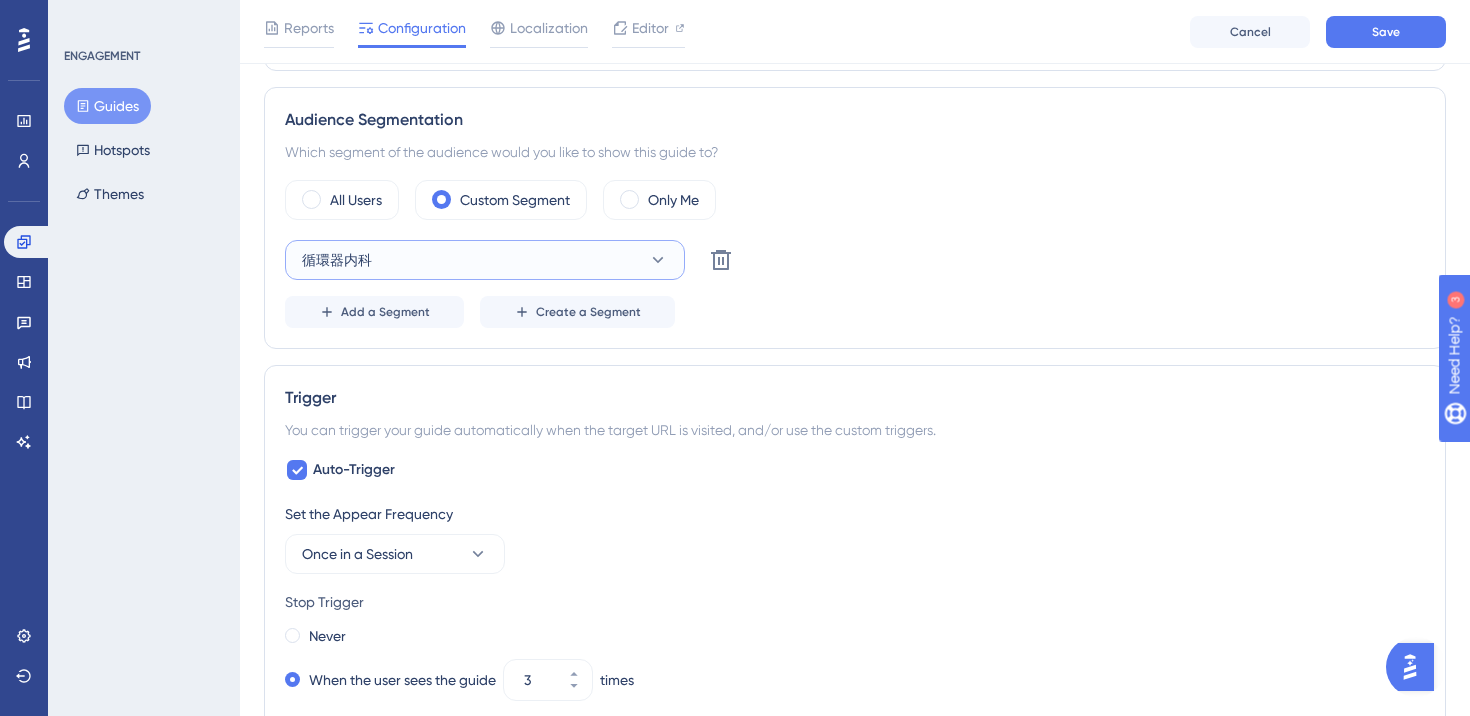 click on "循環器内科" at bounding box center [485, 260] 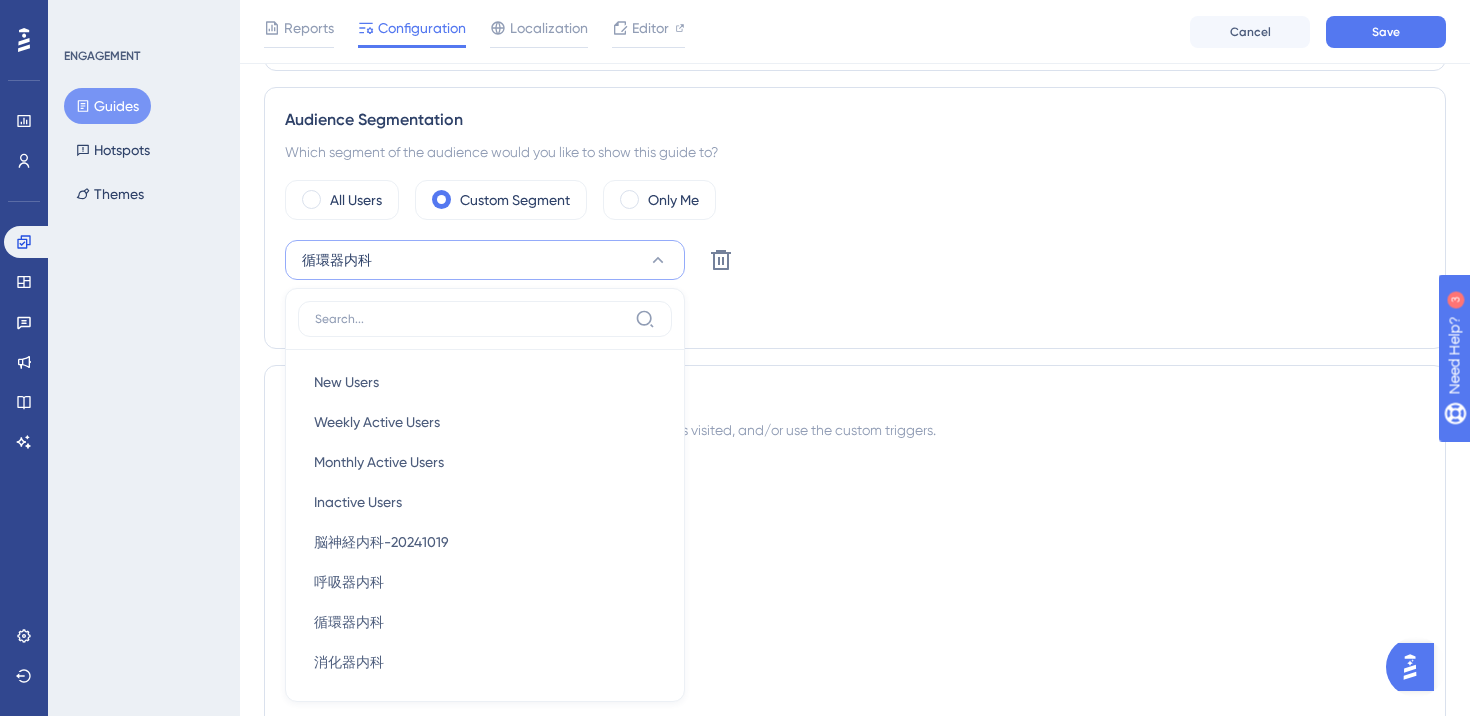 scroll, scrollTop: 822, scrollLeft: 0, axis: vertical 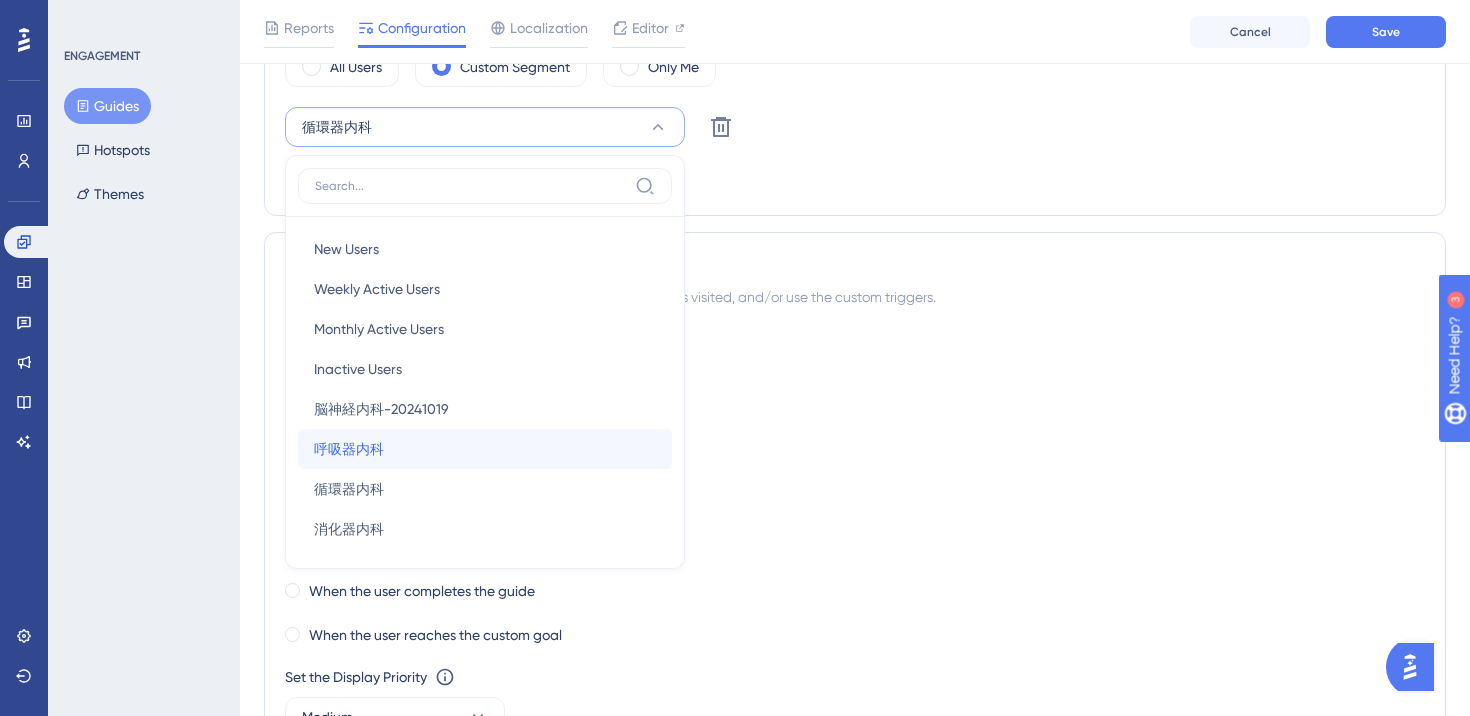 click on "呼吸器内科 呼吸器内科" at bounding box center (485, 449) 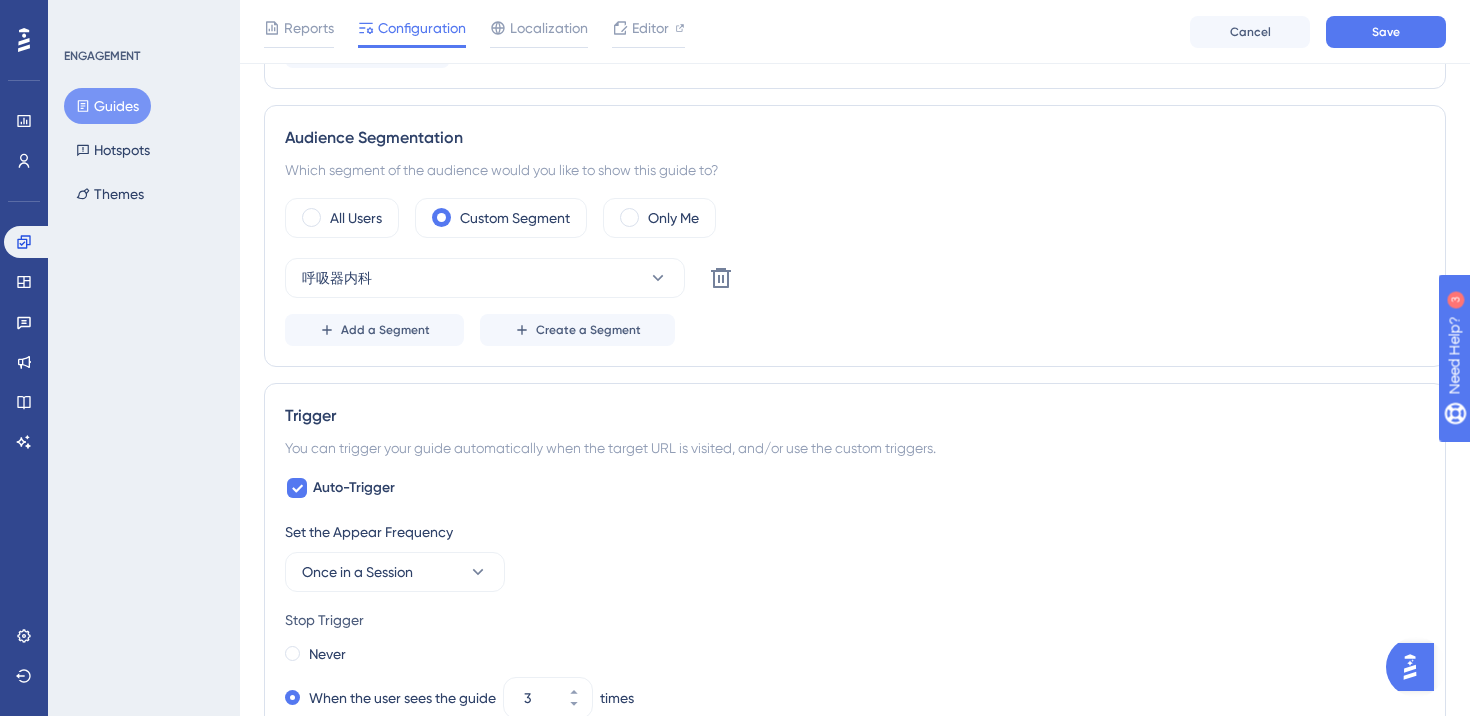 scroll, scrollTop: 406, scrollLeft: 0, axis: vertical 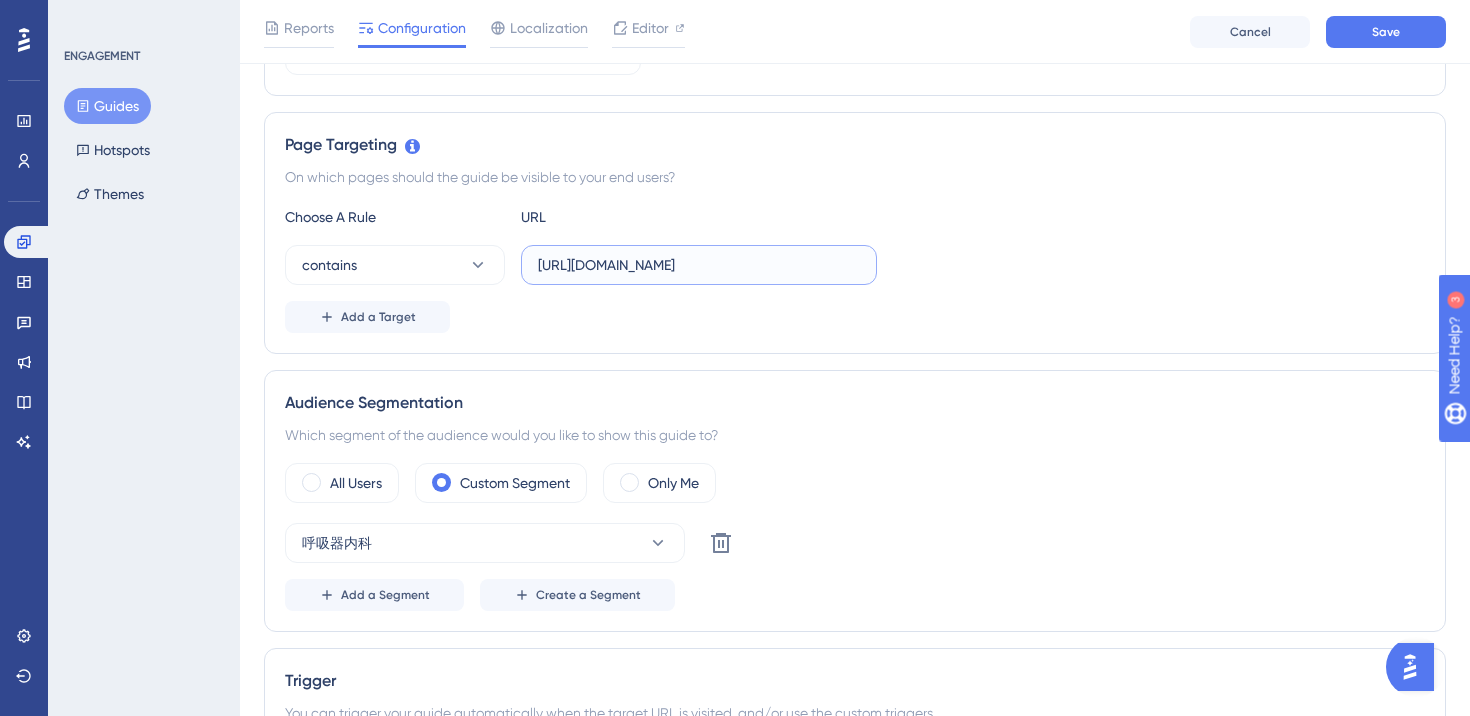 click on "https://stg-e-consult.medii.jp/ai-assistant" at bounding box center [699, 265] 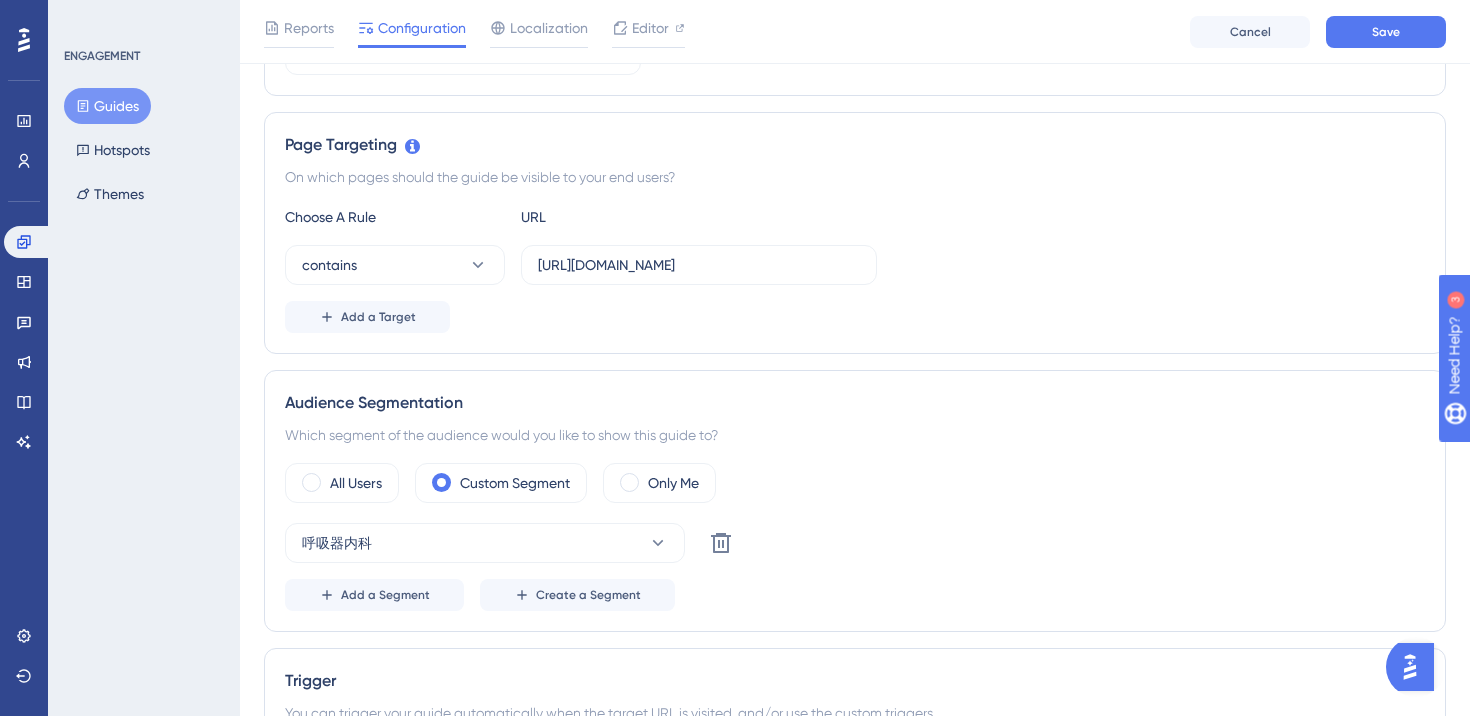 click on "Add a Target" at bounding box center (855, 317) 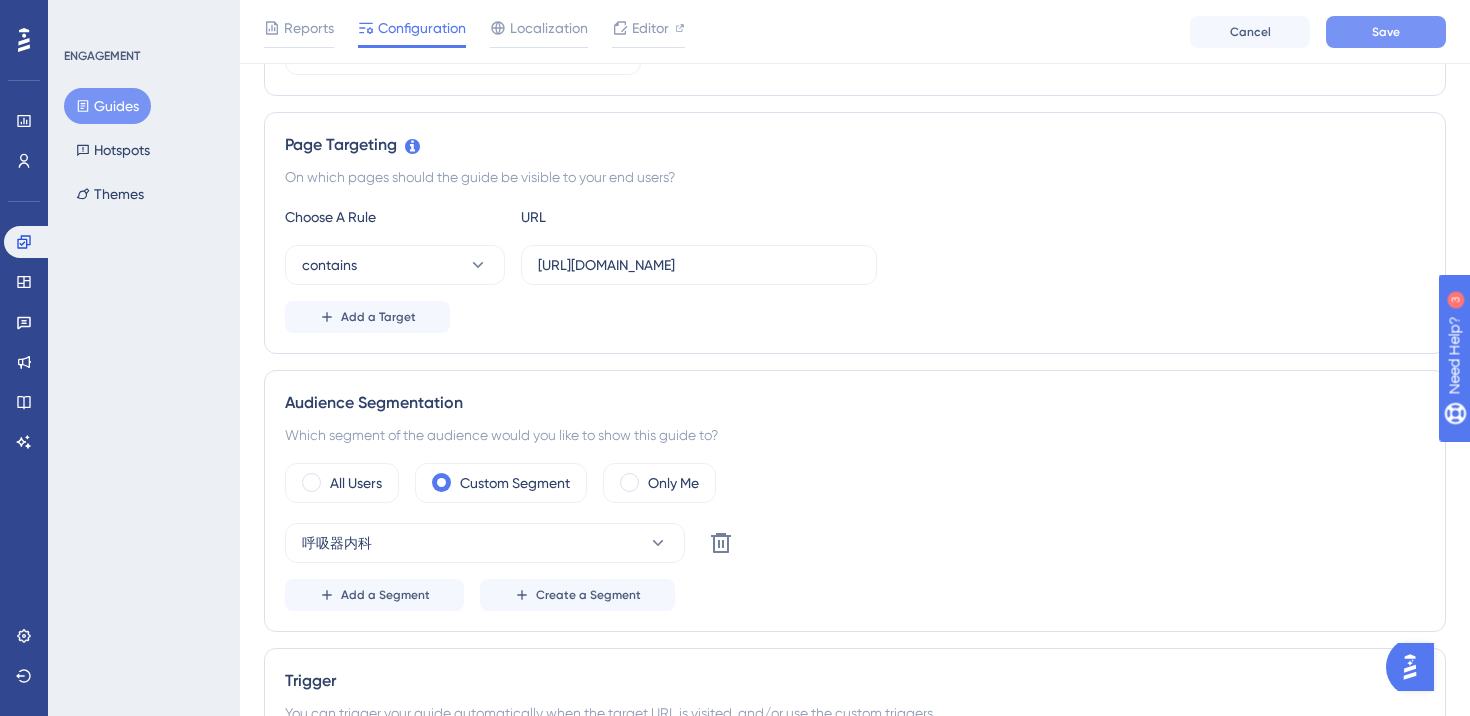 click on "Save" at bounding box center (1386, 32) 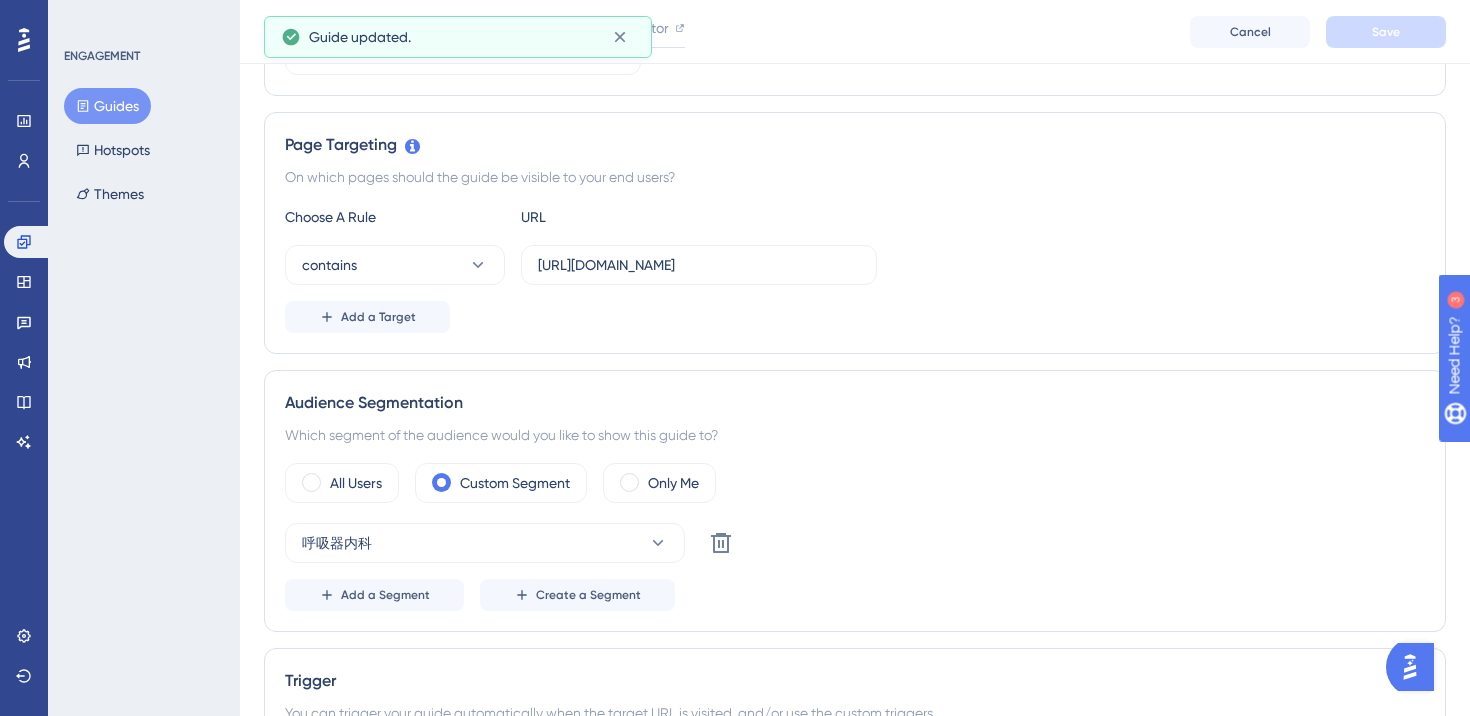 scroll, scrollTop: 0, scrollLeft: 0, axis: both 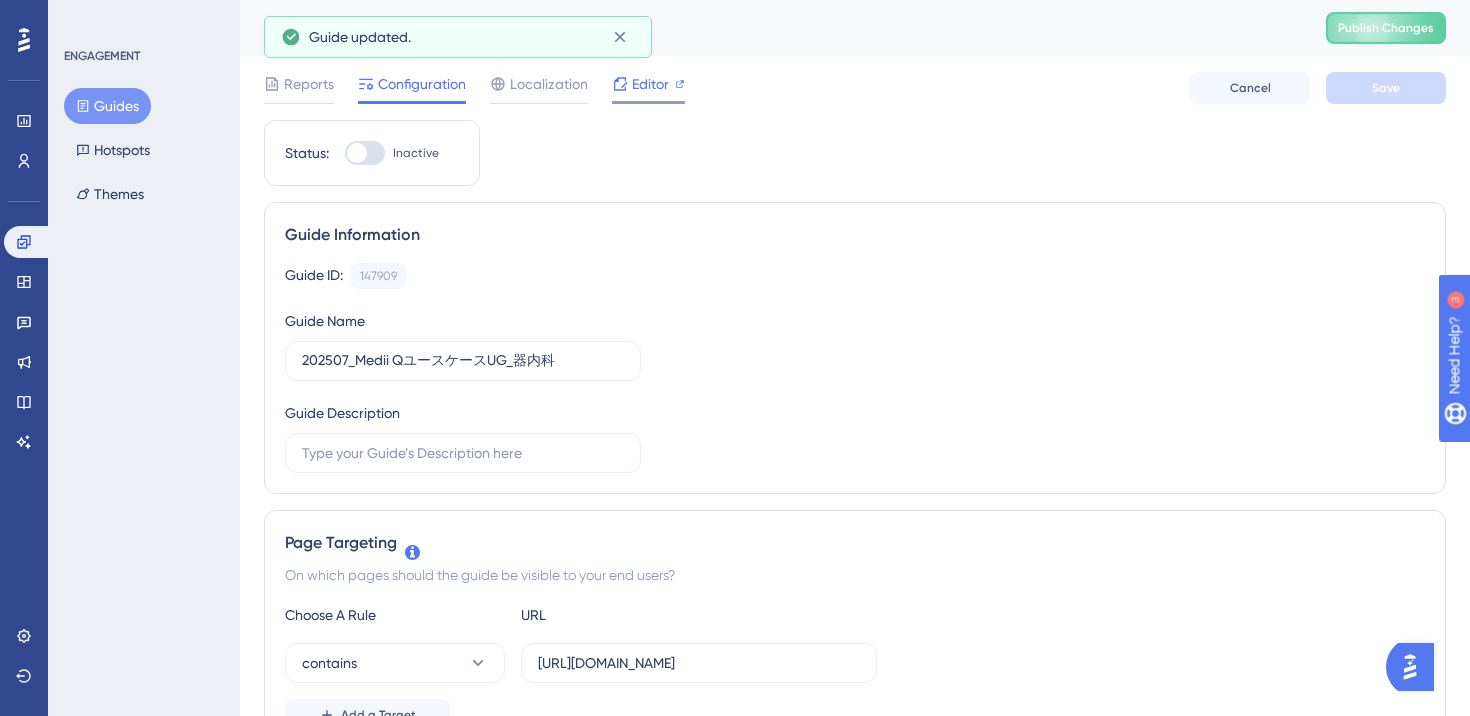 click on "Editor" at bounding box center (650, 84) 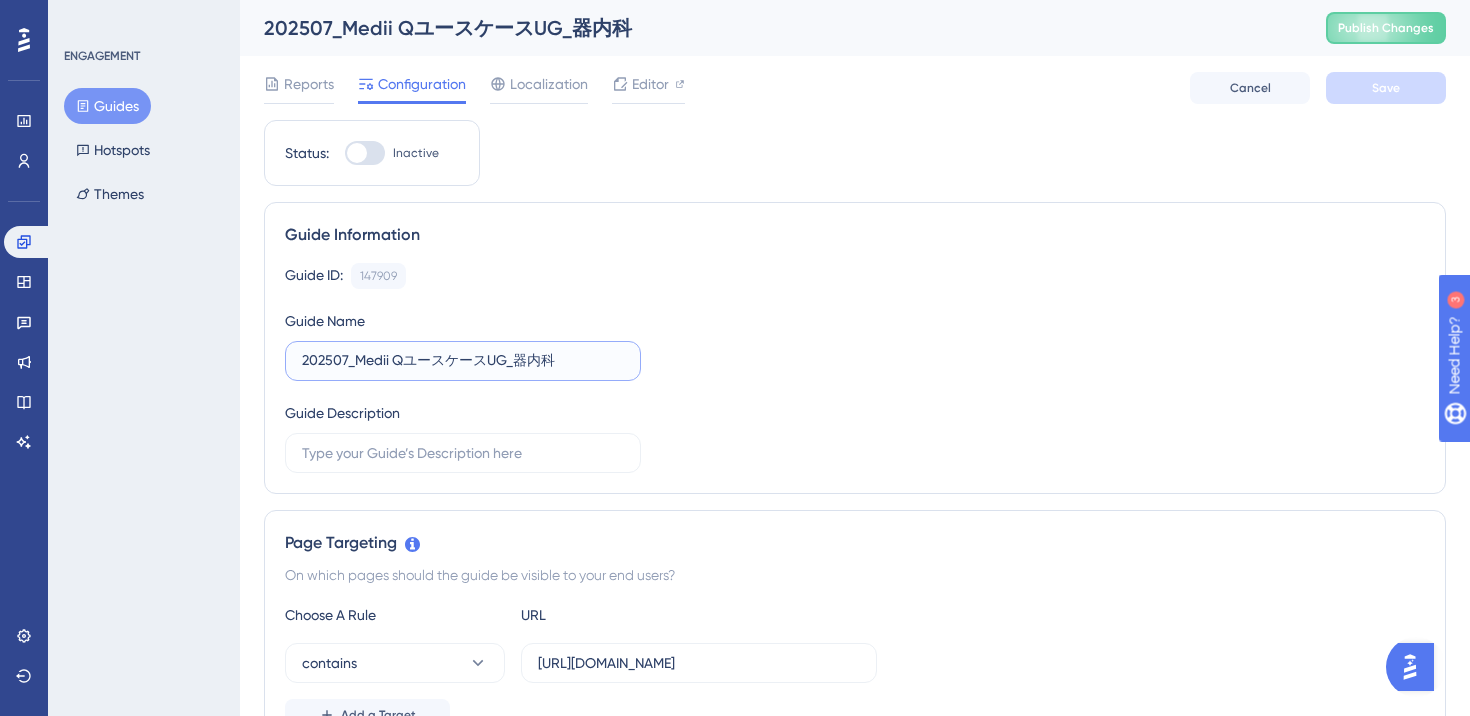 click on "202507_Medii QユースケースUG_器内科" at bounding box center [463, 361] 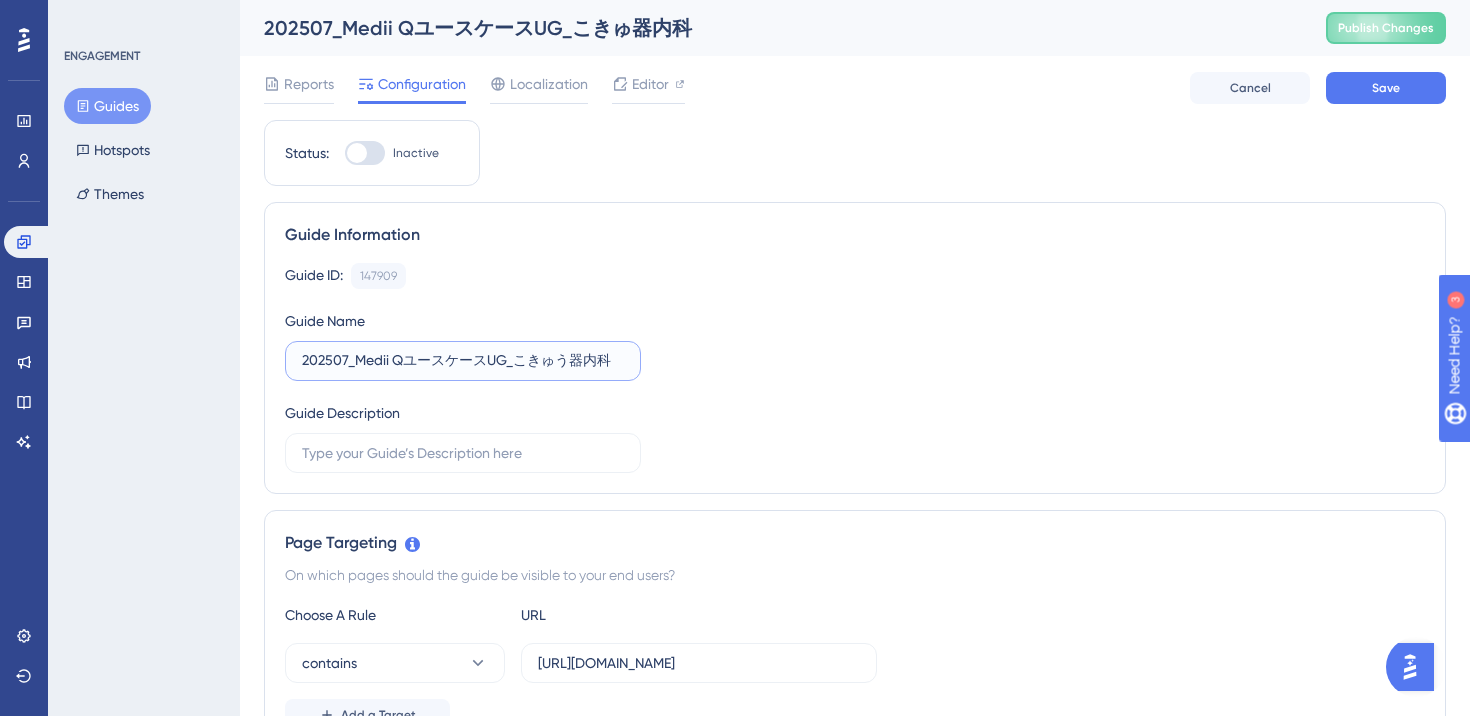 type on "202507_Medii QユースケースUG_呼吸器内科" 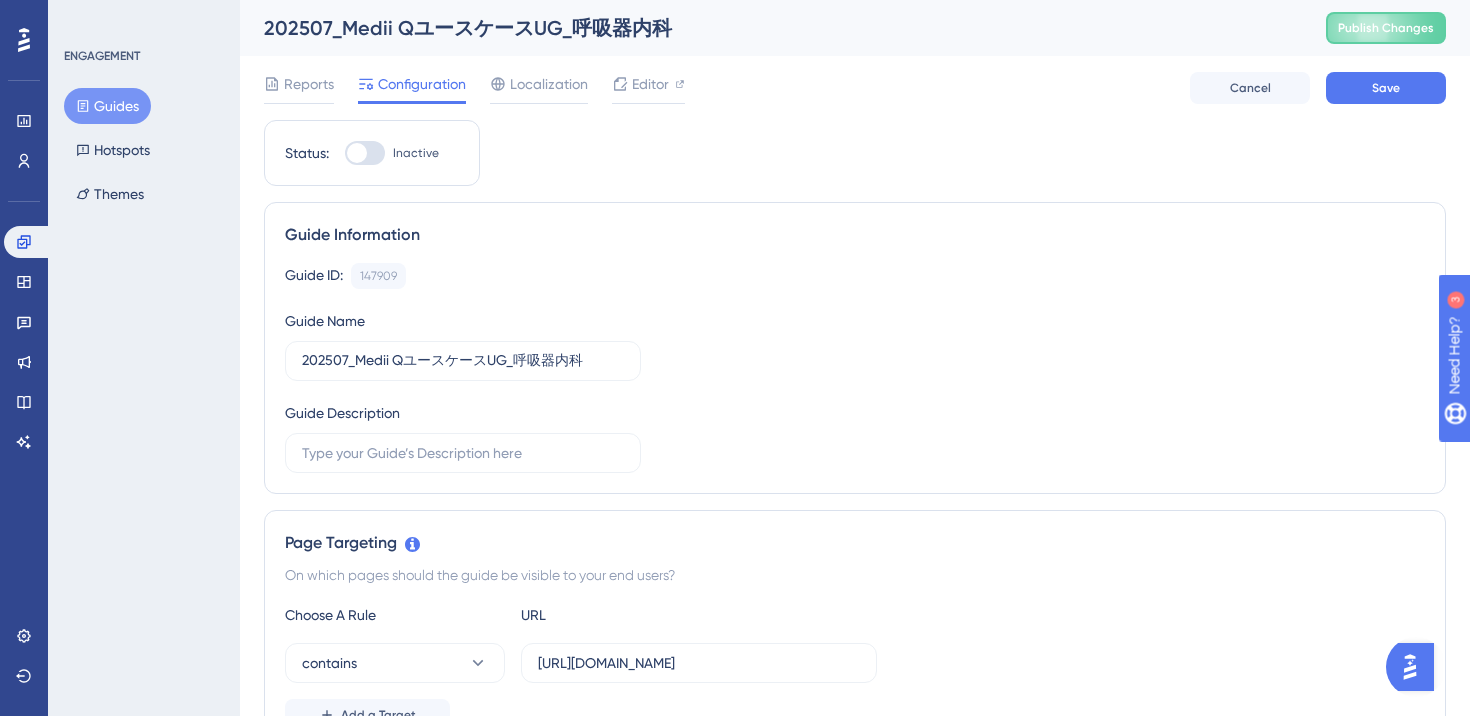 click on "Guide ID: 147909 Copy Guide Name 202507_Medii QユースケースUG_呼吸器内科 Guide Description" at bounding box center (855, 368) 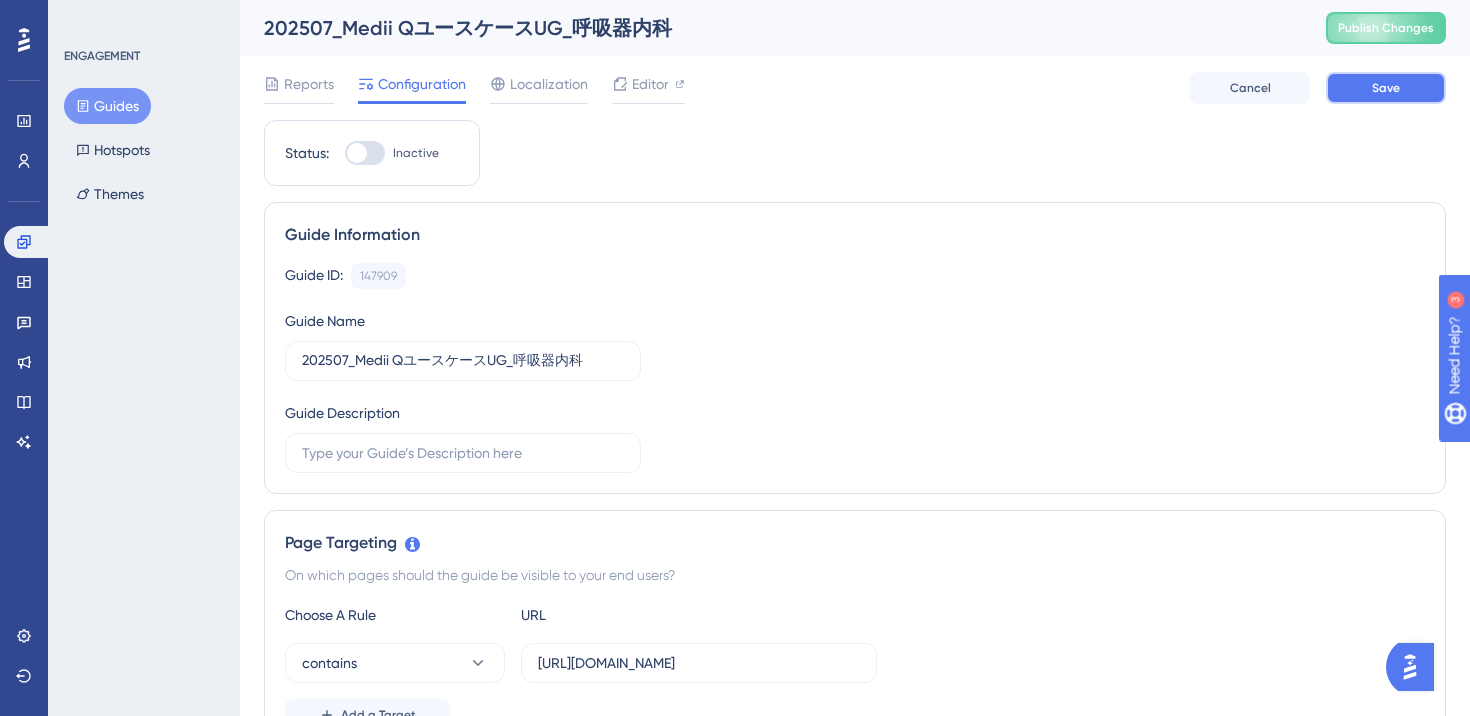click on "Save" at bounding box center [1386, 88] 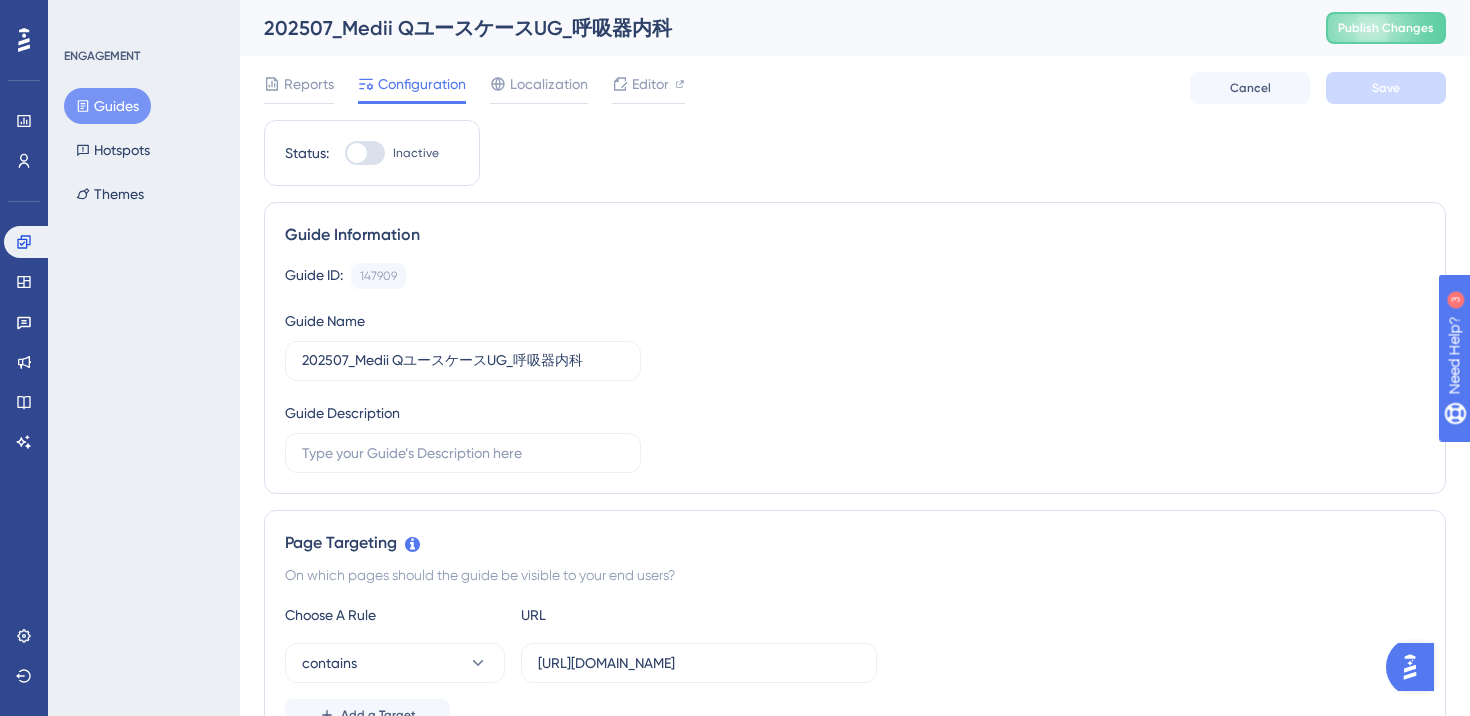 click on "Guide ID: 147909 Copy" at bounding box center [855, 276] 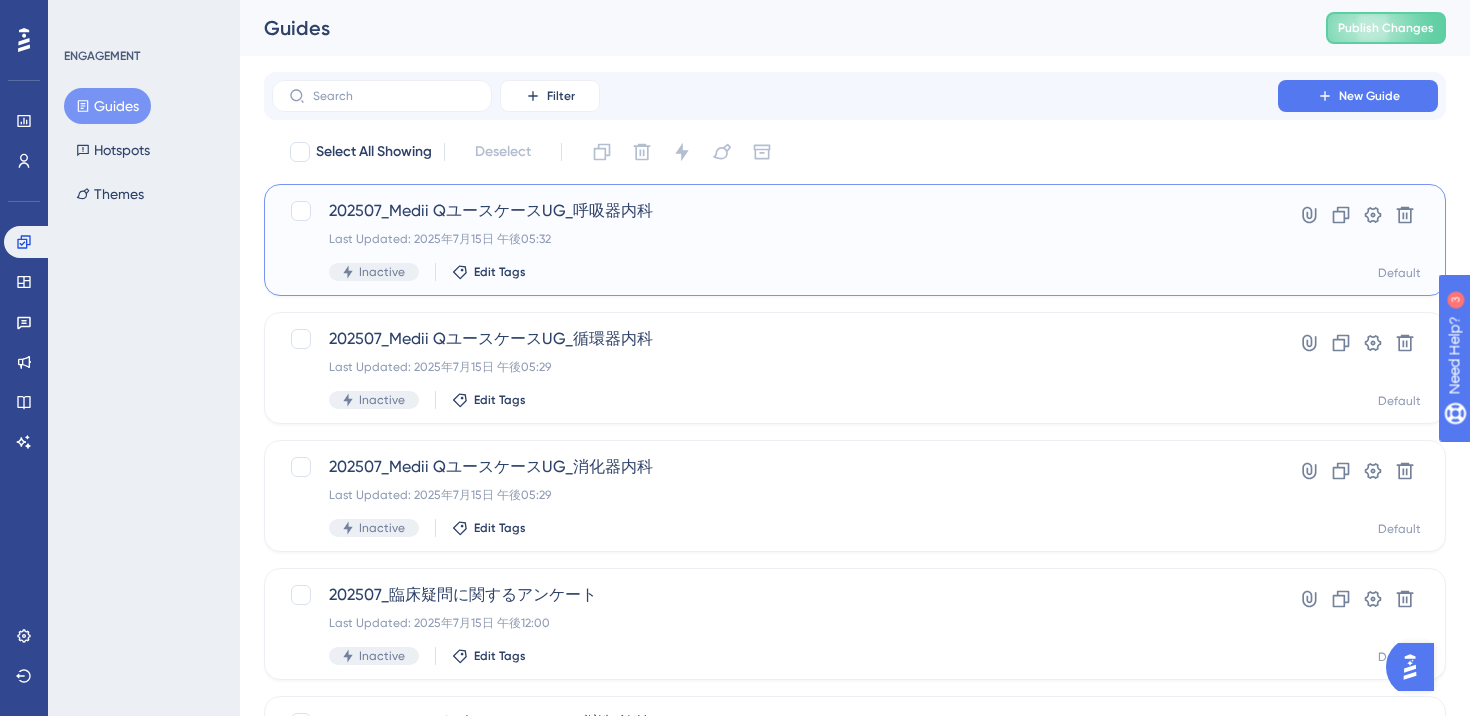 click on "Last Updated: 2025年7月15日 午後05:32" at bounding box center (775, 239) 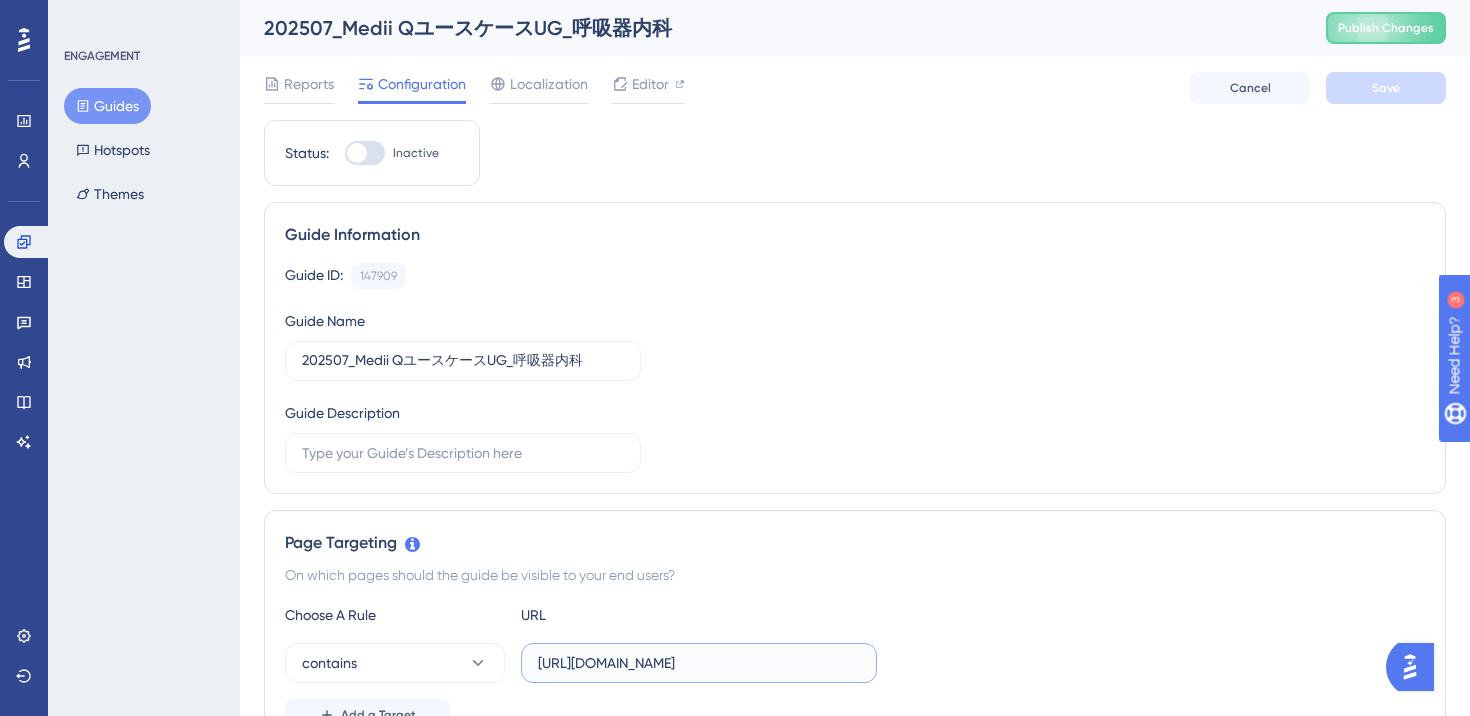 click on "https://stg-e-consult.medii.jp/ai-assistant" at bounding box center [699, 663] 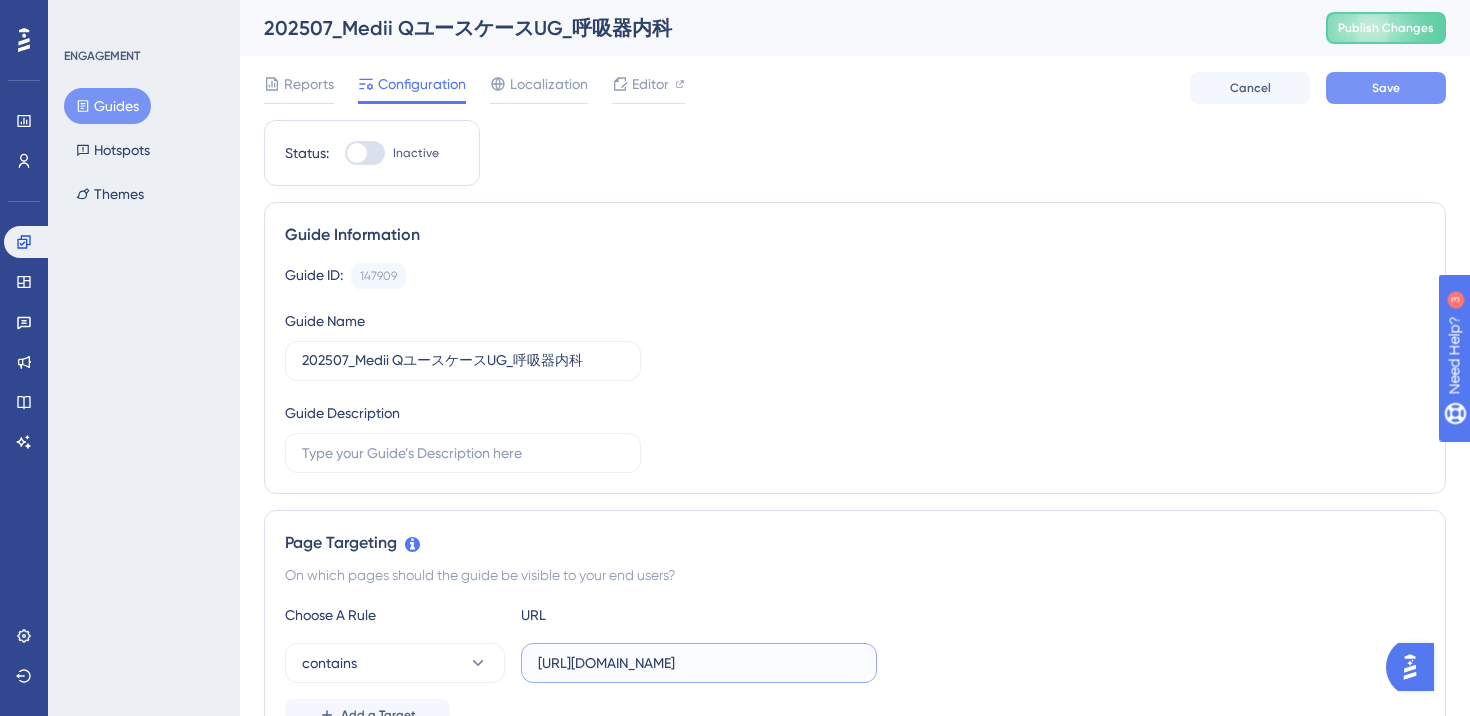type on "[URL][DOMAIN_NAME]" 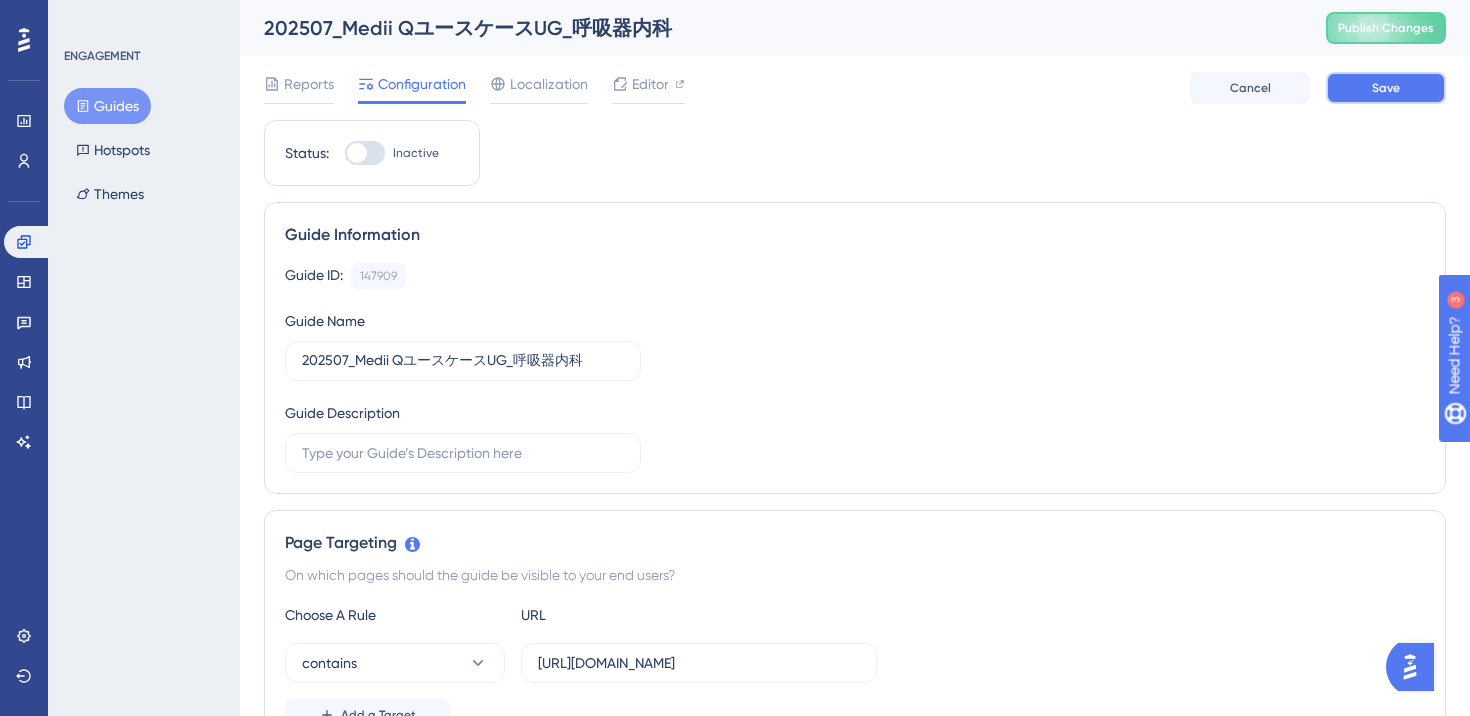 click on "Save" at bounding box center [1386, 88] 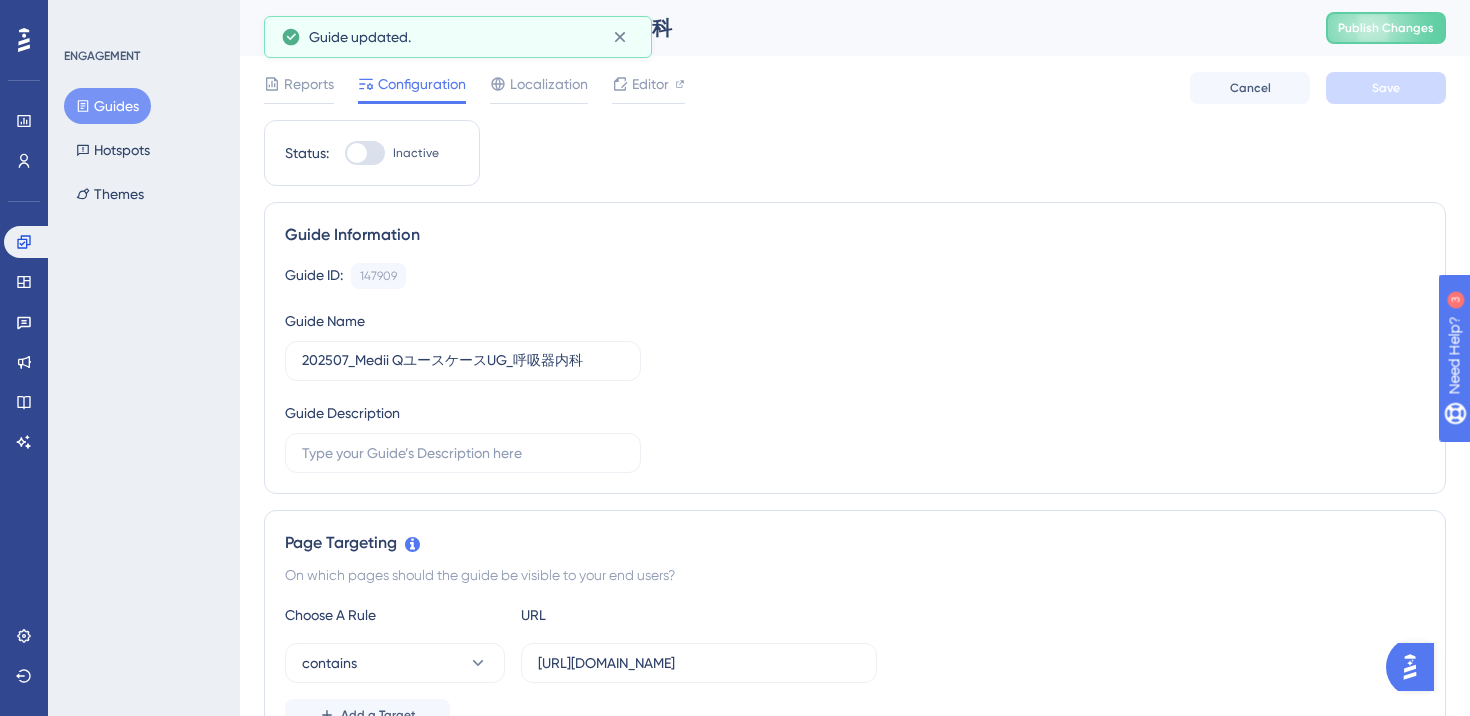 click 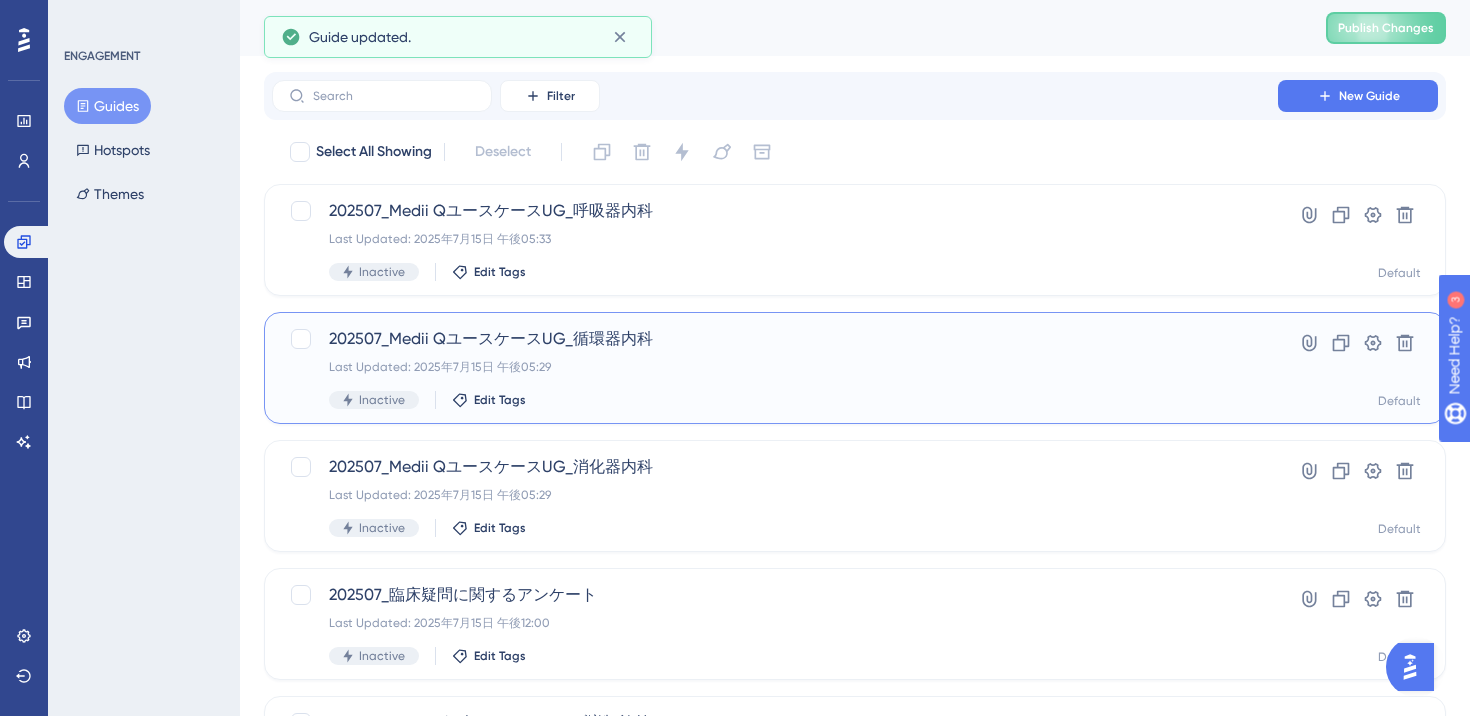 click on "Last Updated: 2025年7月15日 午後05:29" at bounding box center (775, 367) 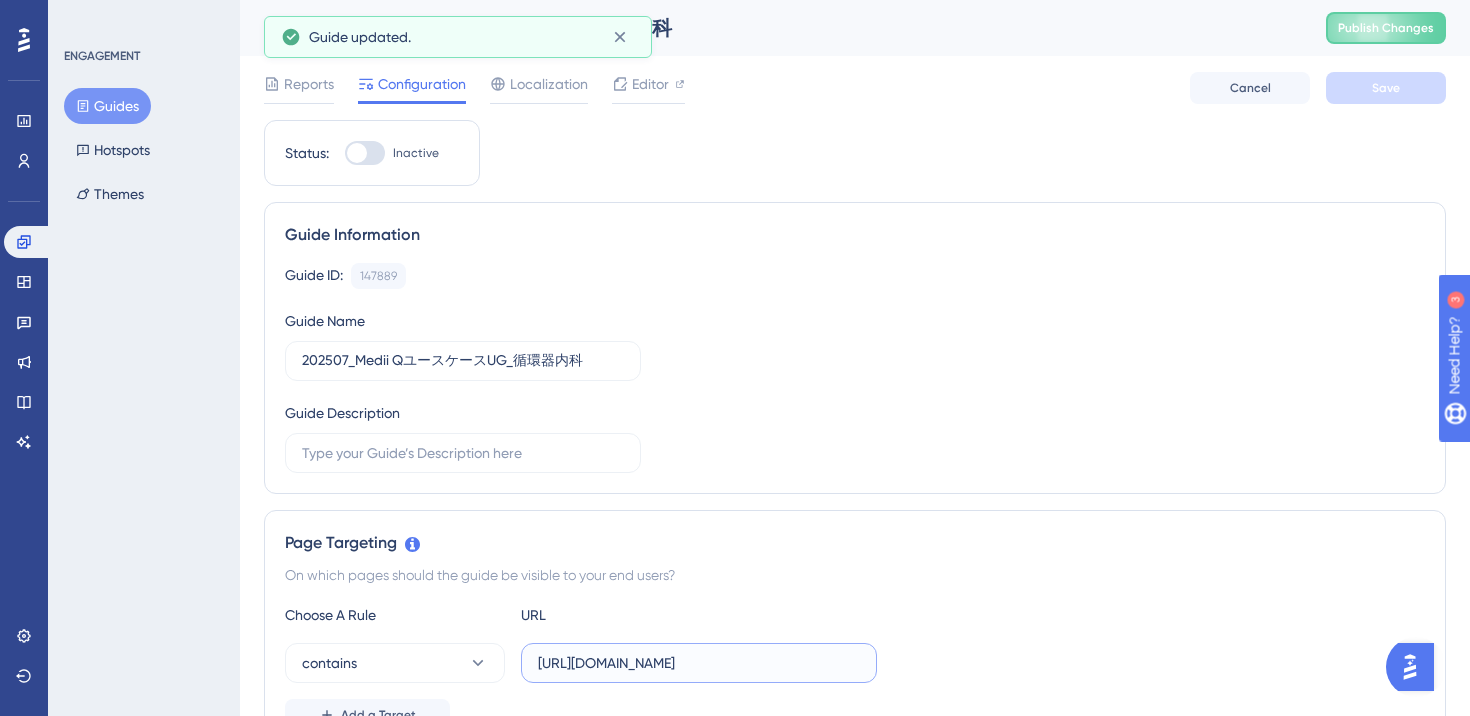 click on "https://stg-e-consult.medii.jp/ai-assistant" at bounding box center (699, 663) 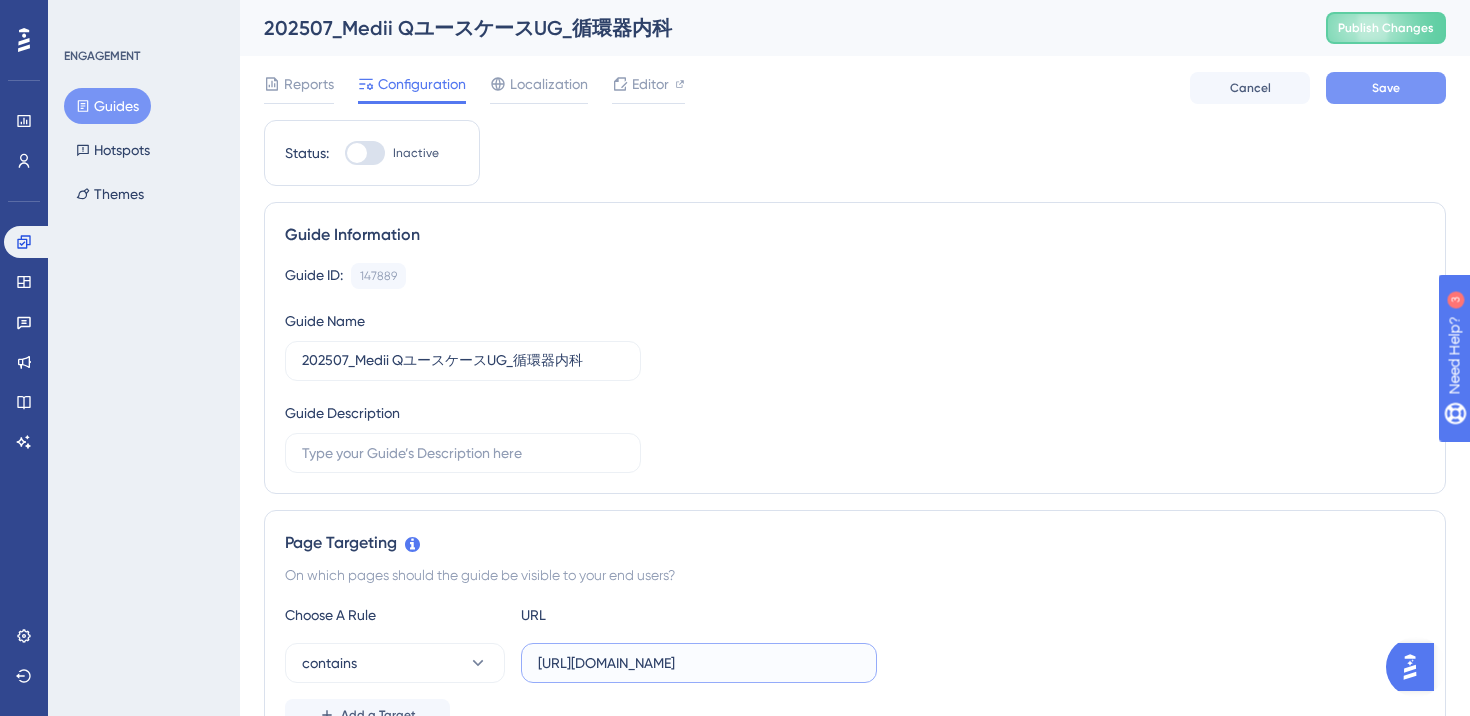 type on "[URL][DOMAIN_NAME]" 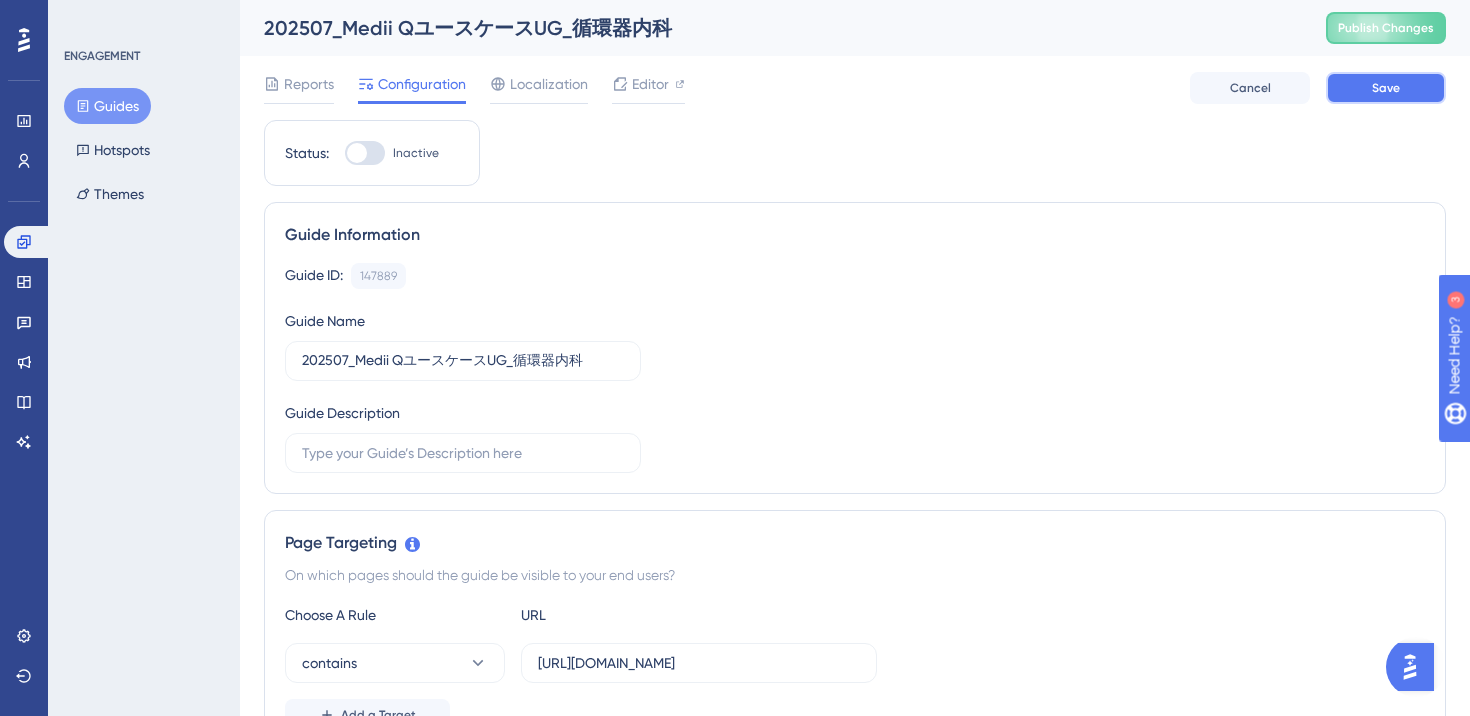 click on "Save" at bounding box center [1386, 88] 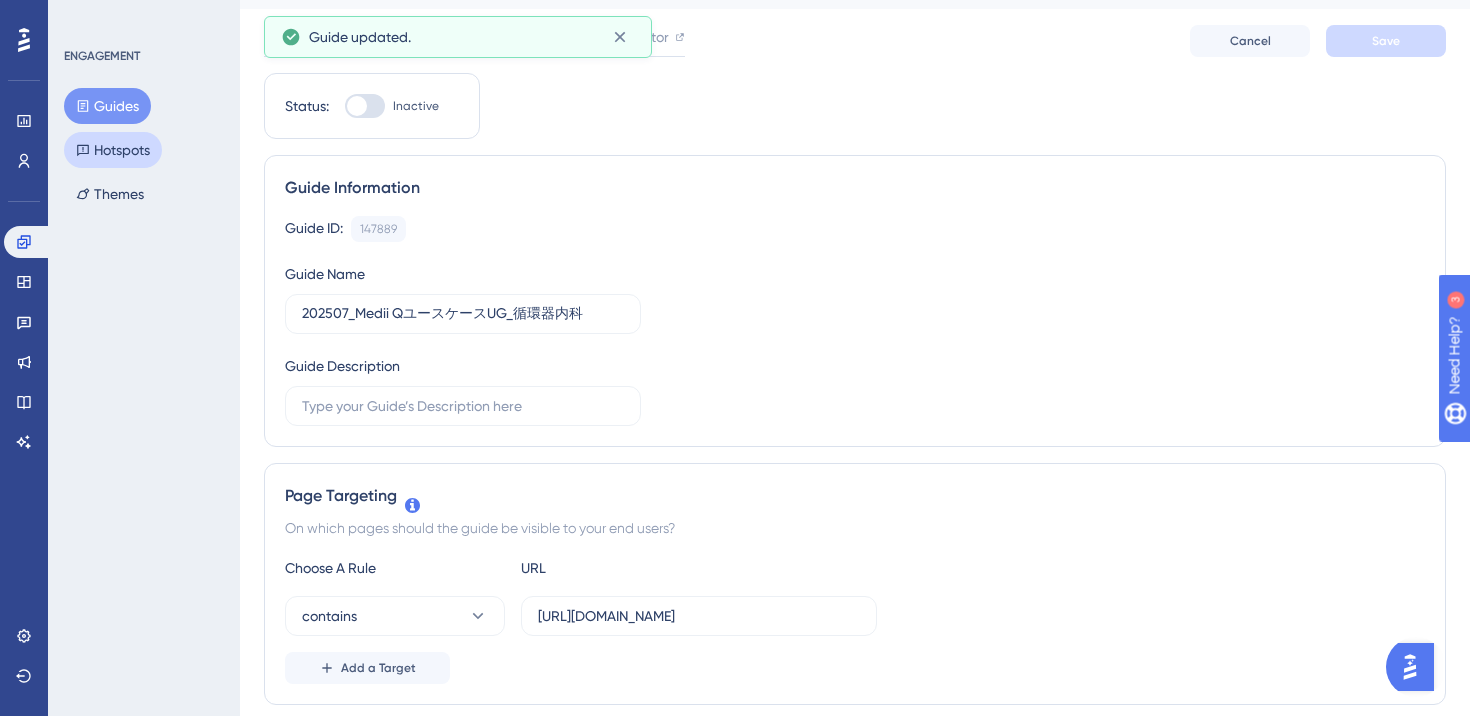 scroll, scrollTop: 8, scrollLeft: 0, axis: vertical 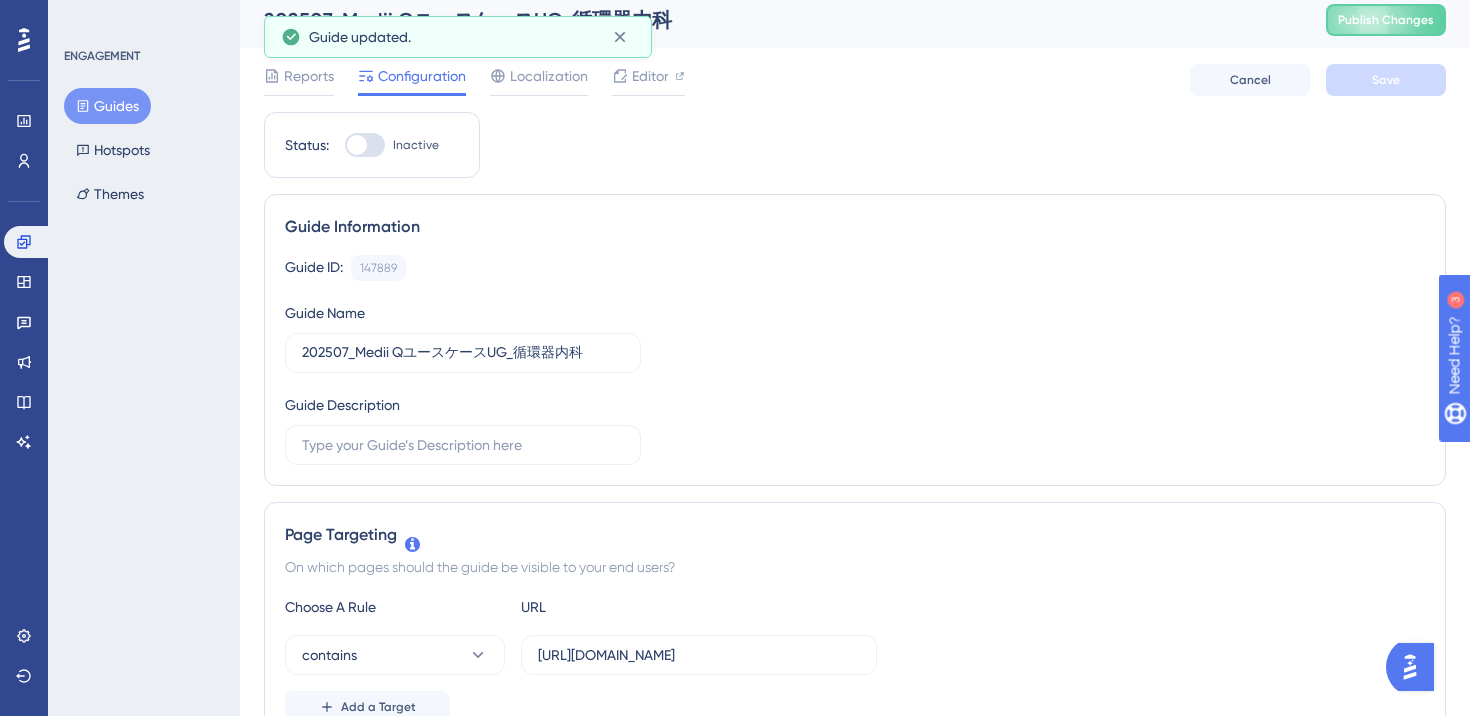 click on "Guides" at bounding box center [107, 106] 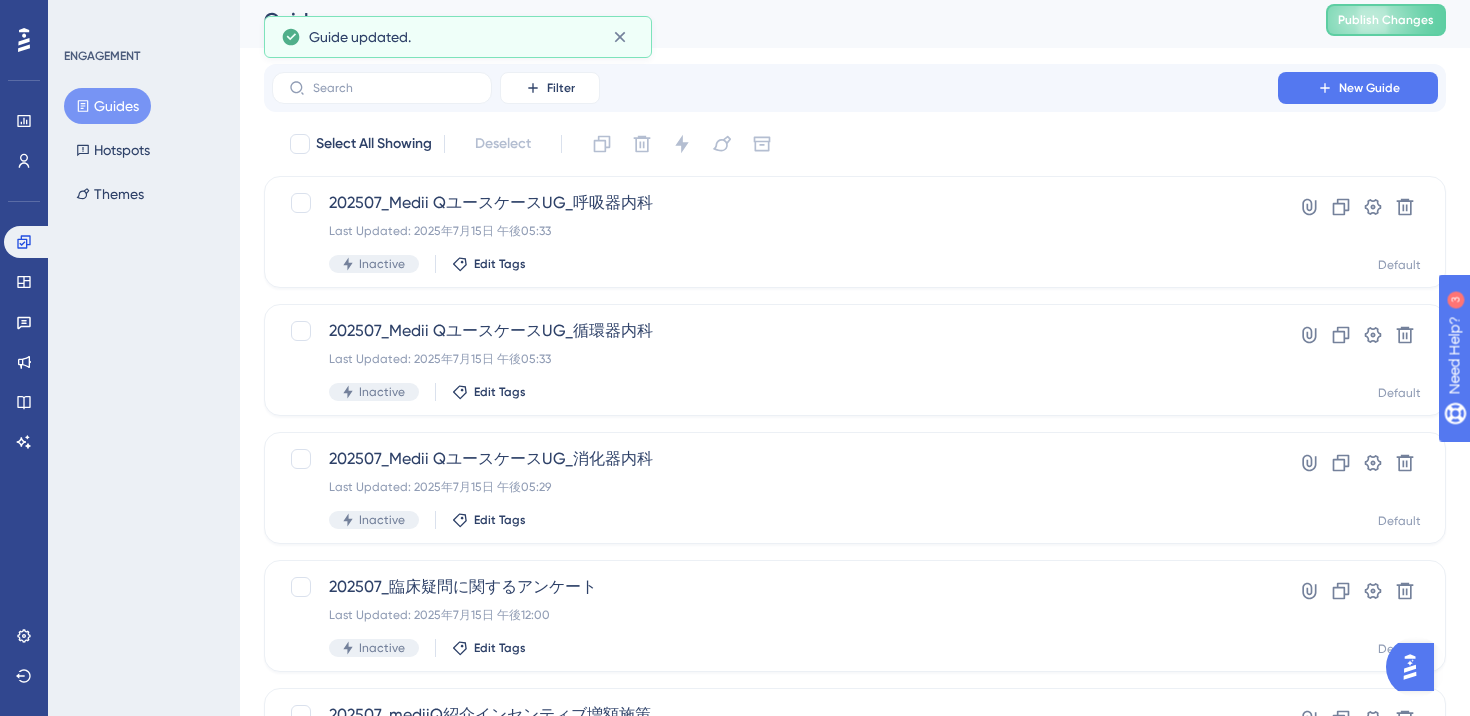 scroll, scrollTop: 0, scrollLeft: 0, axis: both 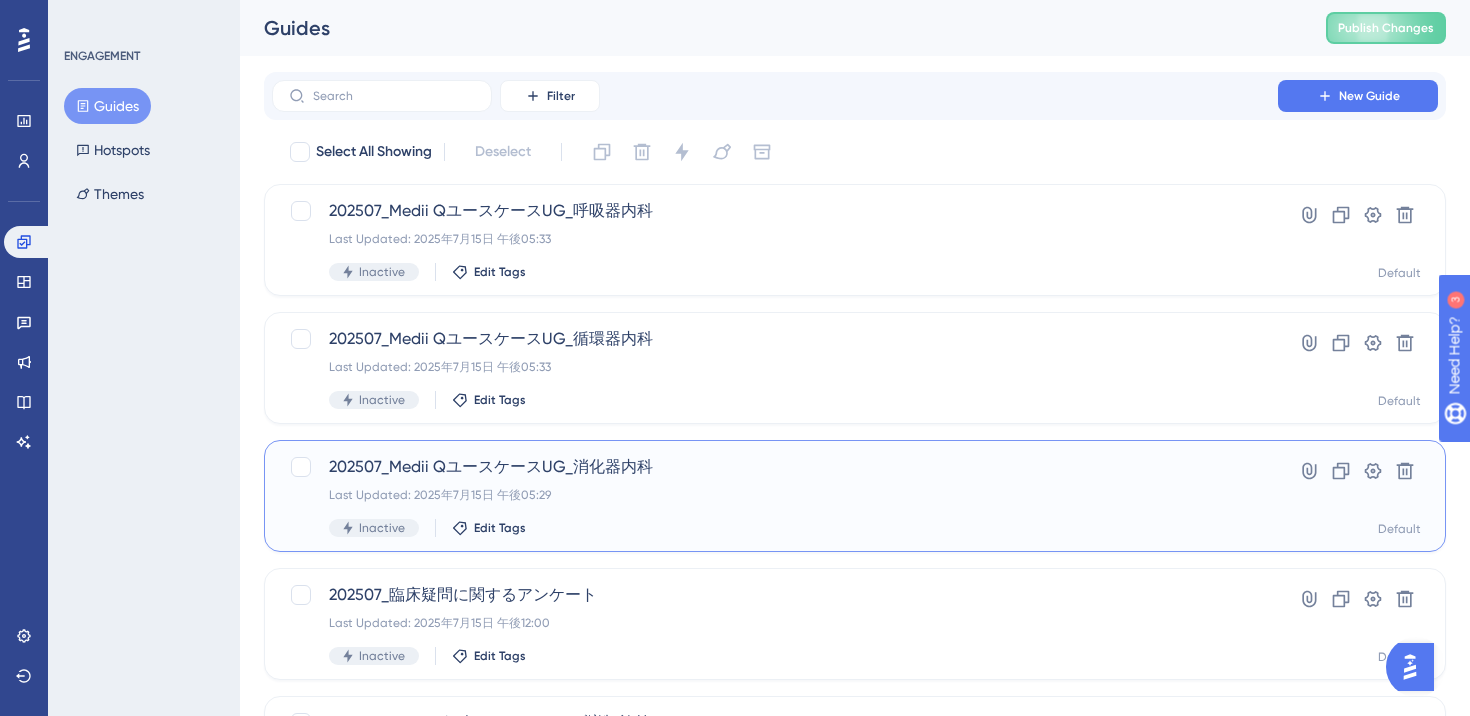 click on "202507_Medii QユースケースUG_消化器内科" at bounding box center [775, 467] 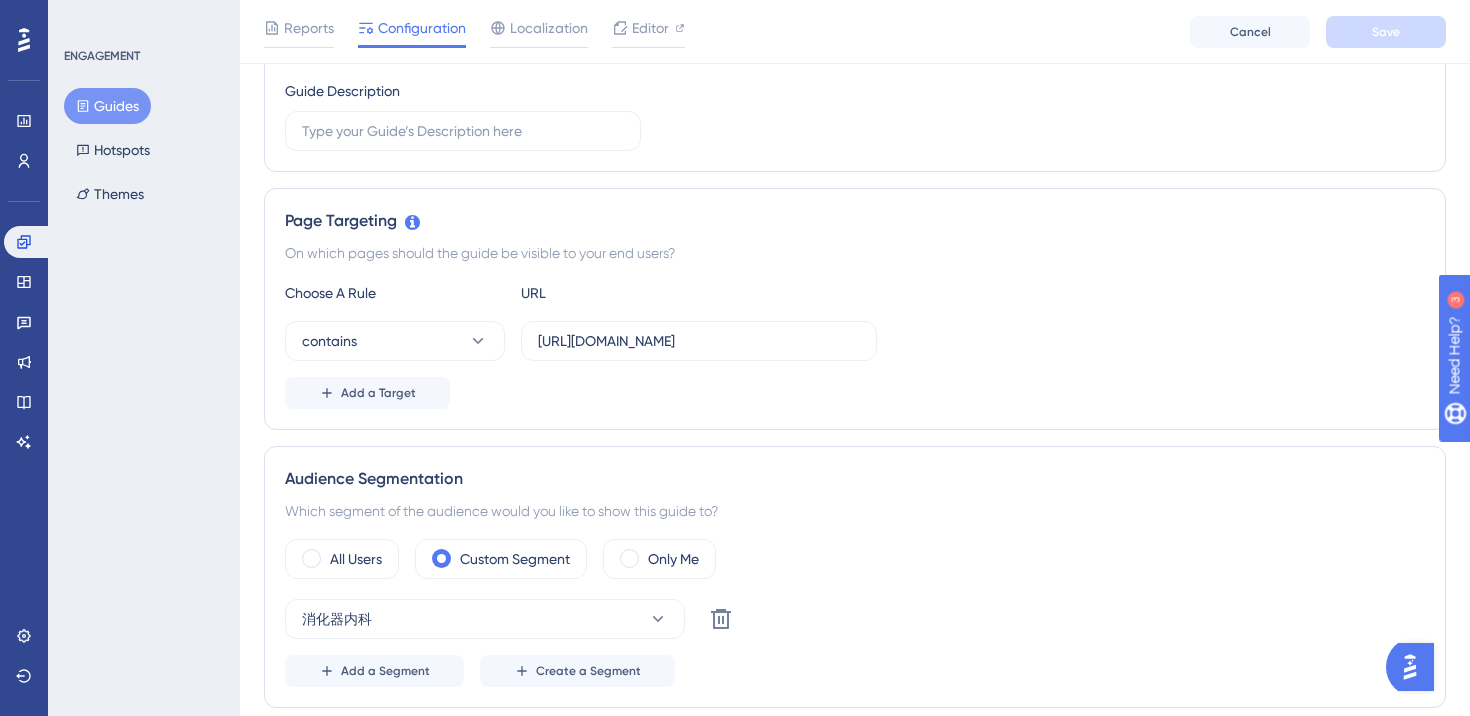scroll, scrollTop: 329, scrollLeft: 0, axis: vertical 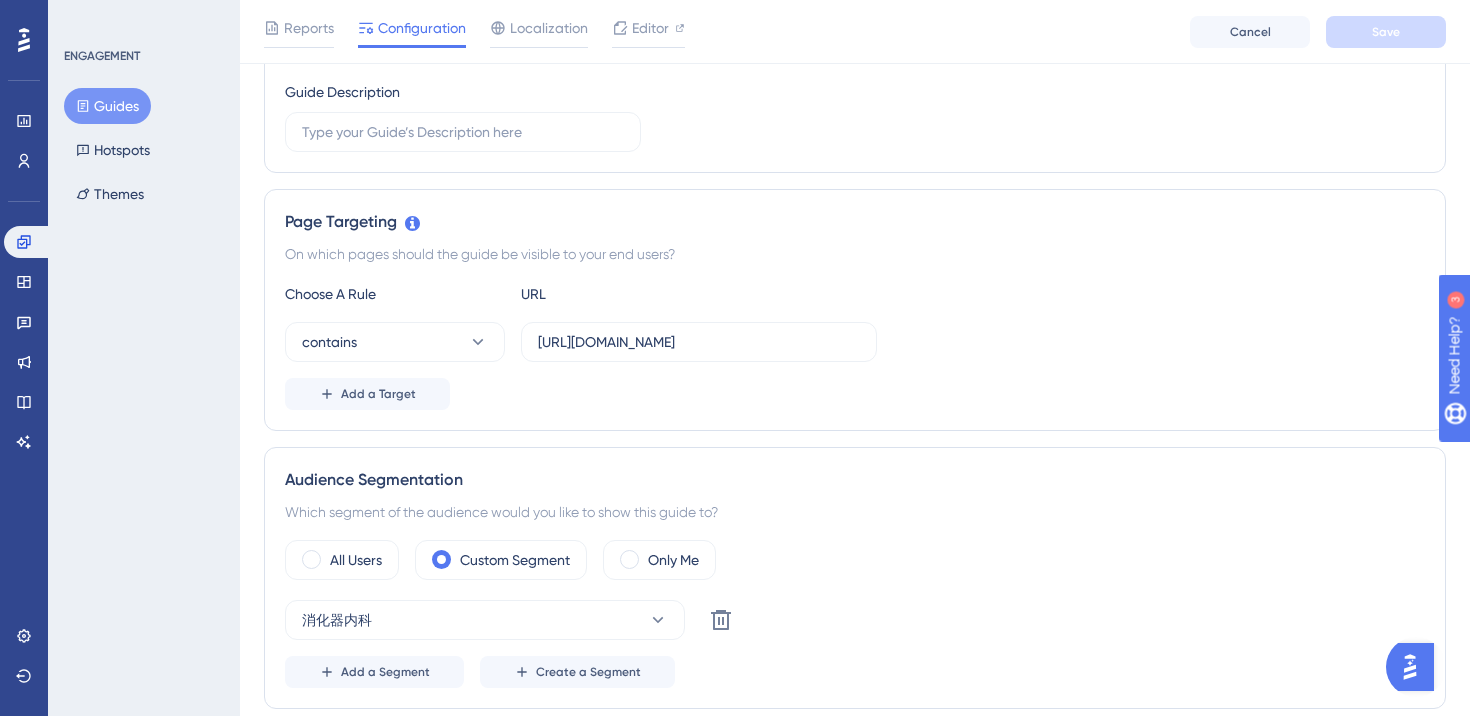 click on "Guides" at bounding box center [107, 106] 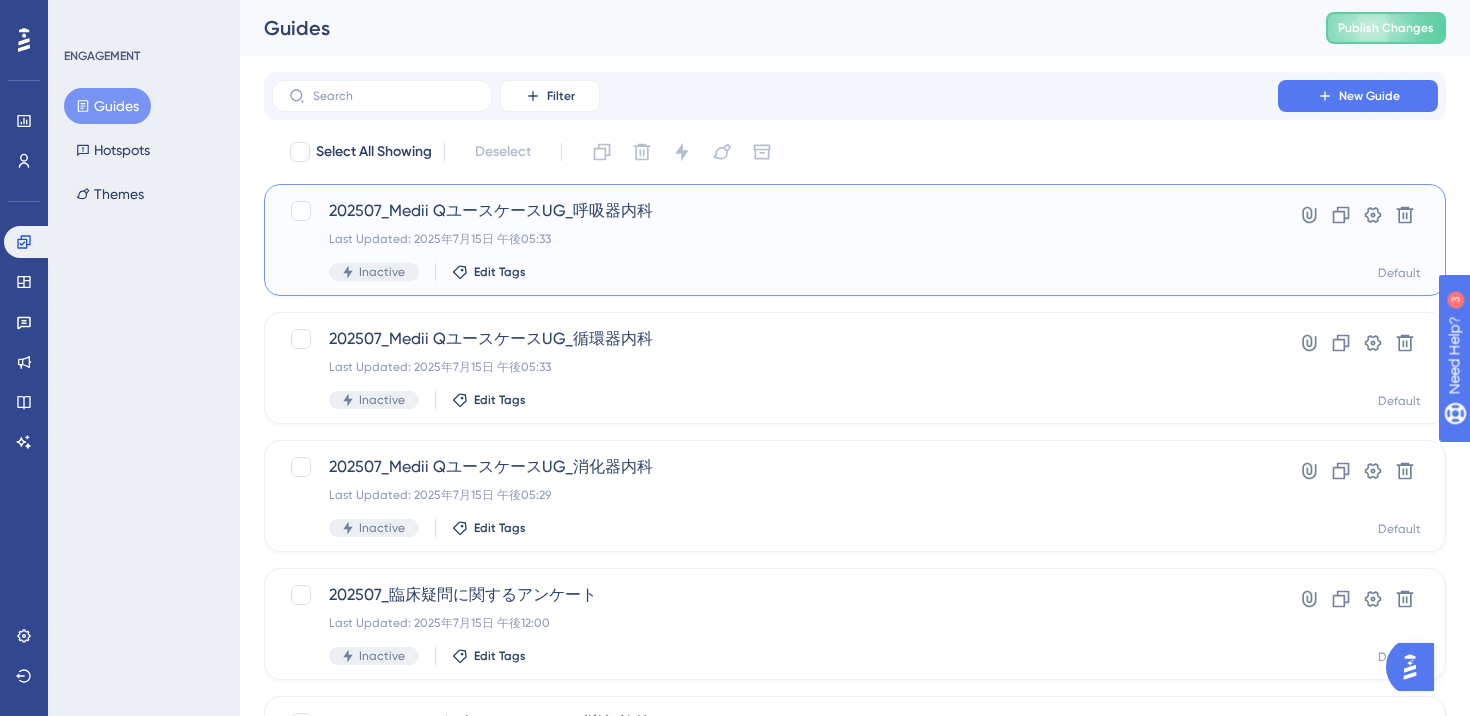 click on "202507_Medii QユースケースUG_呼吸器内科 Last Updated: 2025年7月15日 午後05:33 Inactive Edit Tags" at bounding box center (775, 240) 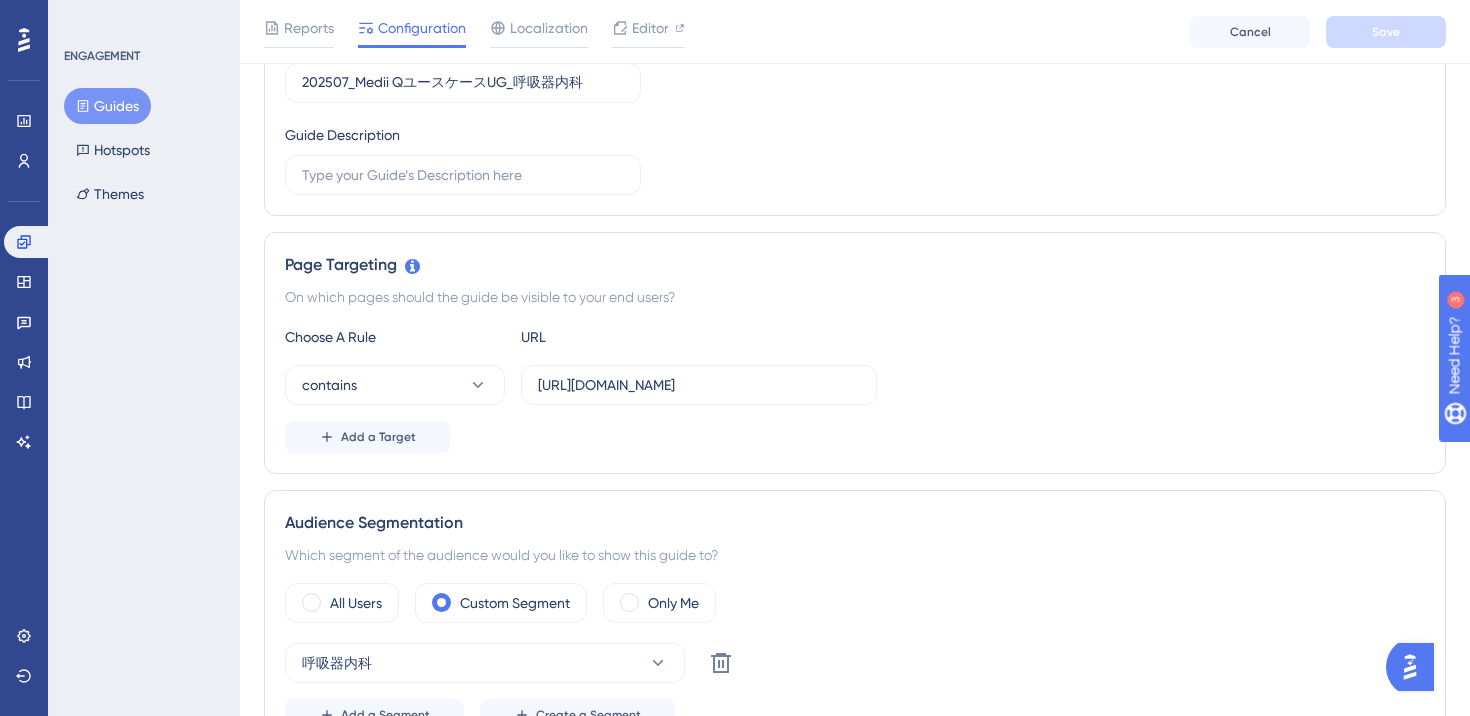 scroll, scrollTop: 285, scrollLeft: 0, axis: vertical 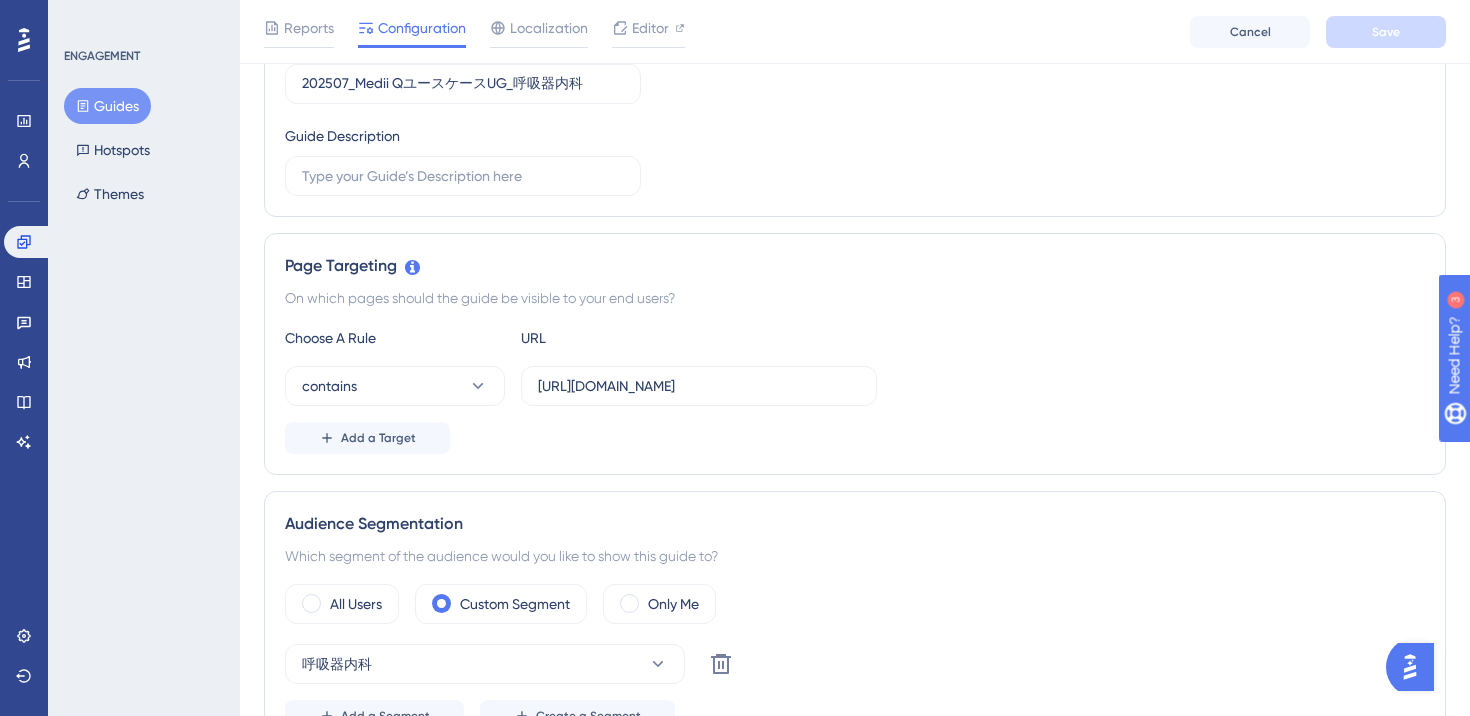 click on "Guides" at bounding box center (107, 106) 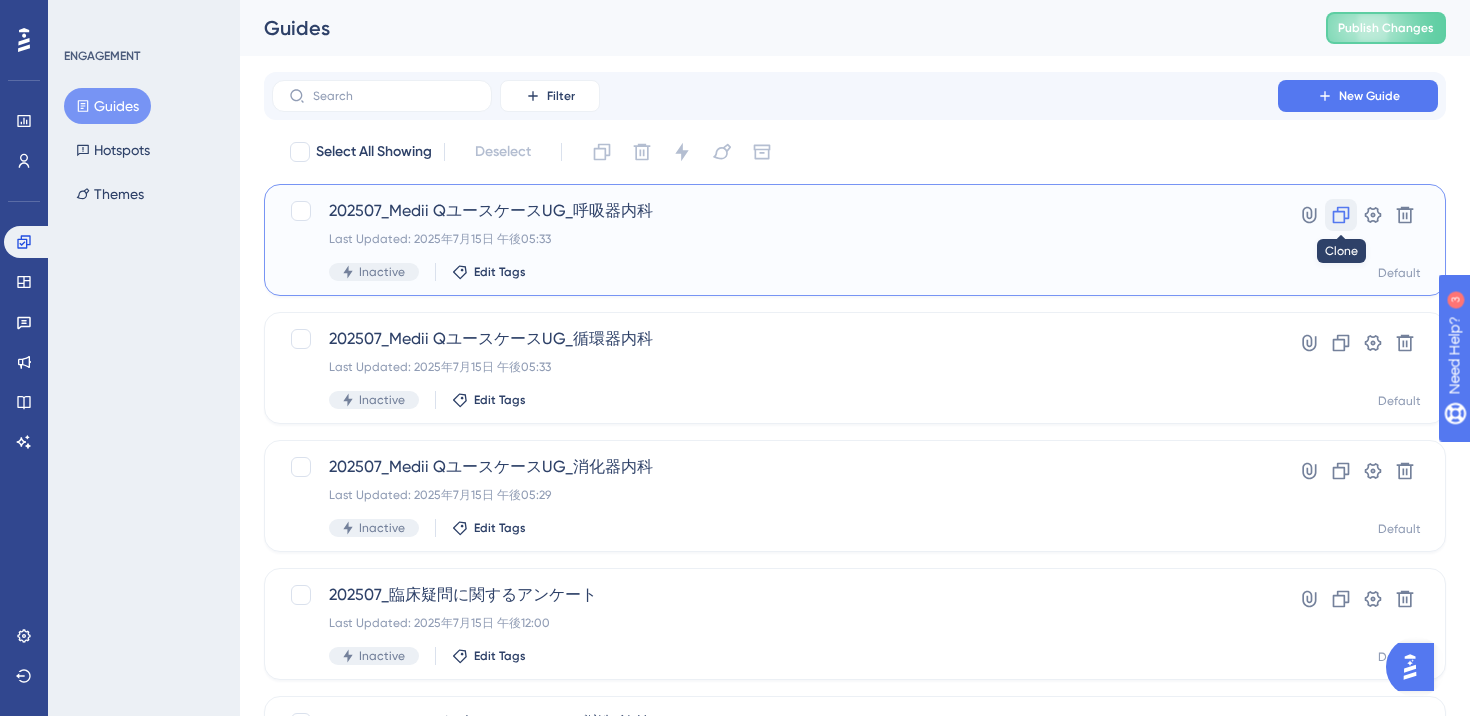 click 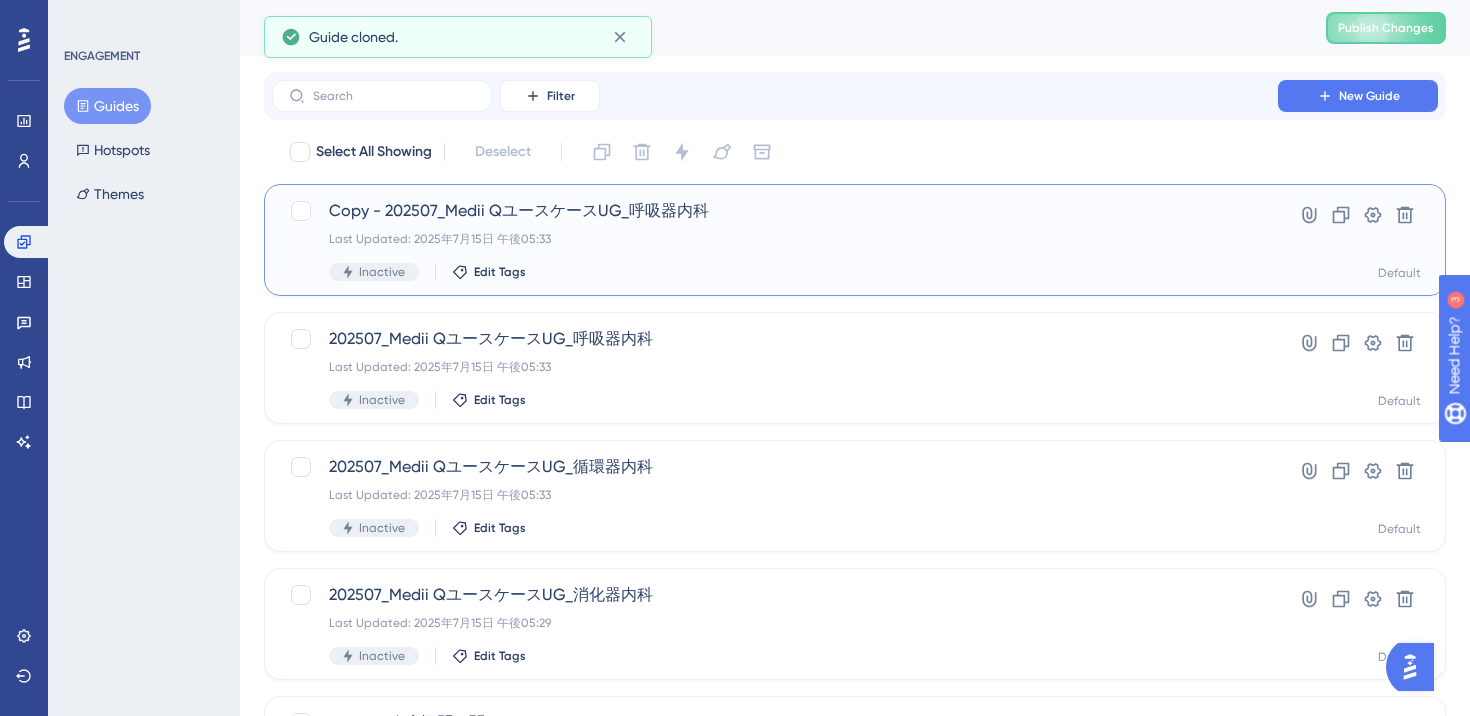 click on "Copy - 202507_Medii QユースケースUG_呼吸器内科" at bounding box center (775, 211) 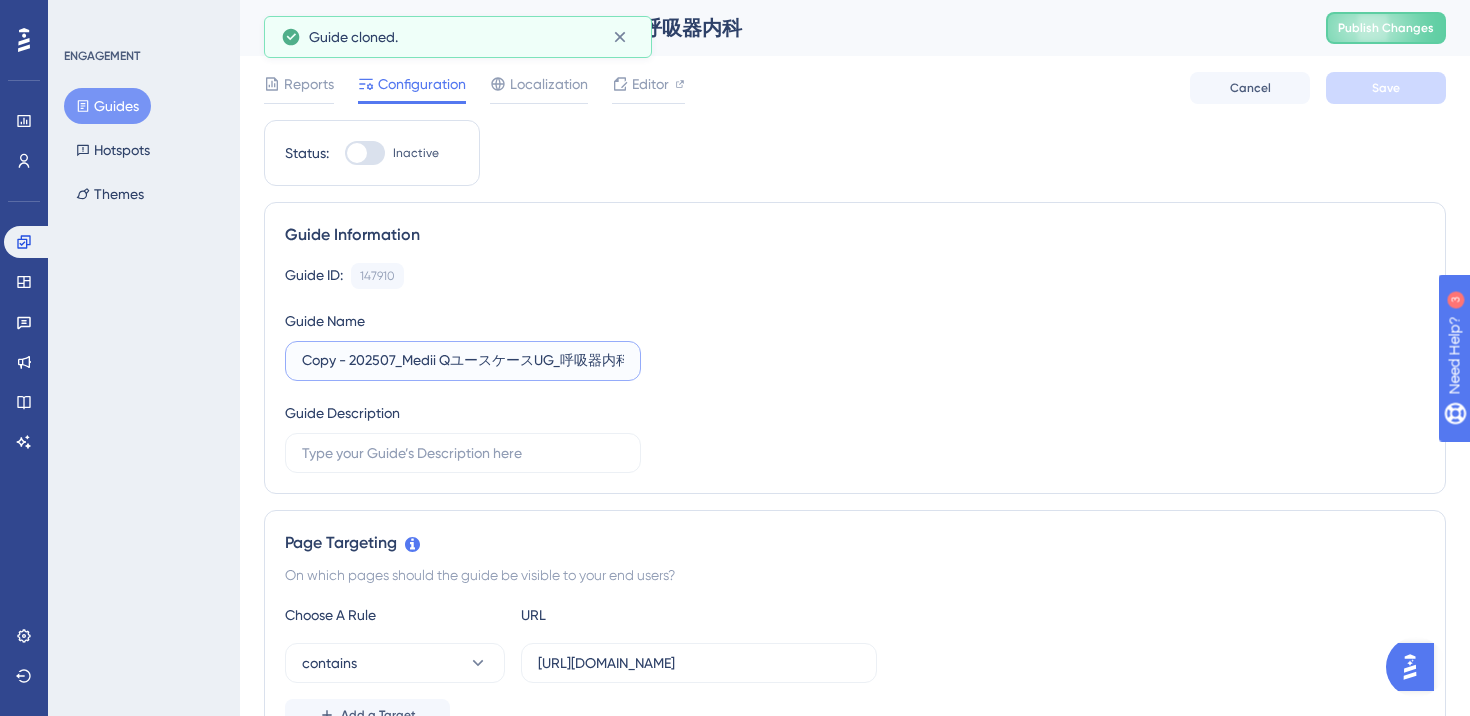 drag, startPoint x: 353, startPoint y: 360, endPoint x: 194, endPoint y: 348, distance: 159.4522 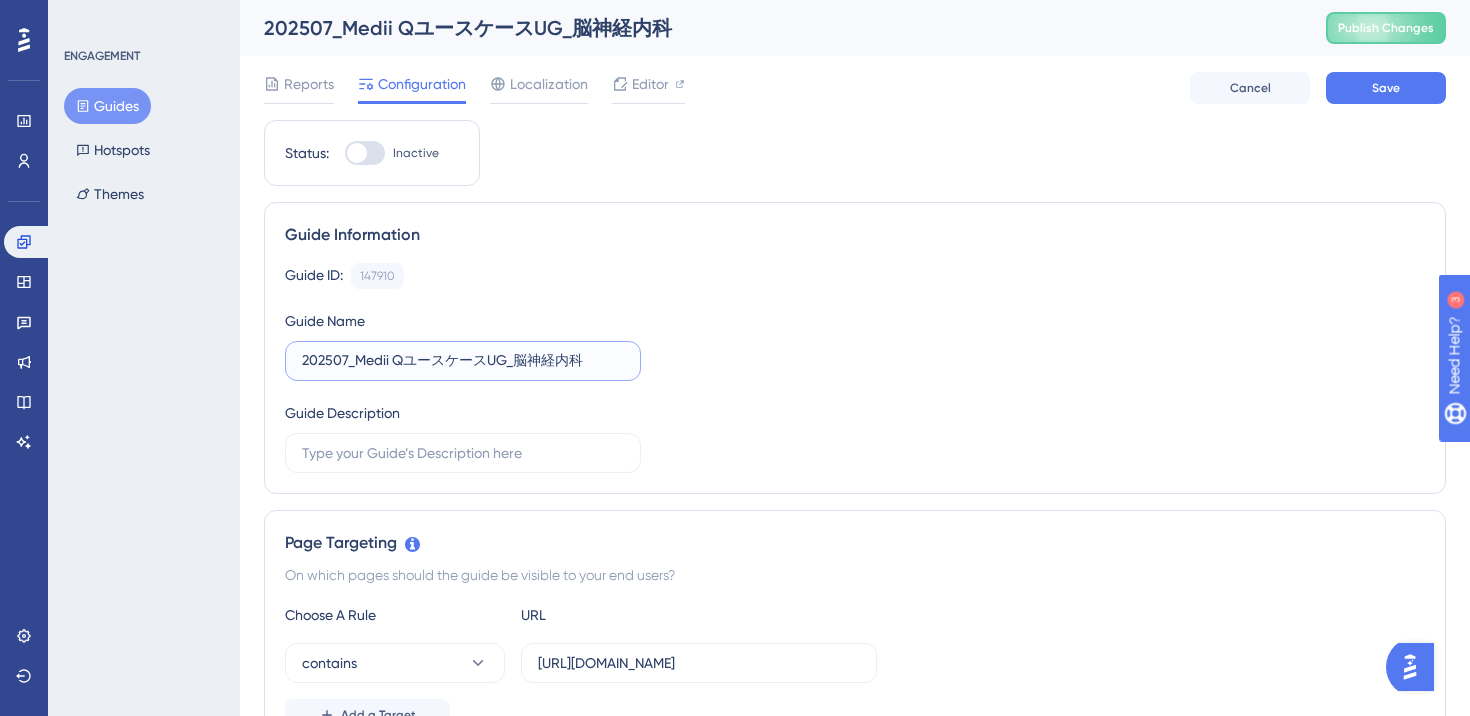type on "202507_Medii QユースケースUG_脳神経内科" 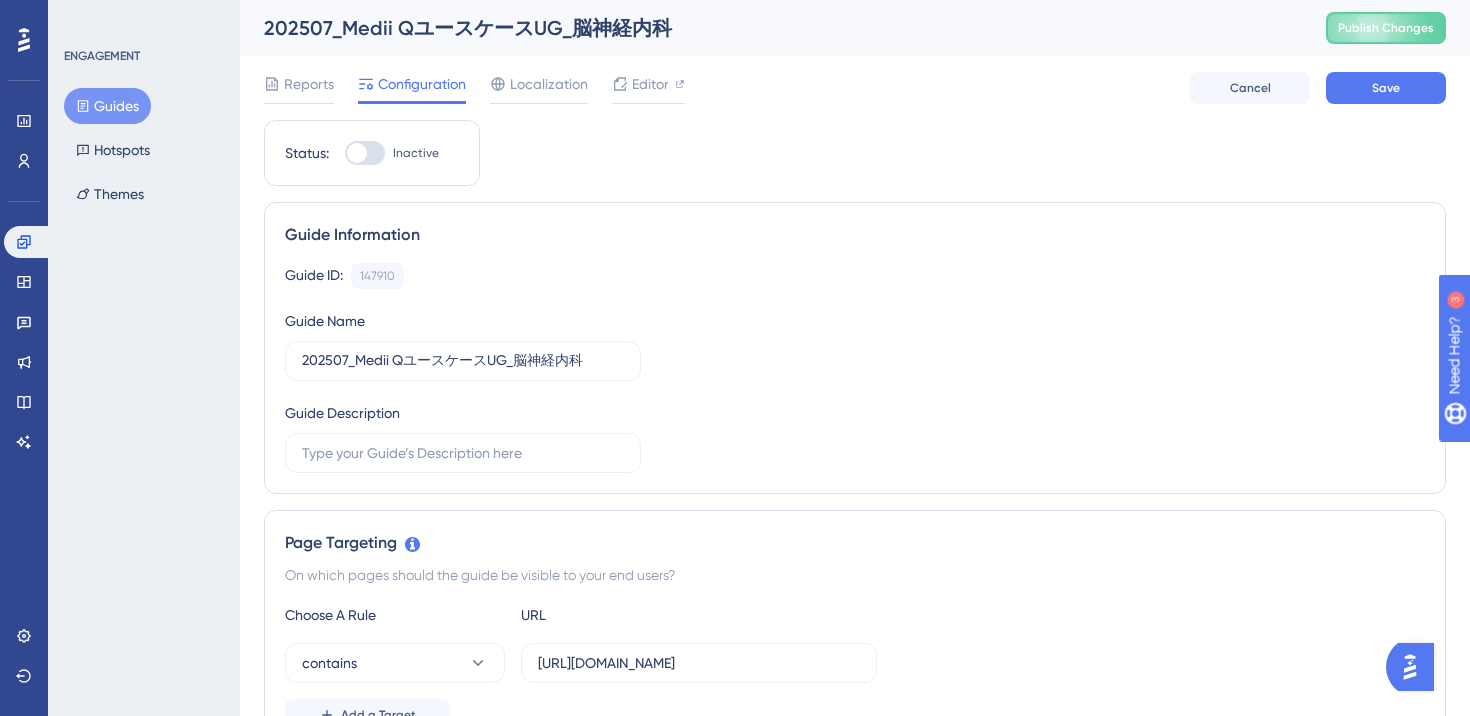 click on "Guide ID: 147910 Copy Guide Name 202507_Medii QユースケースUG_脳神経内科 Guide Description" at bounding box center (855, 368) 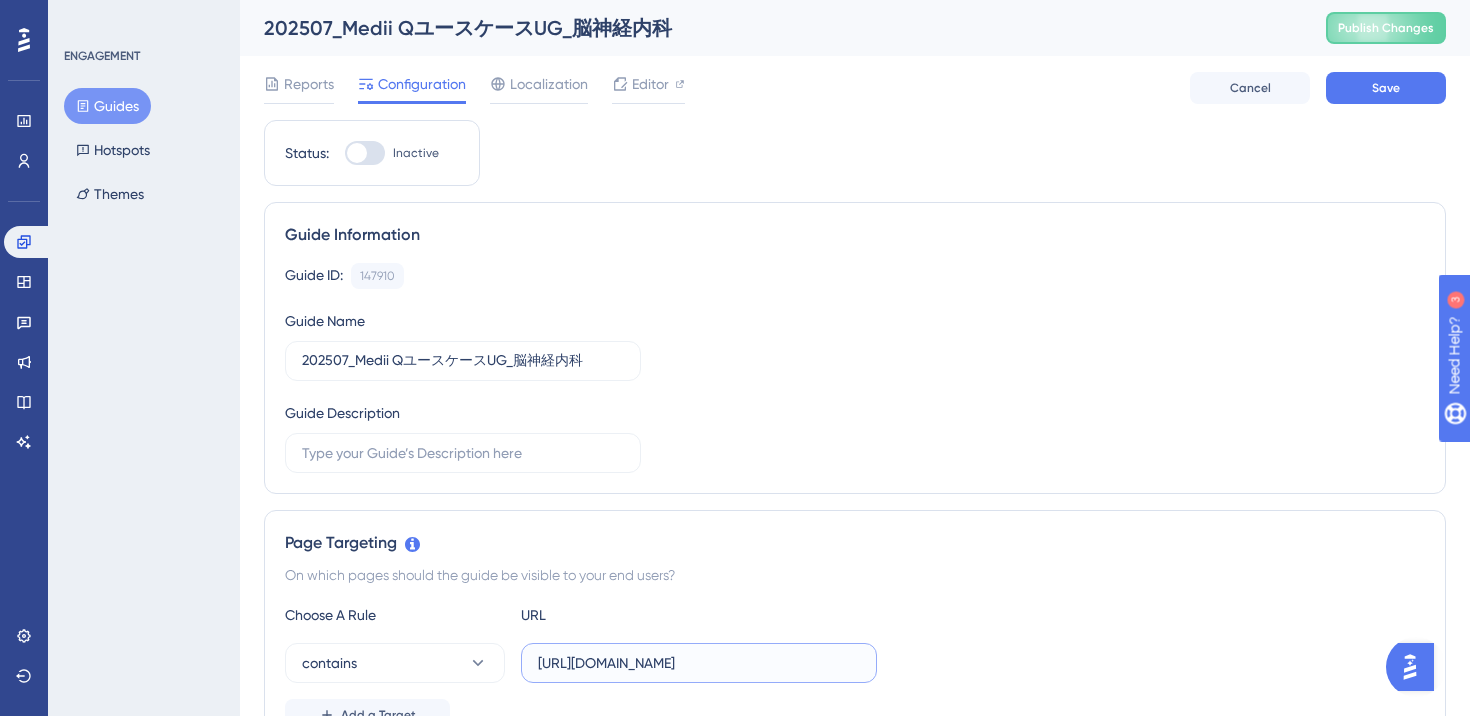 click on "[URL][DOMAIN_NAME]" at bounding box center (699, 663) 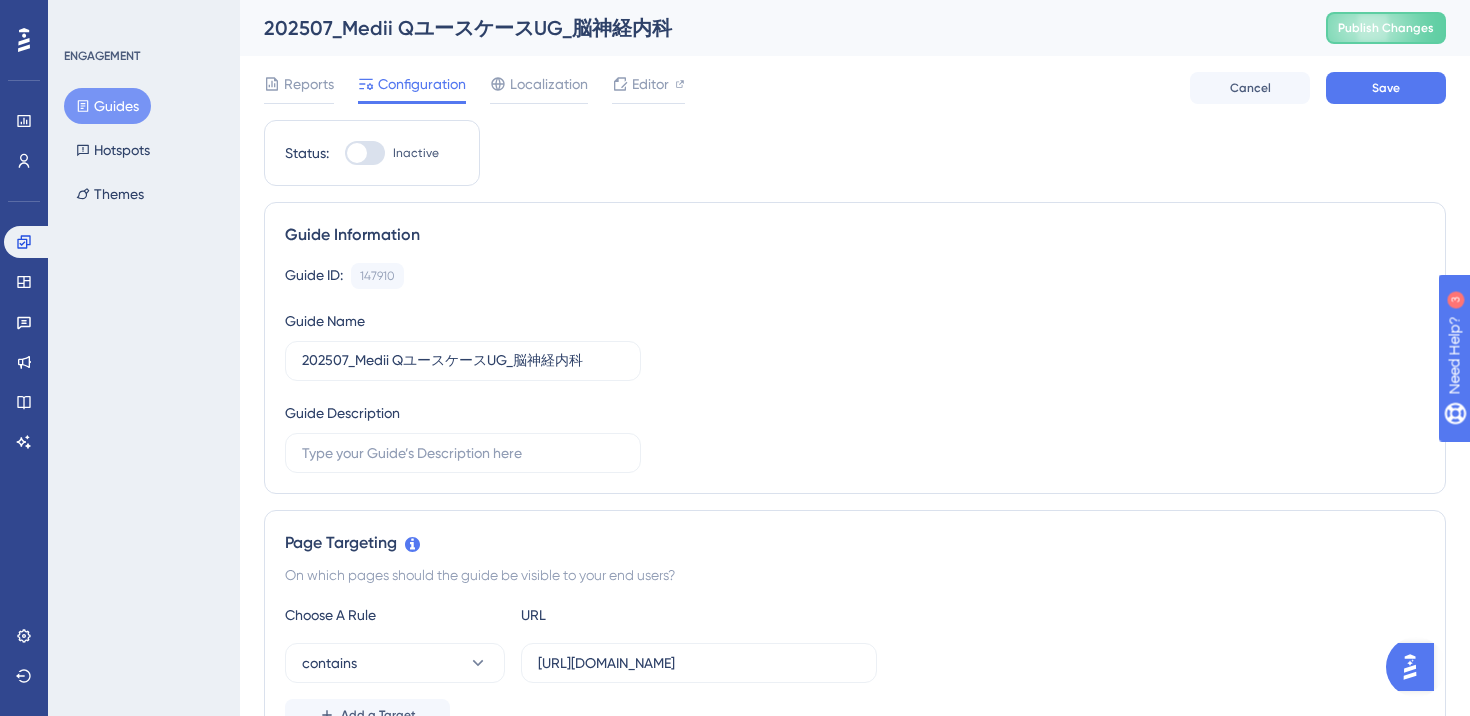 click on "Guide ID: 147910 Copy Guide Name 202507_Medii QユースケースUG_脳神経内科 Guide Description" at bounding box center (855, 368) 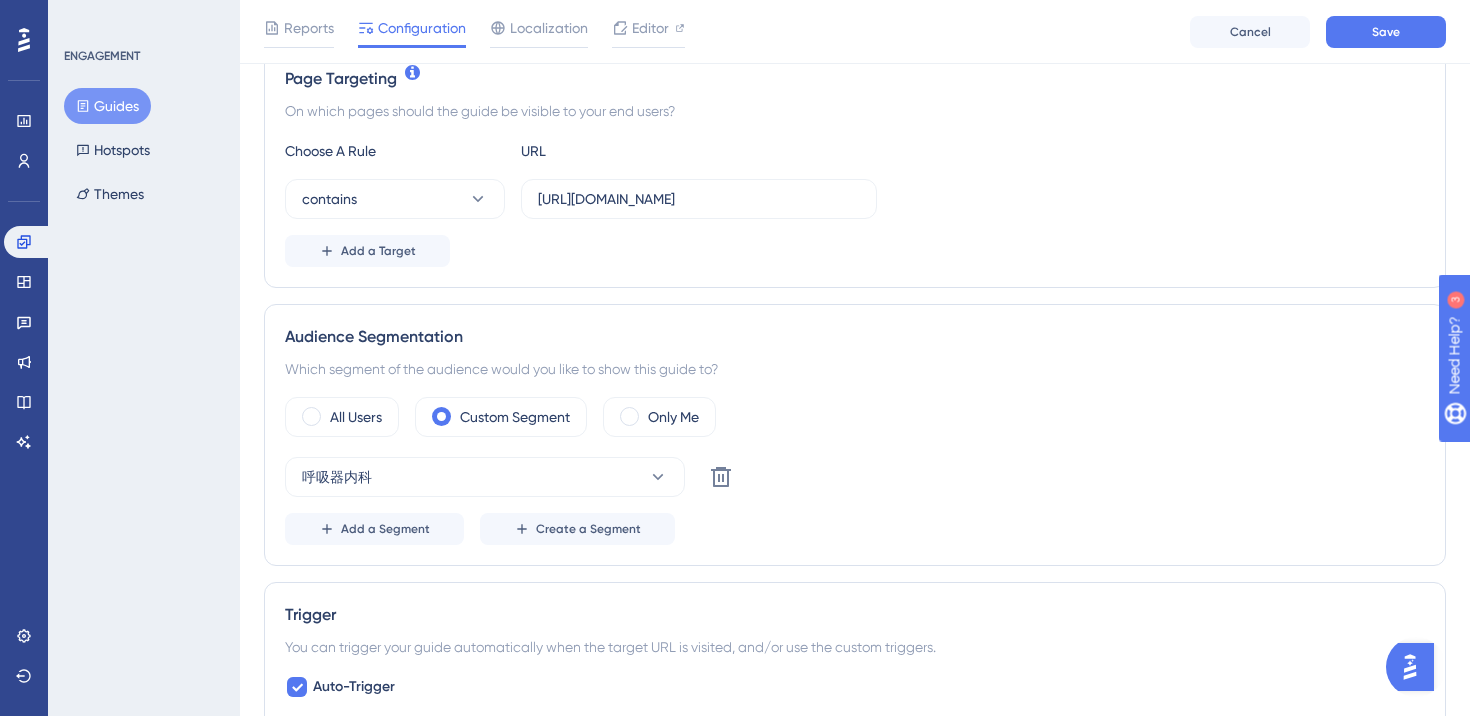 scroll, scrollTop: 510, scrollLeft: 0, axis: vertical 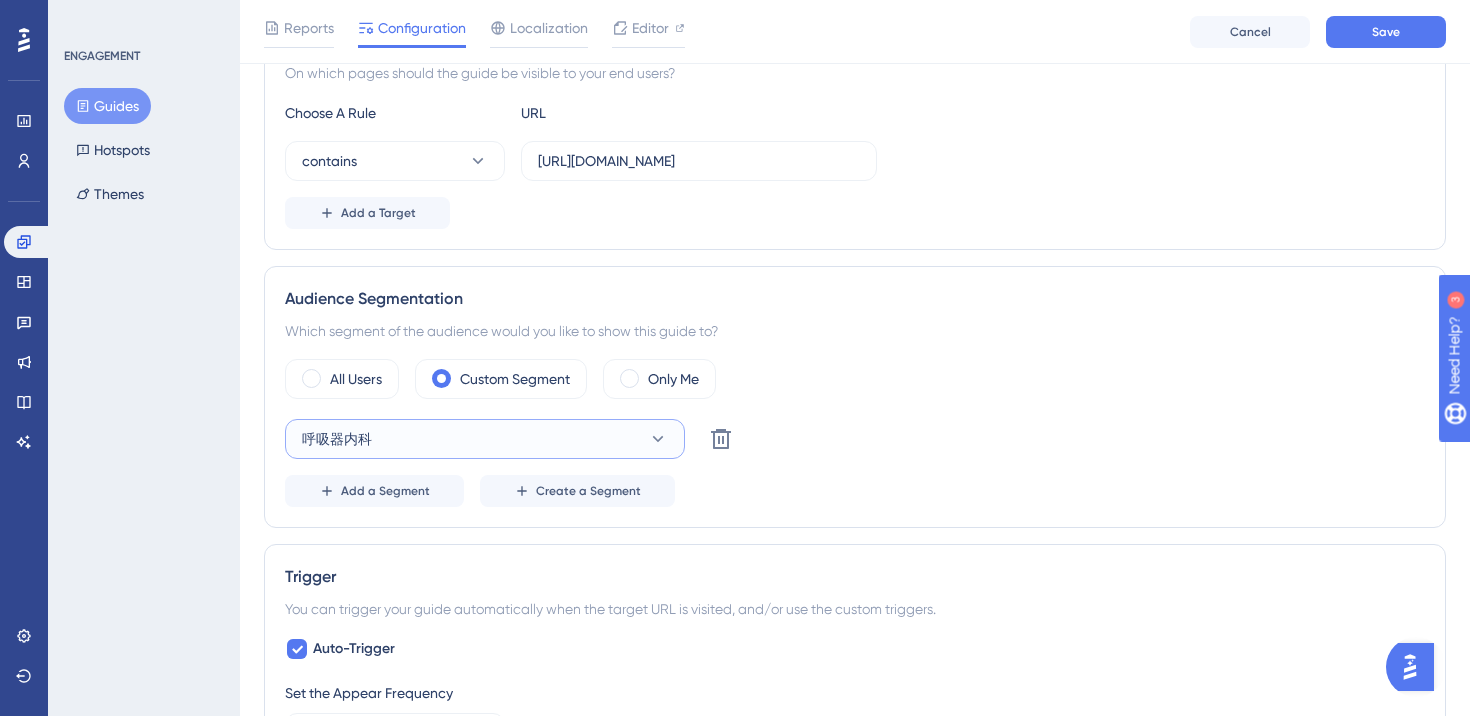 click on "呼吸器内科" at bounding box center (485, 439) 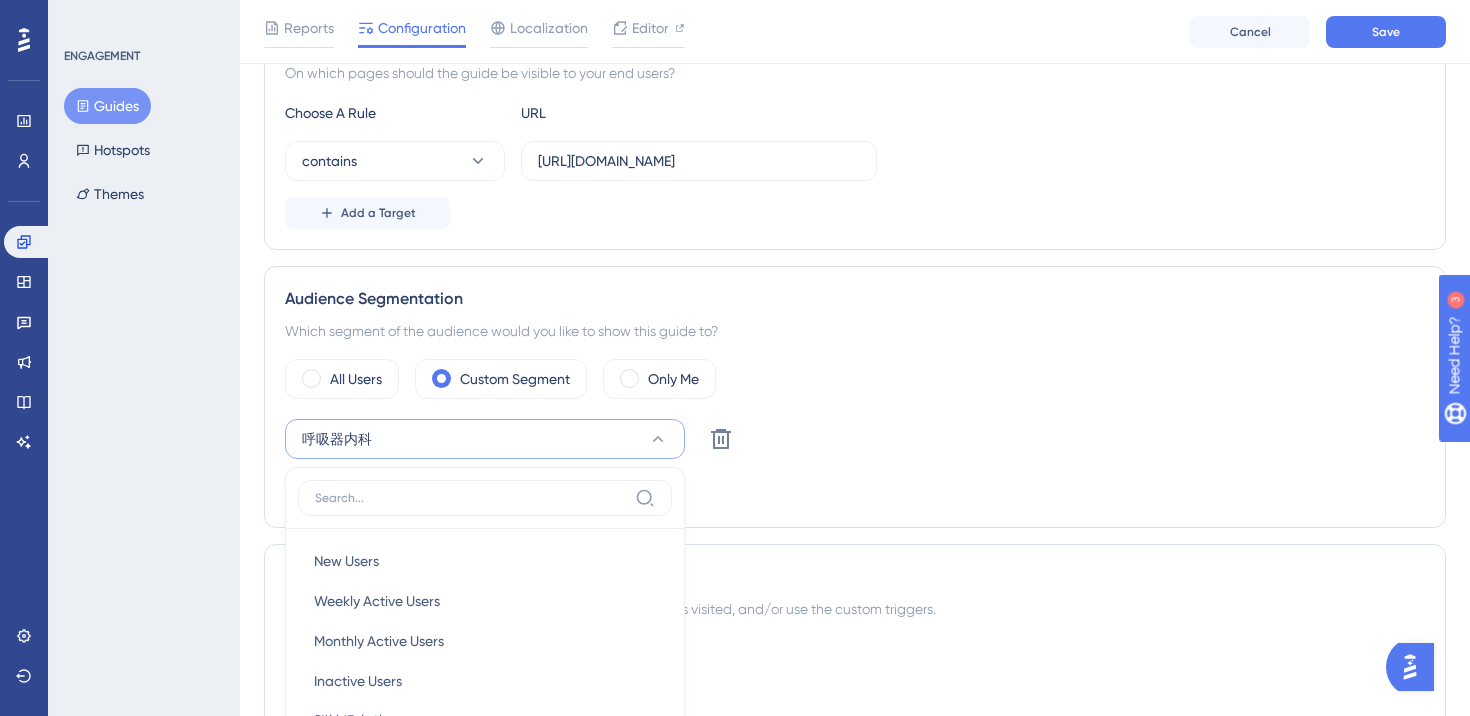 scroll, scrollTop: 816, scrollLeft: 0, axis: vertical 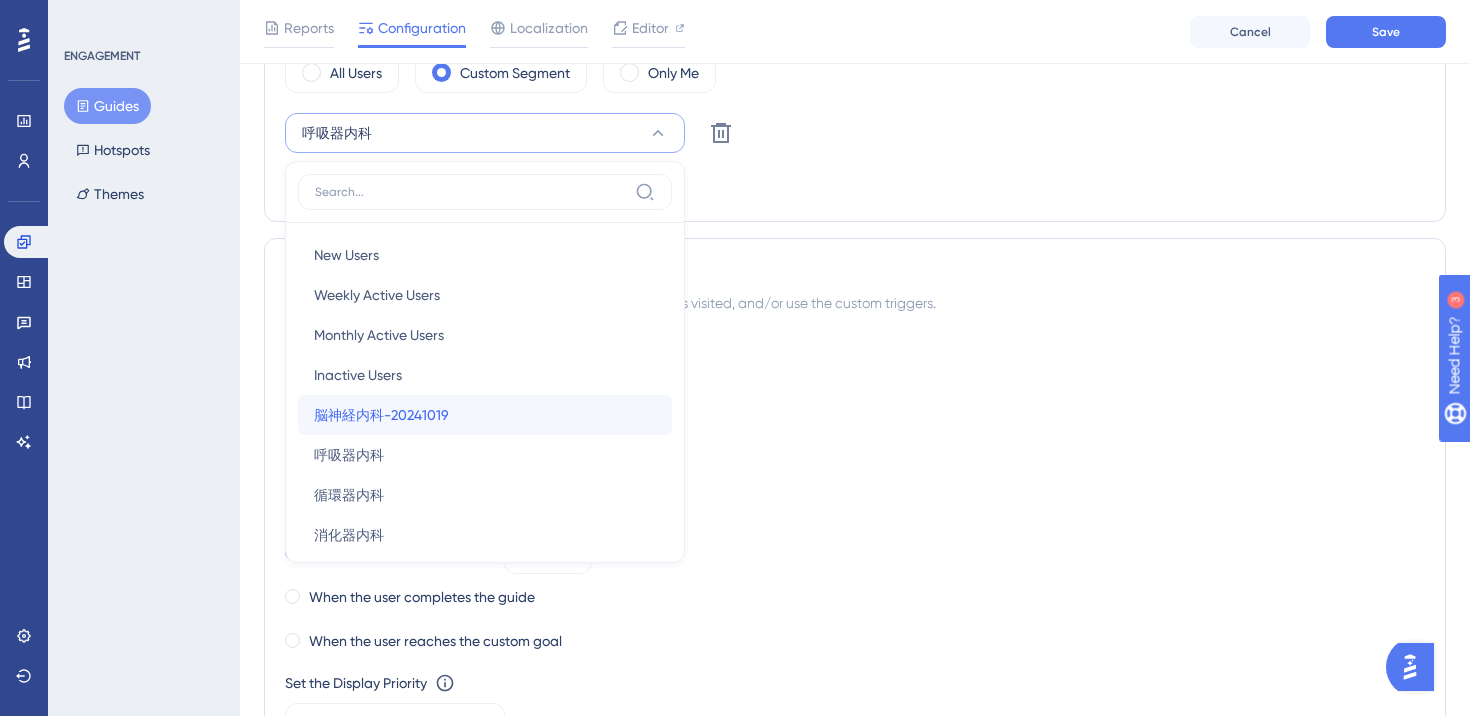 click on "脳神経内科-20241019 脳神経内科-20241019" at bounding box center (485, 415) 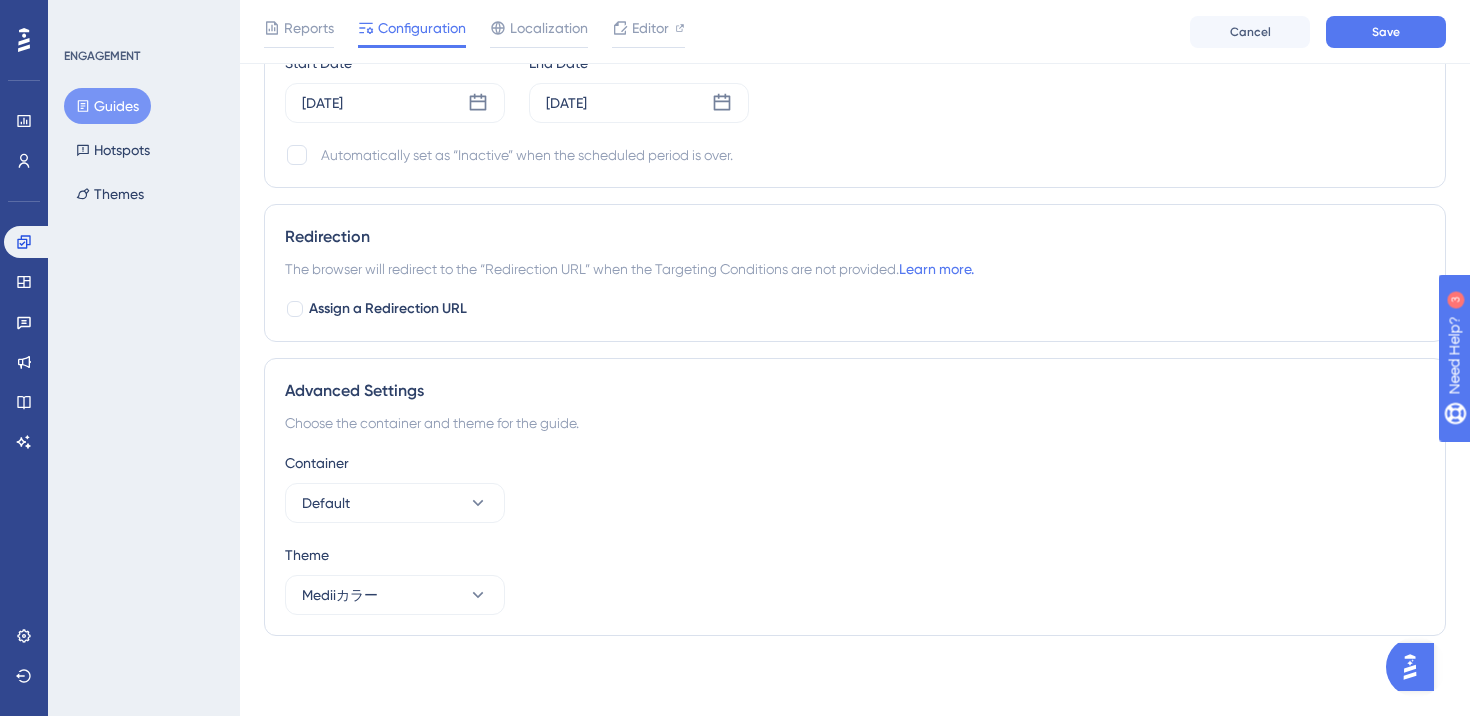 scroll, scrollTop: 0, scrollLeft: 0, axis: both 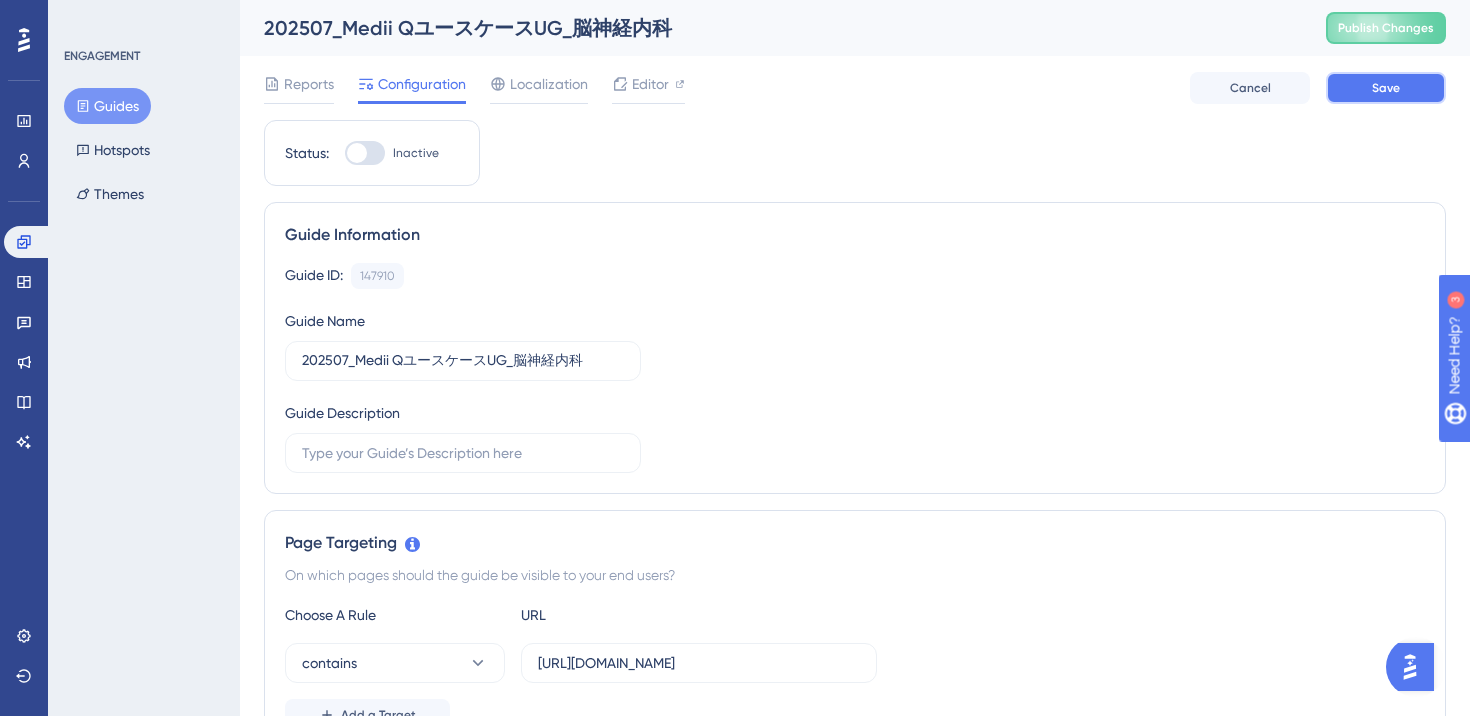 click on "Save" at bounding box center (1386, 88) 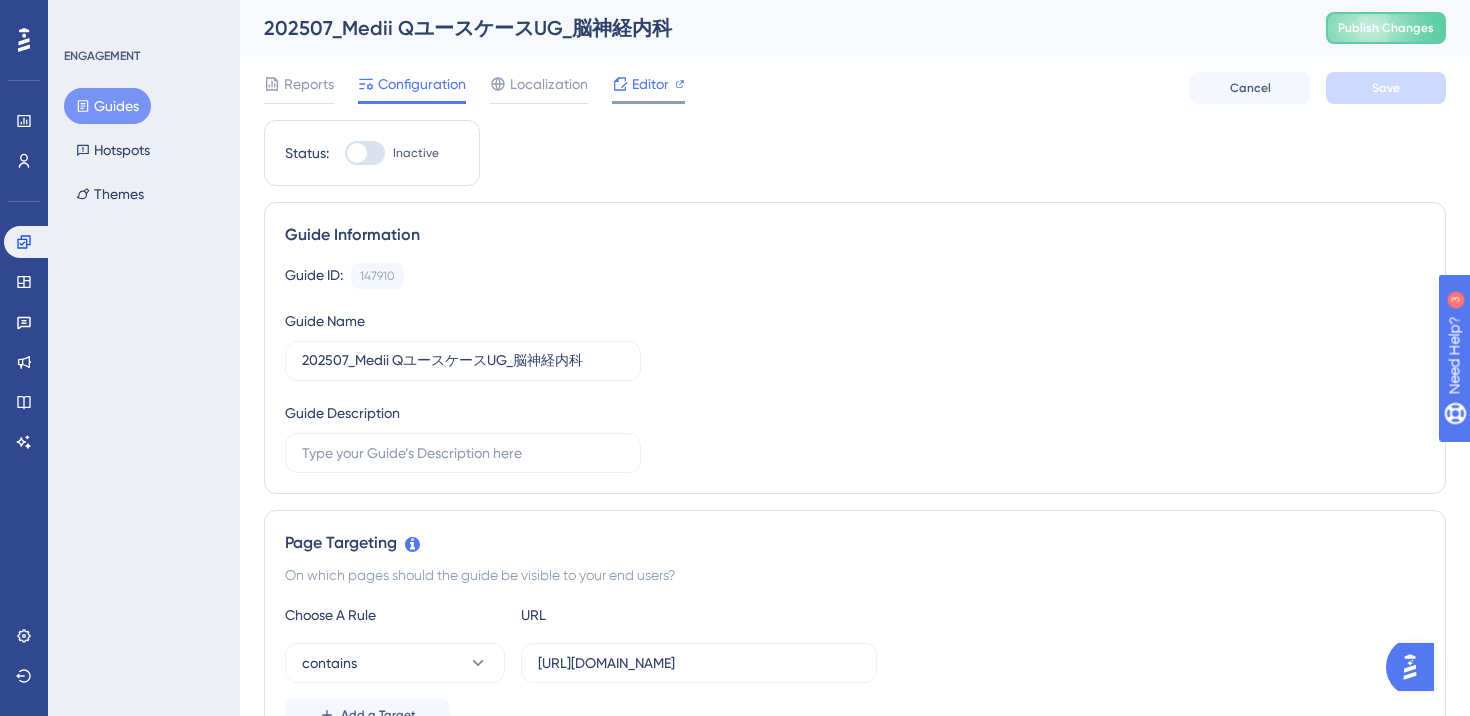 click on "Editor" at bounding box center (650, 84) 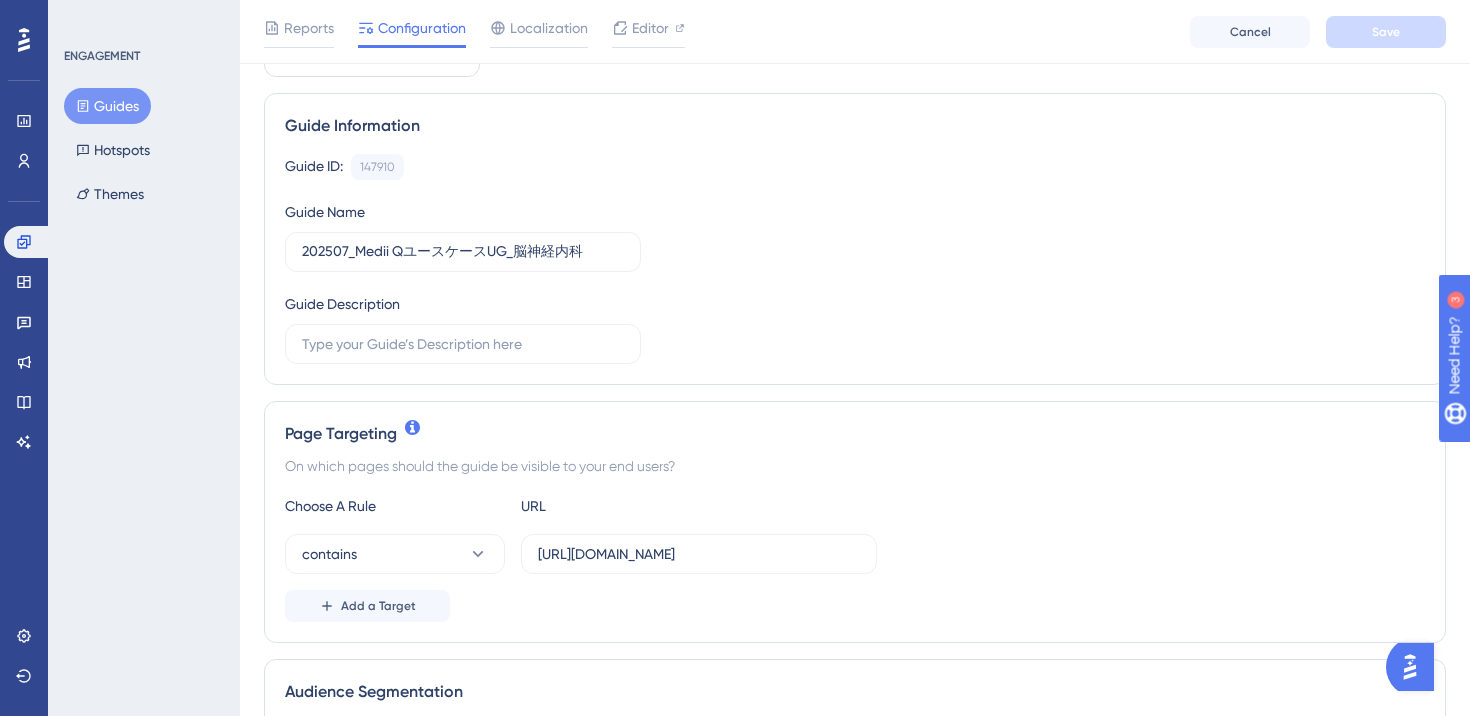 scroll, scrollTop: 137, scrollLeft: 0, axis: vertical 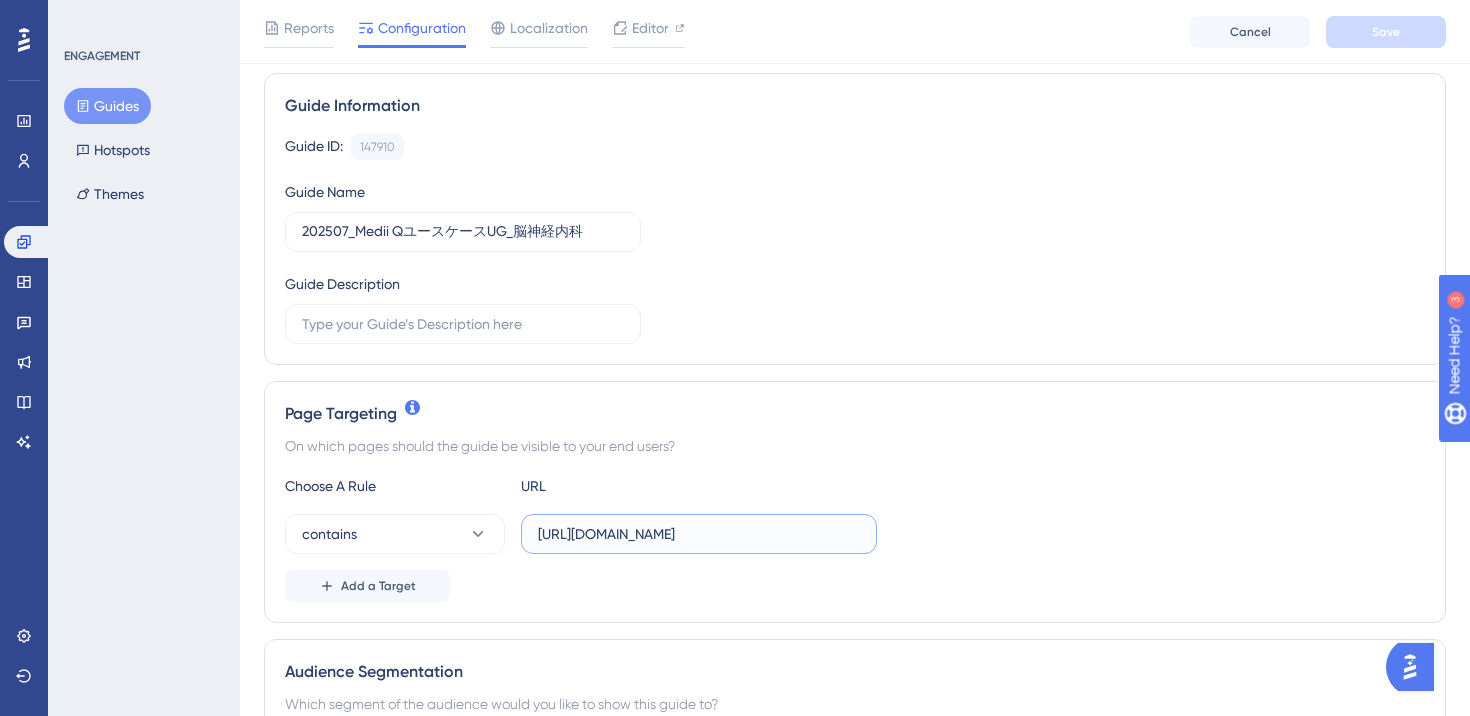click on "https://stg-e-consult.medii.jp/ai-assistant" at bounding box center (699, 534) 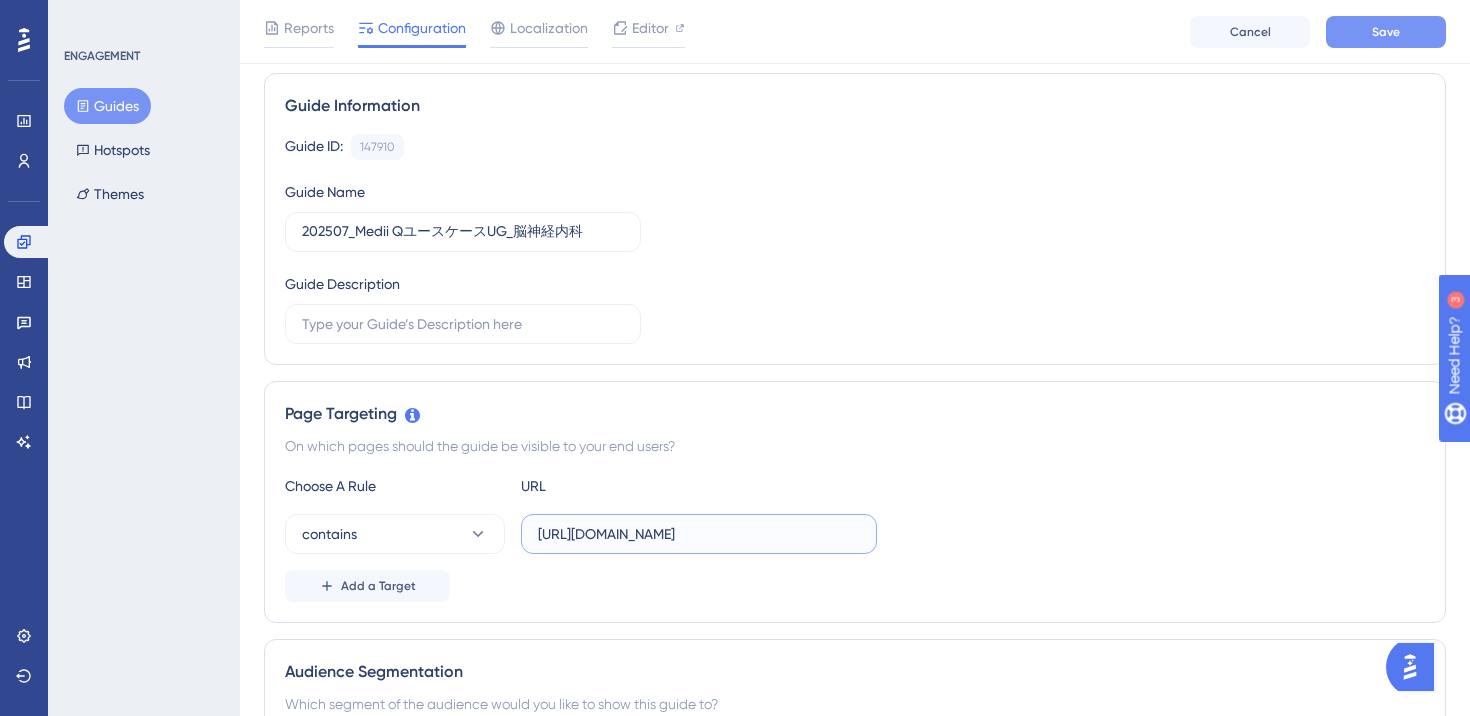 type on "[URL][DOMAIN_NAME]" 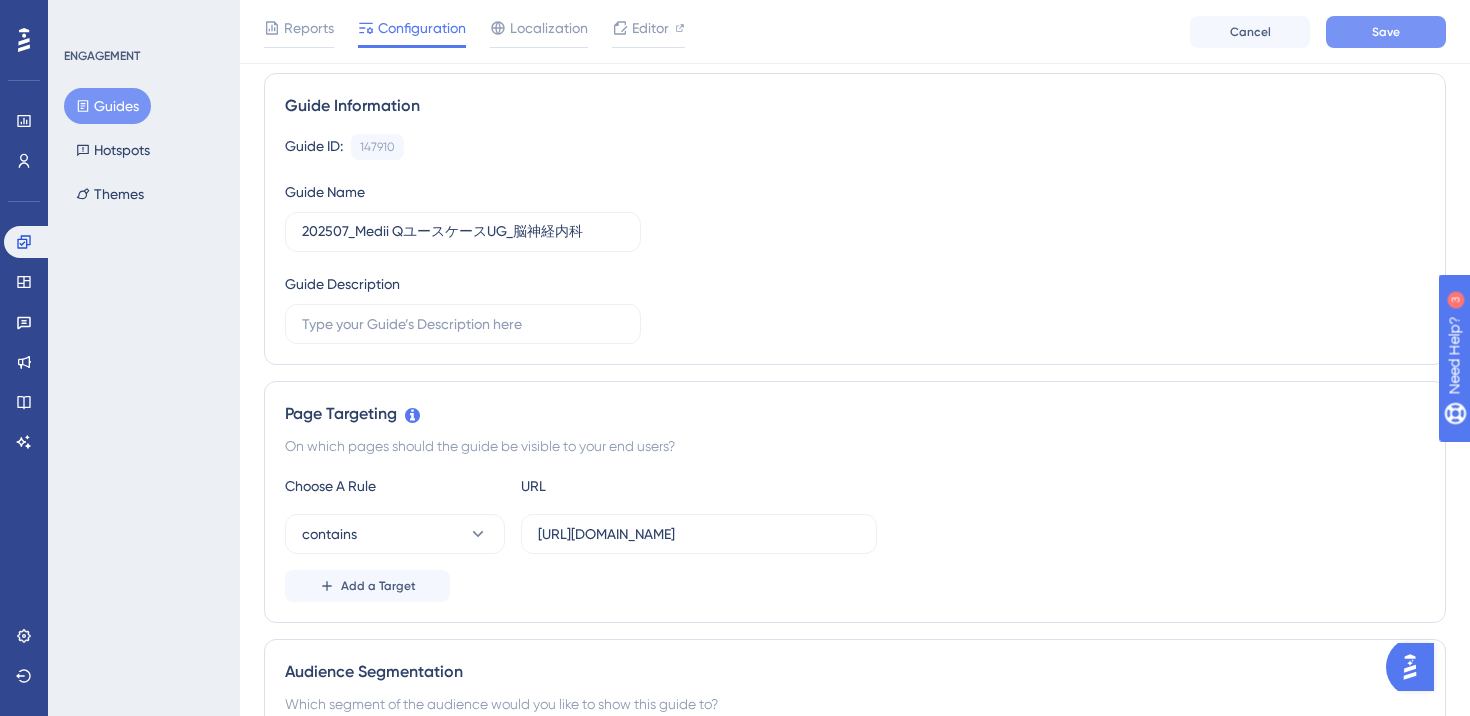 click on "Save" at bounding box center [1386, 32] 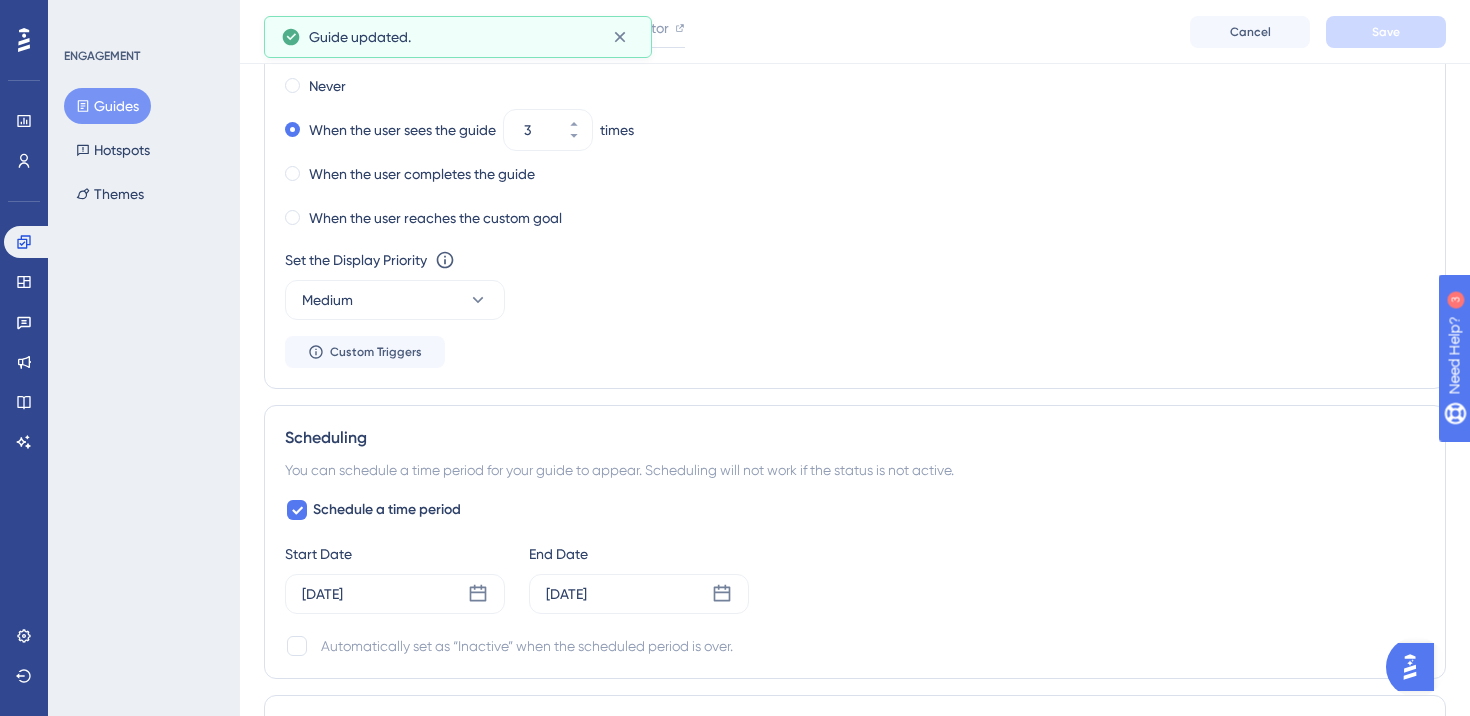 scroll, scrollTop: 0, scrollLeft: 0, axis: both 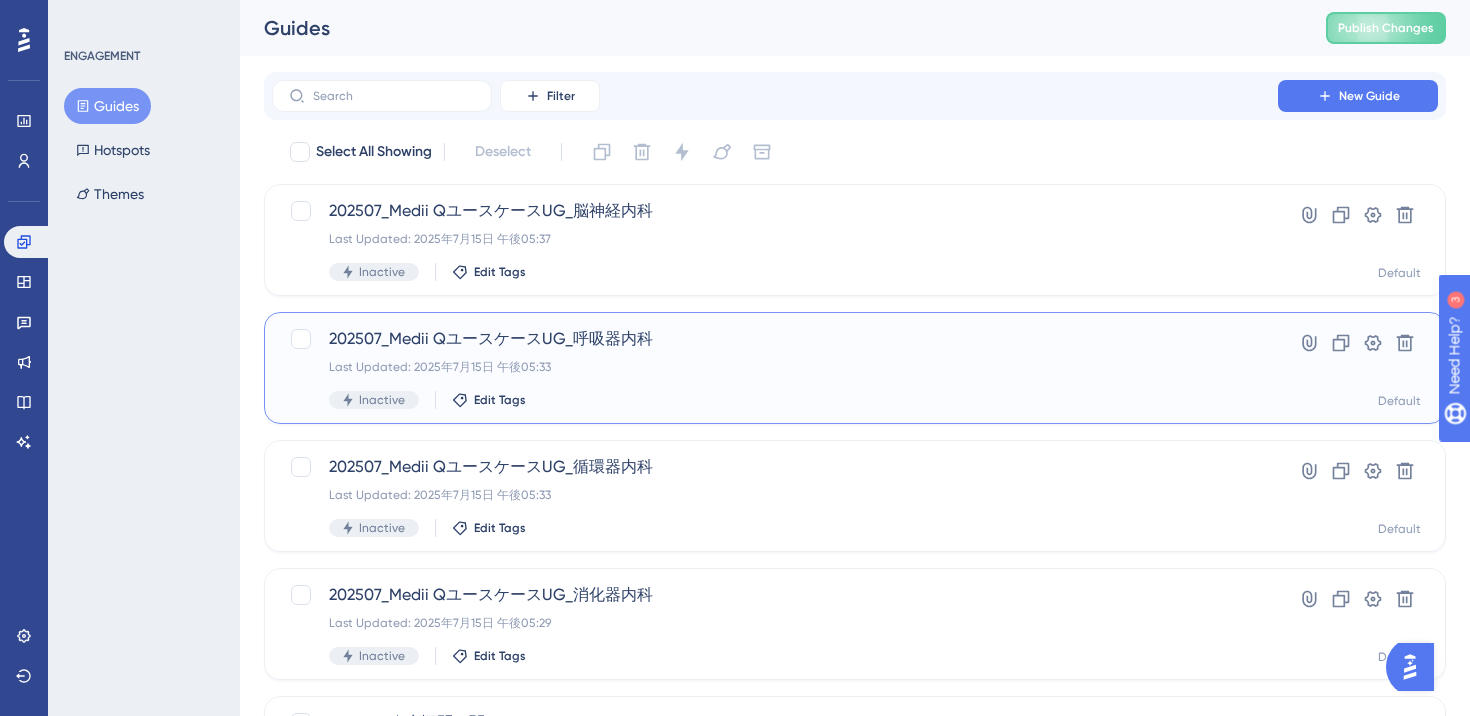 click on "Inactive Edit Tags" at bounding box center [775, 400] 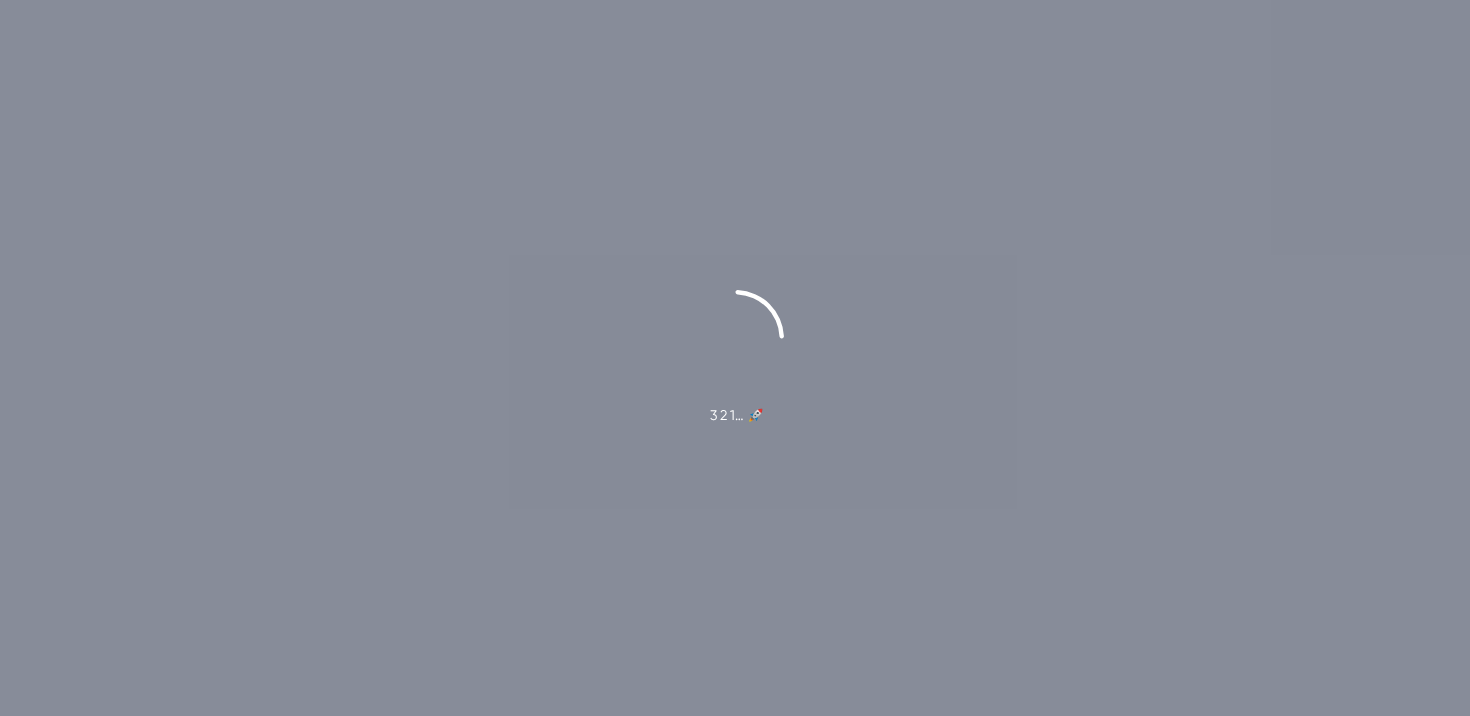 scroll, scrollTop: 0, scrollLeft: 0, axis: both 